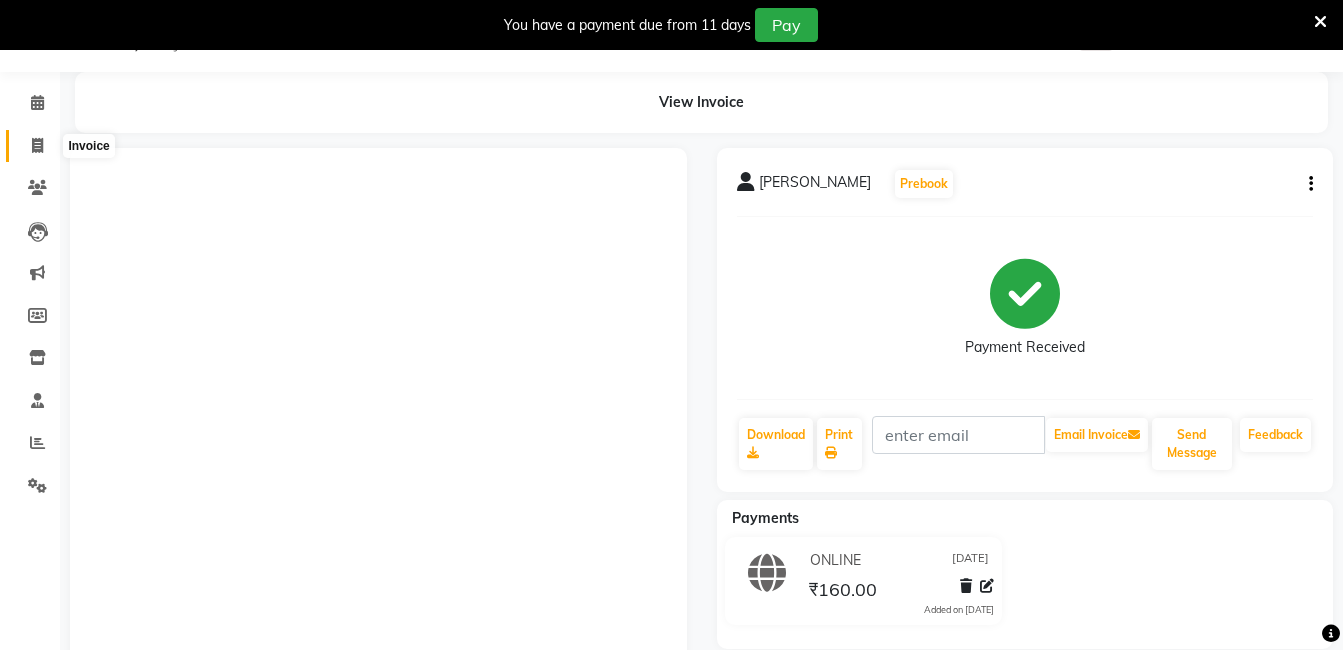 scroll, scrollTop: 0, scrollLeft: 0, axis: both 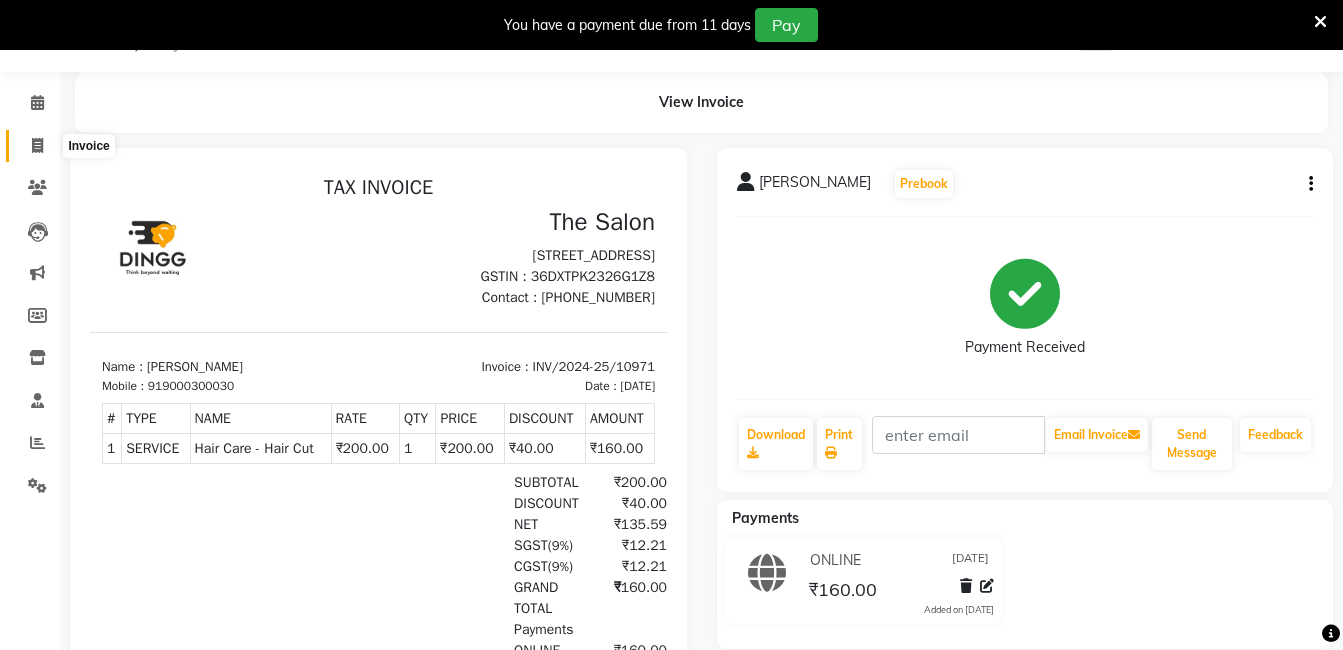 drag, startPoint x: 0, startPoint y: 0, endPoint x: 36, endPoint y: 146, distance: 150.37286 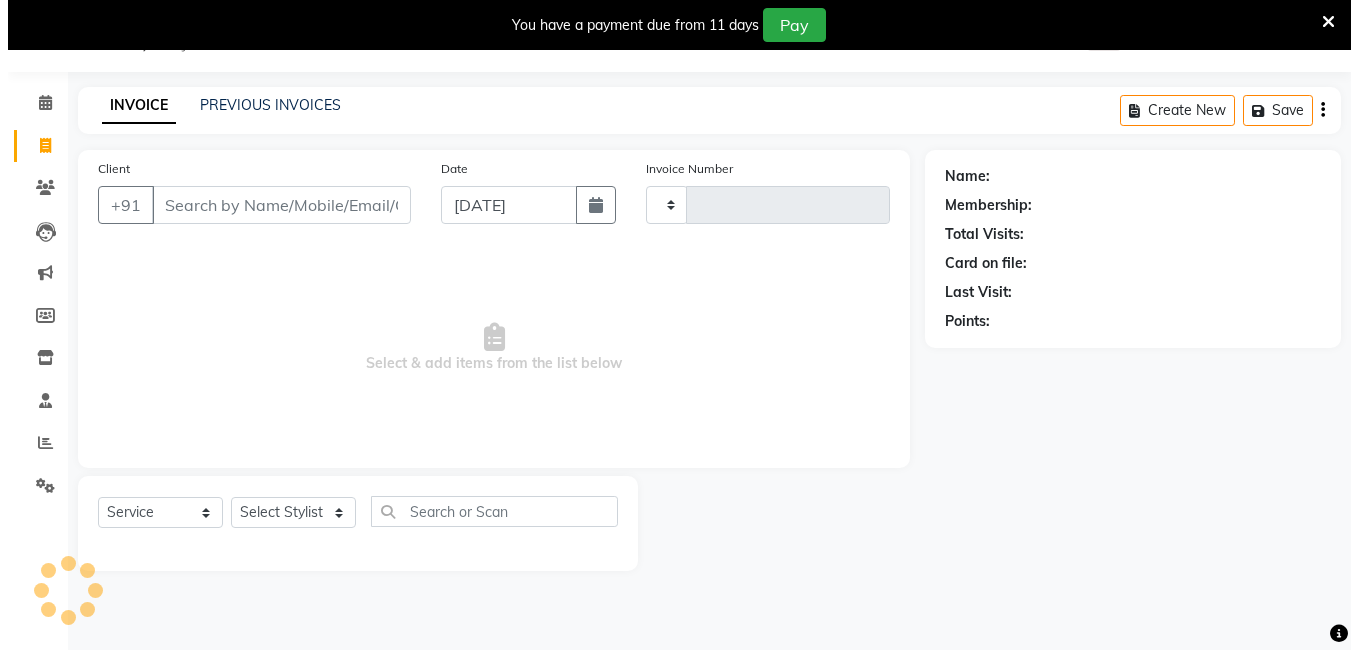 scroll, scrollTop: 0, scrollLeft: 0, axis: both 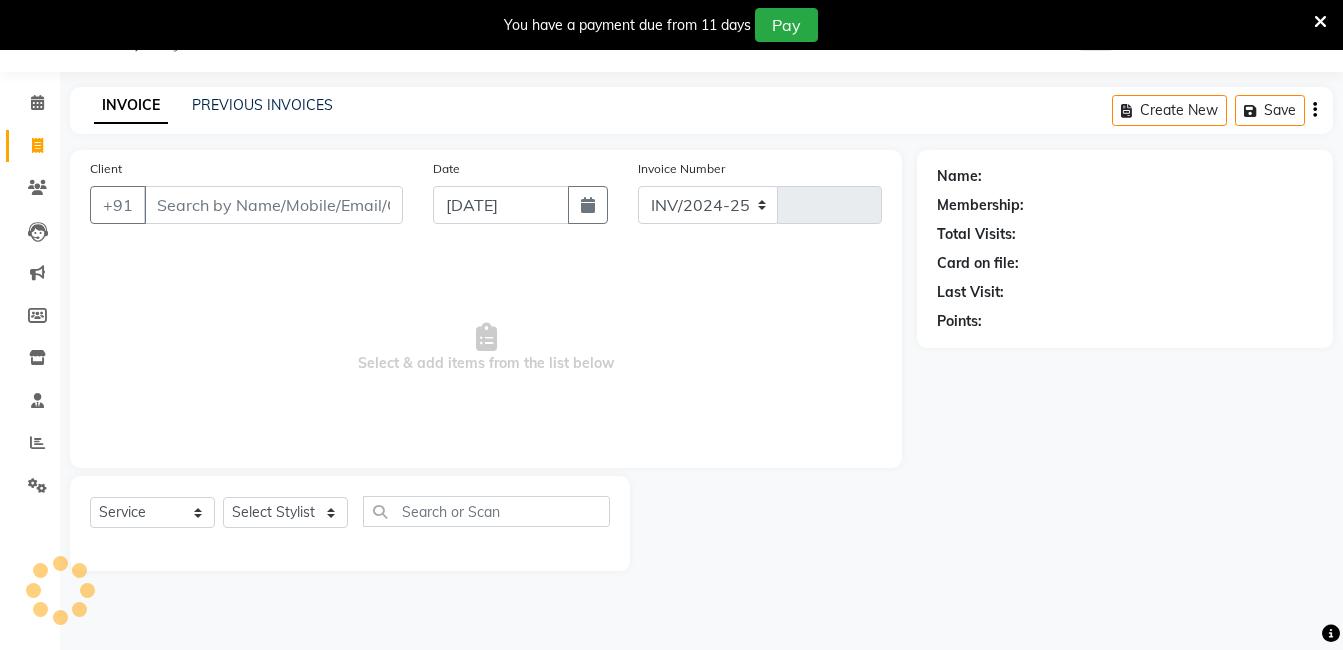 select on "5198" 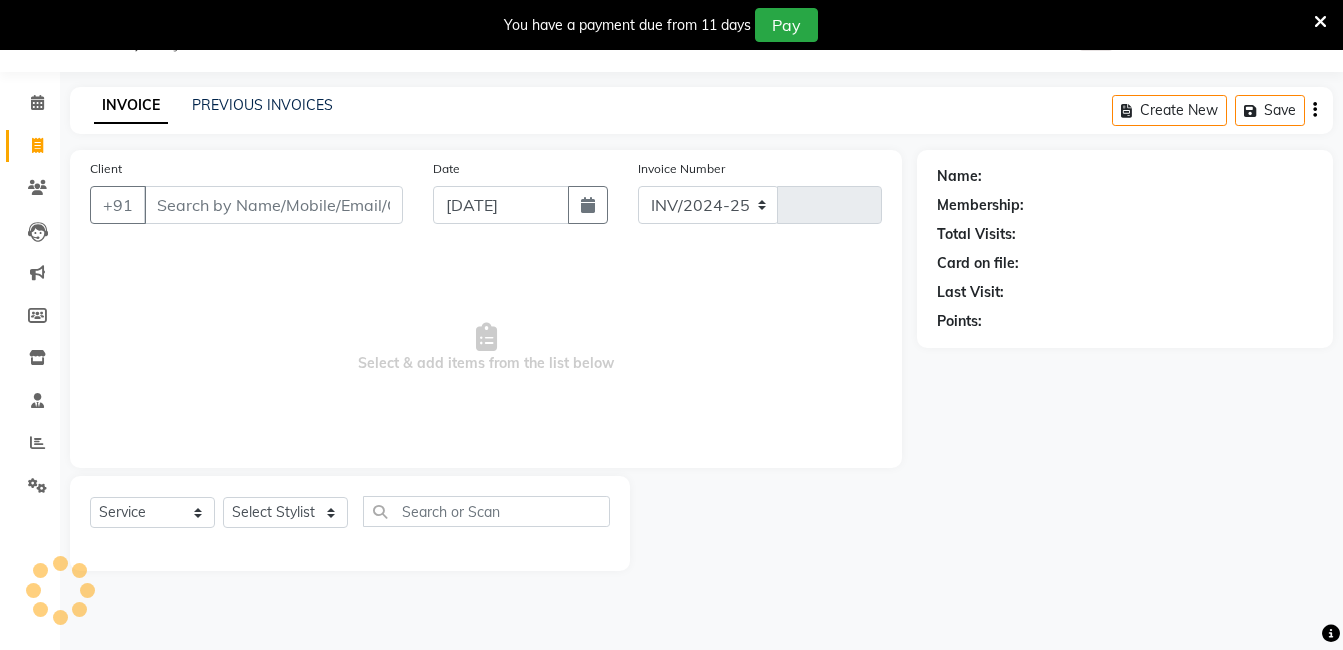 type on "10972" 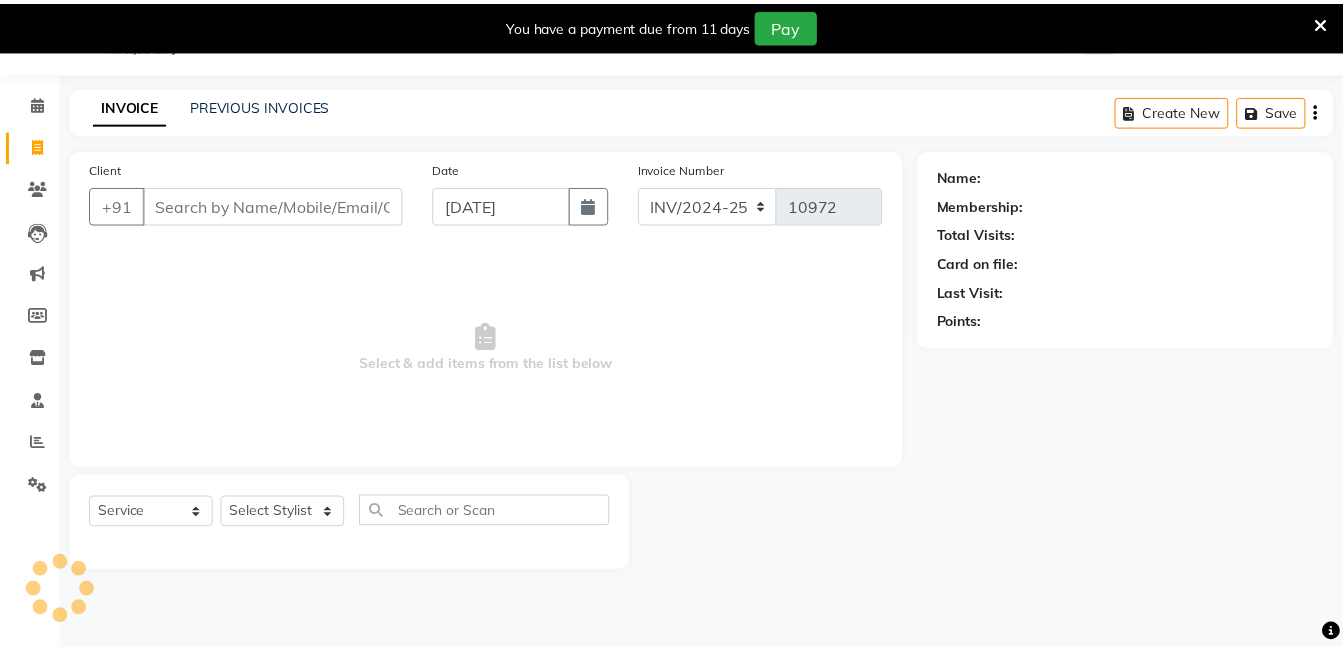scroll, scrollTop: 0, scrollLeft: 0, axis: both 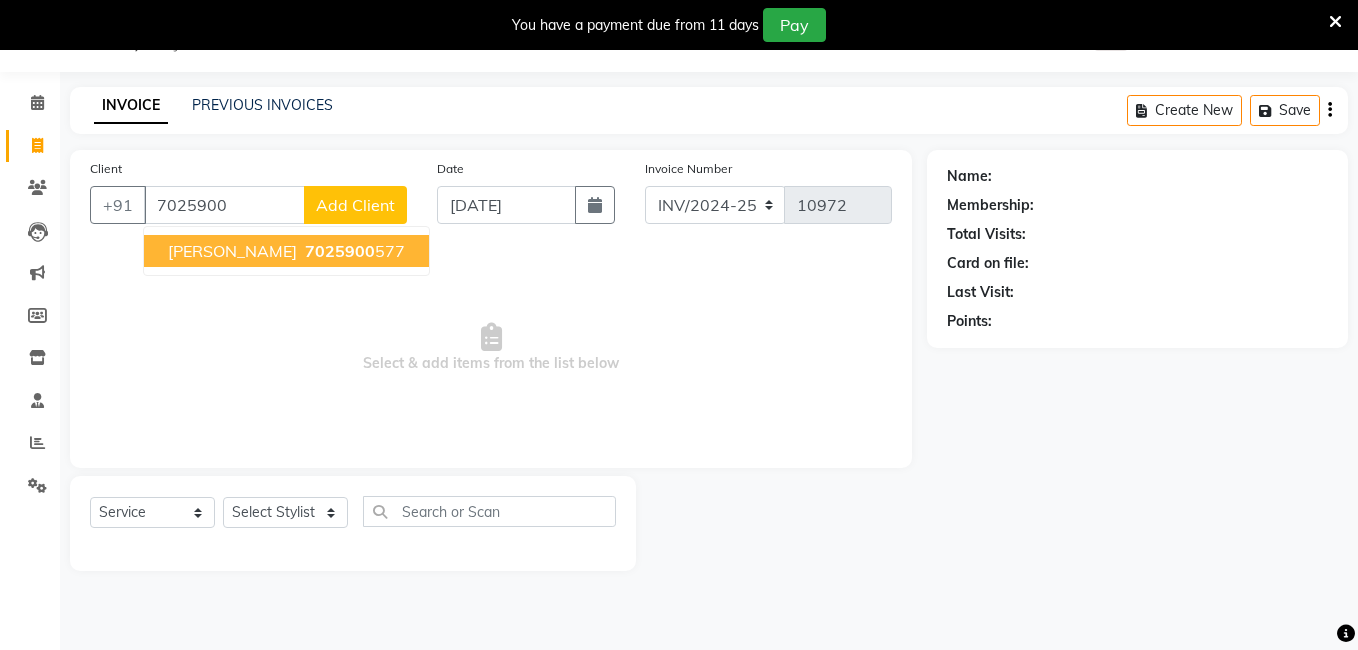 click on "[PERSON_NAME]   7025900 577" at bounding box center (286, 251) 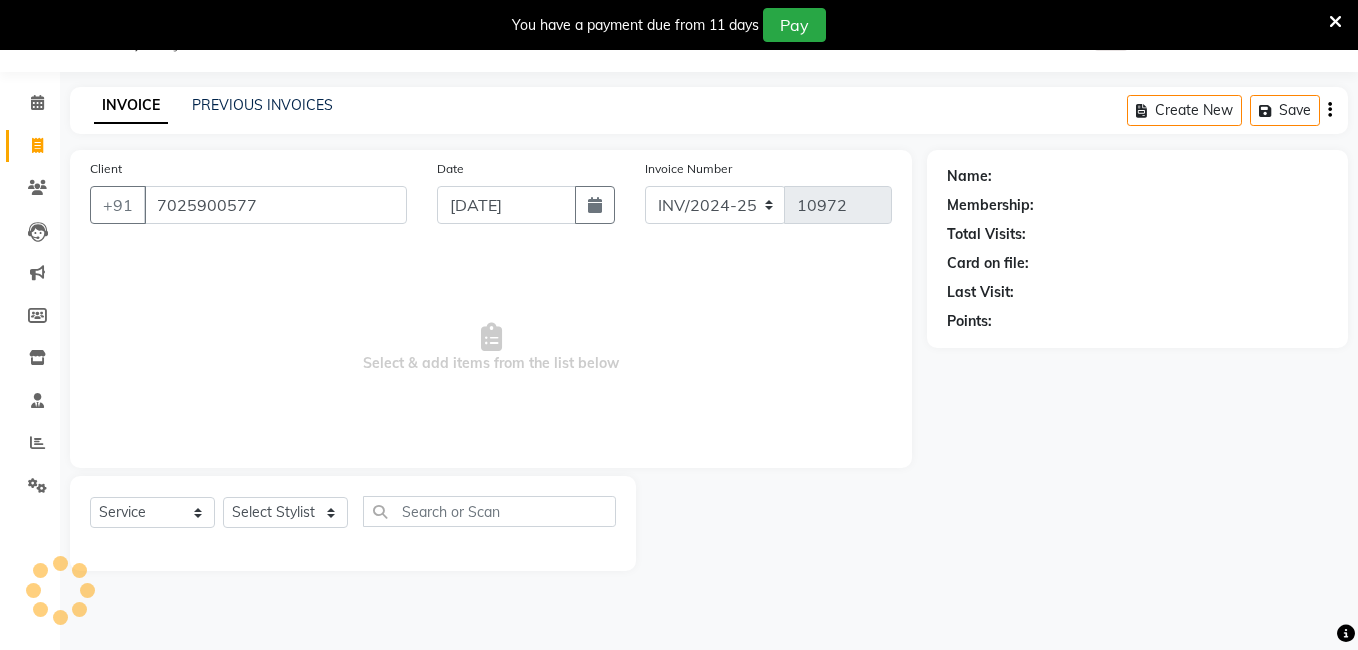type on "7025900577" 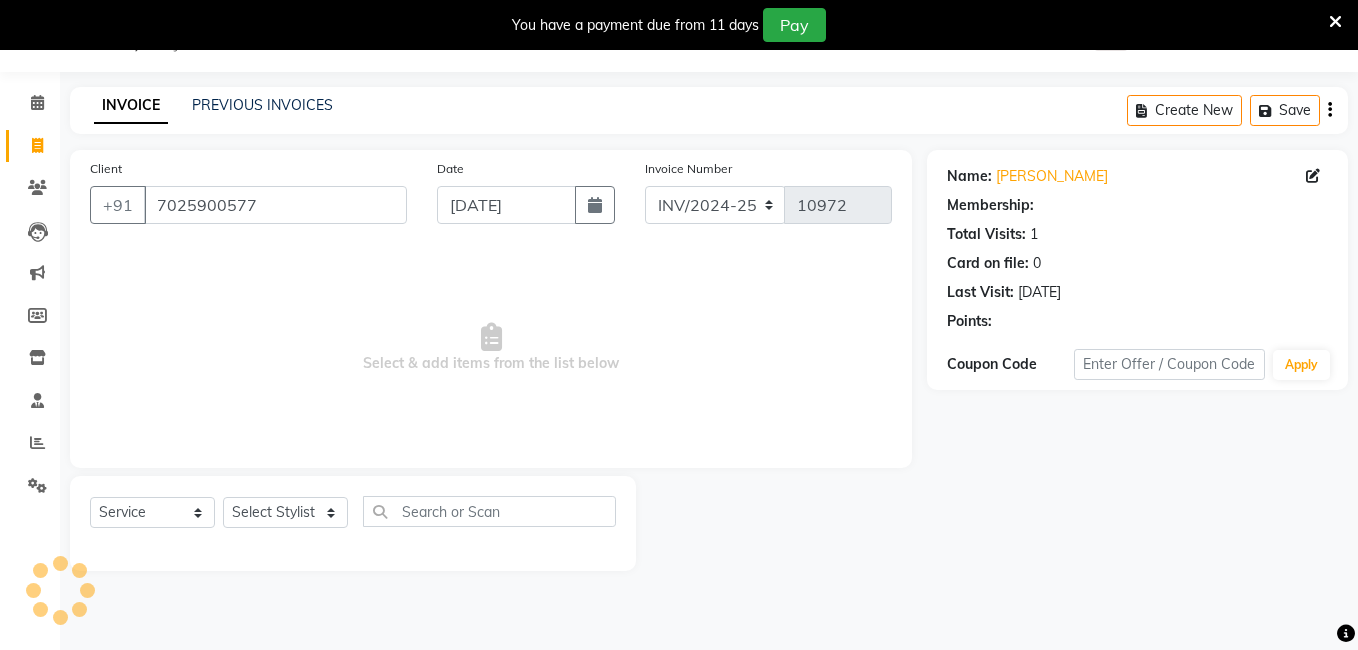 select on "1: Object" 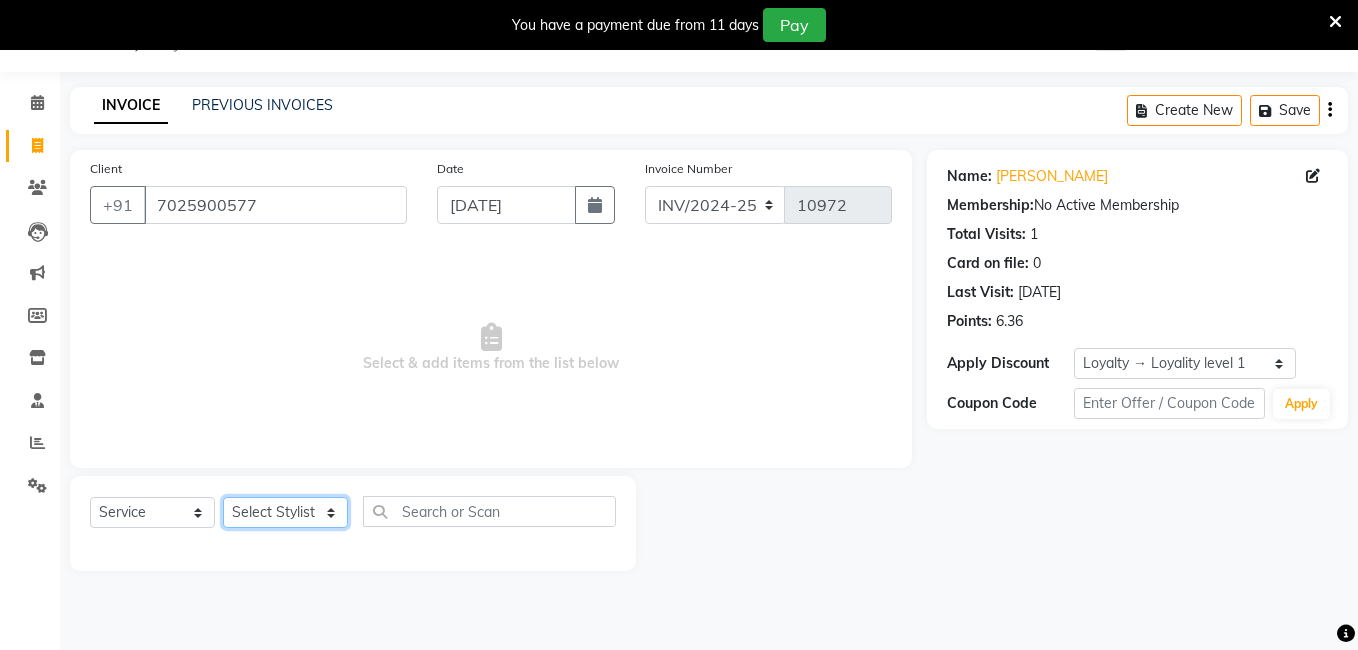 click on "Select Stylist [PERSON_NAME] [PERSON_NAME] kasim [PERSON_NAME] sameer [PERSON_NAME] manager" 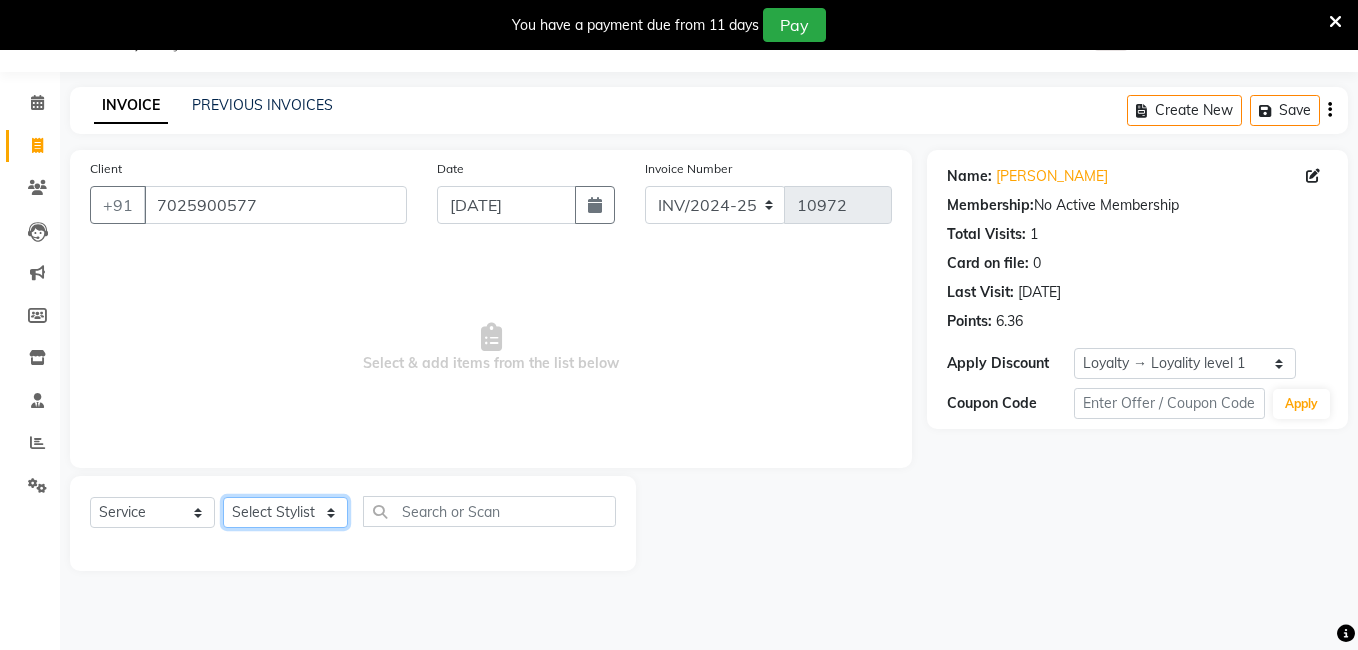 select on "63354" 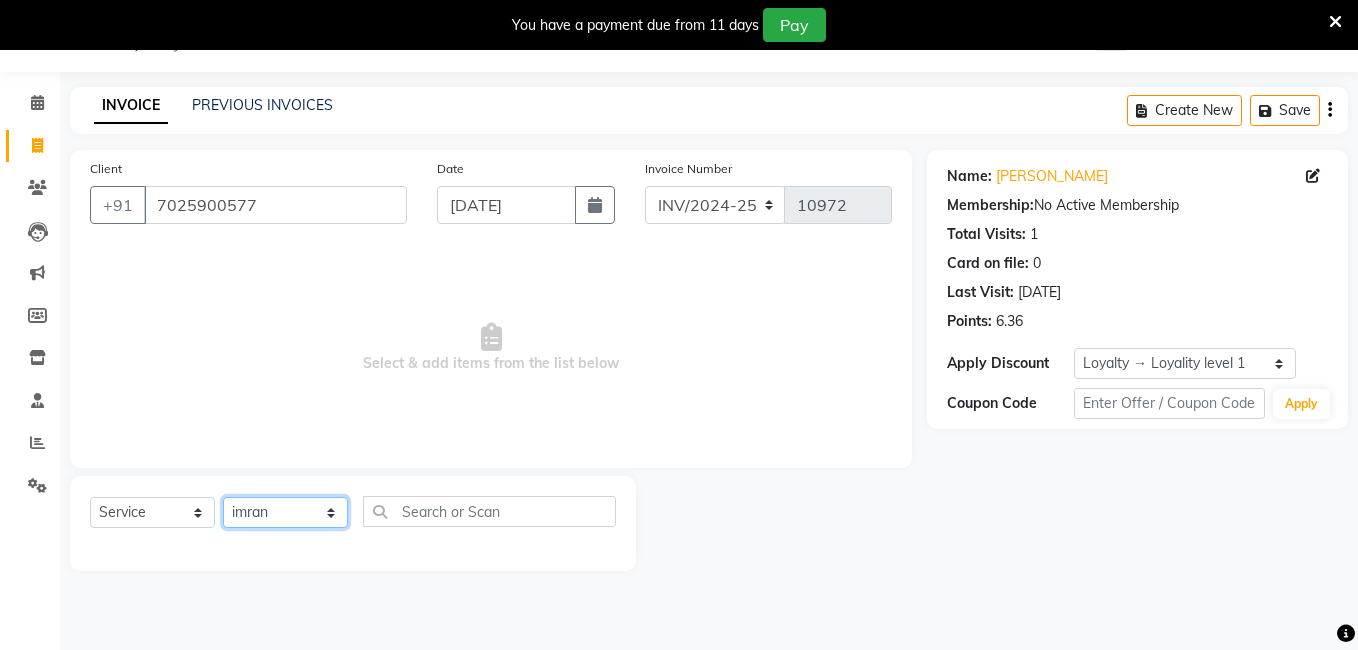 click on "Select Stylist [PERSON_NAME] [PERSON_NAME] kasim [PERSON_NAME] sameer [PERSON_NAME] manager" 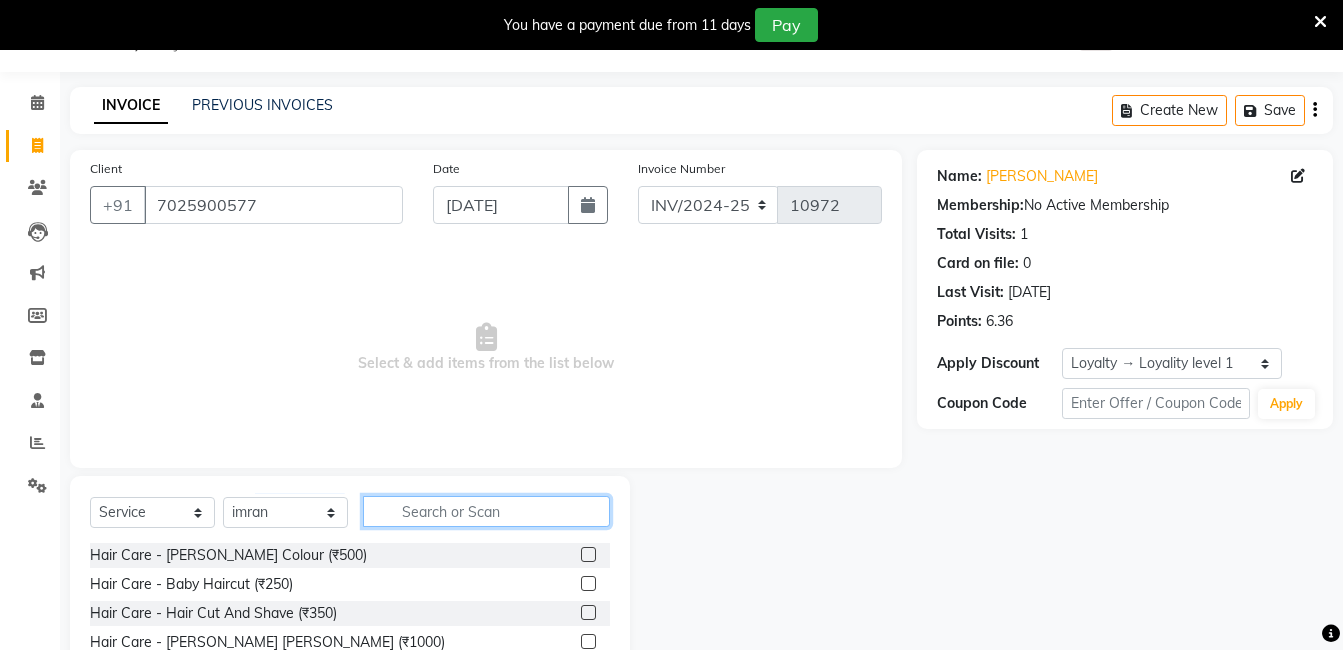 click 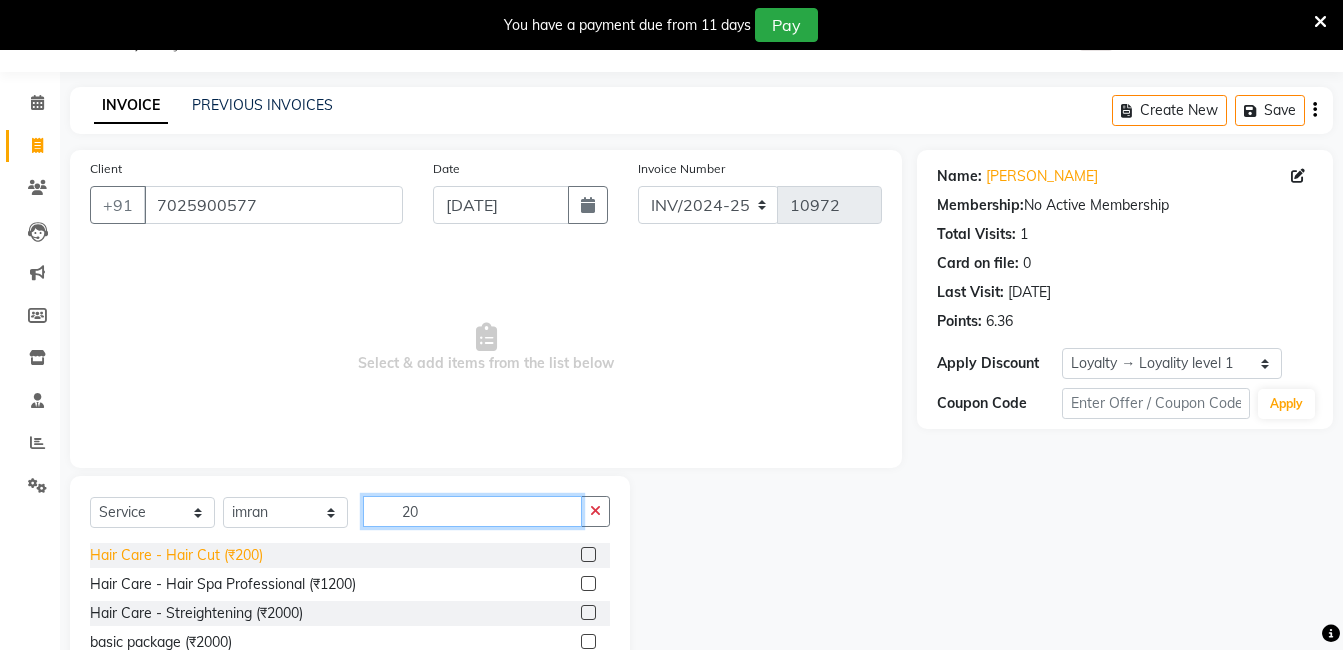 type on "20" 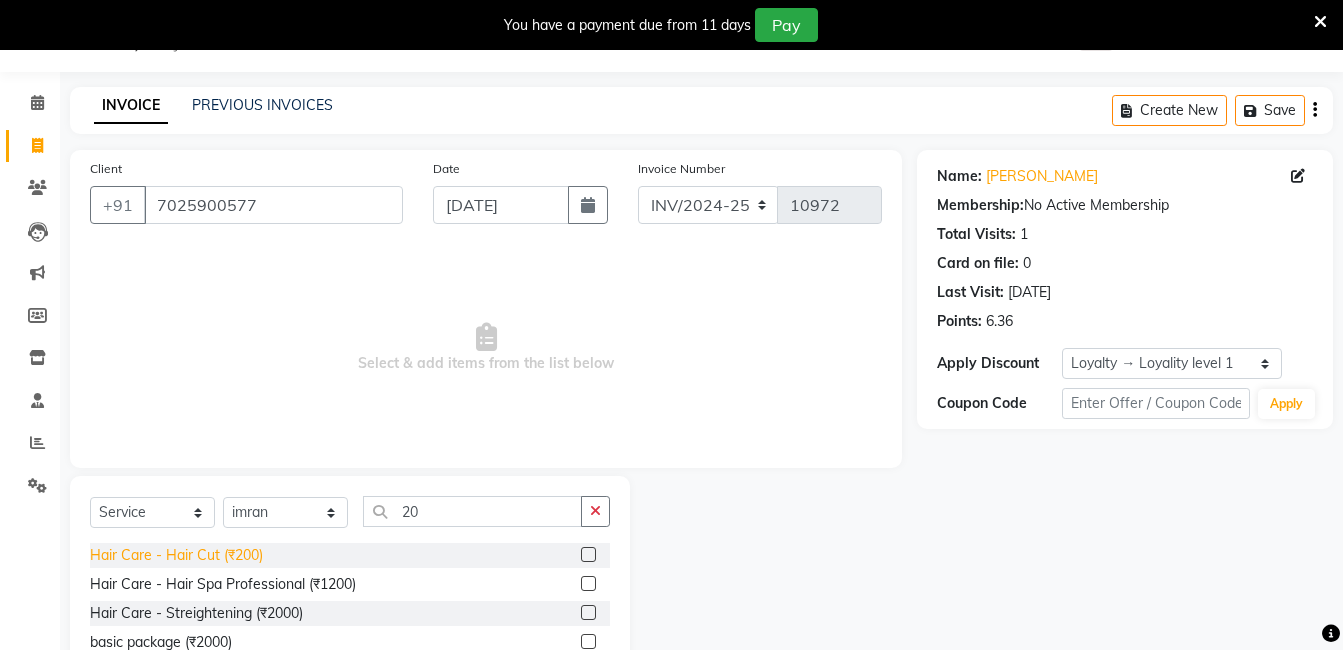 click on "Hair Care - Hair Cut (₹200)" 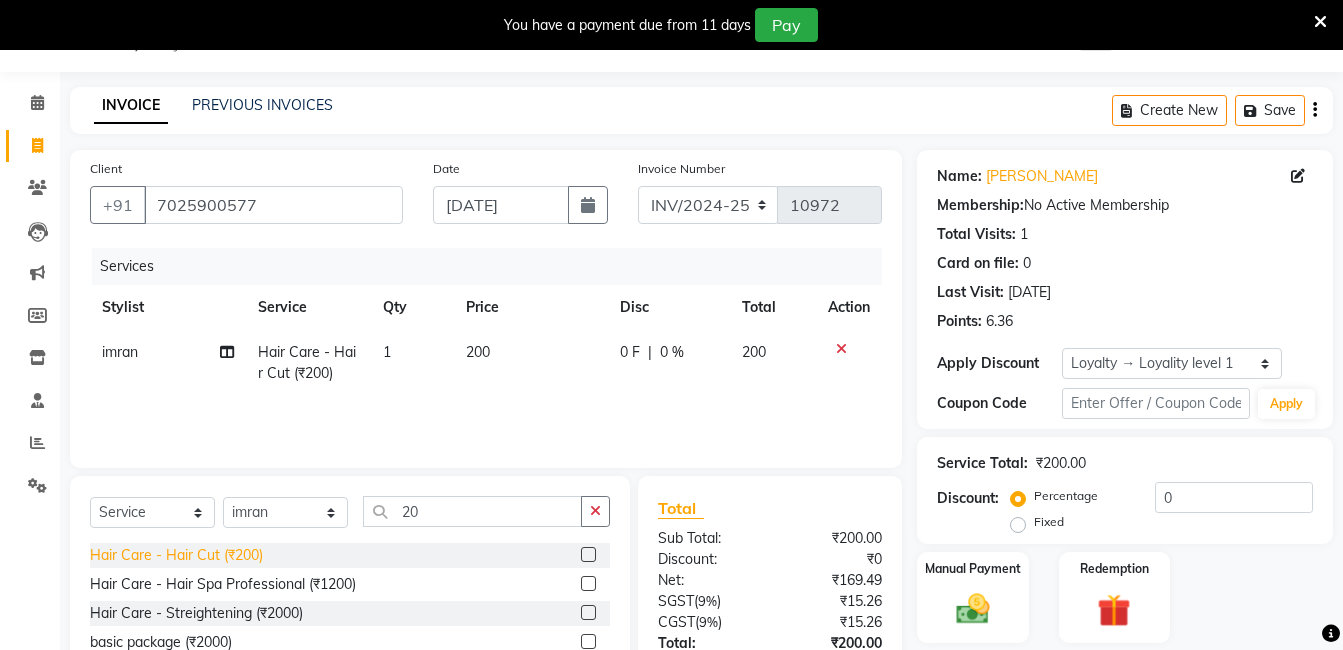 click on "Hair Care - Hair Cut (₹200)" 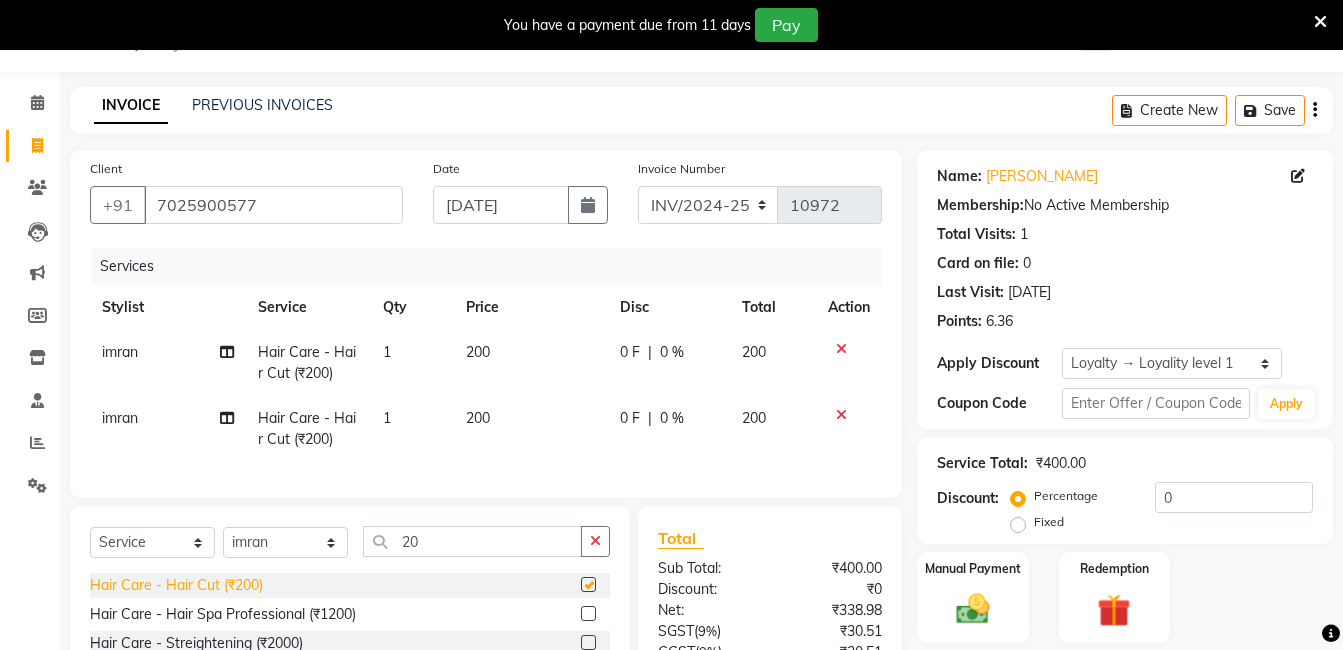 checkbox on "false" 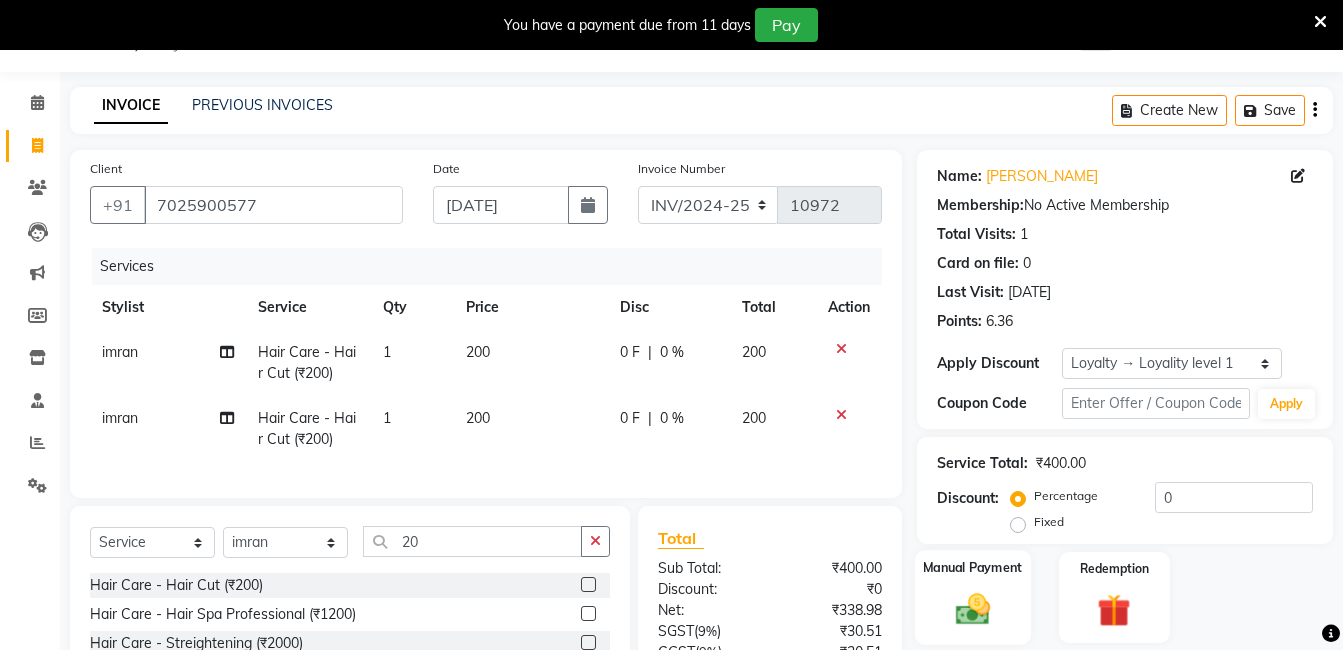 click on "Manual Payment" 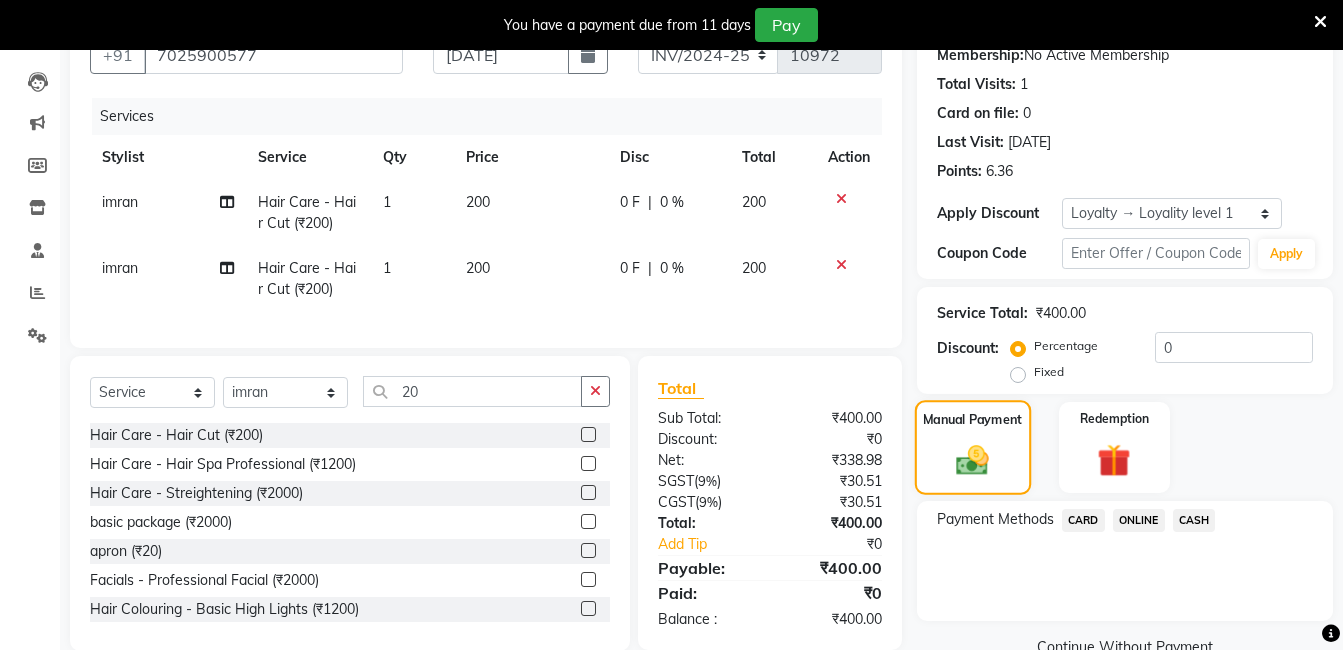 scroll, scrollTop: 167, scrollLeft: 0, axis: vertical 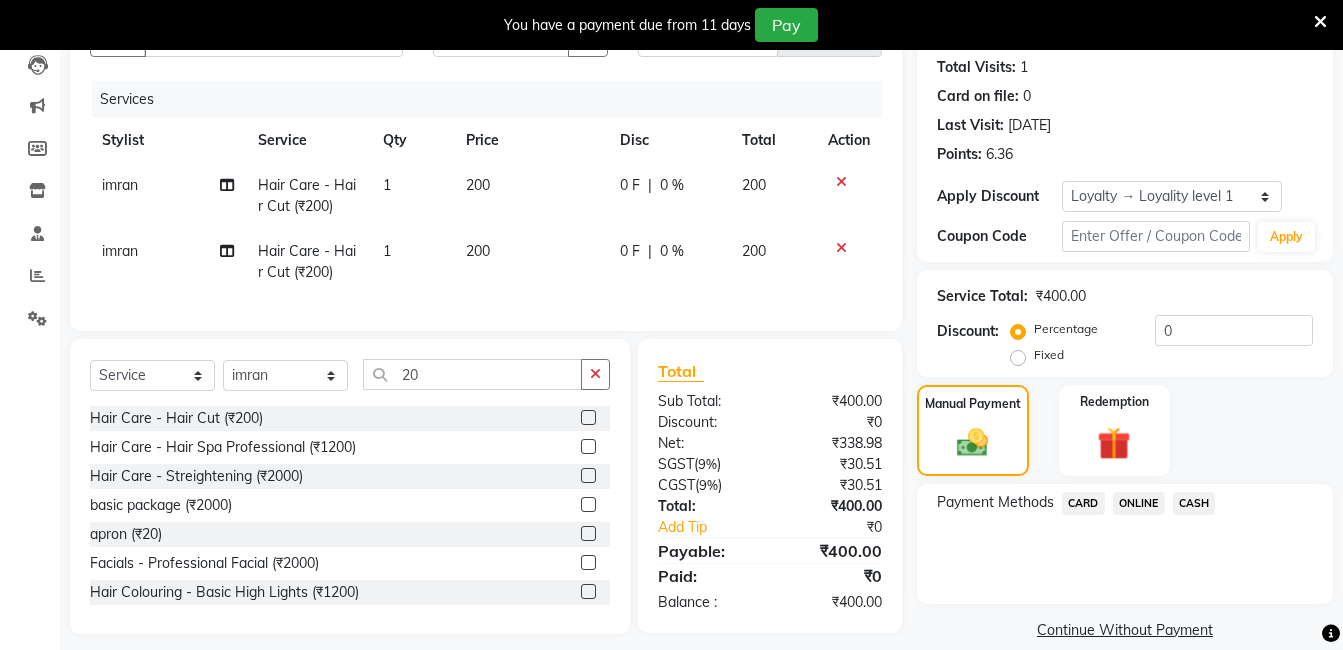 click on "ONLINE" 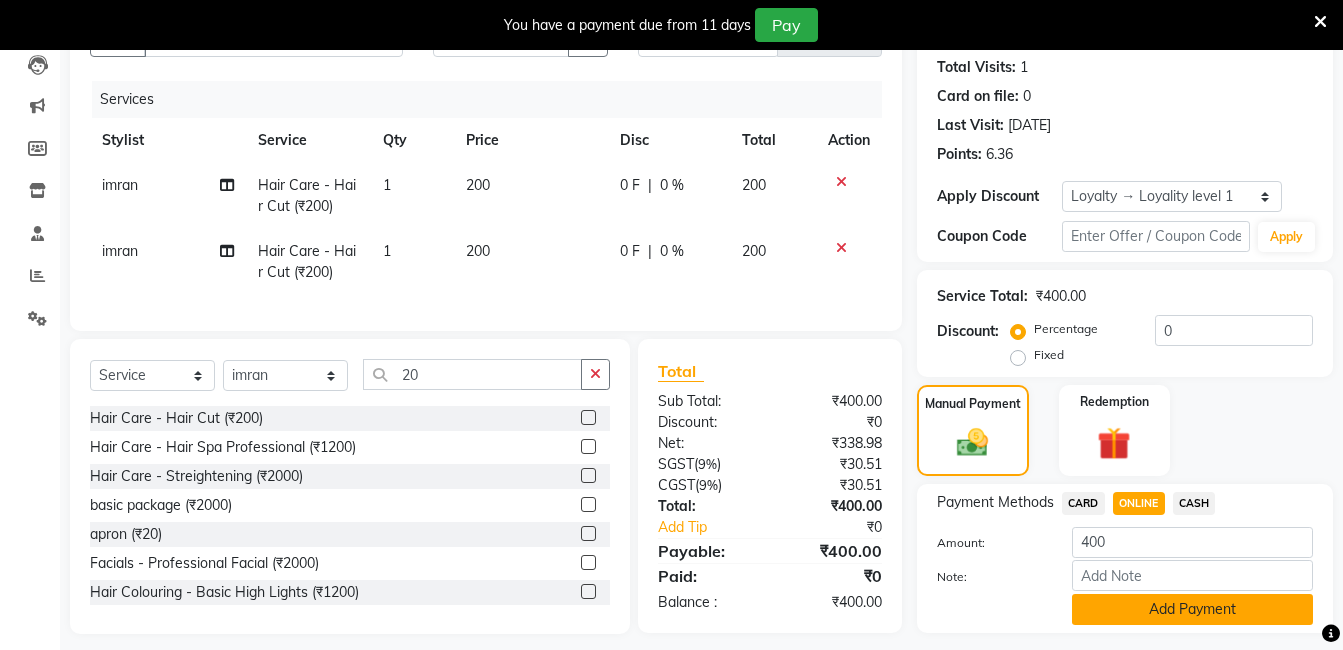 click on "Add Payment" 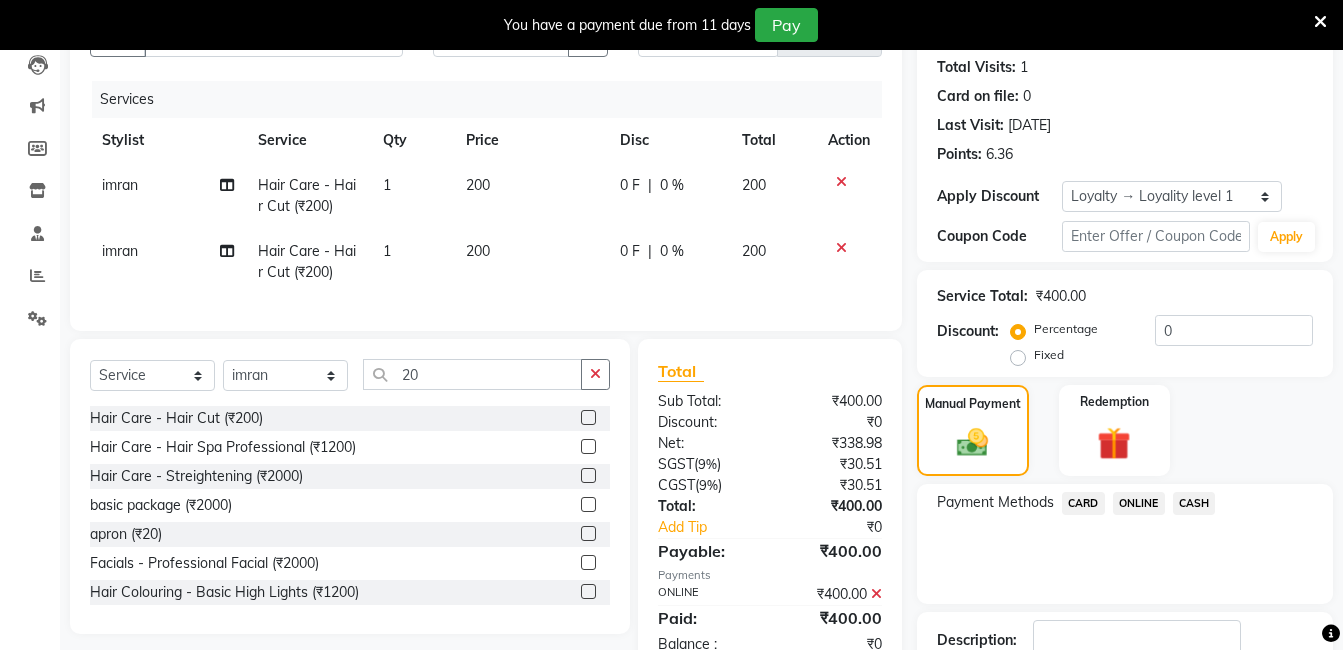 scroll, scrollTop: 356, scrollLeft: 0, axis: vertical 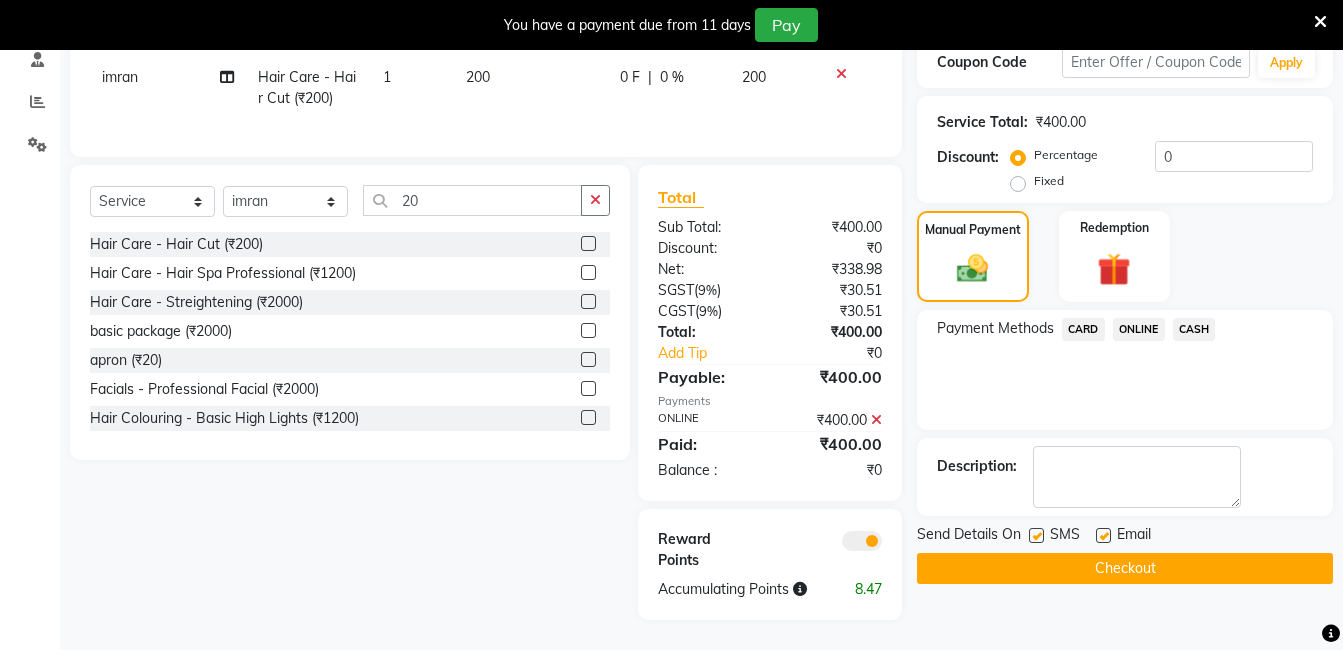 click on "Checkout" 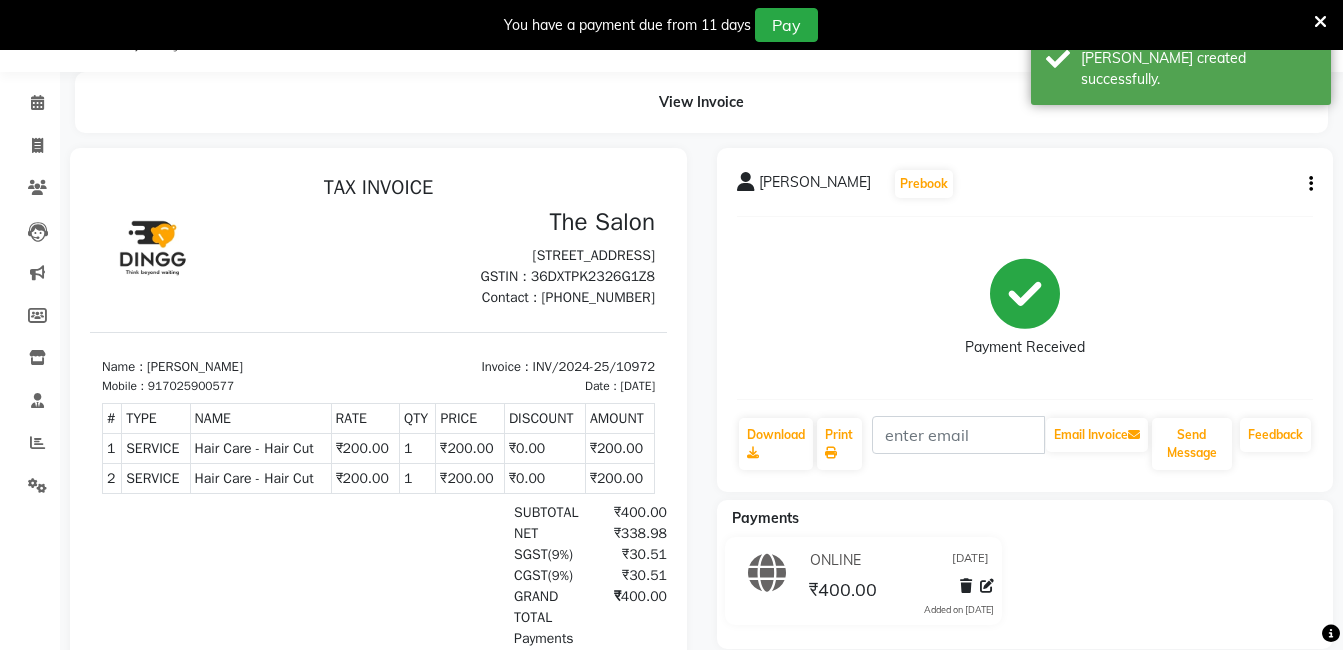 scroll, scrollTop: 0, scrollLeft: 0, axis: both 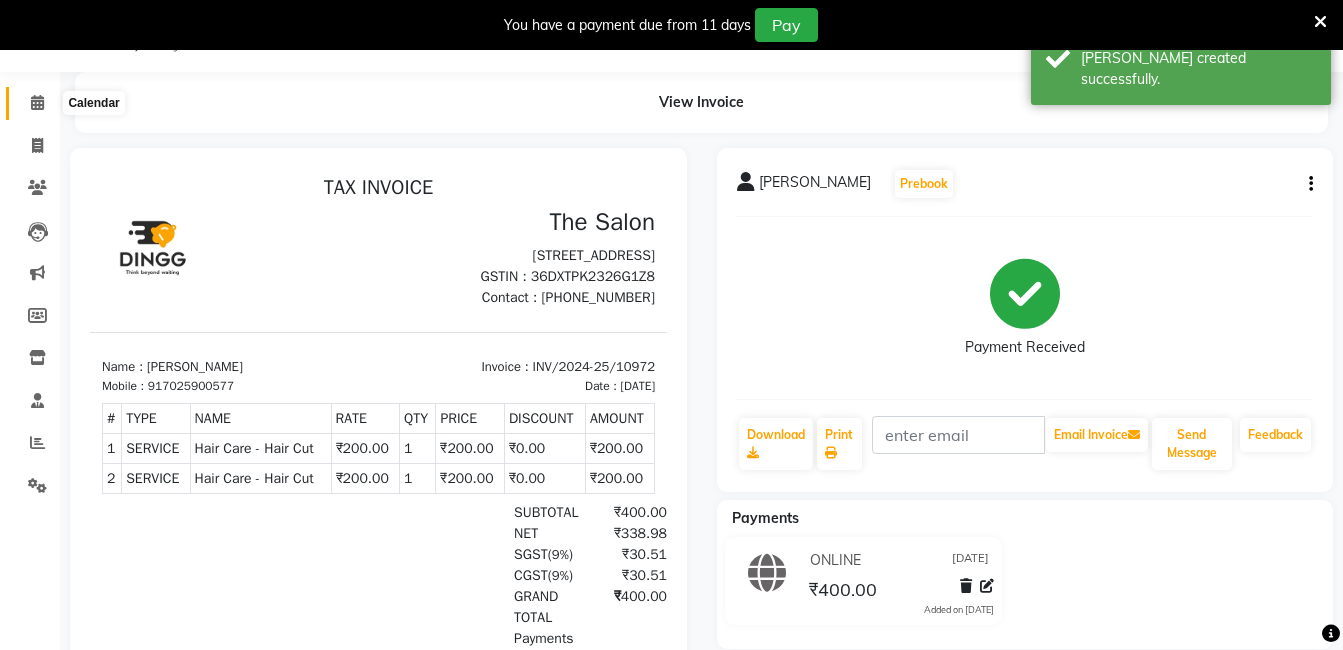 click 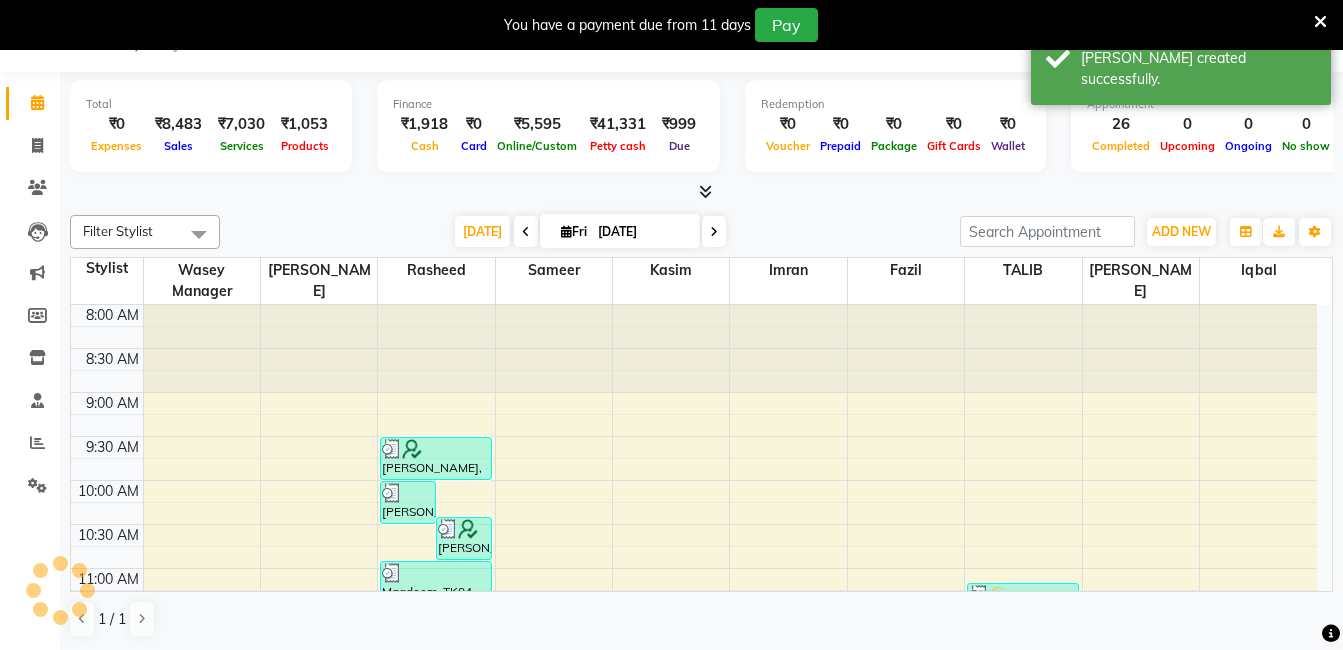 scroll, scrollTop: 0, scrollLeft: 0, axis: both 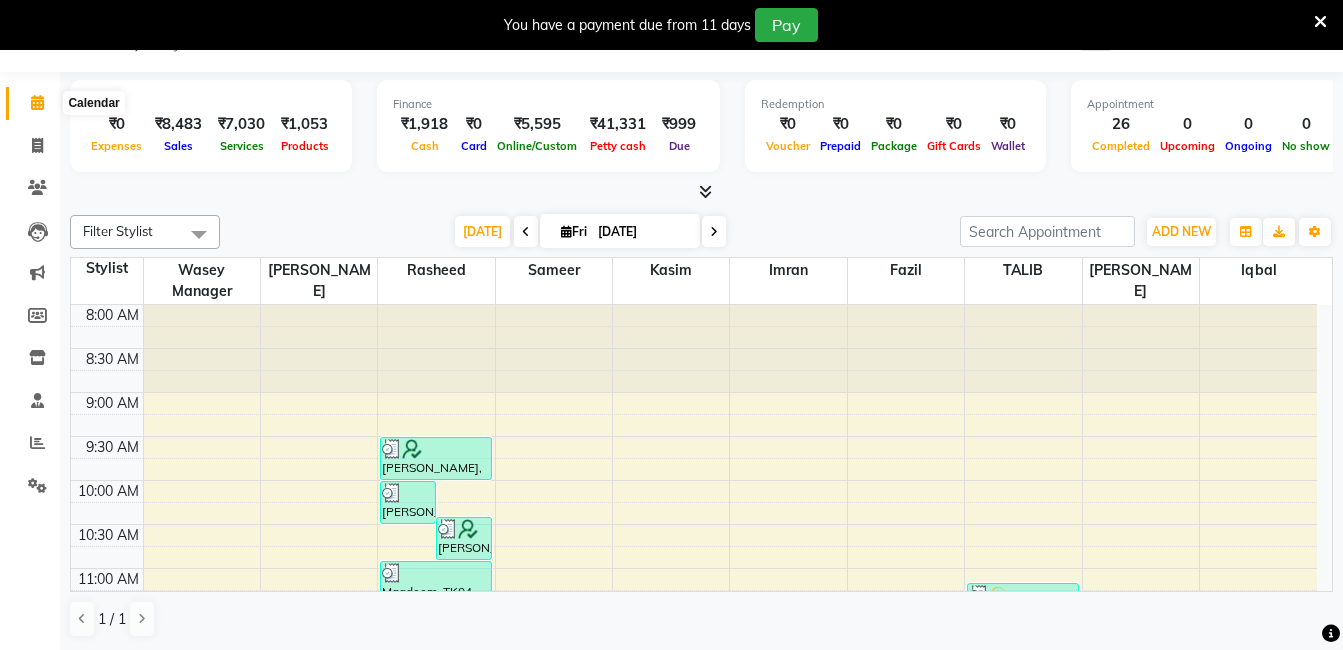 click 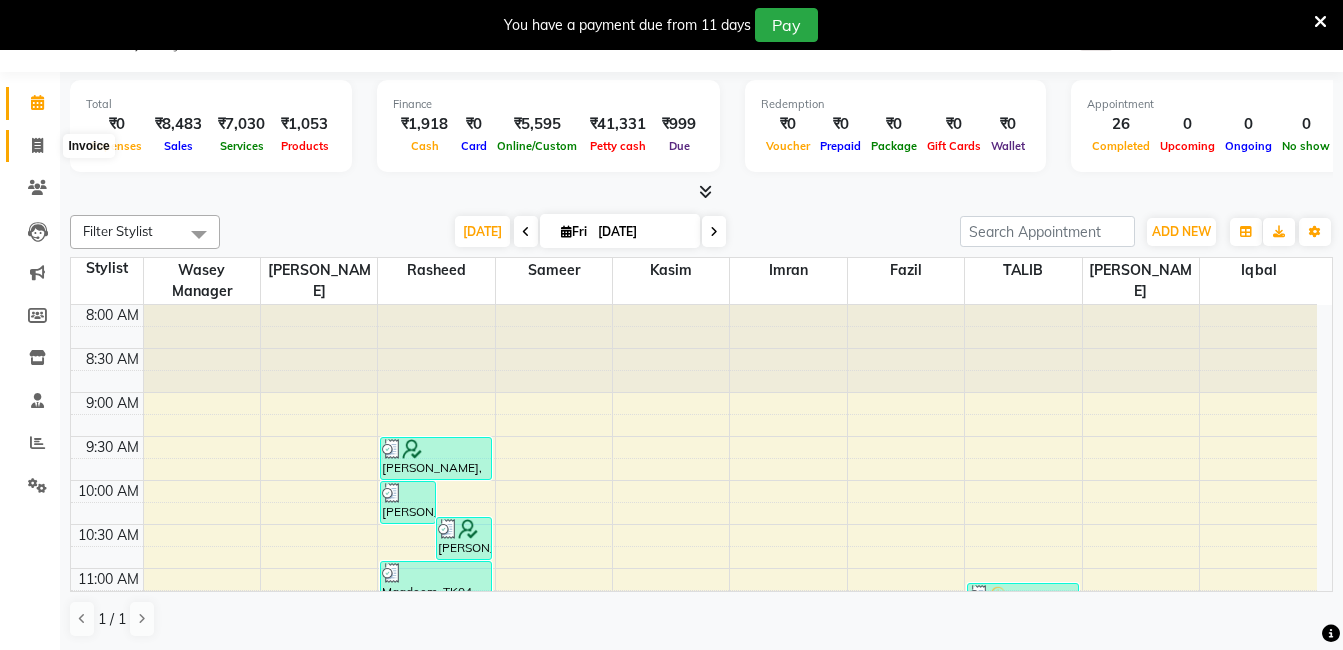 click 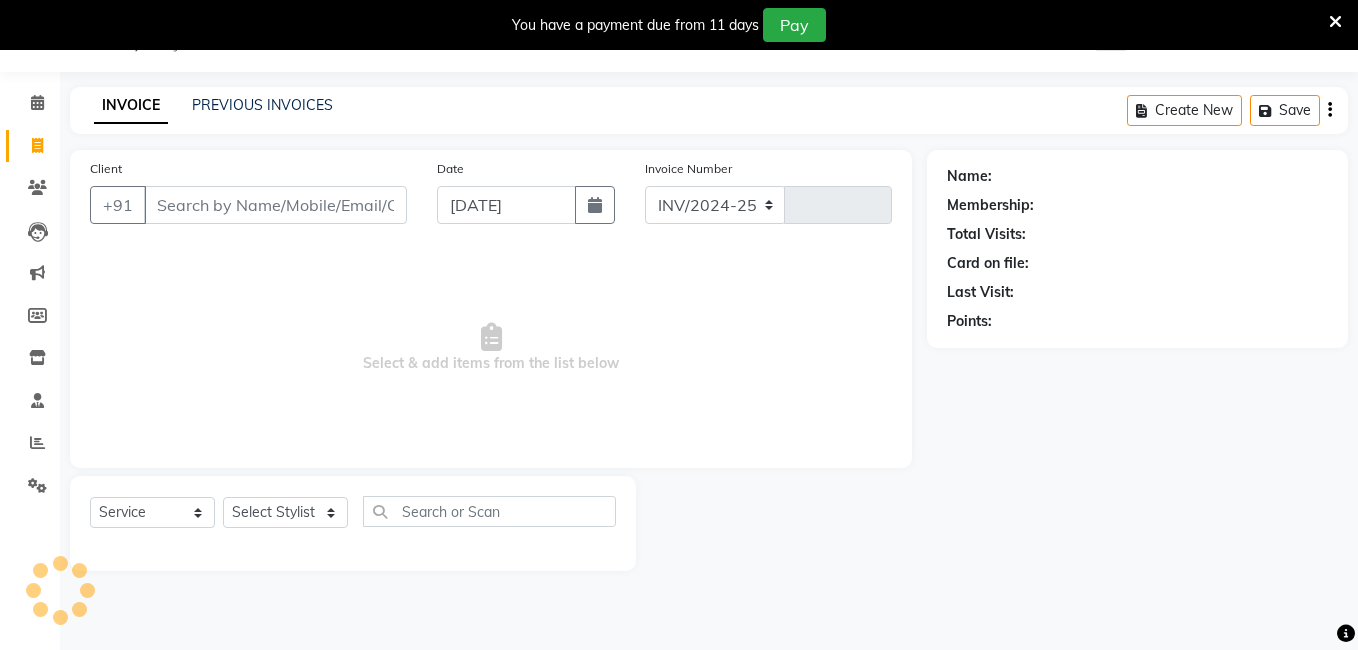 select on "5198" 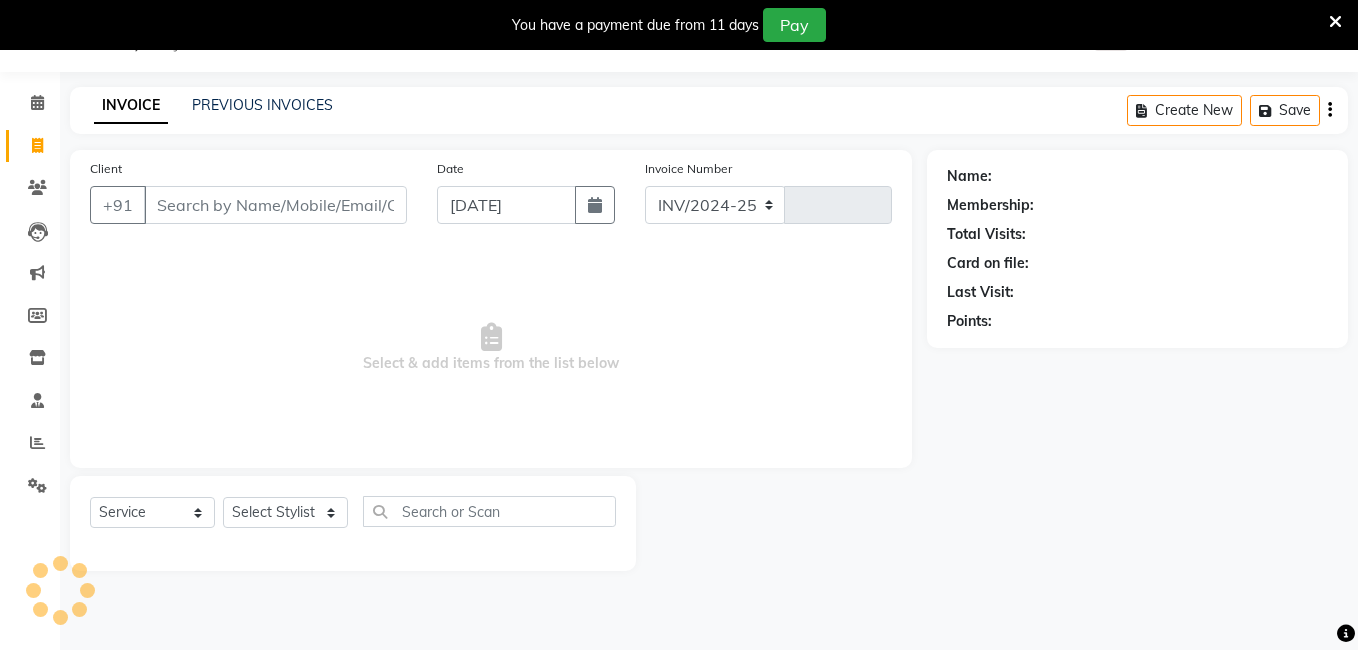 type on "10973" 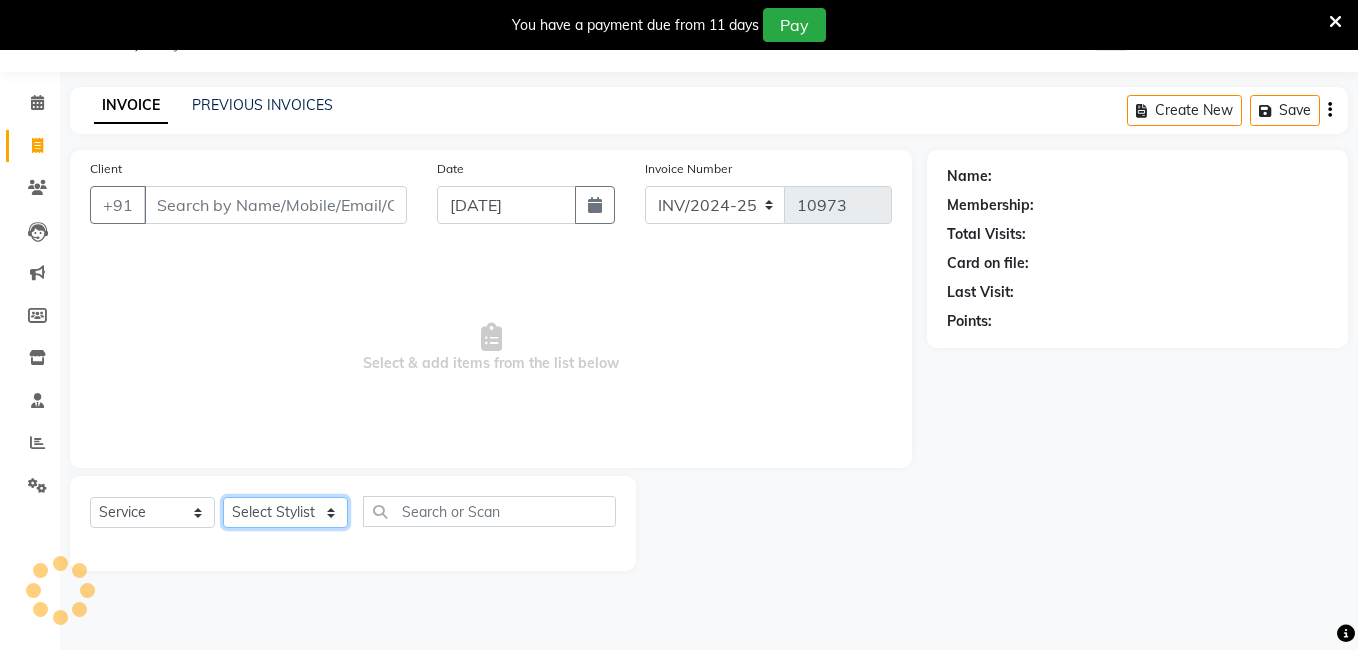 click on "Select Stylist [PERSON_NAME] [PERSON_NAME] kasim [PERSON_NAME] sameer [PERSON_NAME] manager" 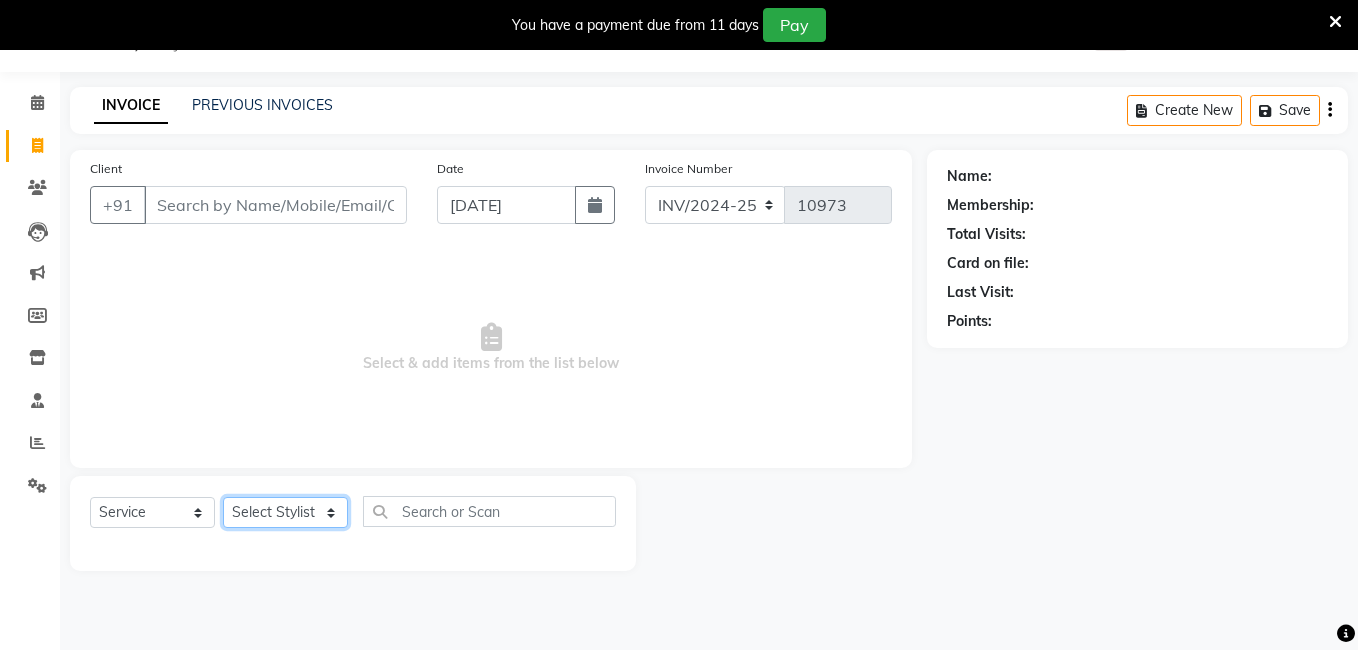 select on "43772" 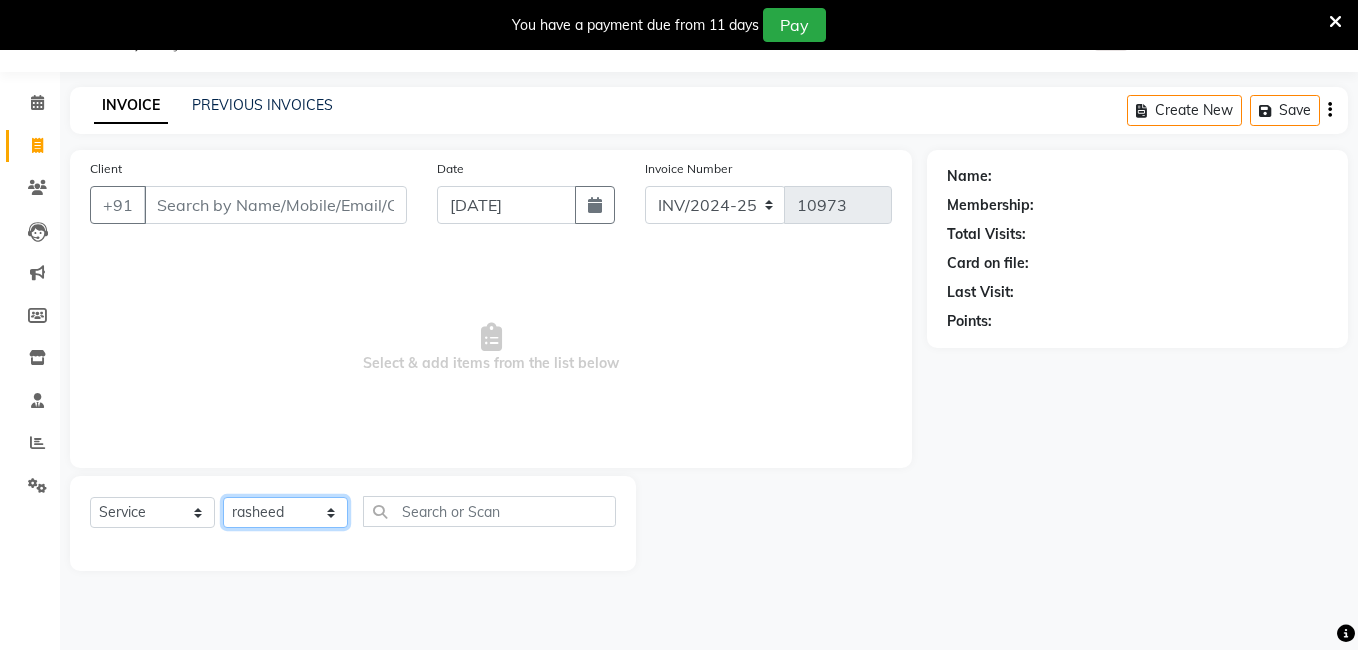 click on "Select Stylist [PERSON_NAME] [PERSON_NAME] kasim [PERSON_NAME] sameer [PERSON_NAME] manager" 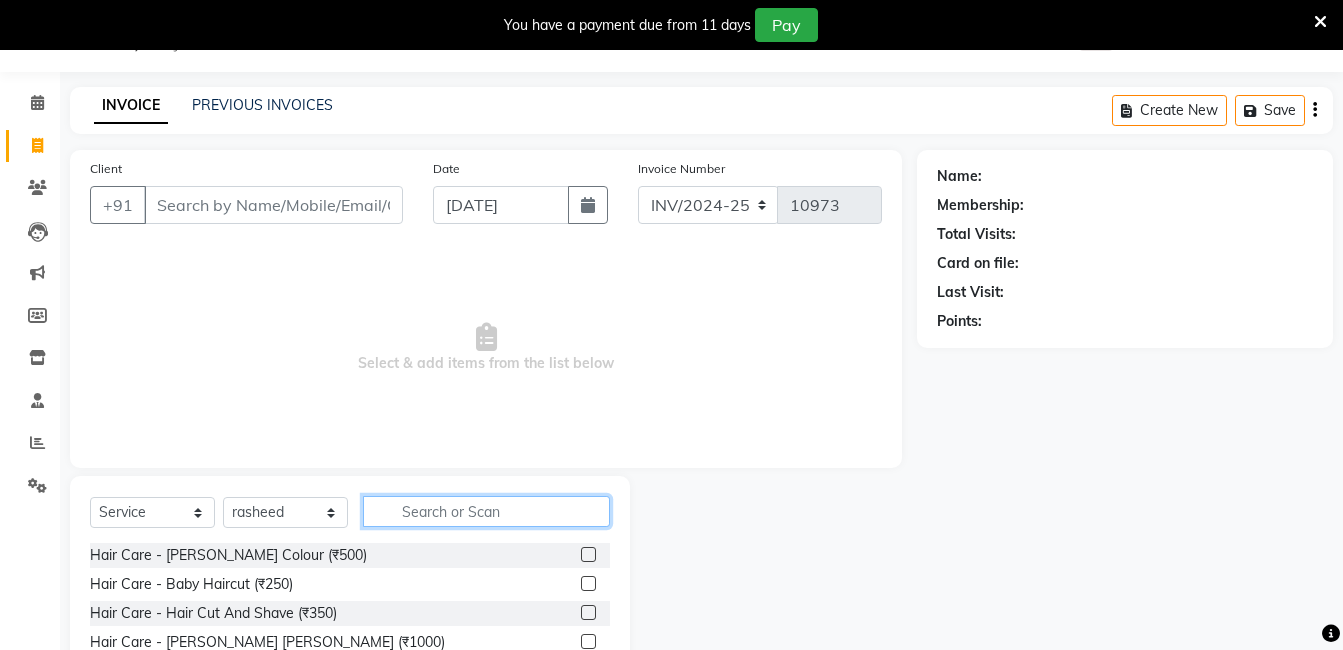 click 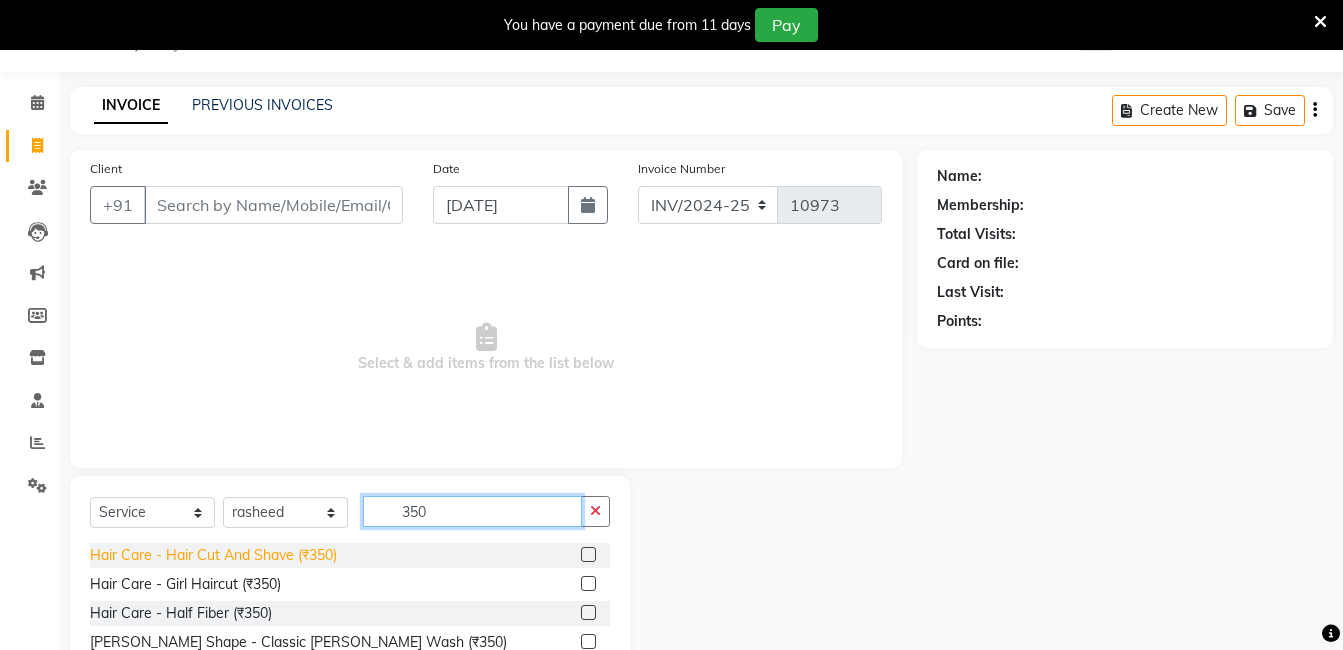 type on "350" 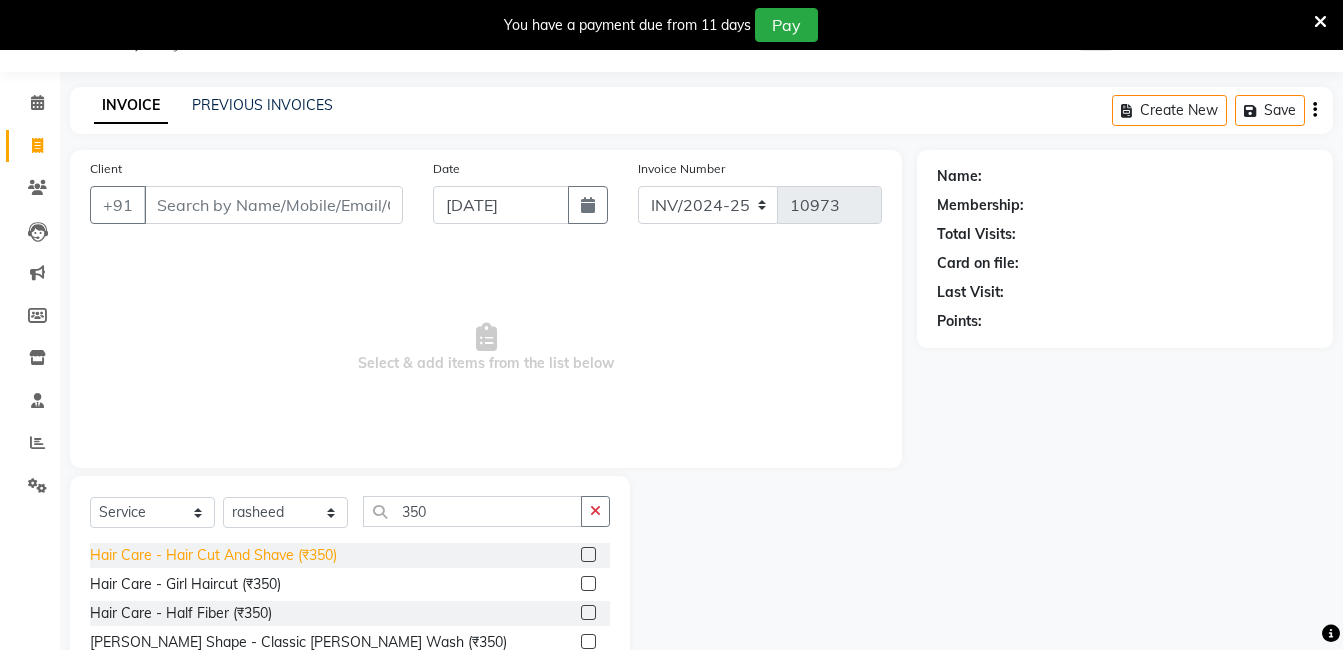 click on "Hair Care - Hair Cut And Shave (₹350)" 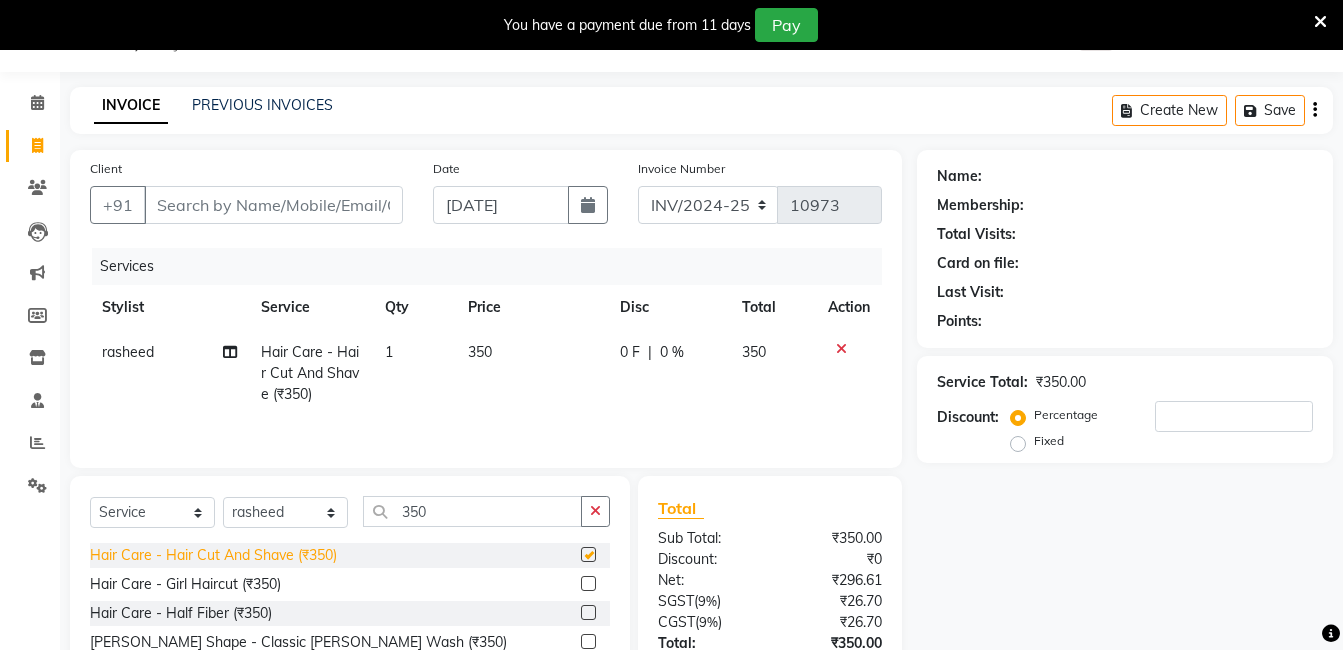 checkbox on "false" 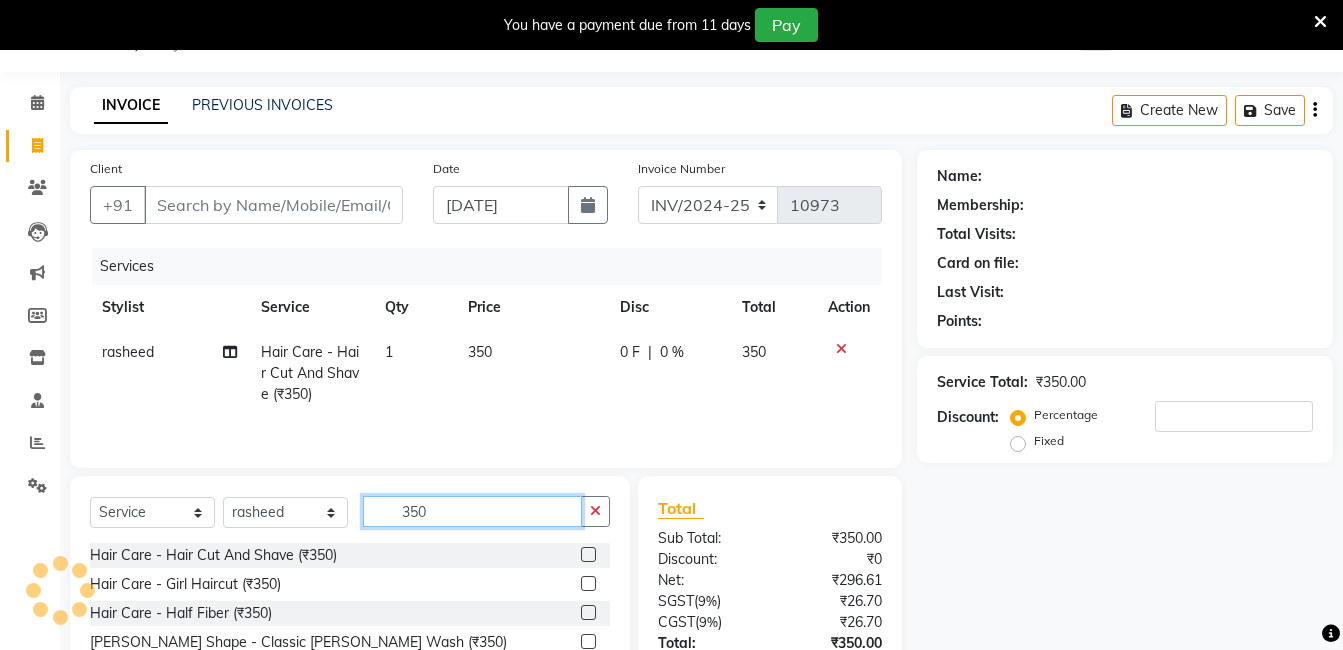 click on "350" 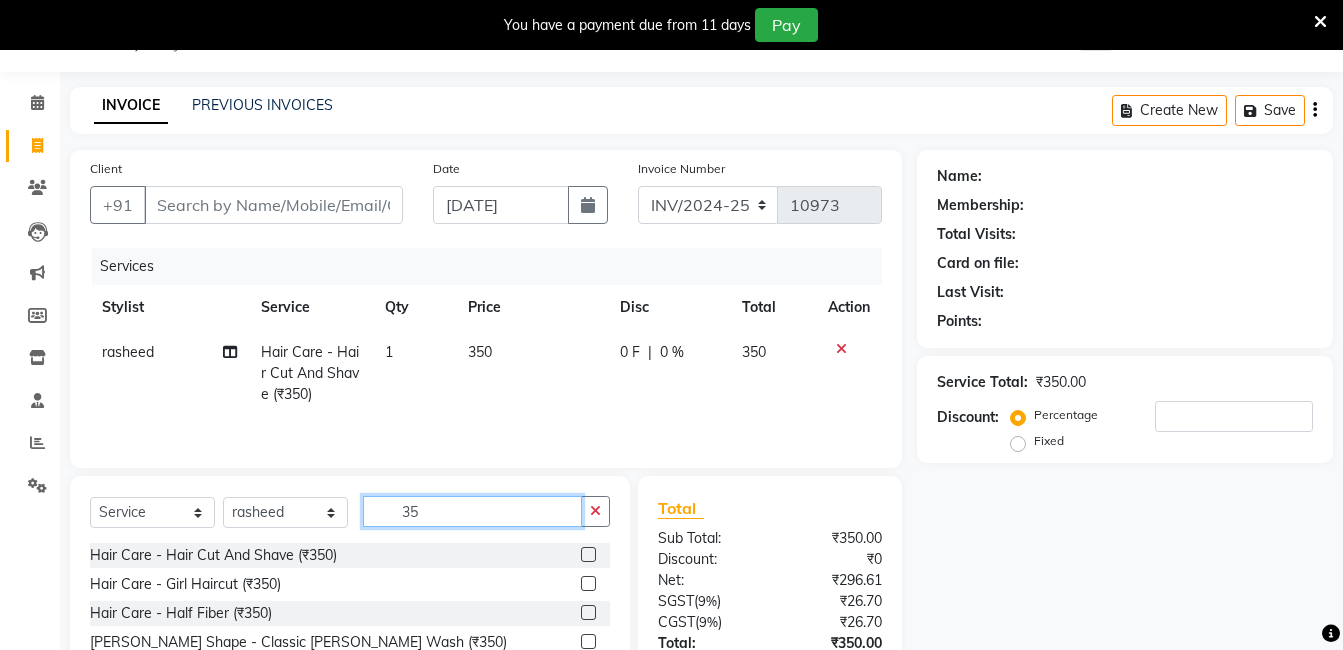 type on "3" 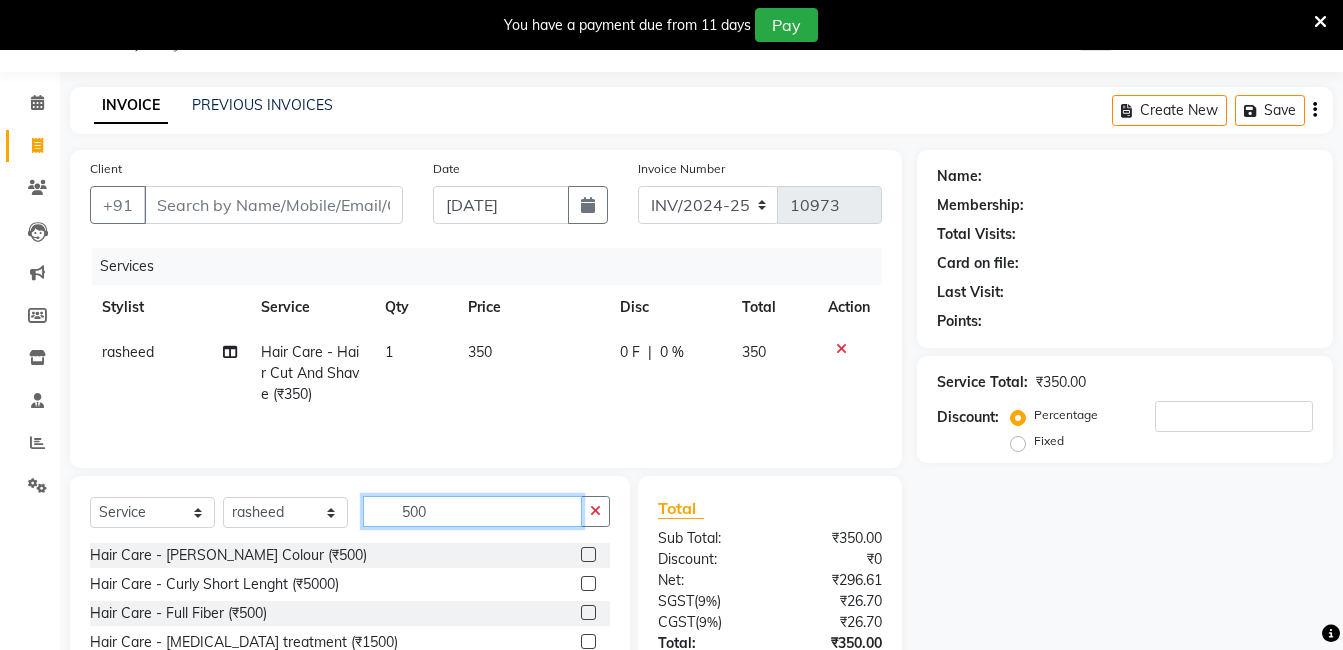scroll, scrollTop: 151, scrollLeft: 0, axis: vertical 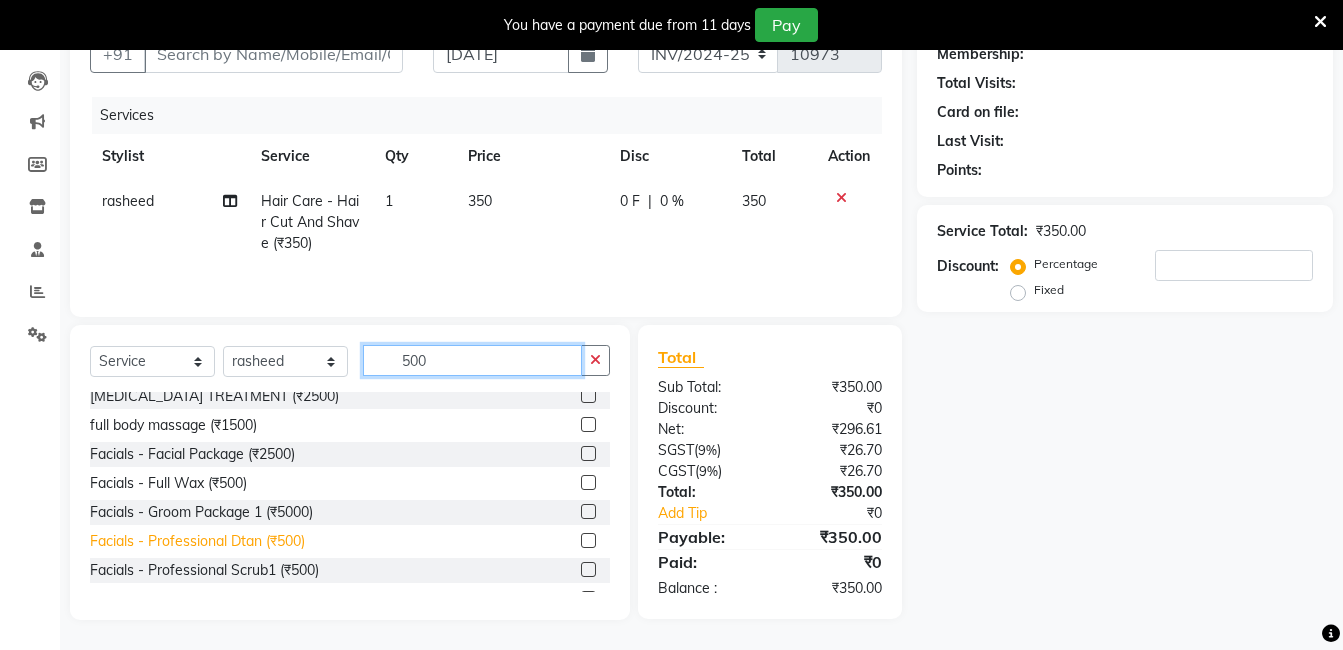 type on "500" 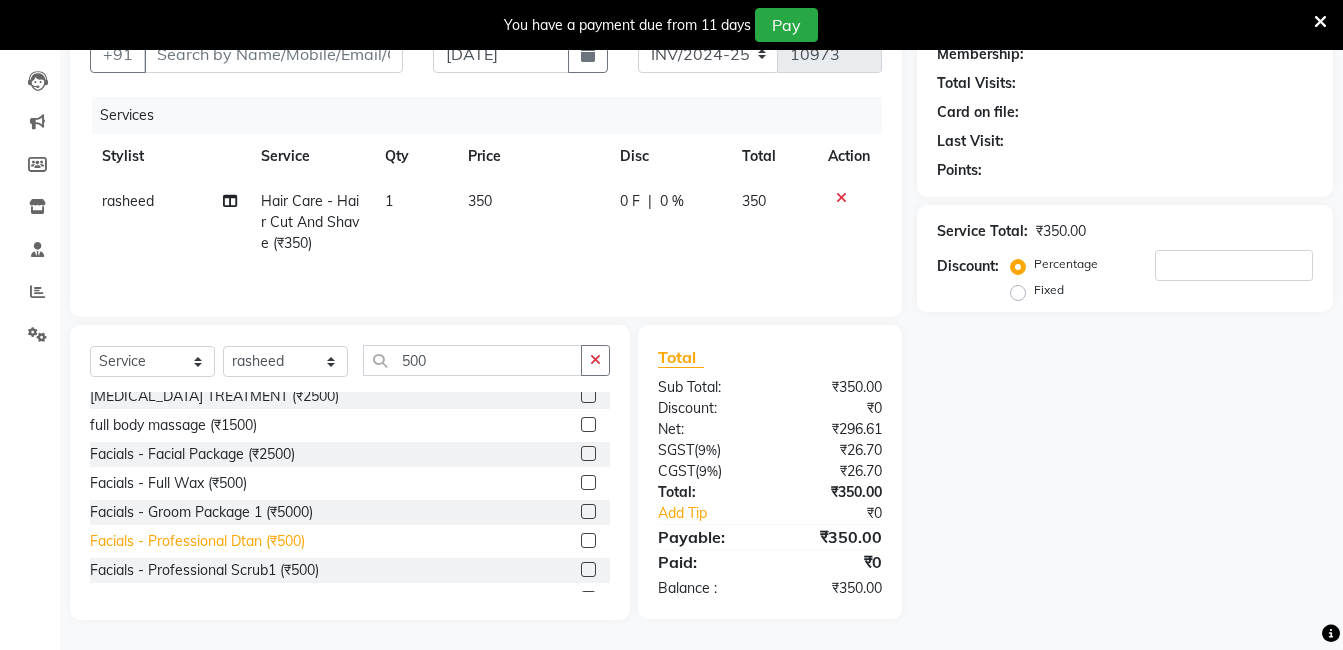 click on "Facials - Professional Dtan (₹500)" 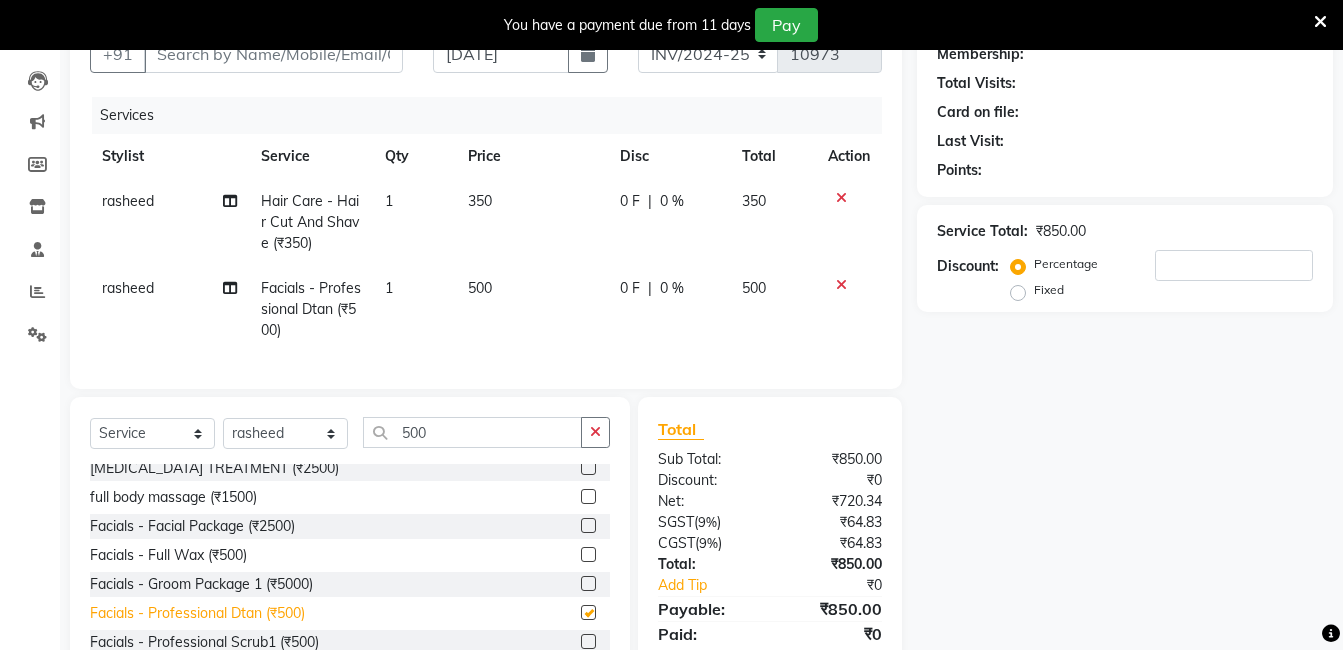 checkbox on "false" 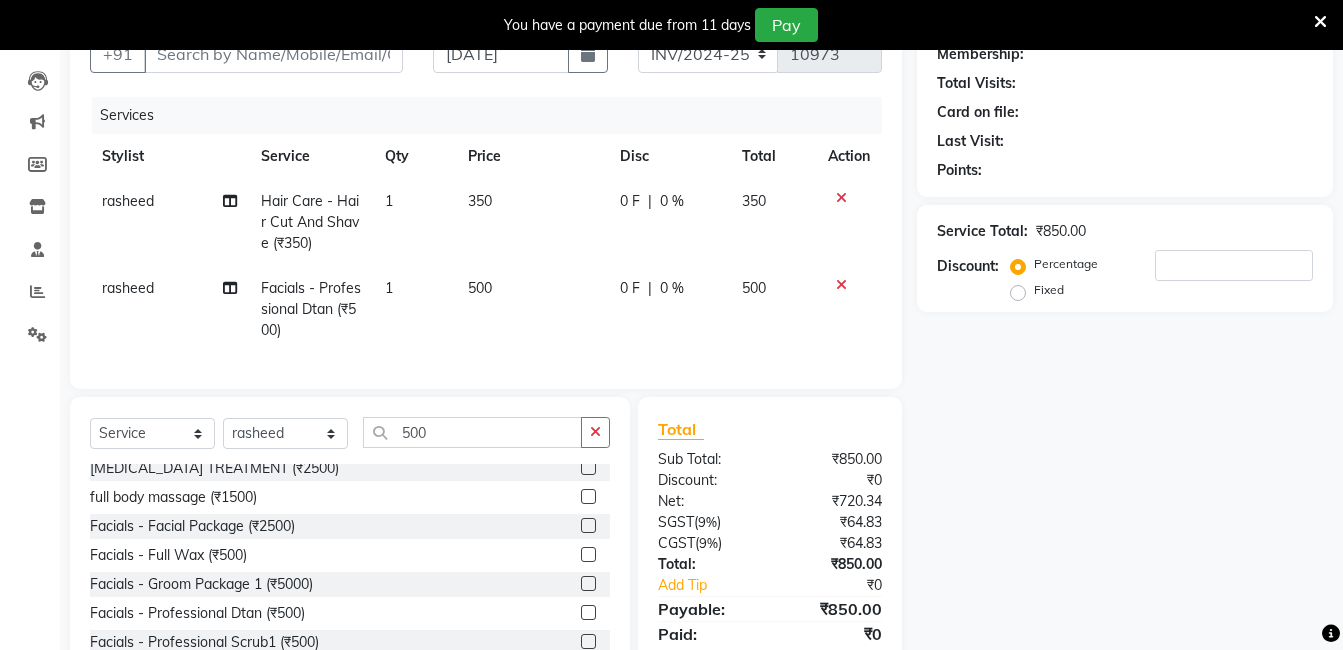 scroll, scrollTop: 238, scrollLeft: 0, axis: vertical 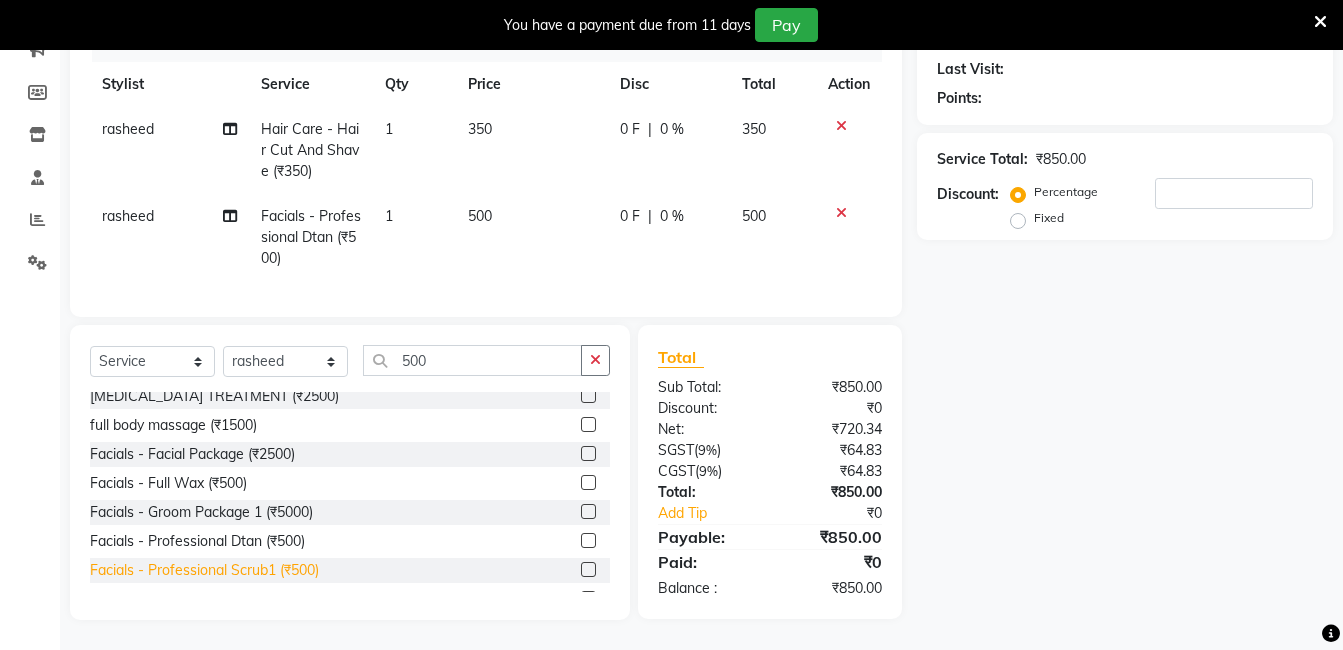click on "Facials - Professional Scrub1 (₹500)" 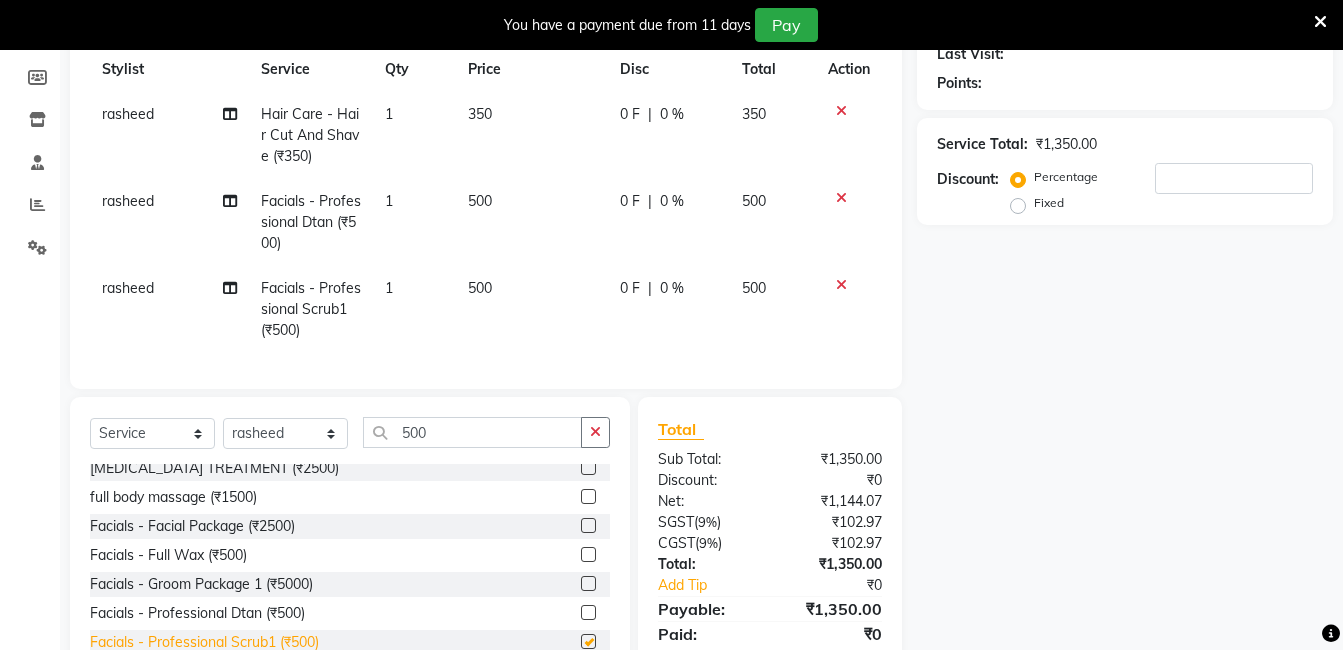 checkbox on "false" 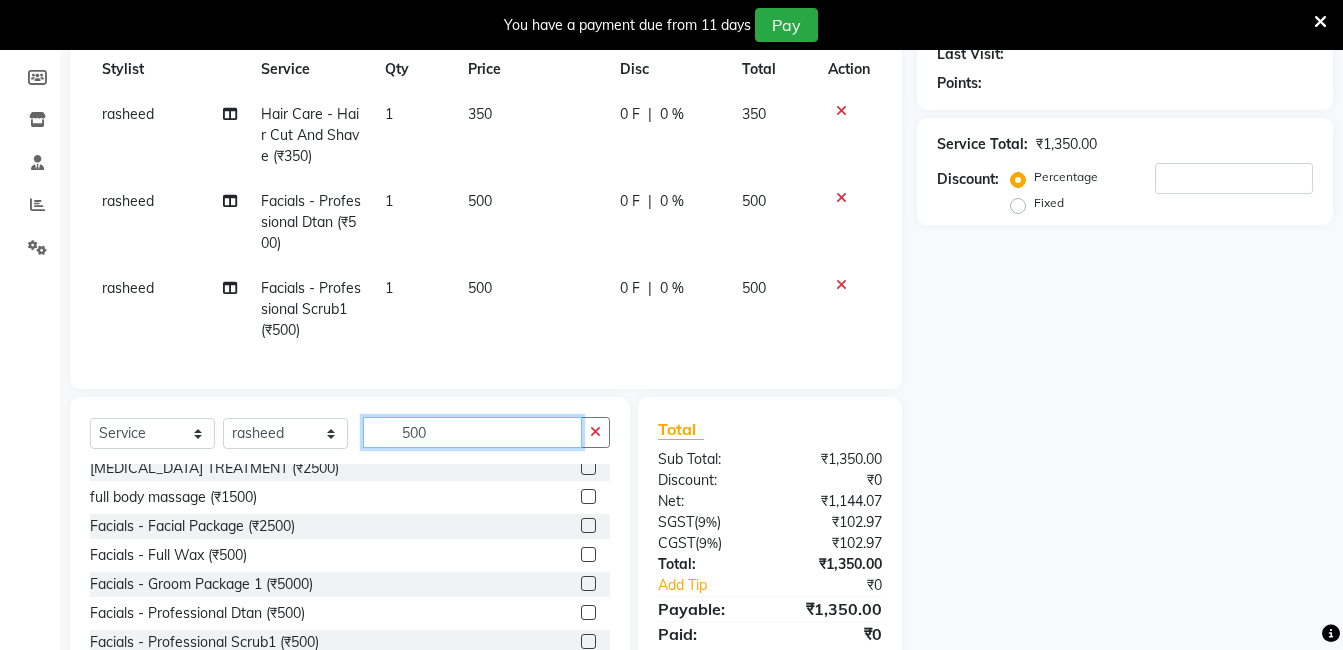 click on "500" 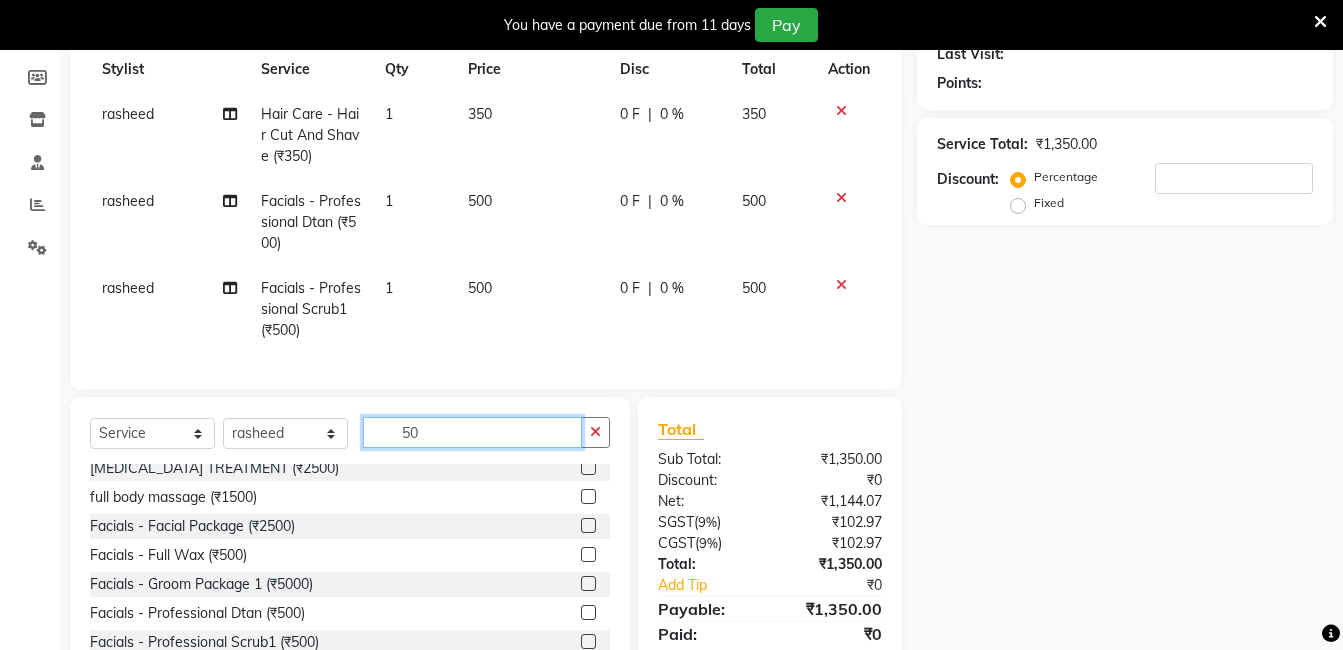 type on "5" 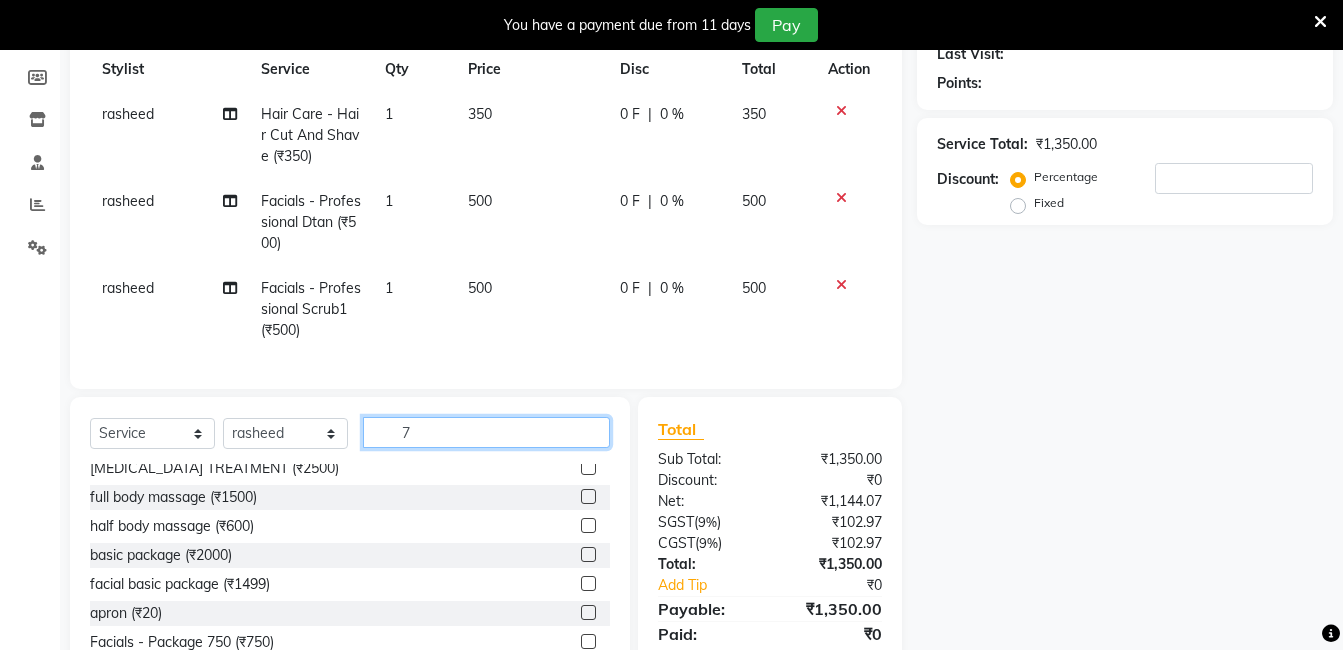 scroll, scrollTop: 0, scrollLeft: 0, axis: both 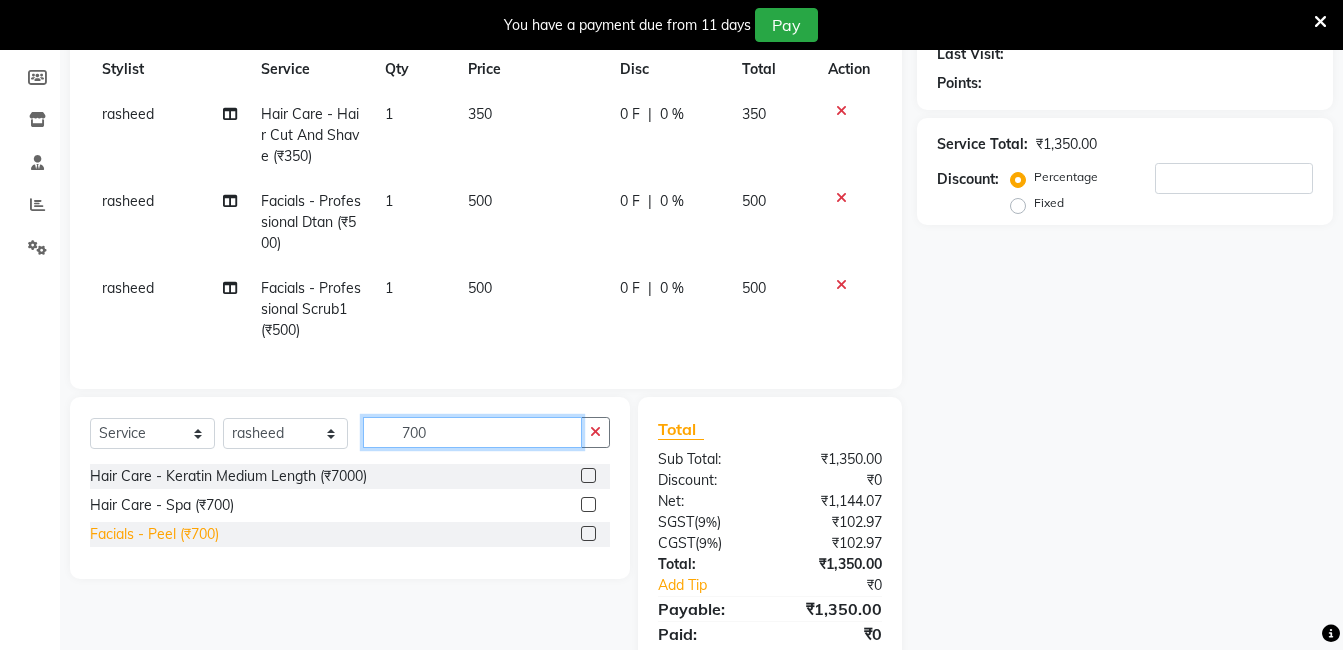 type on "700" 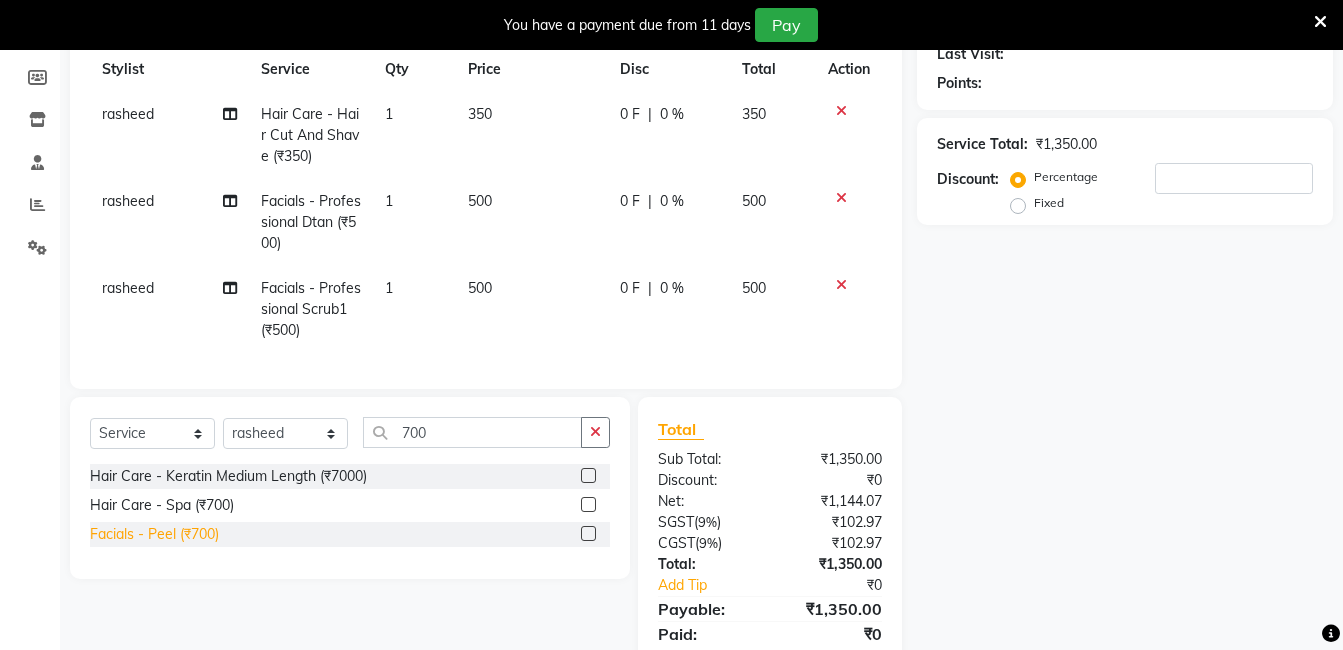 click on "Facials - Peel (₹700)" 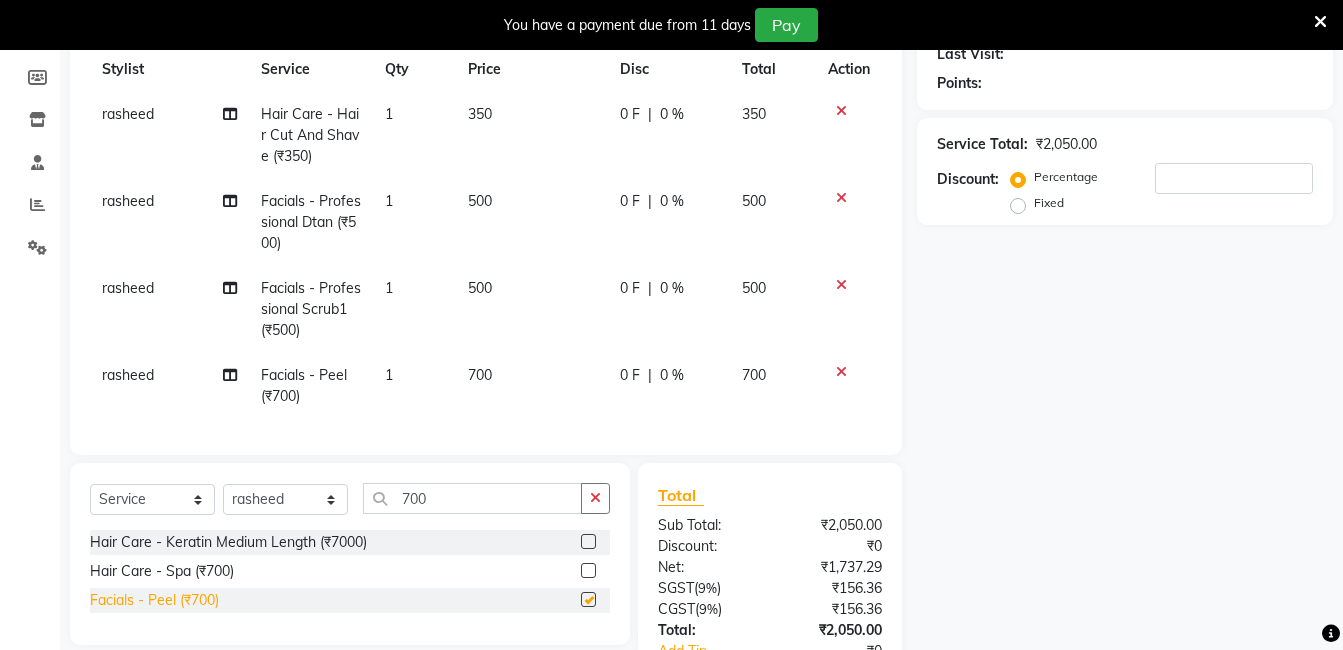checkbox on "false" 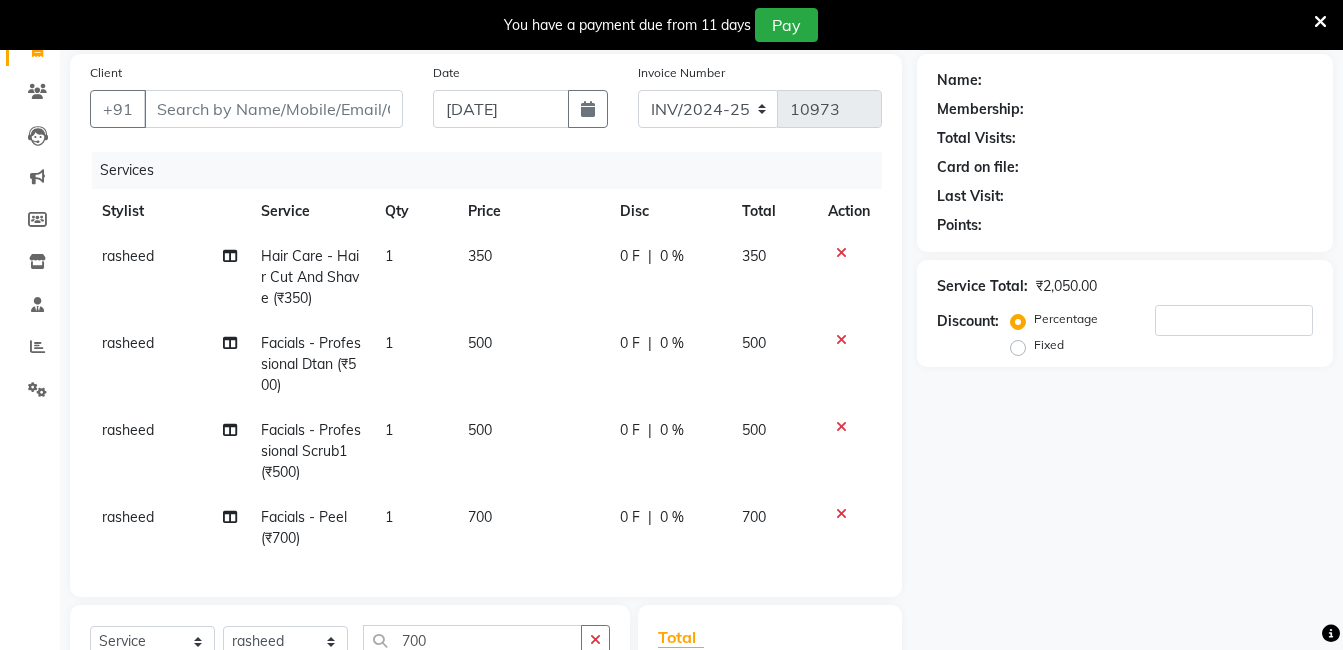 scroll, scrollTop: 0, scrollLeft: 0, axis: both 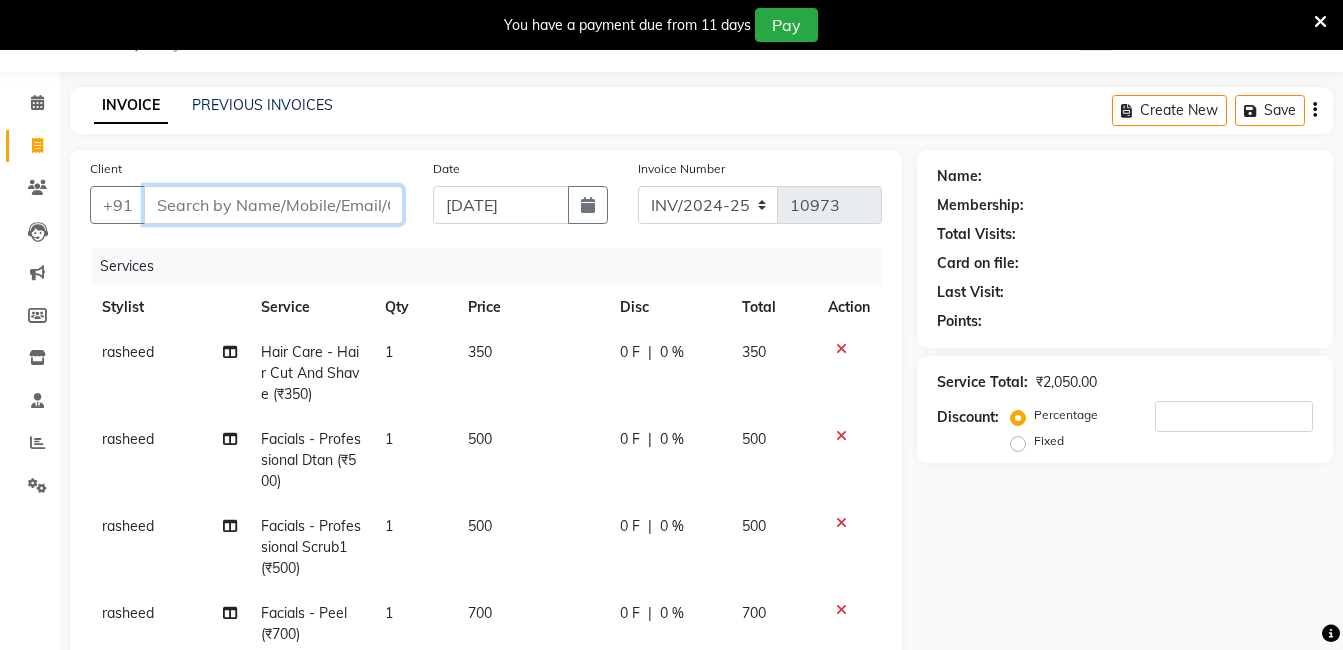 click on "Client" at bounding box center (273, 205) 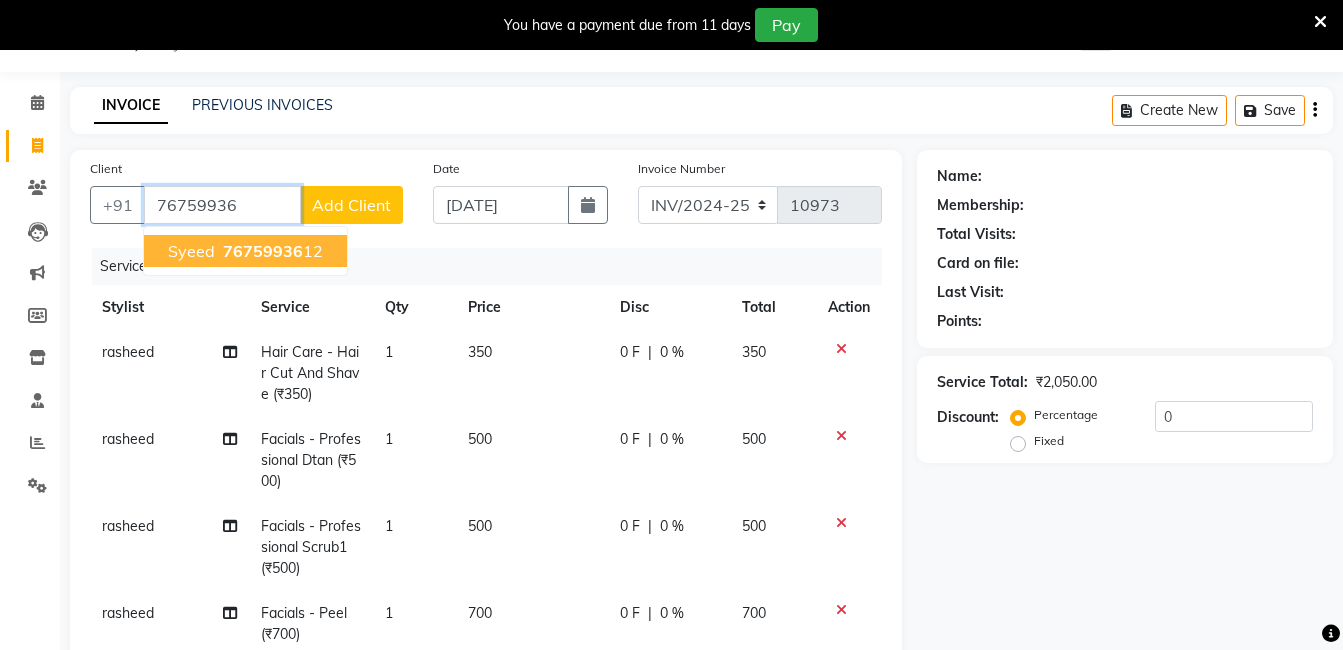 click on "syeed   76759936 12" at bounding box center (245, 251) 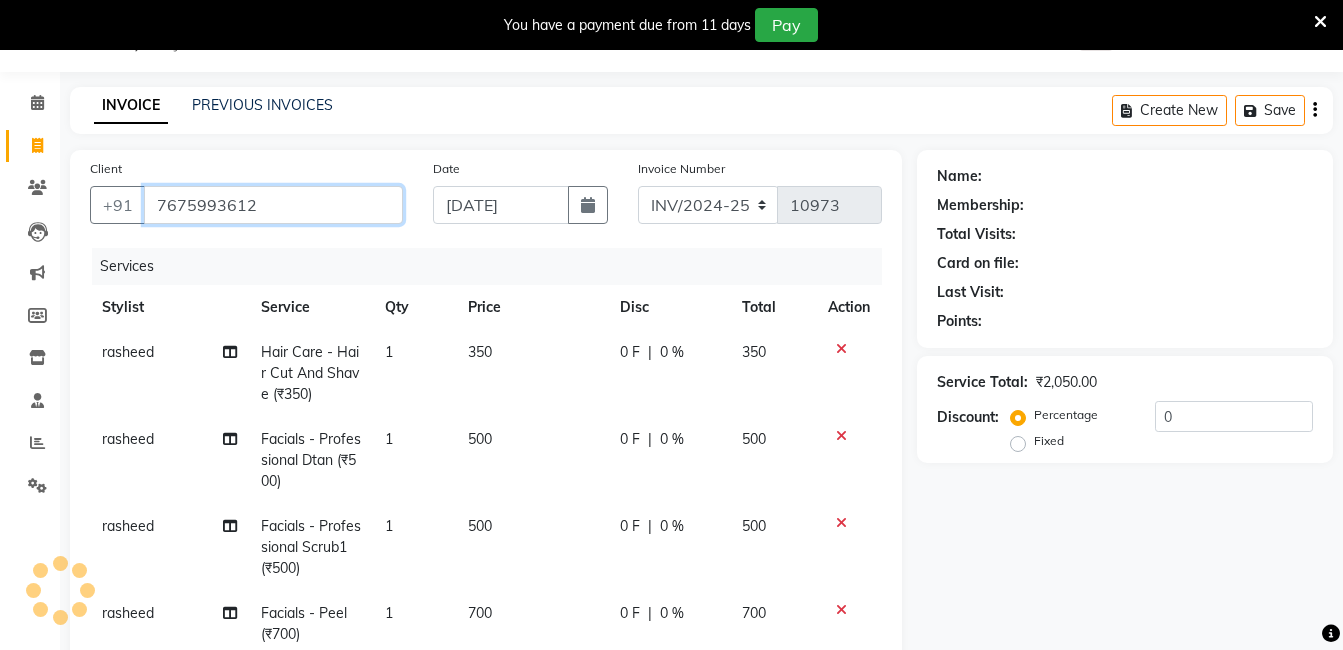 type on "7675993612" 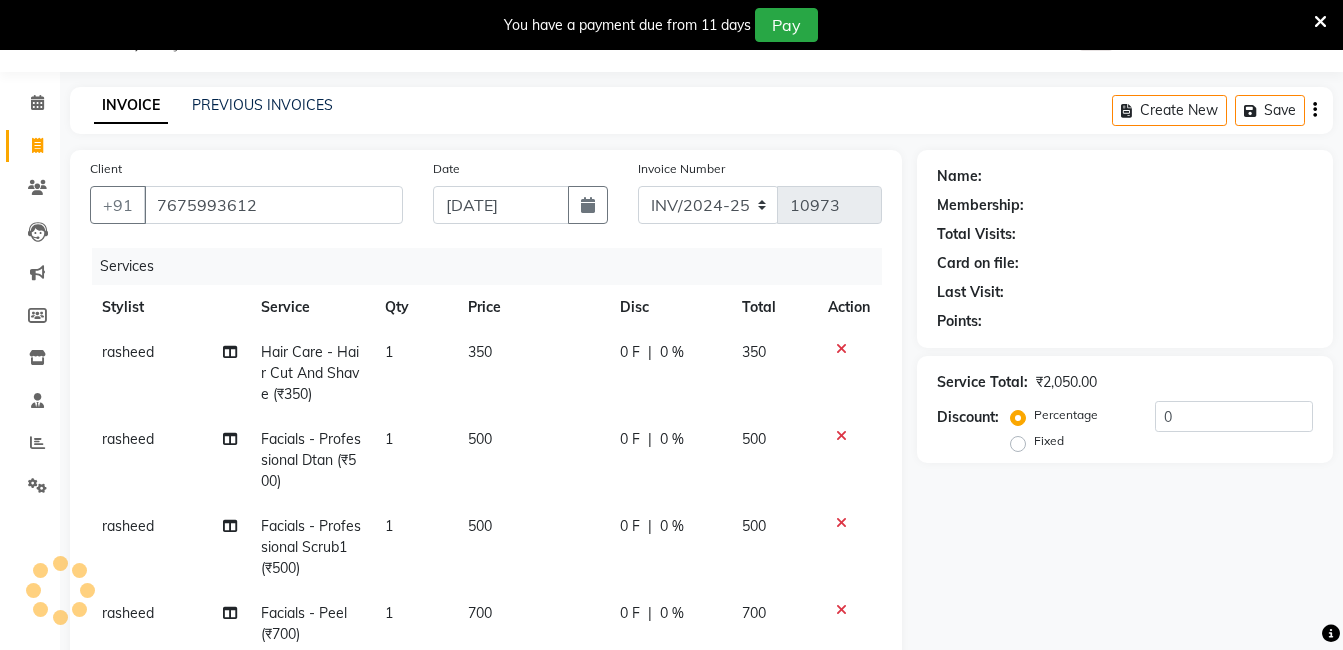 select on "2: Object" 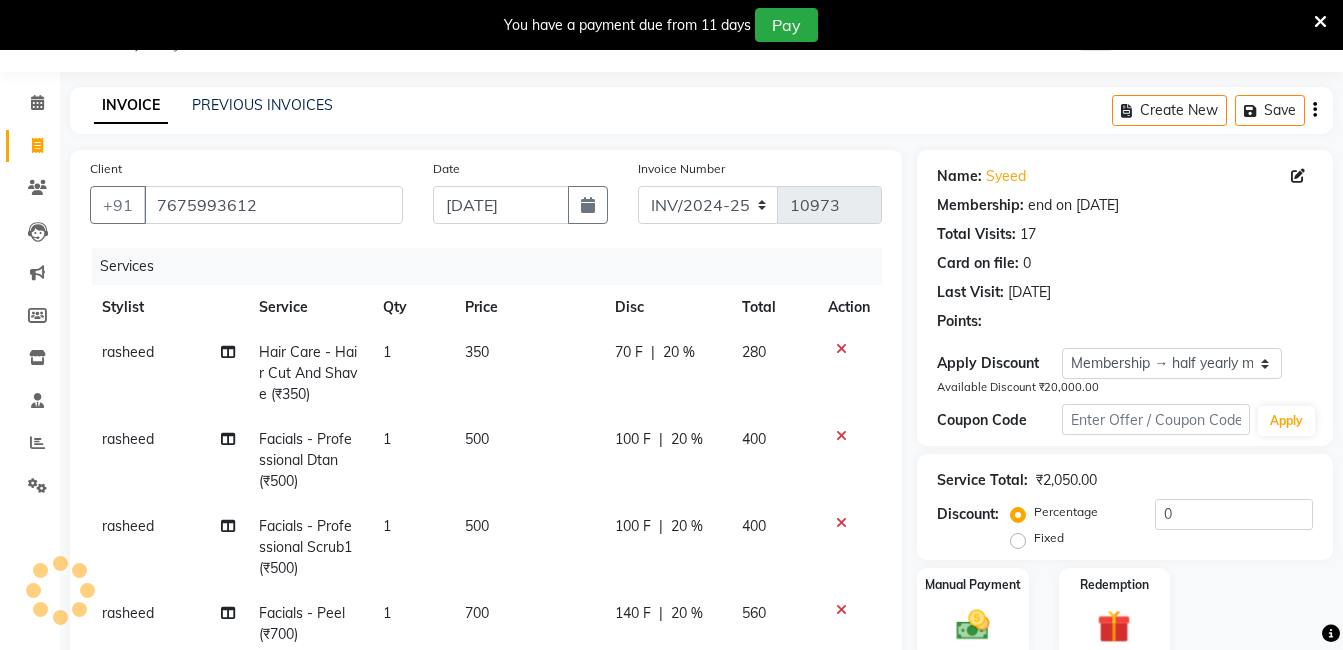 type on "20" 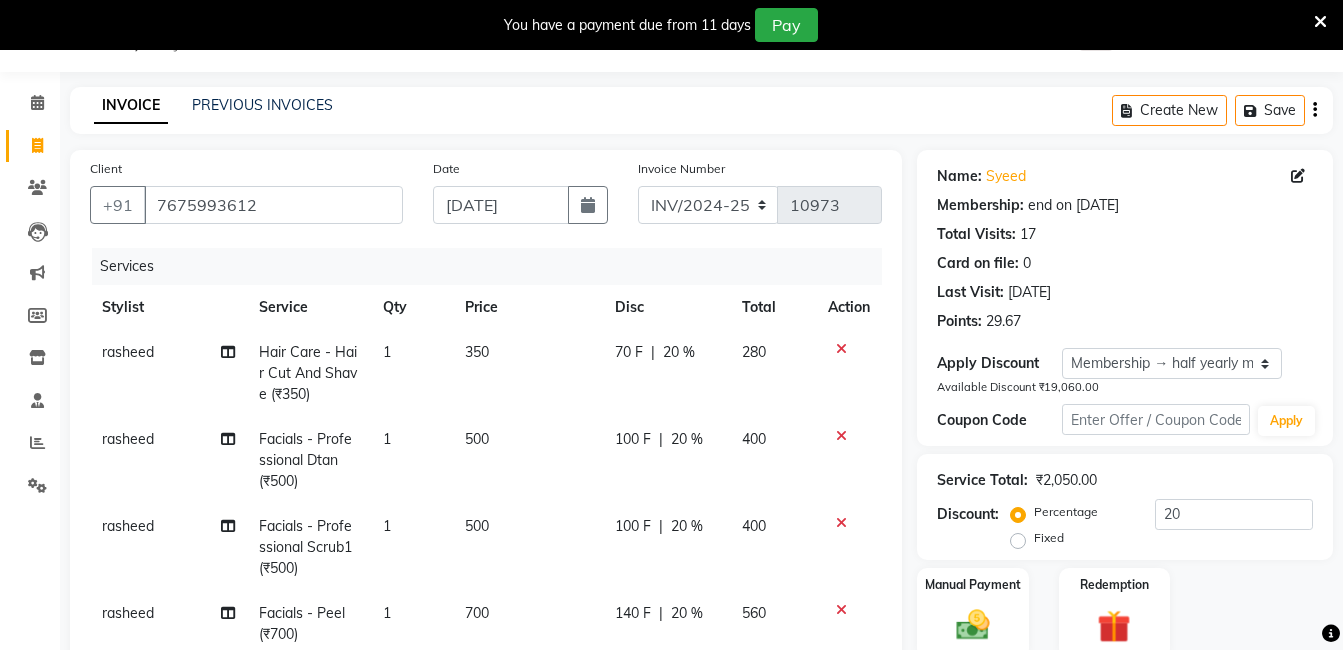 scroll, scrollTop: 390, scrollLeft: 0, axis: vertical 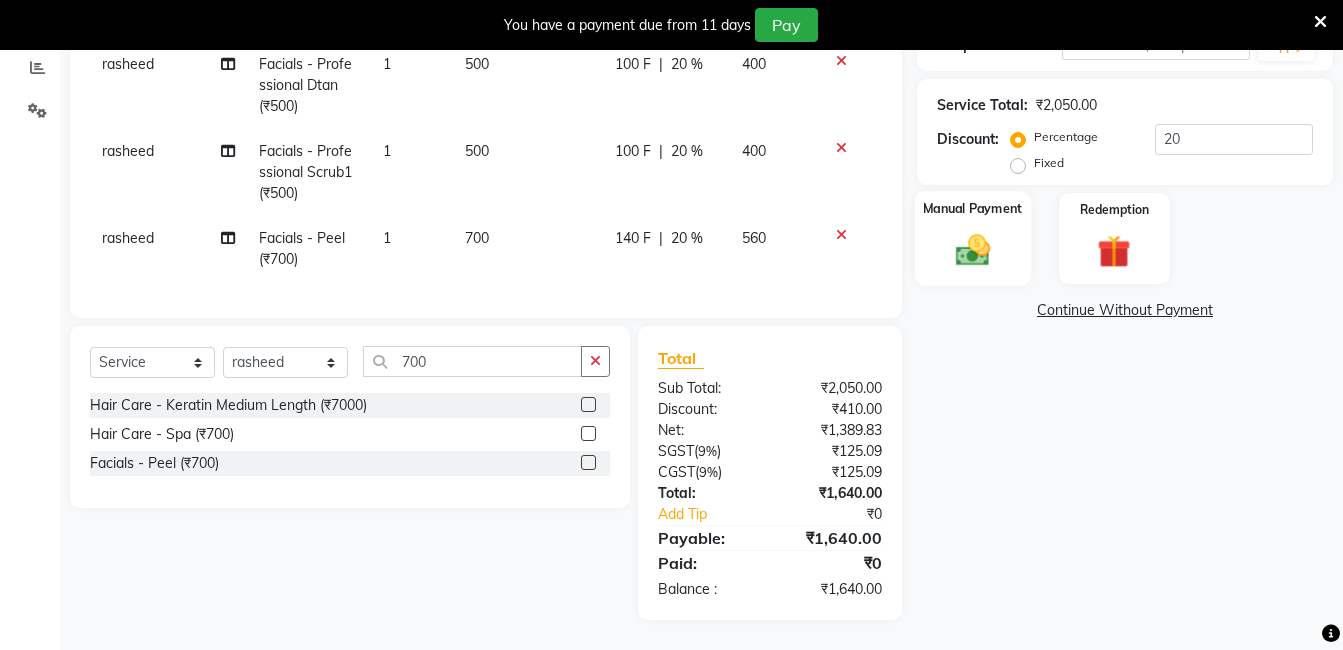 click 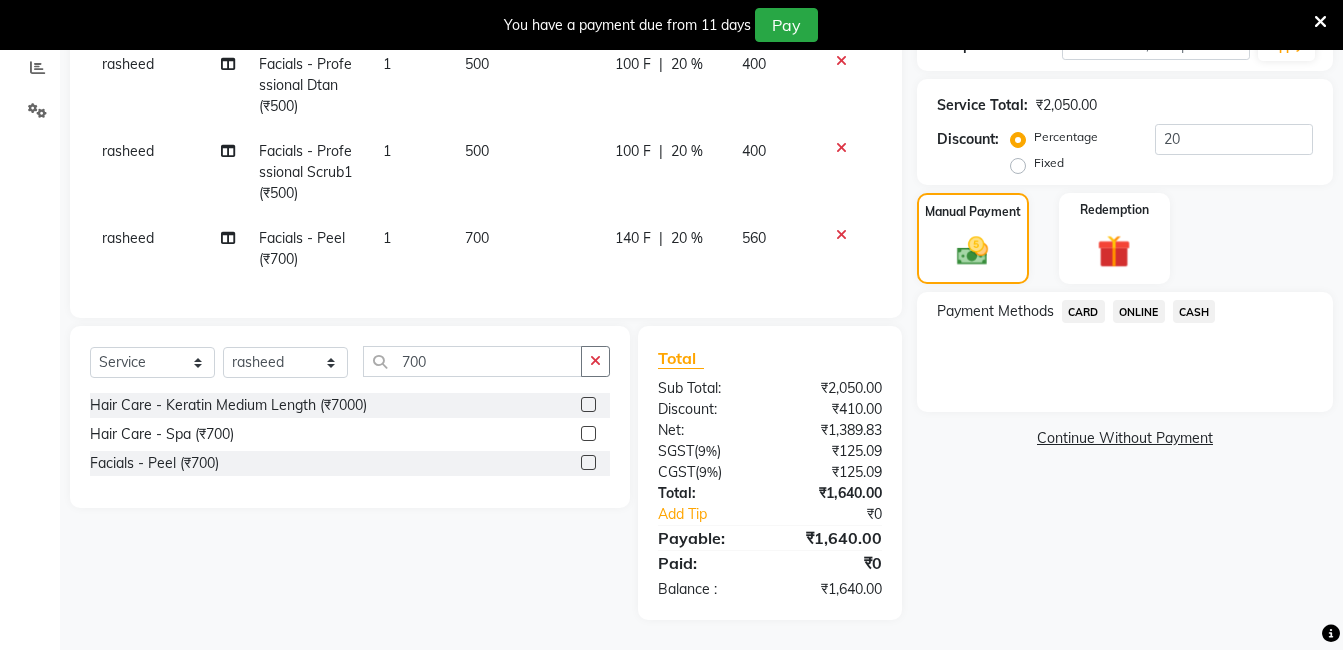 click on "ONLINE" 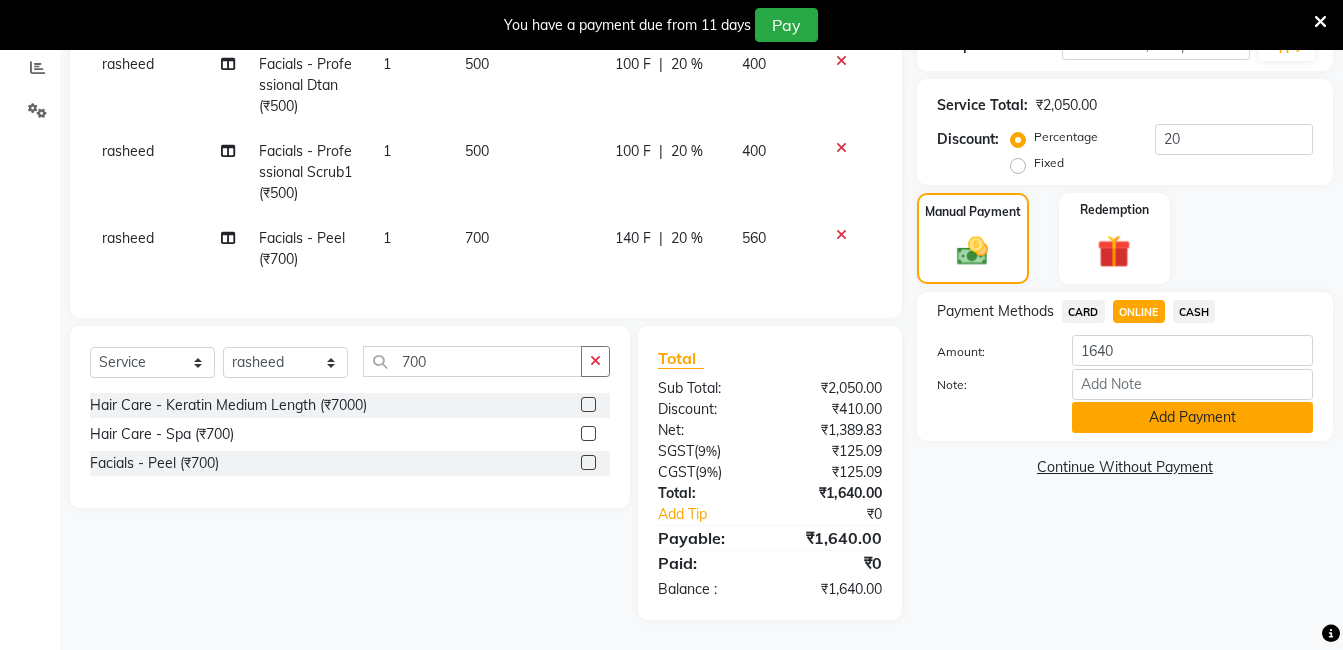 click on "Add Payment" 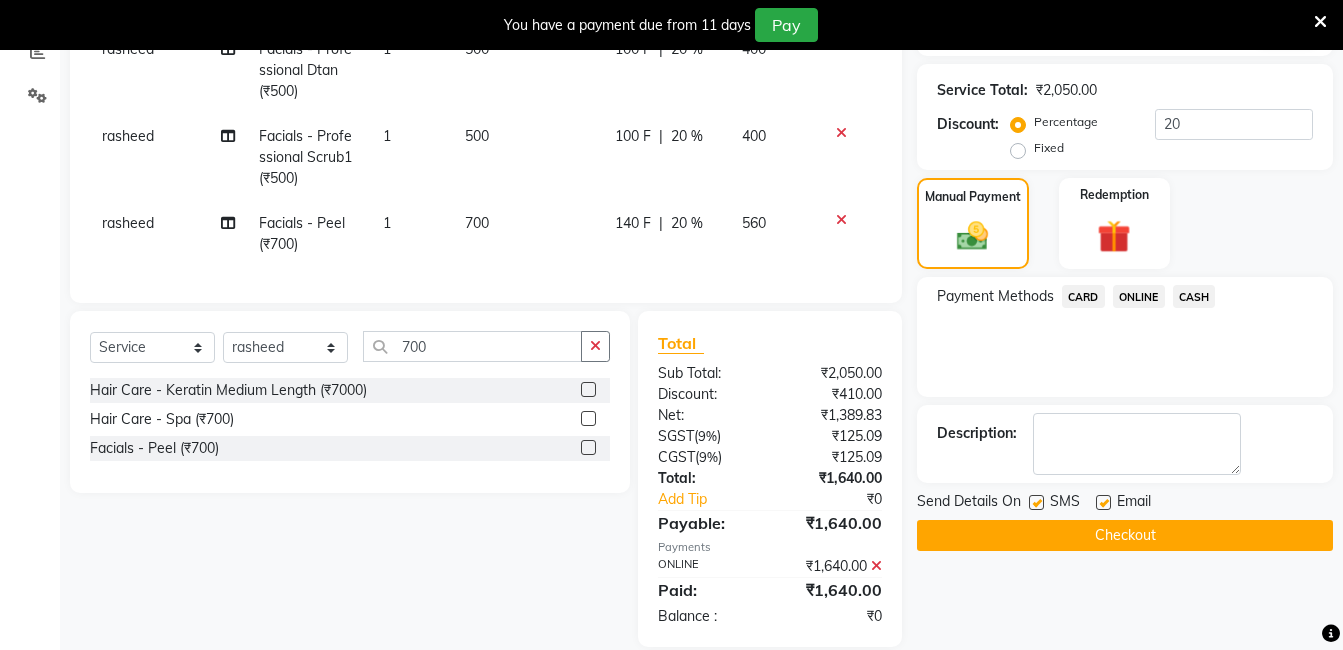 scroll, scrollTop: 522, scrollLeft: 0, axis: vertical 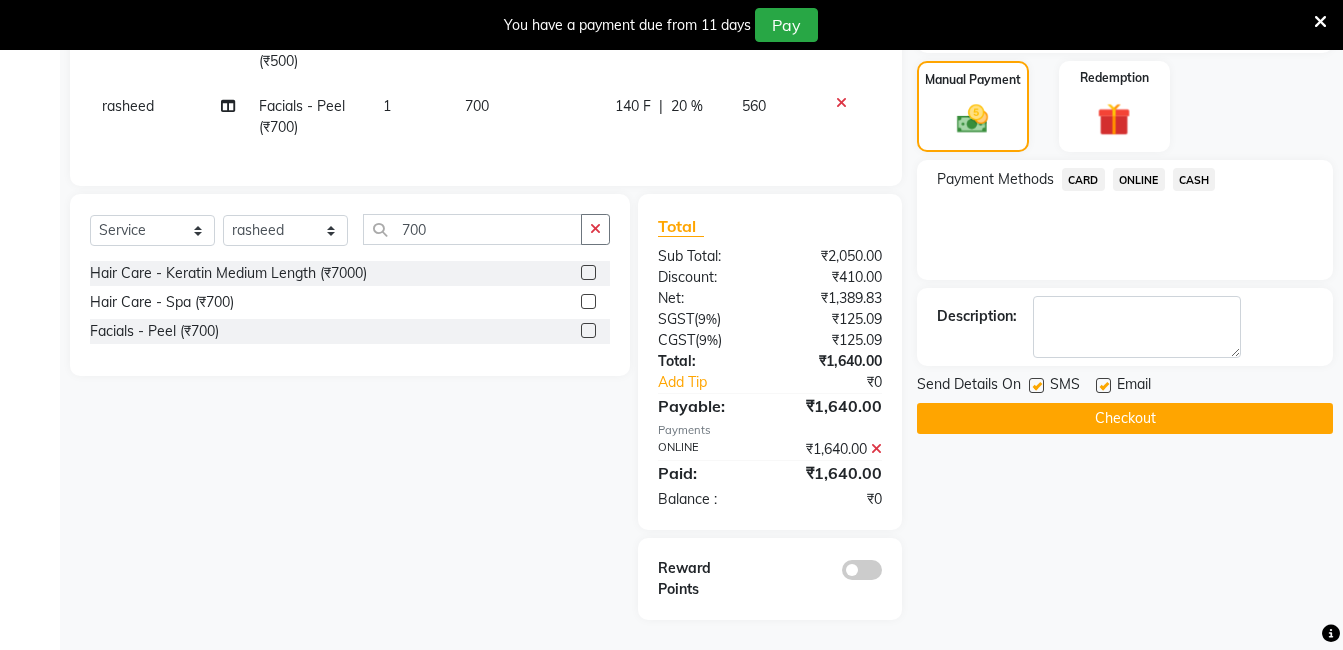 click on "Checkout" 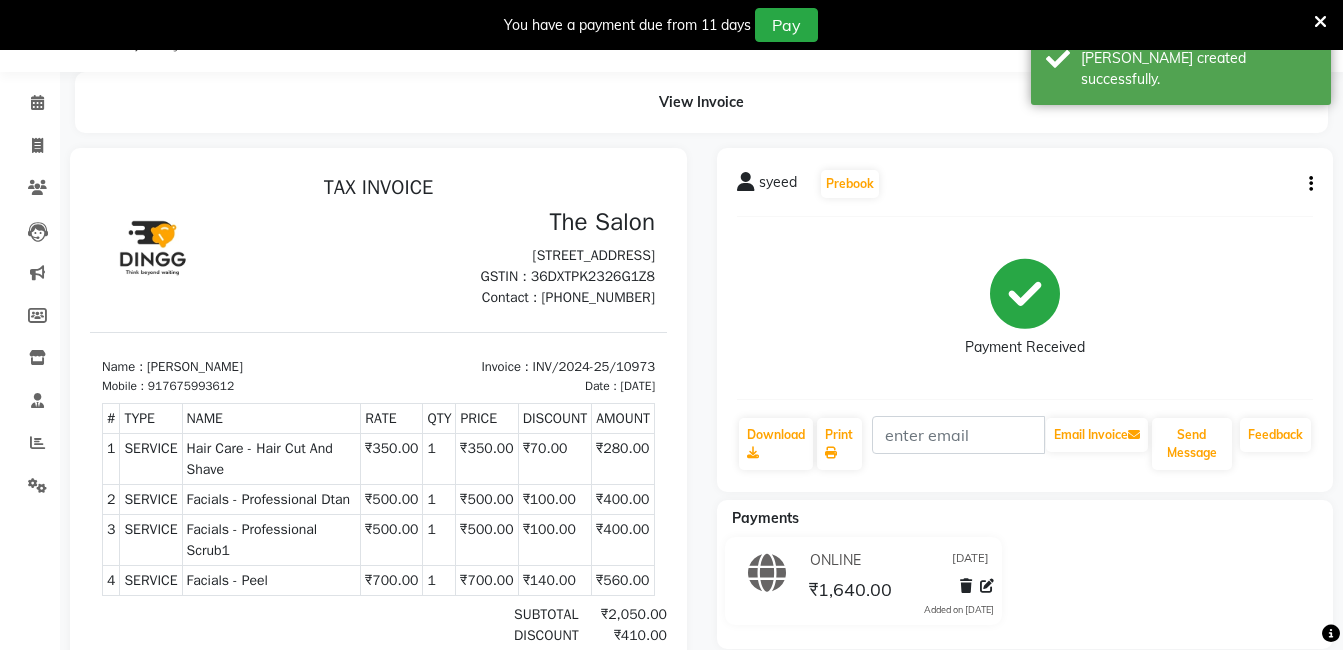 scroll, scrollTop: 0, scrollLeft: 0, axis: both 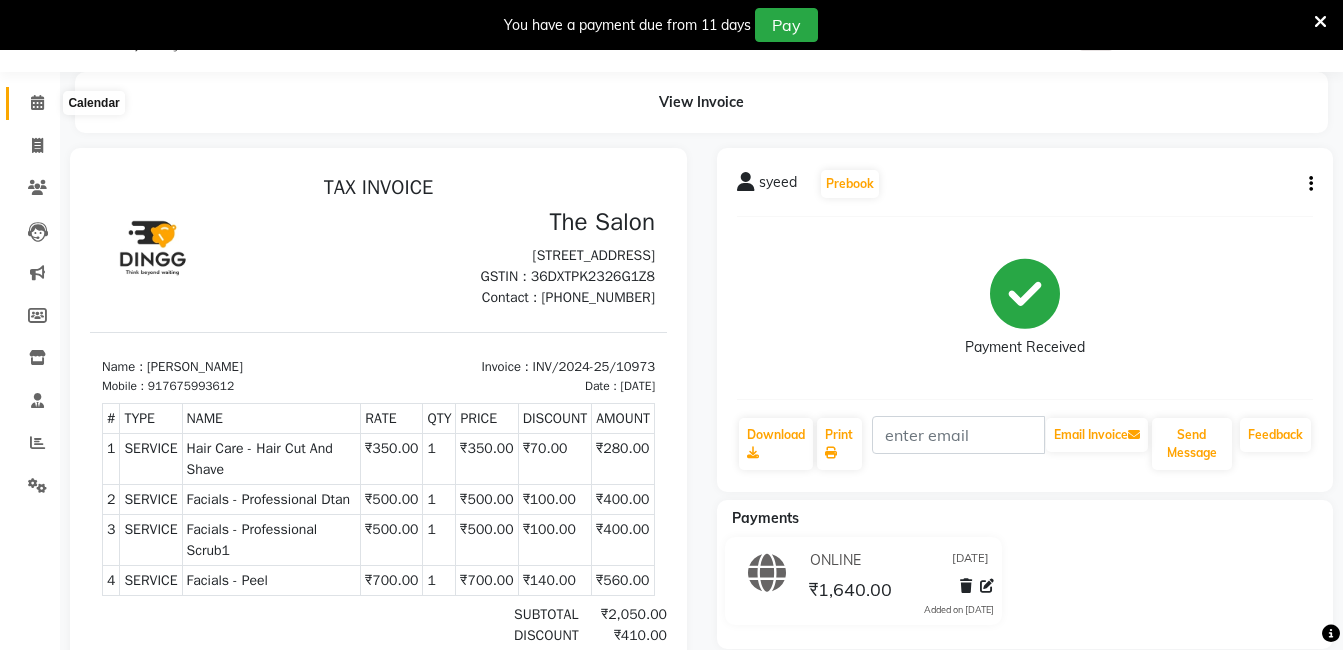click 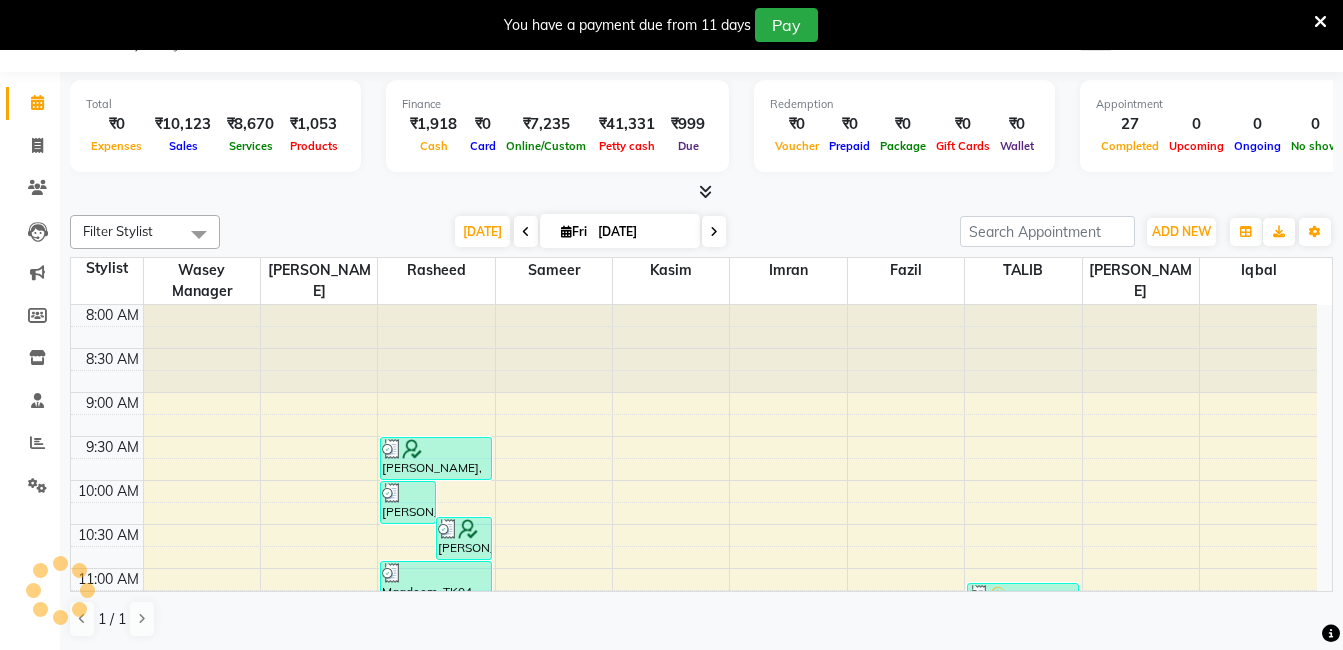 scroll, scrollTop: 0, scrollLeft: 0, axis: both 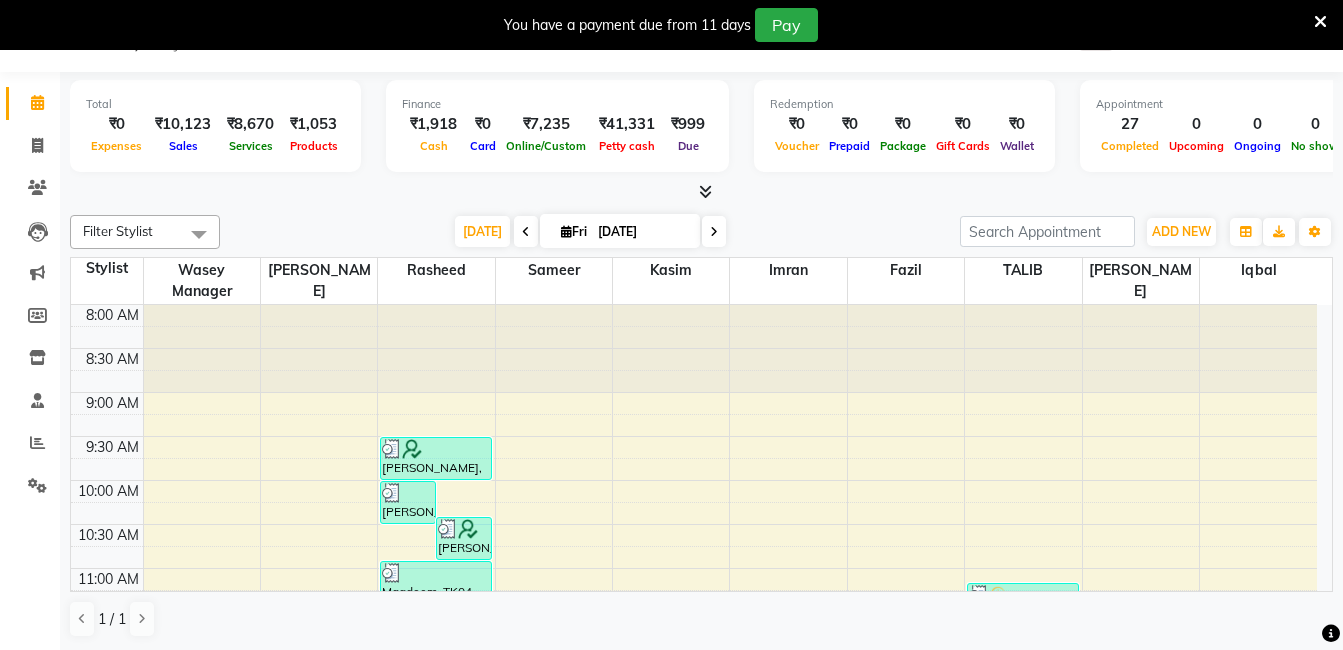click 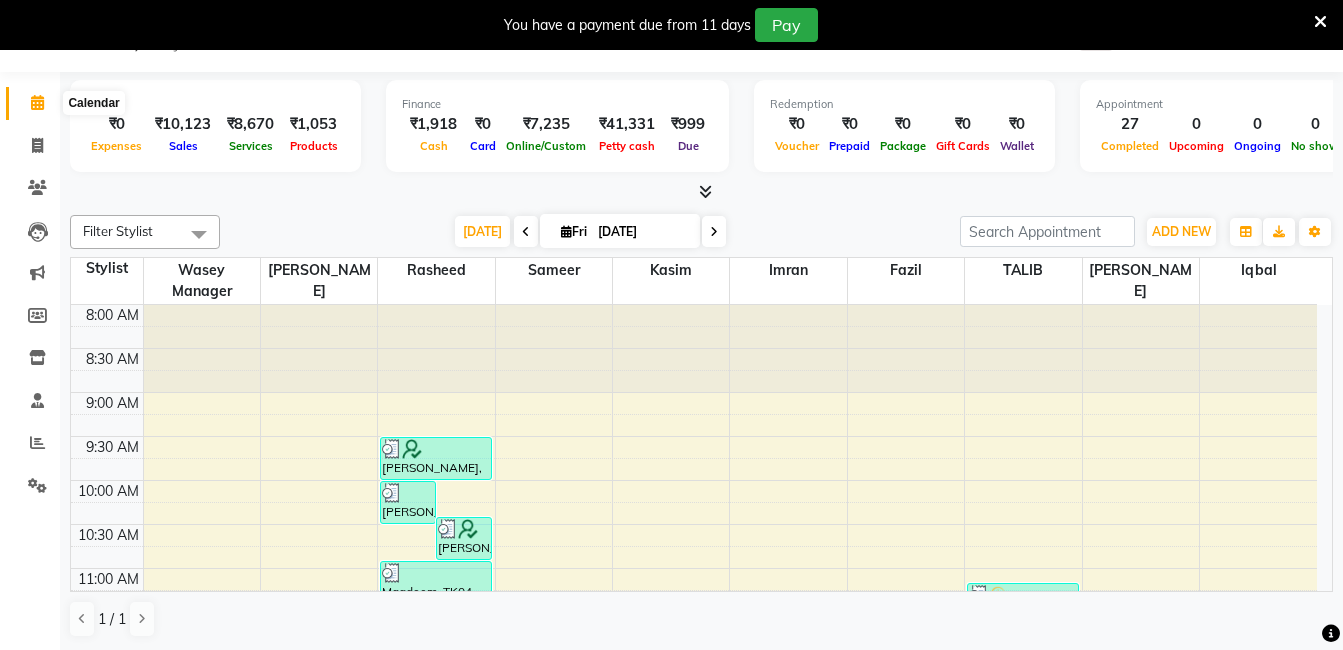 click 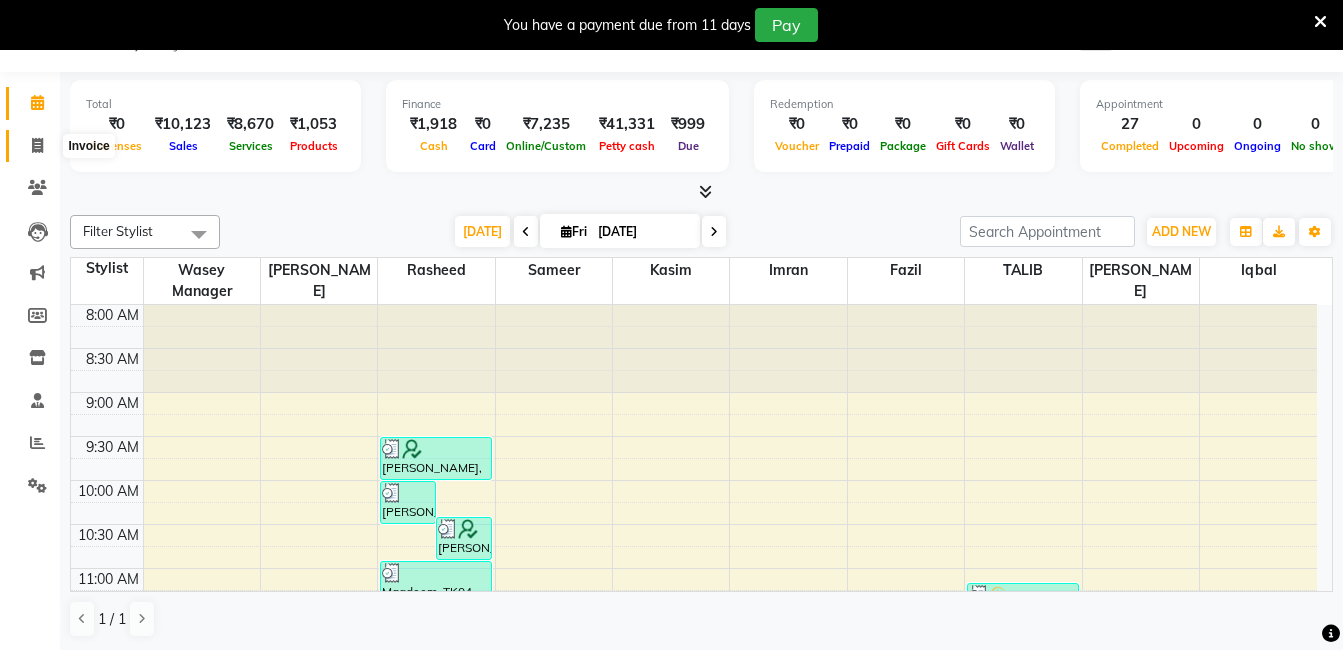 click 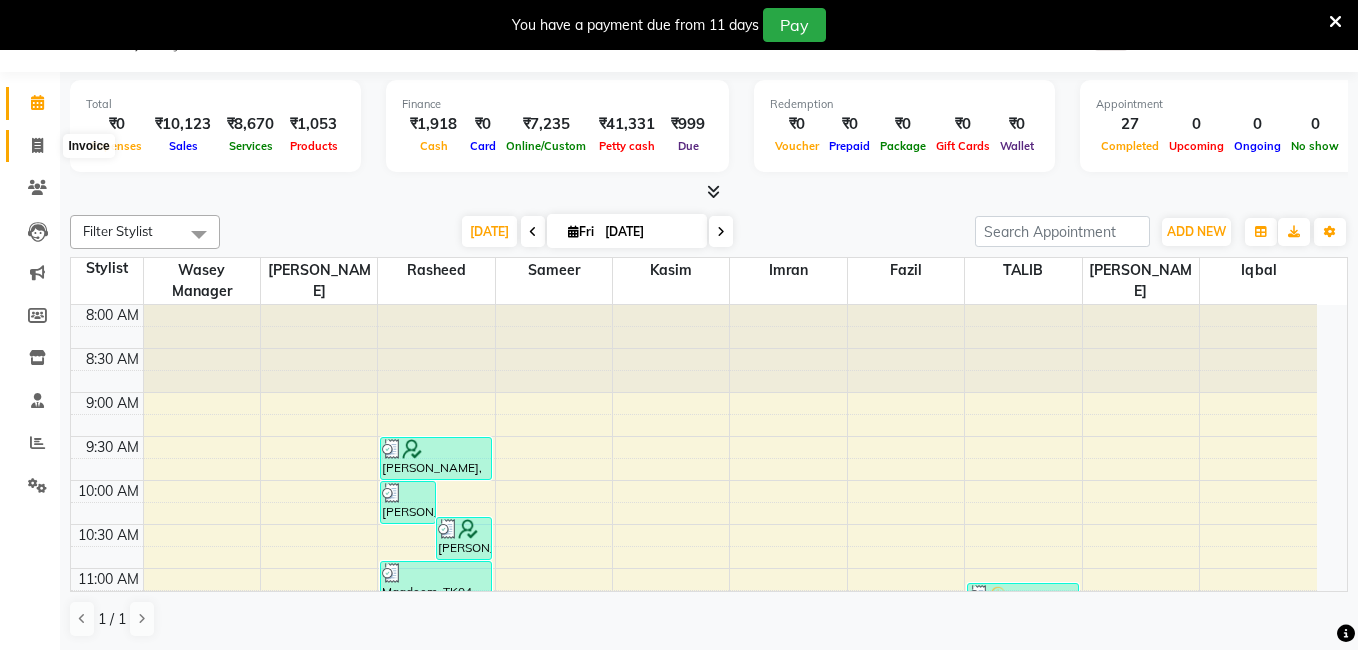 select on "service" 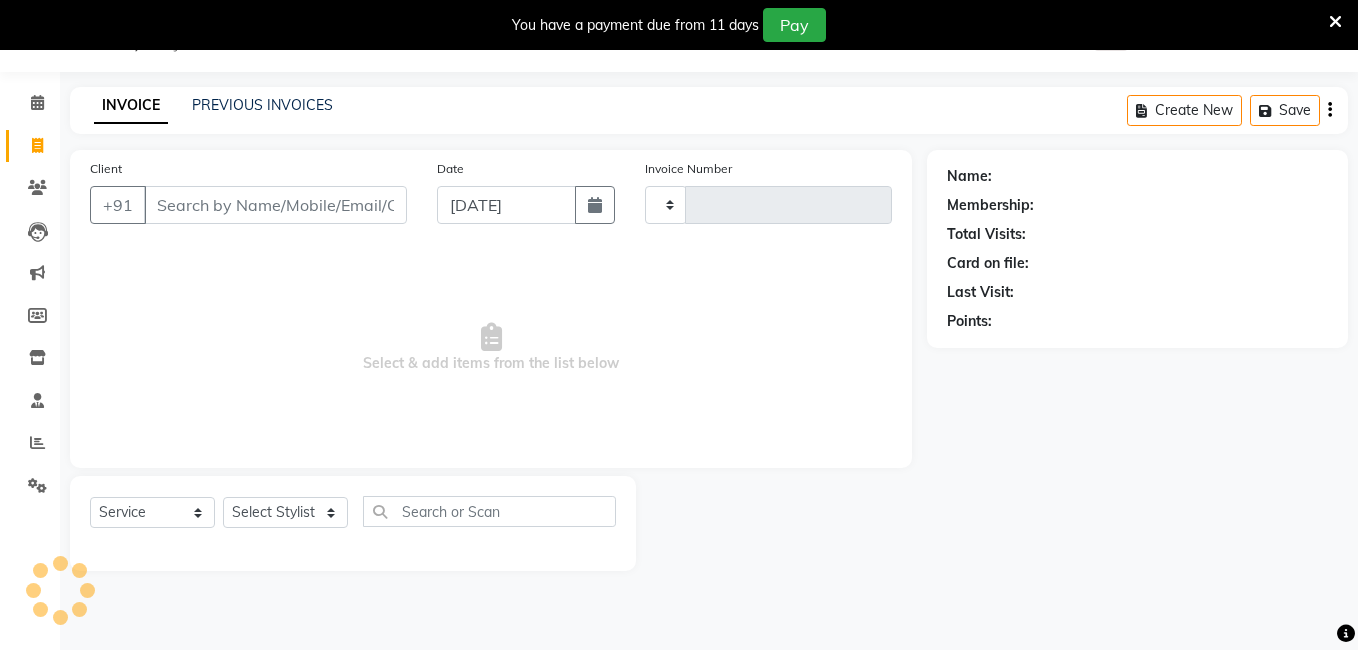 type on "10974" 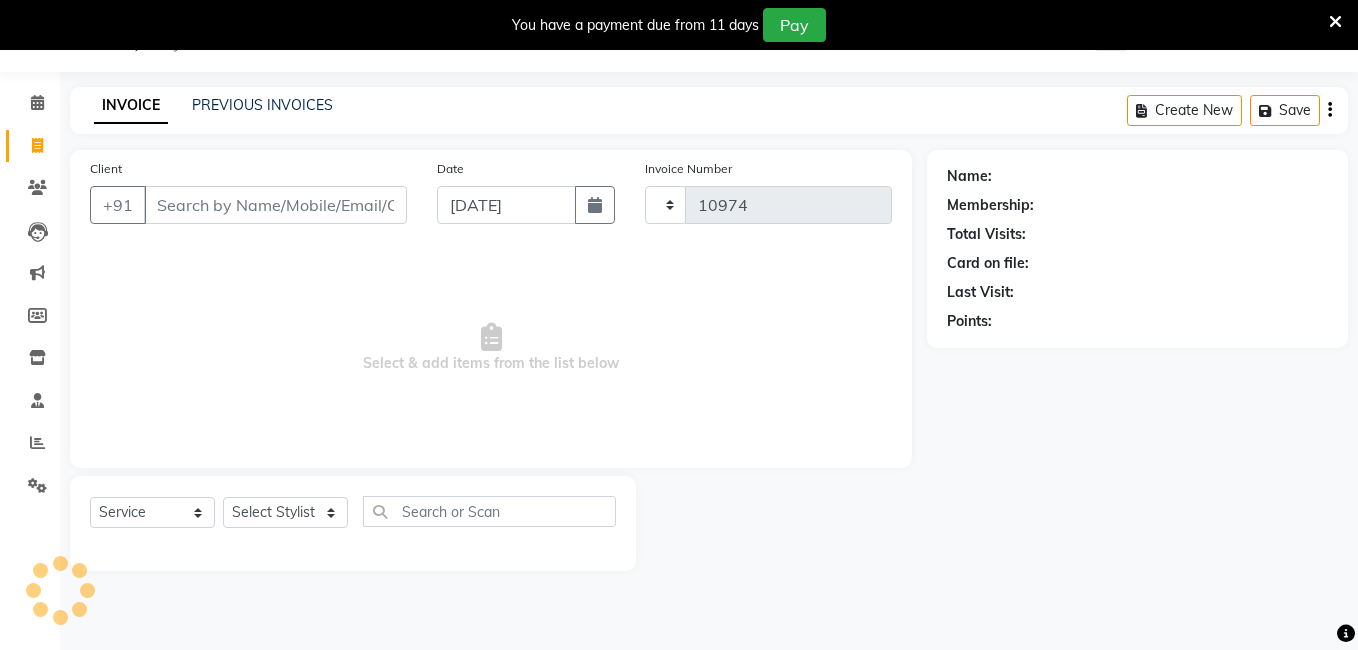 select on "5198" 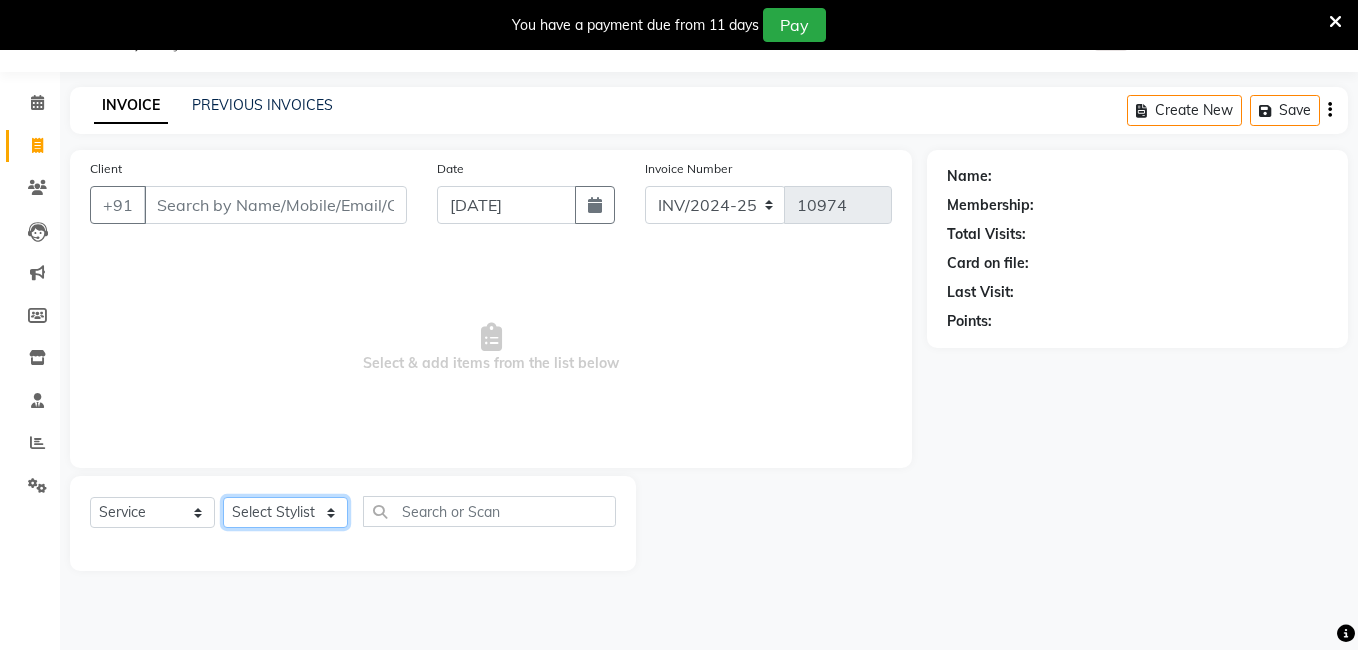 click on "Select Stylist" 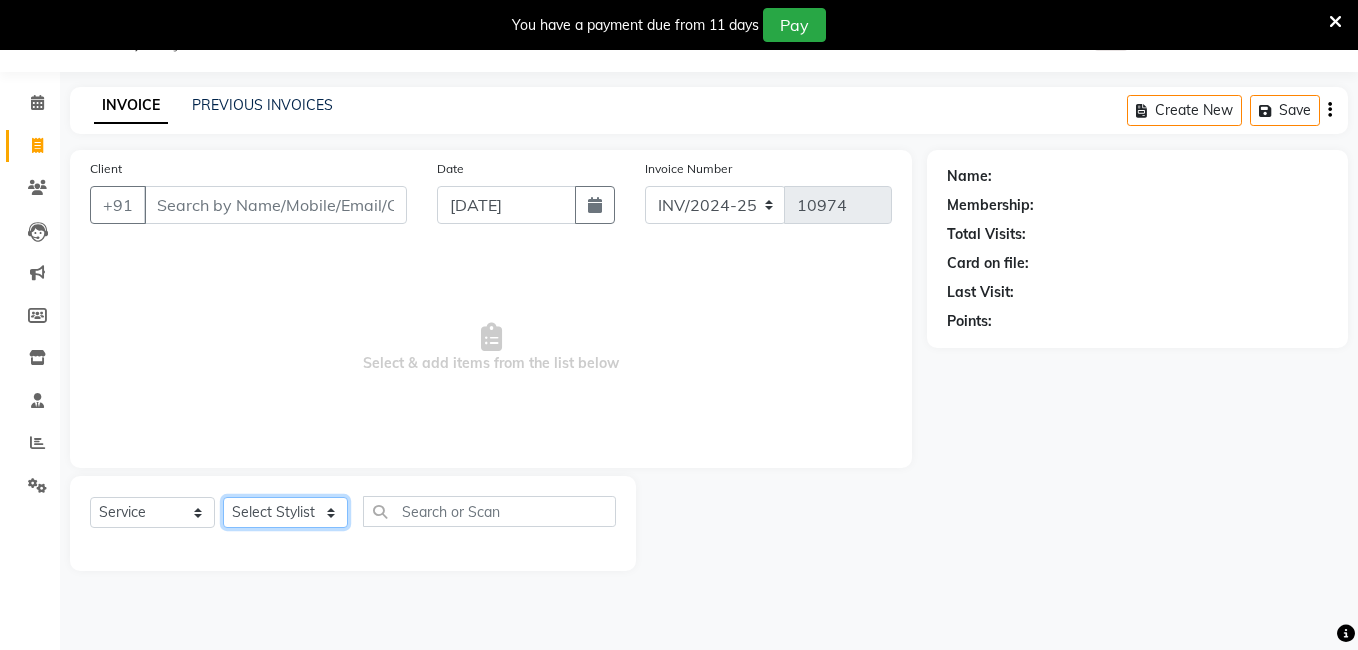 select on "65400" 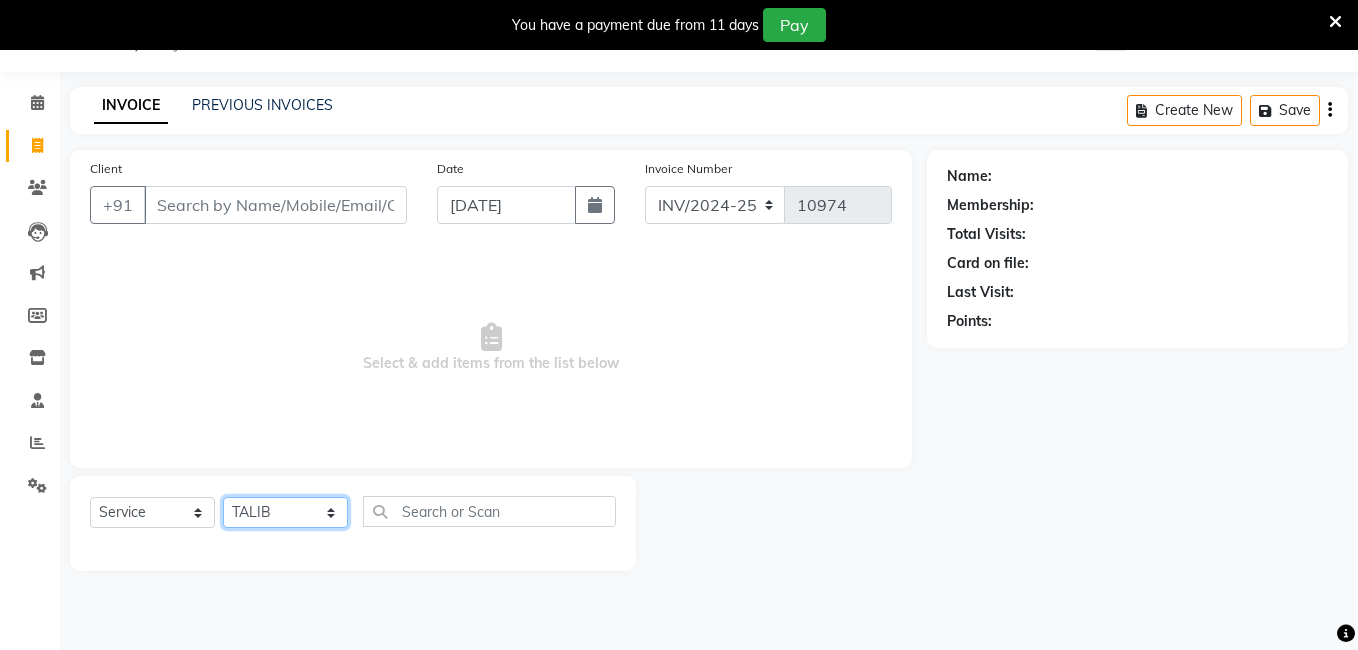 click on "Select Stylist [PERSON_NAME] [PERSON_NAME] kasim [PERSON_NAME] sameer [PERSON_NAME] manager" 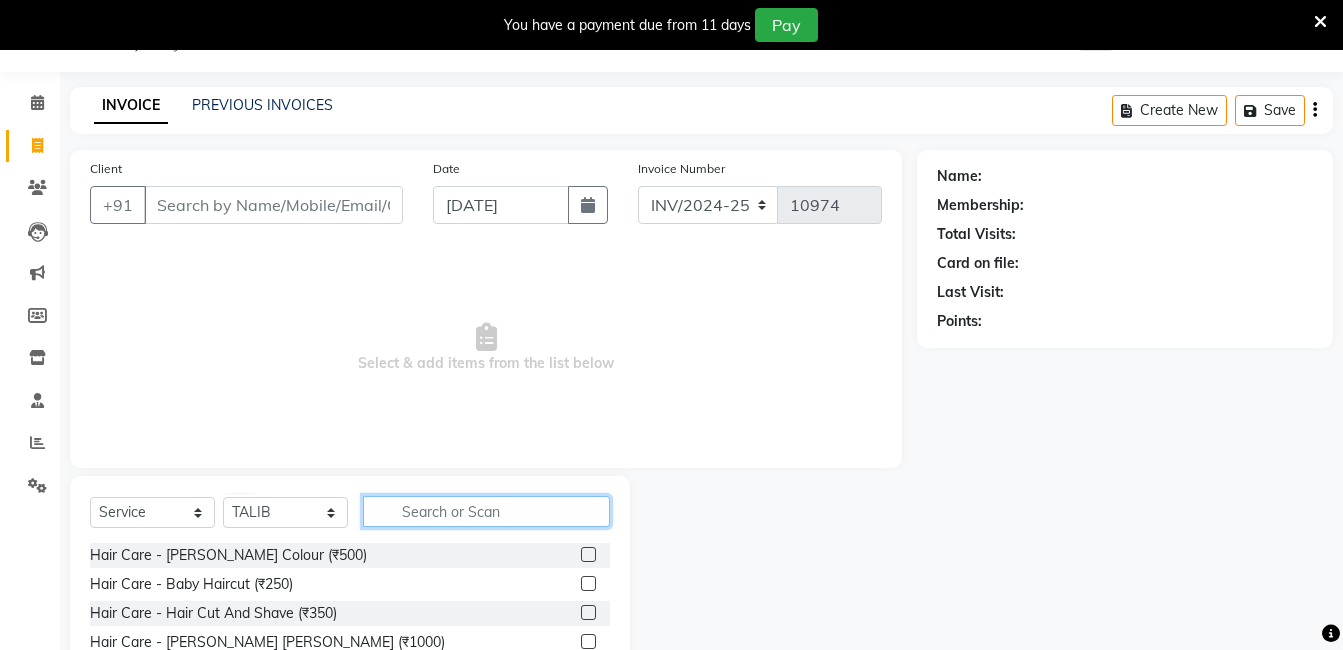 click 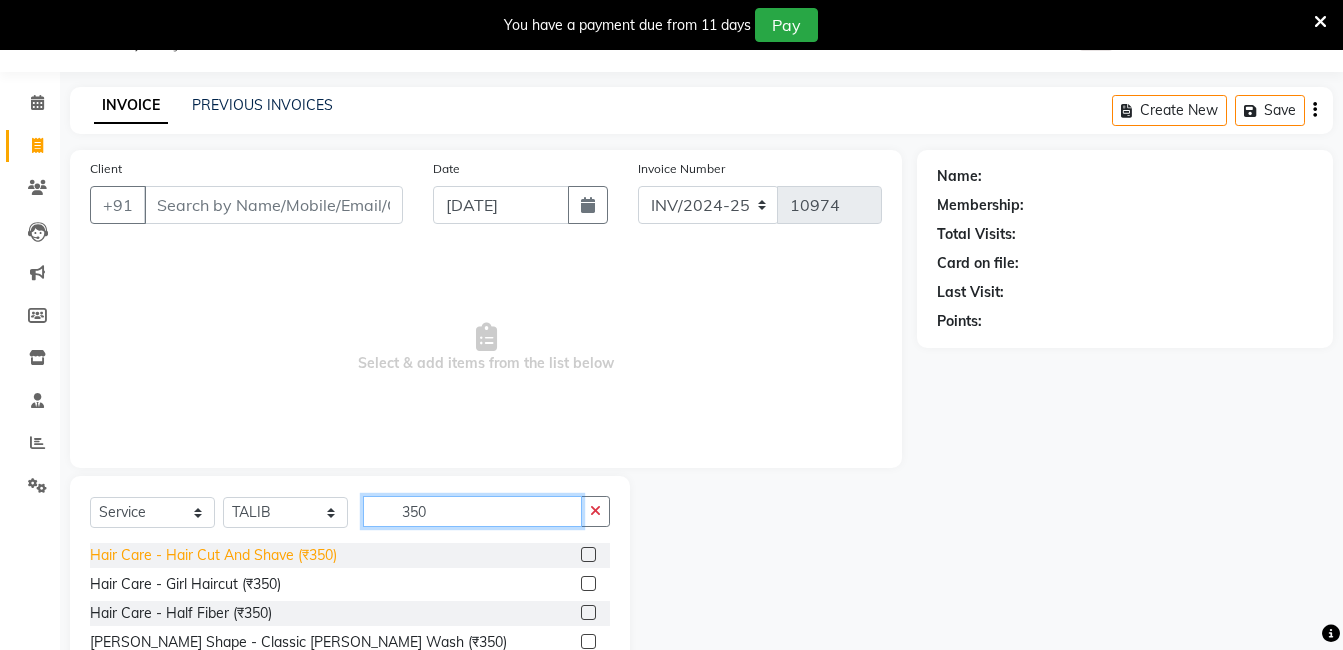 type on "350" 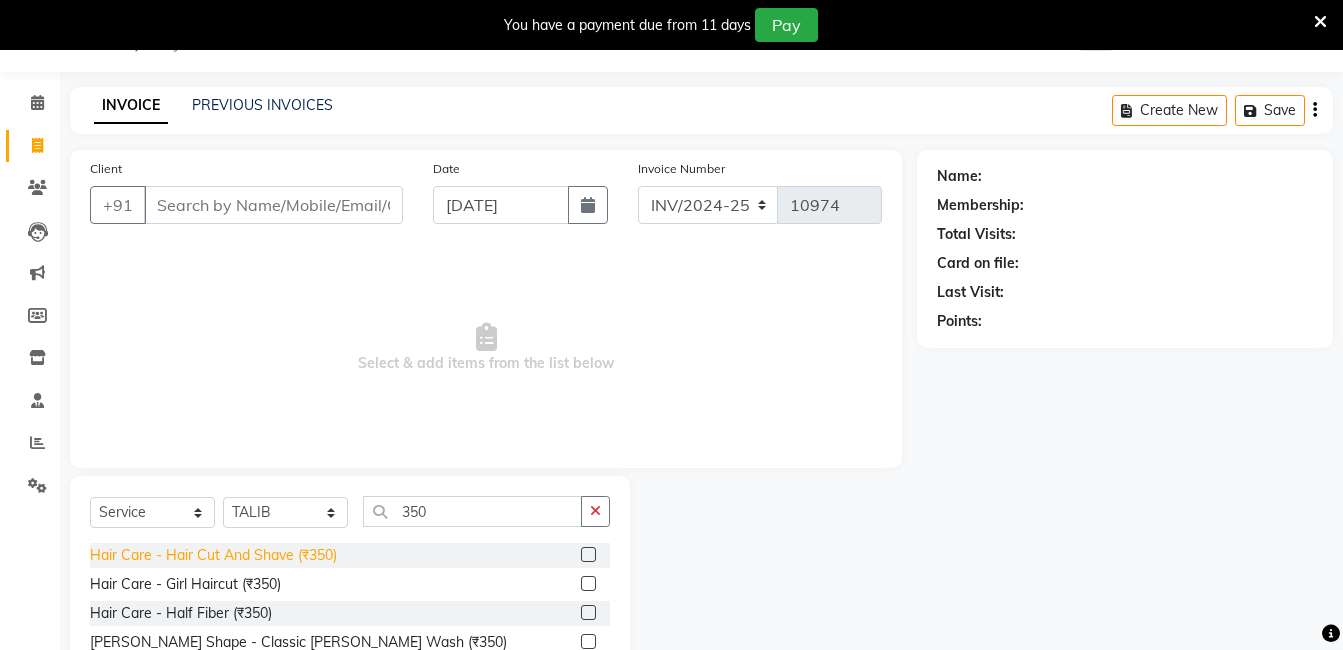 click on "Hair Care - Hair Cut And Shave (₹350)" 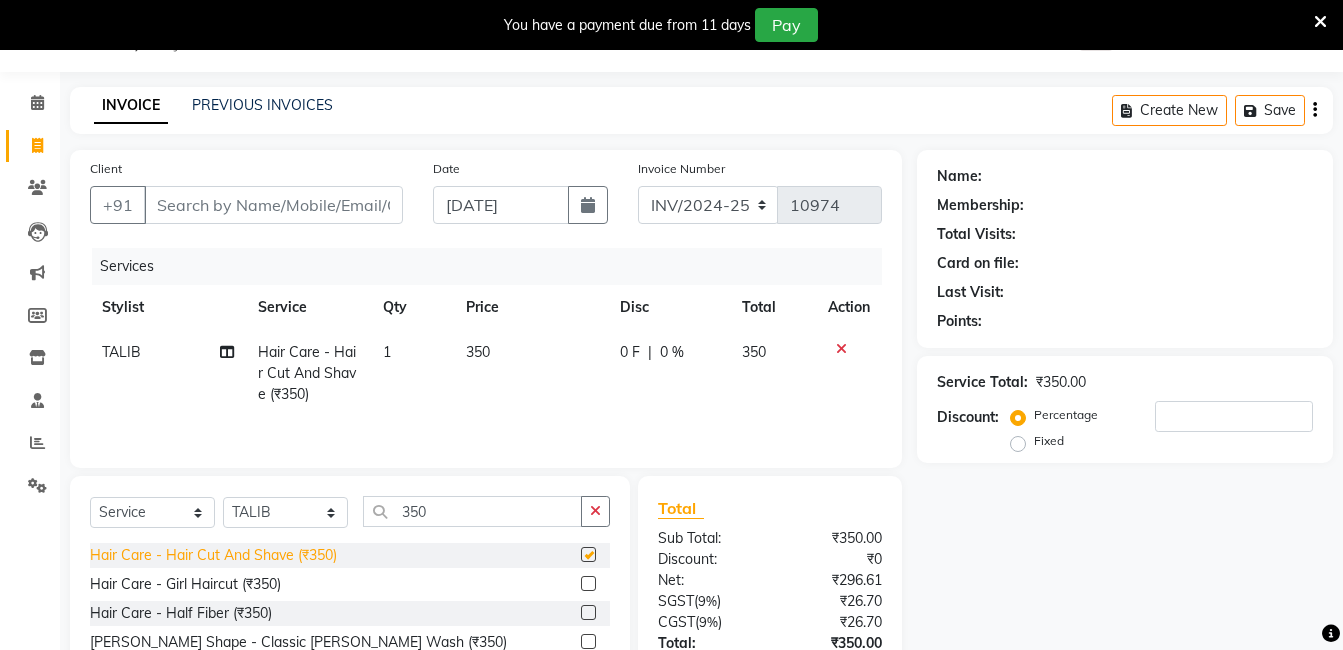 checkbox on "false" 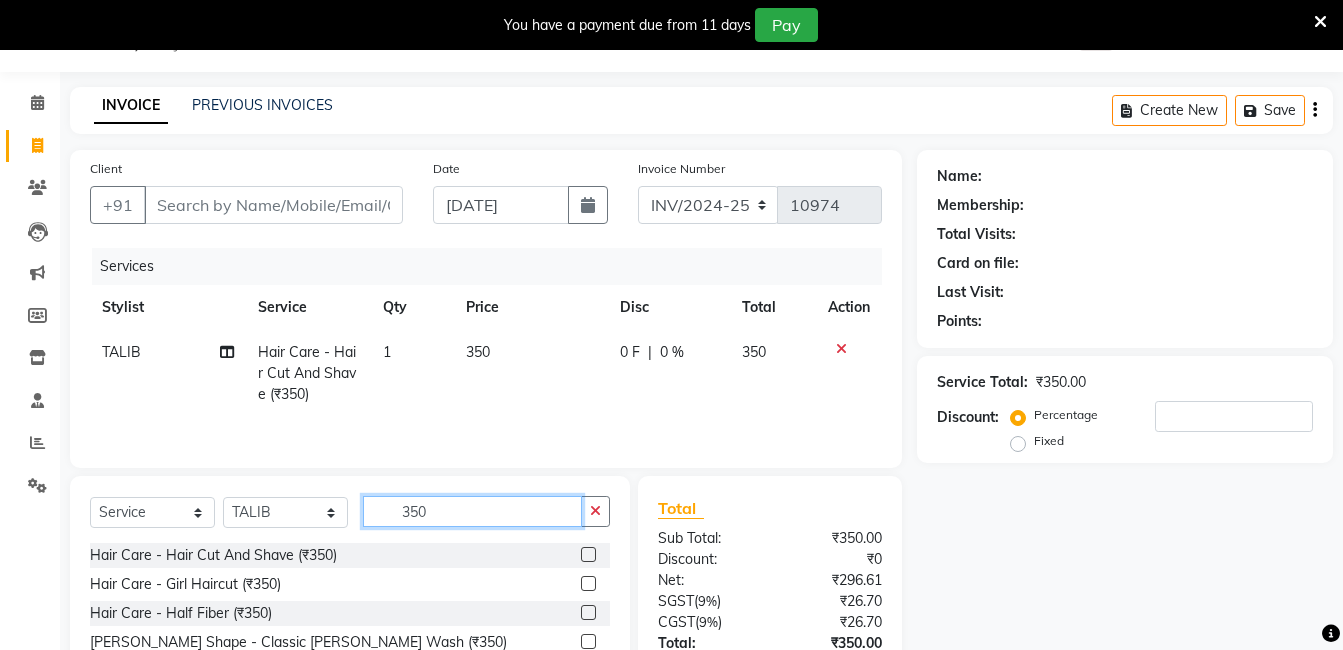 click on "350" 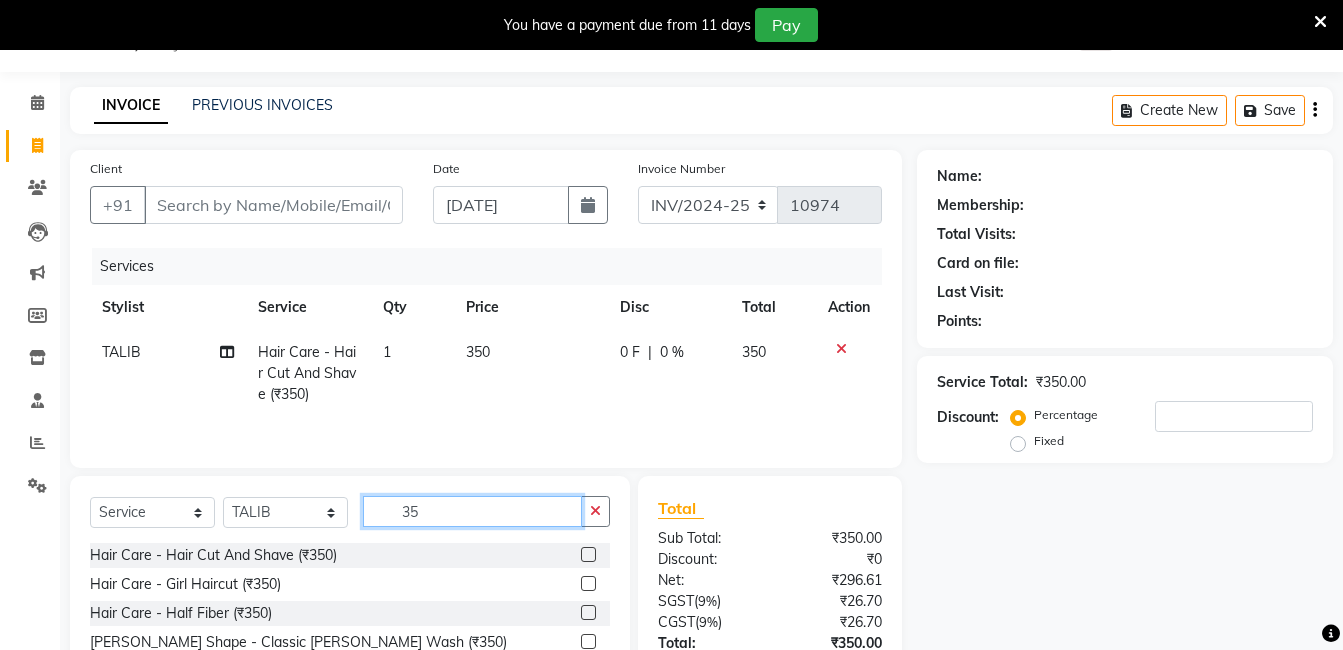 type on "3" 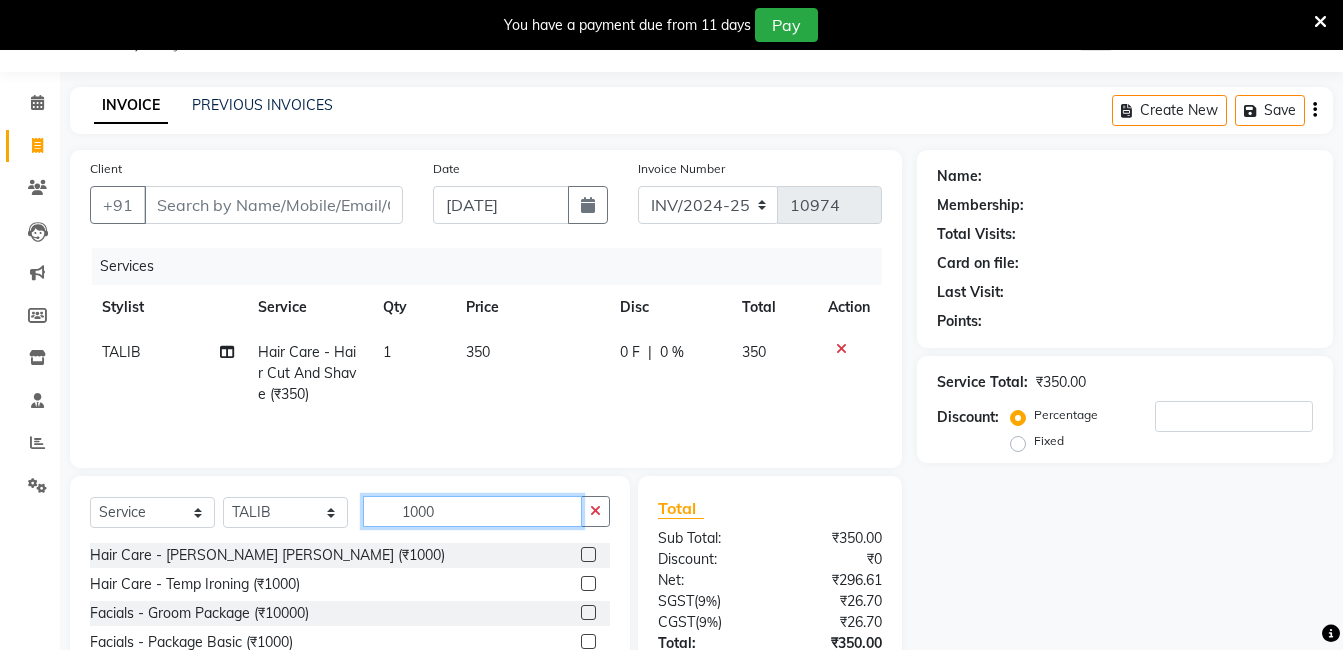 scroll, scrollTop: 151, scrollLeft: 0, axis: vertical 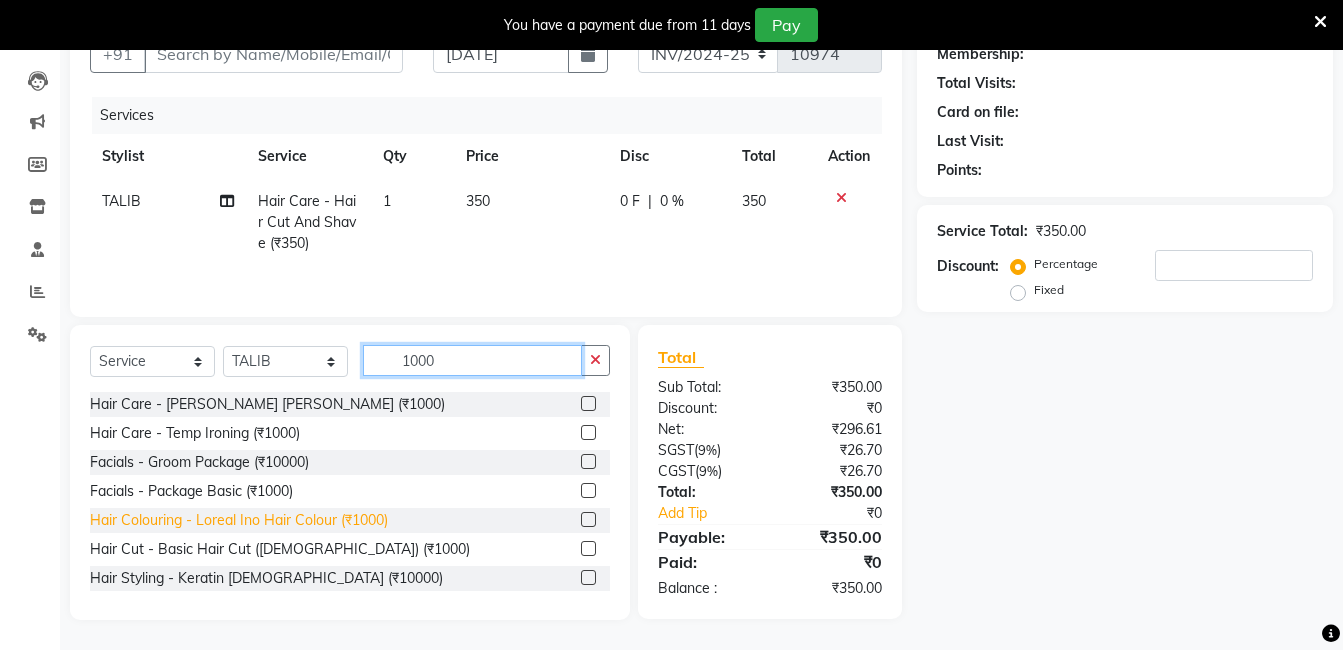 type on "1000" 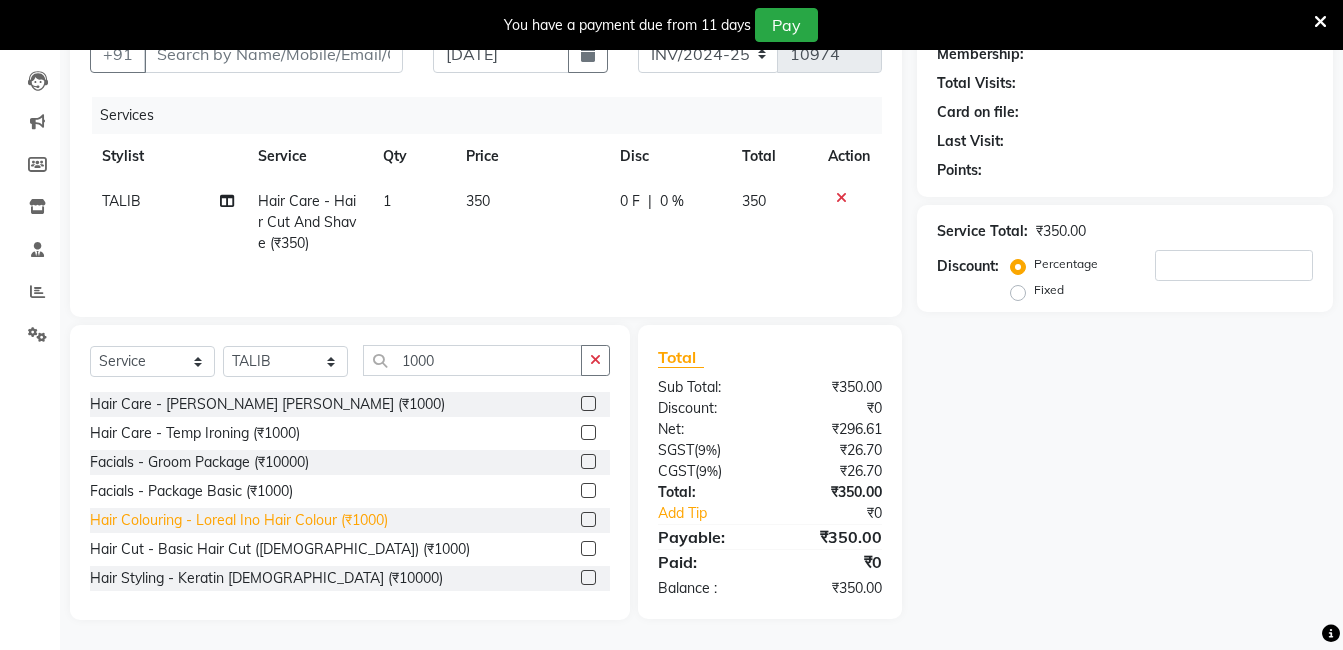 click on "Hair Colouring - Loreal Ino Hair Colour (₹1000)" 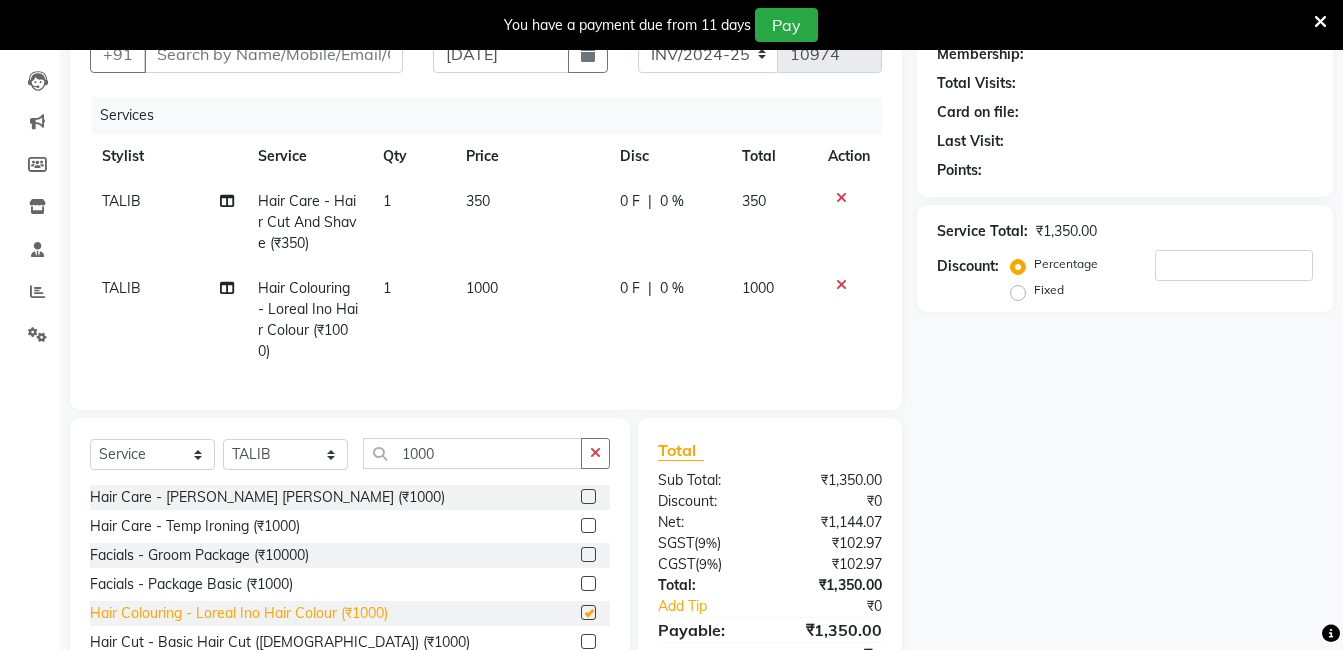 checkbox on "false" 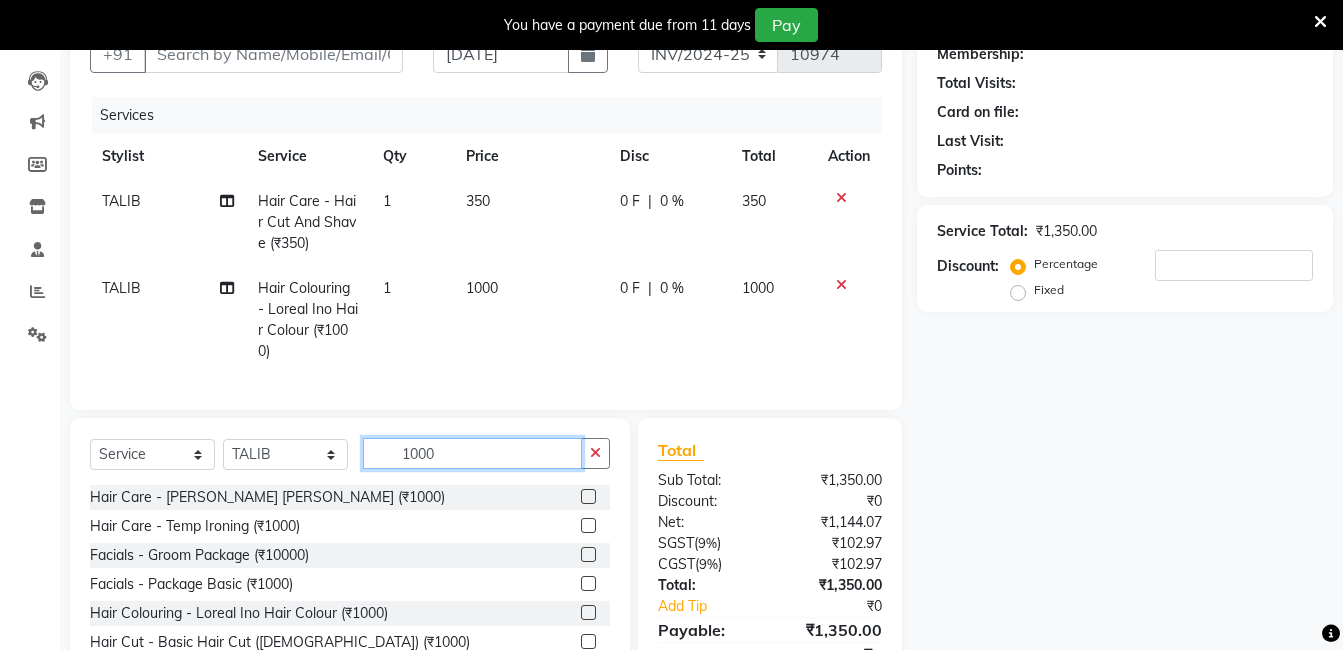 click on "1000" 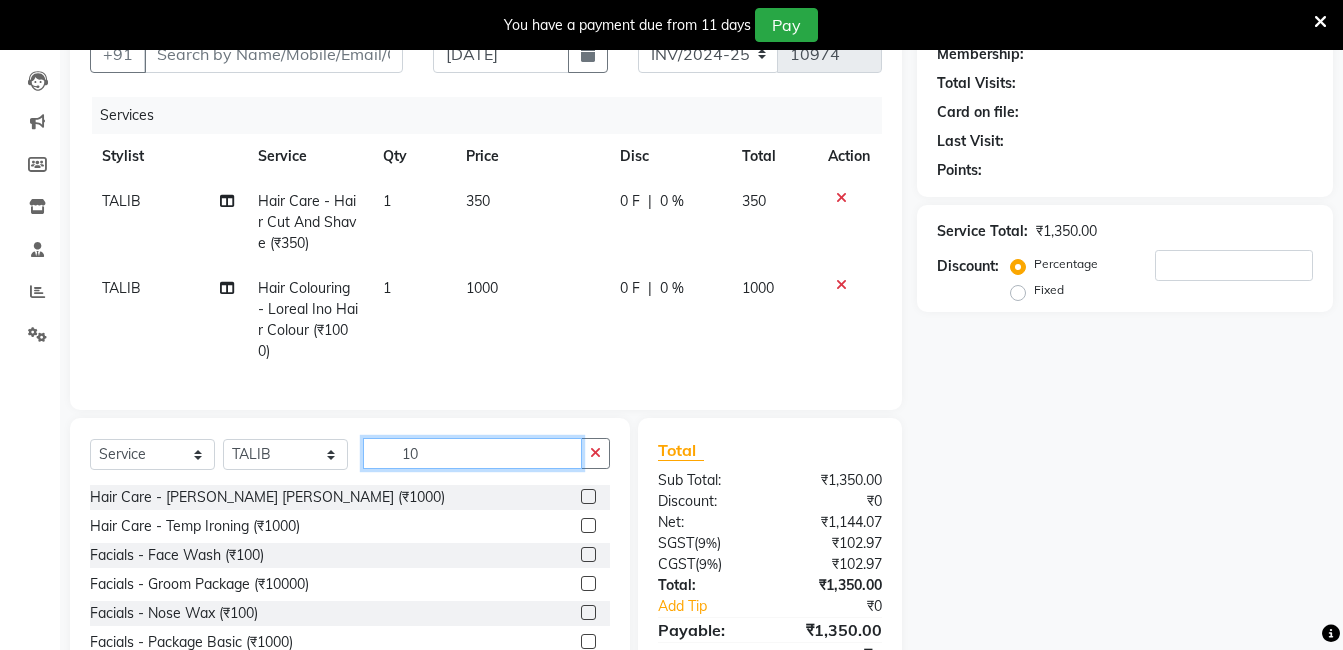 type on "1" 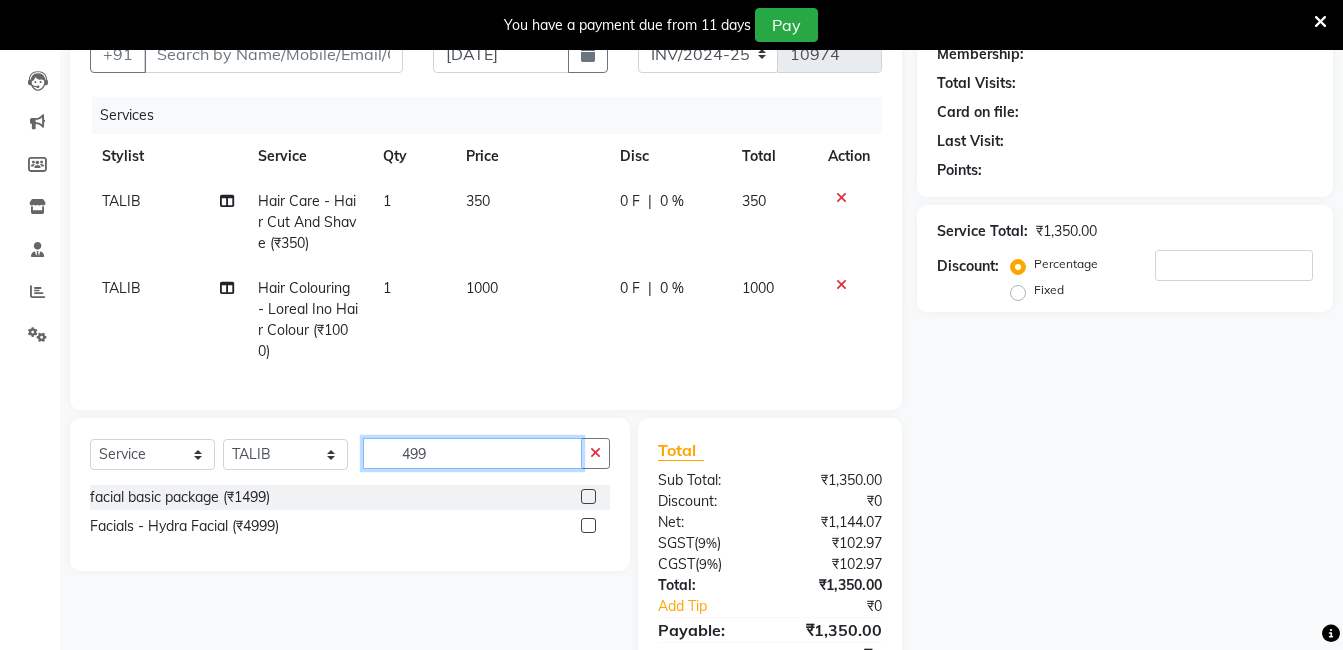 type on "499" 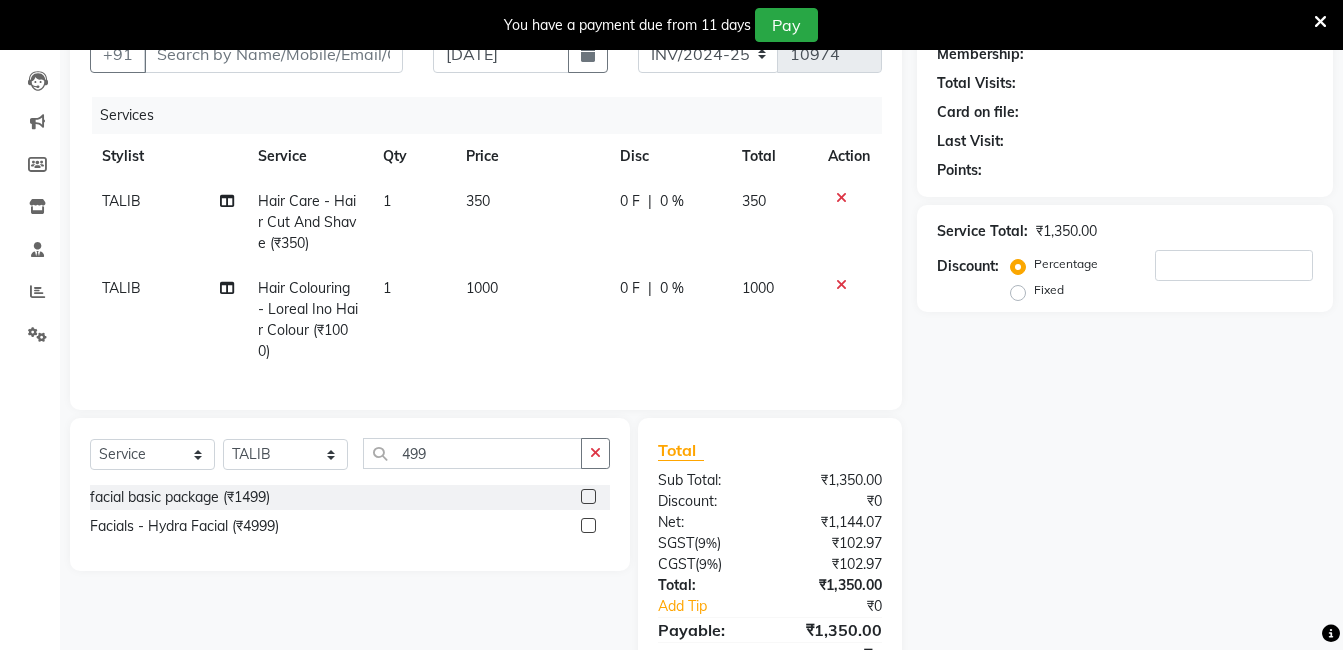 click 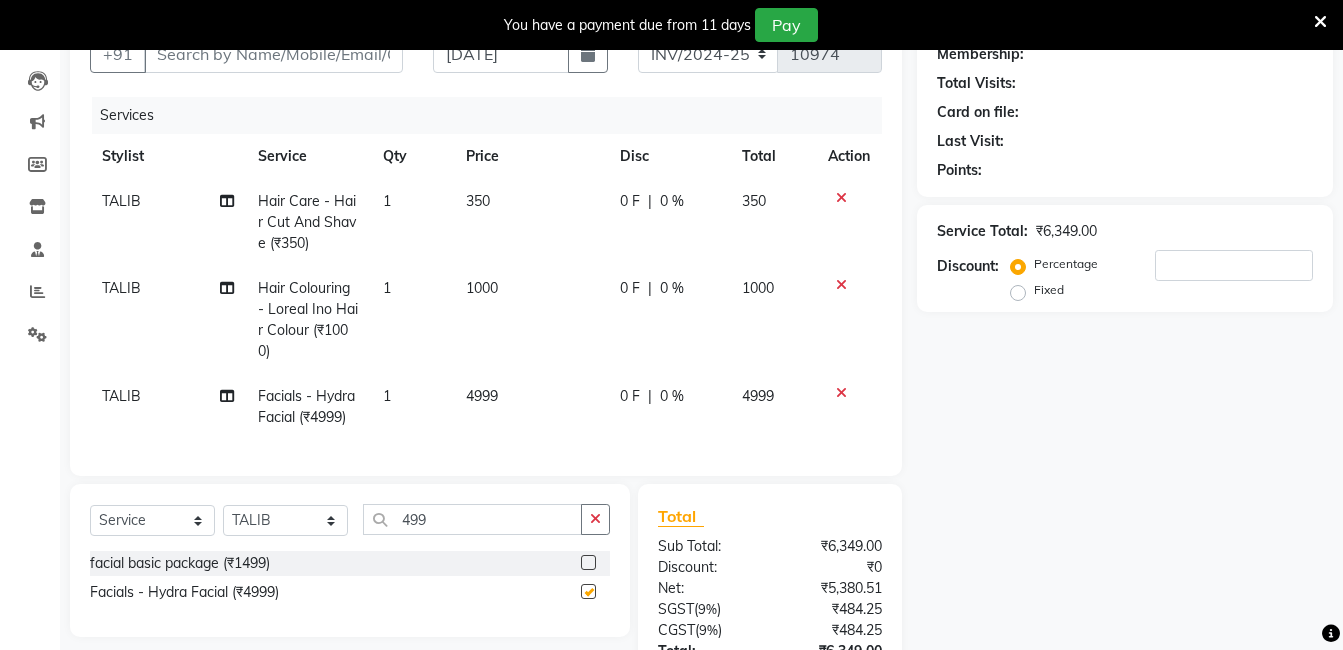 checkbox on "false" 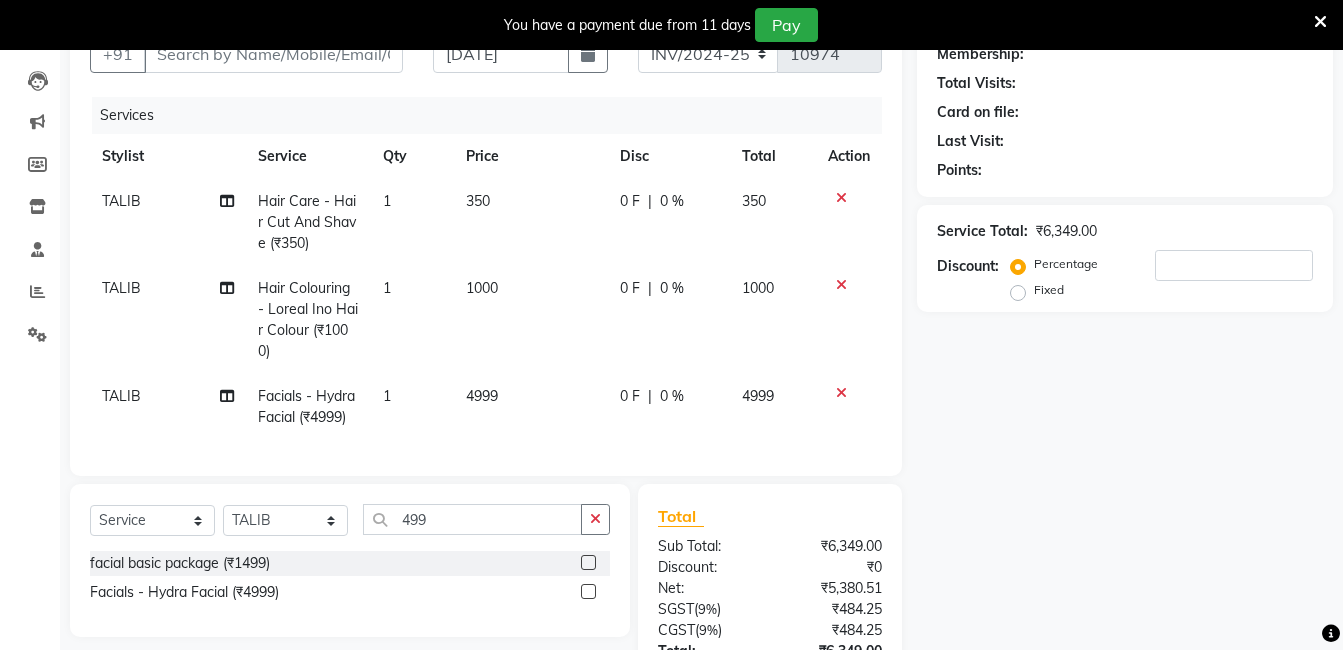 scroll, scrollTop: 13, scrollLeft: 0, axis: vertical 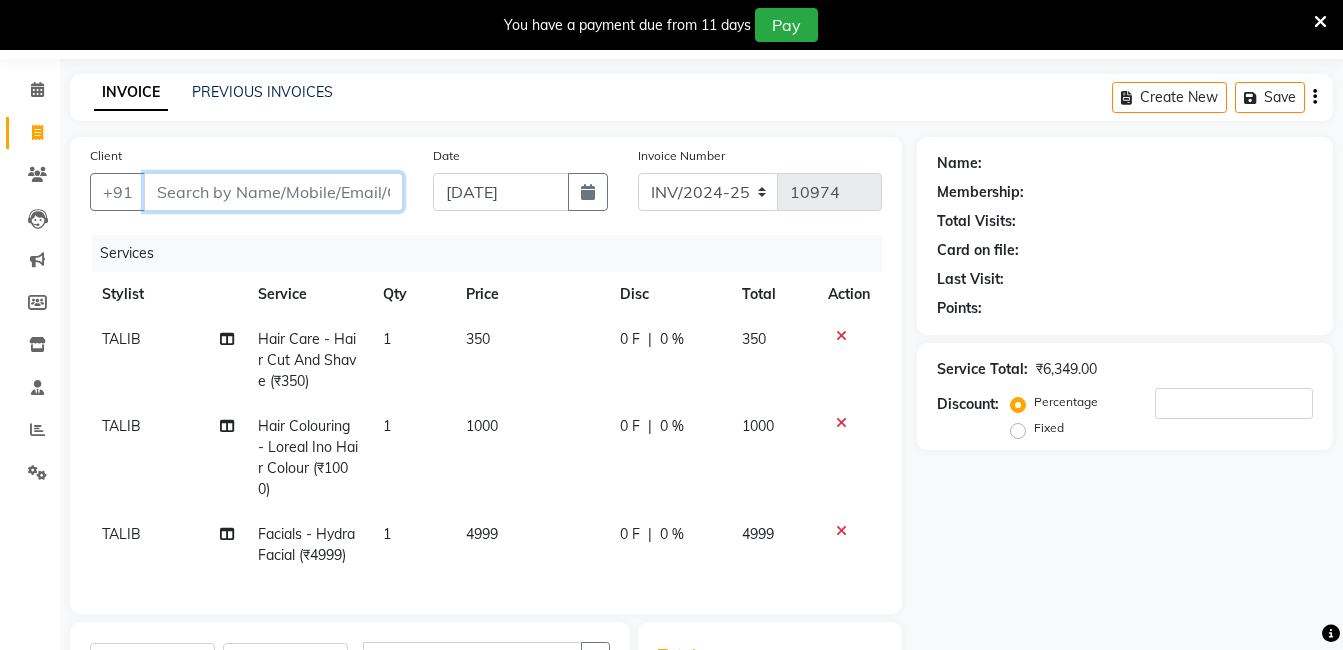 click on "Client" at bounding box center (273, 192) 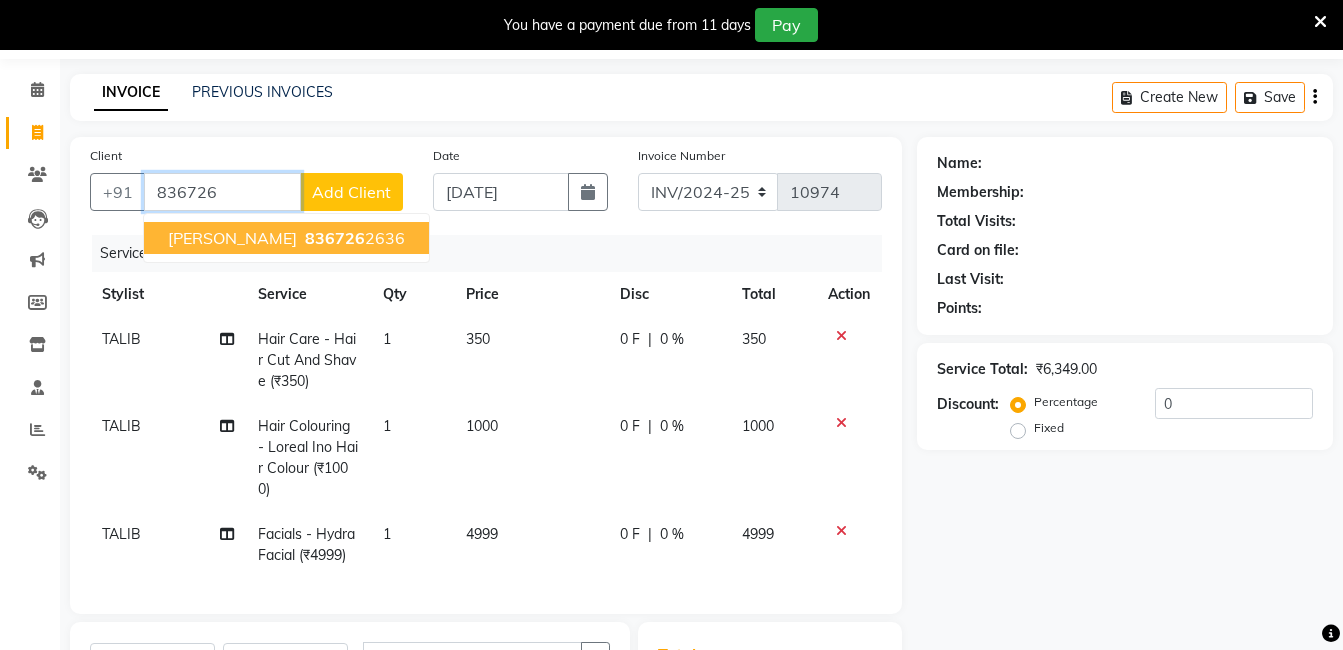 click on "836726" at bounding box center (335, 238) 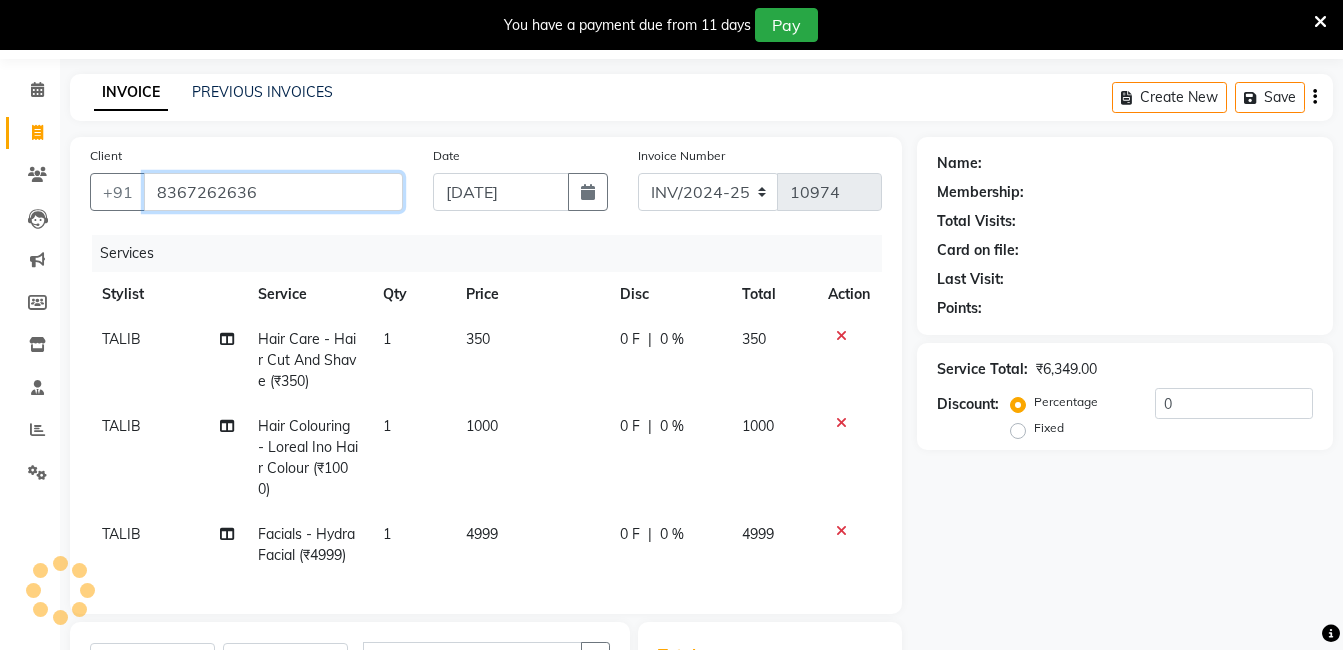 type on "8367262636" 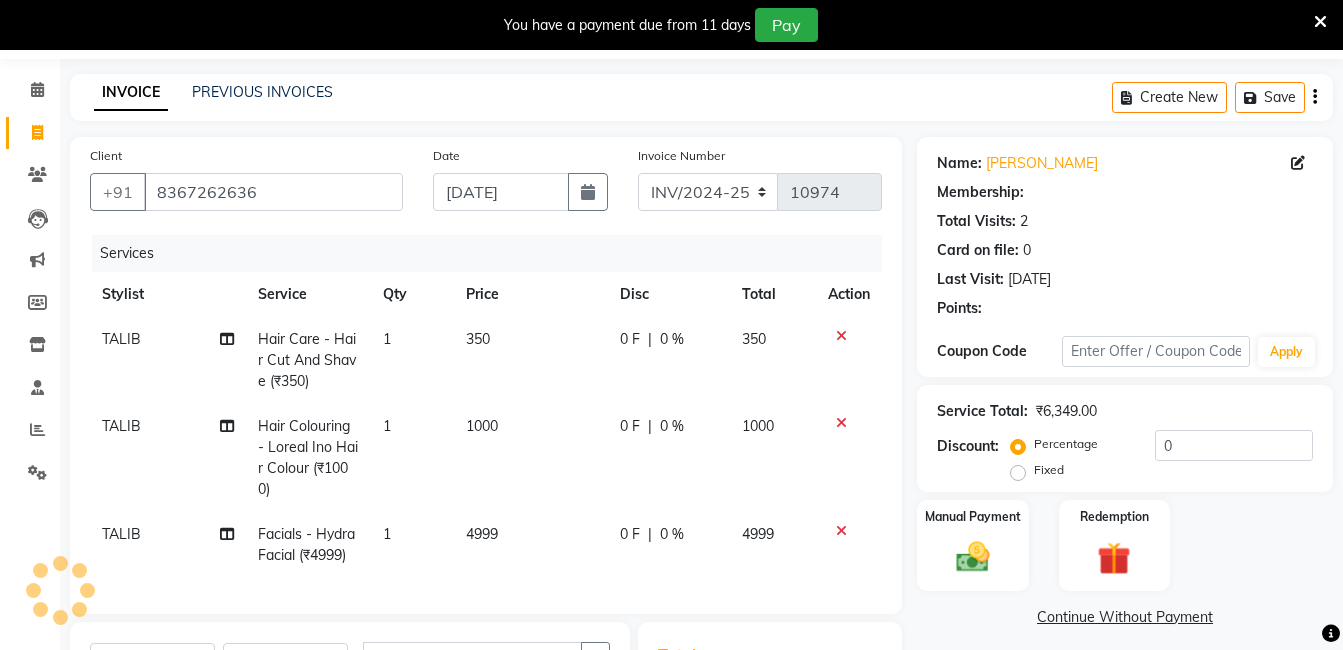 select on "1: Object" 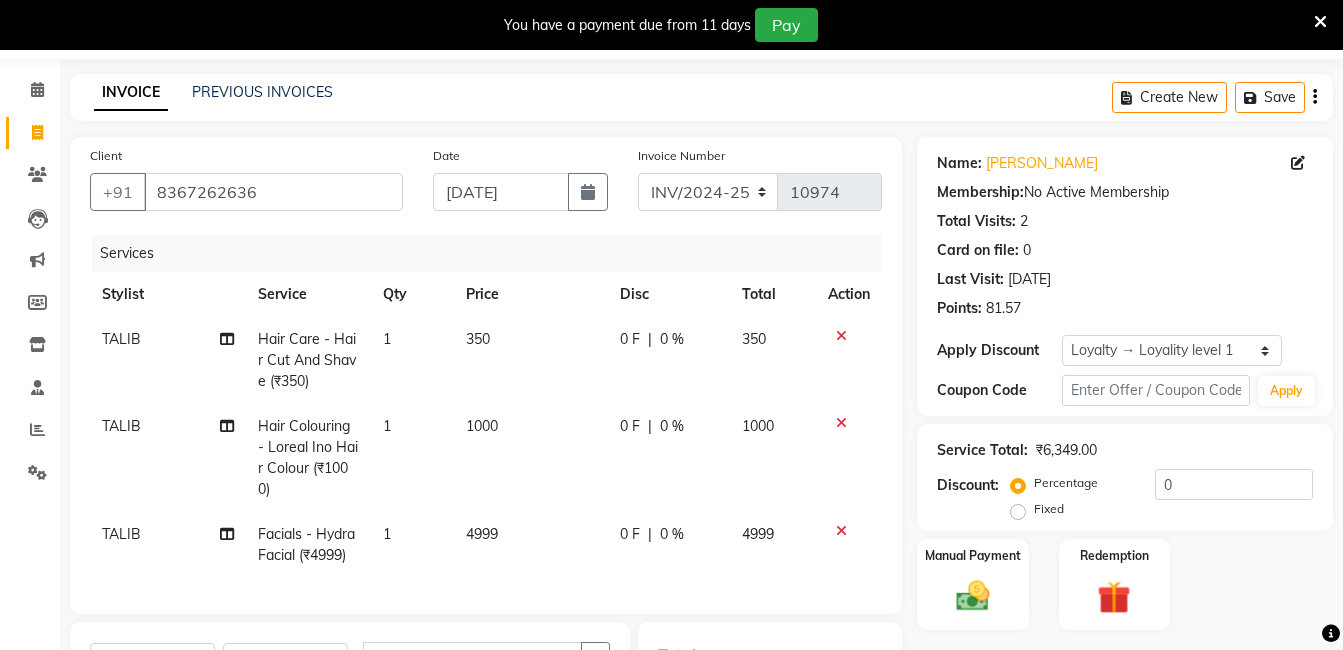 scroll, scrollTop: 324, scrollLeft: 0, axis: vertical 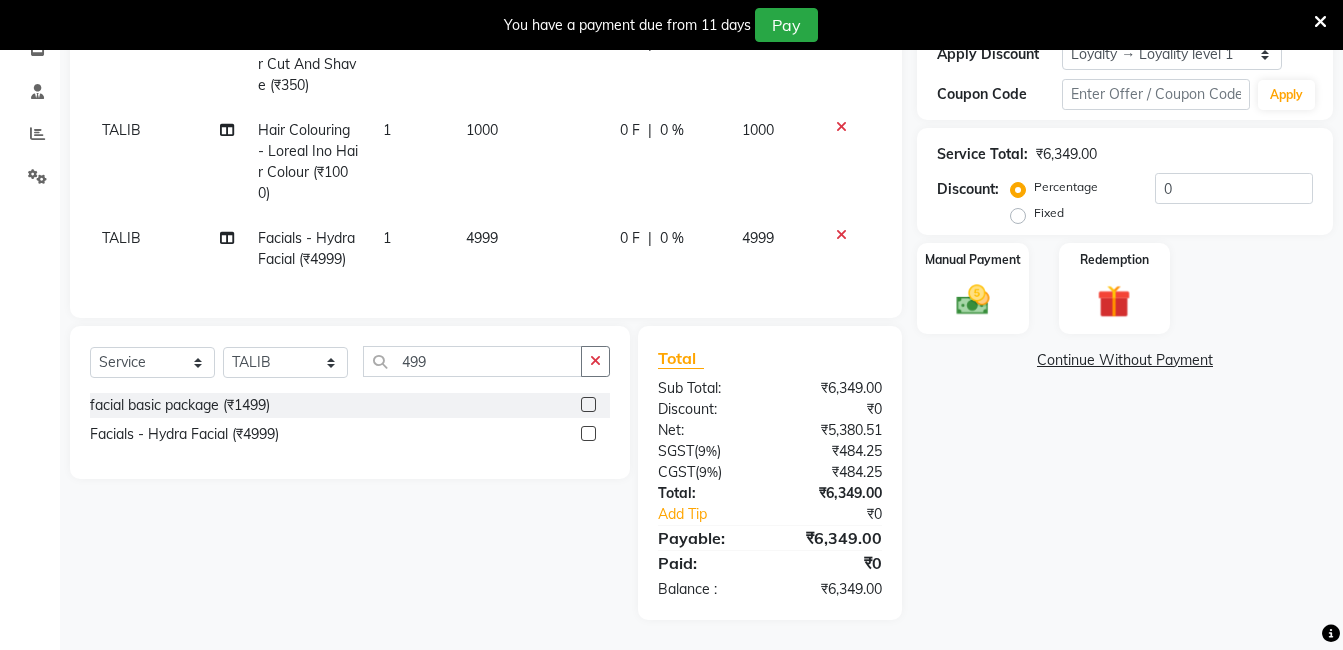 click on "4999" 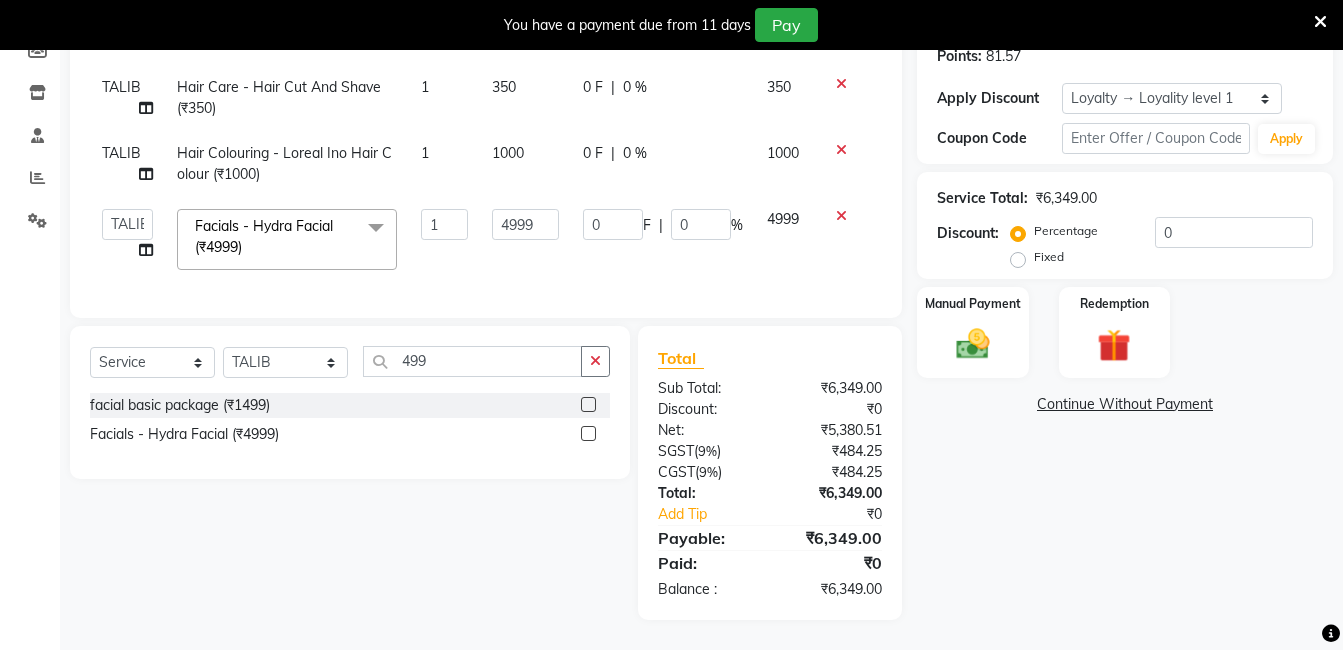 scroll, scrollTop: 280, scrollLeft: 0, axis: vertical 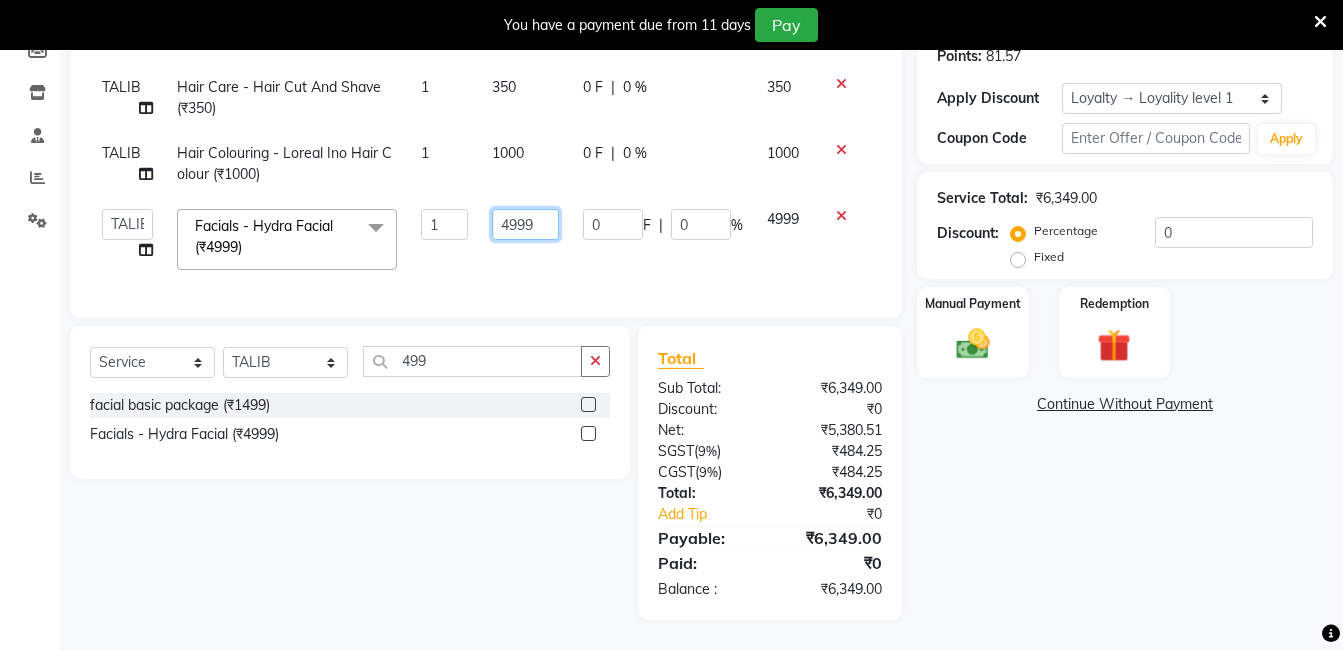 click on "4999" 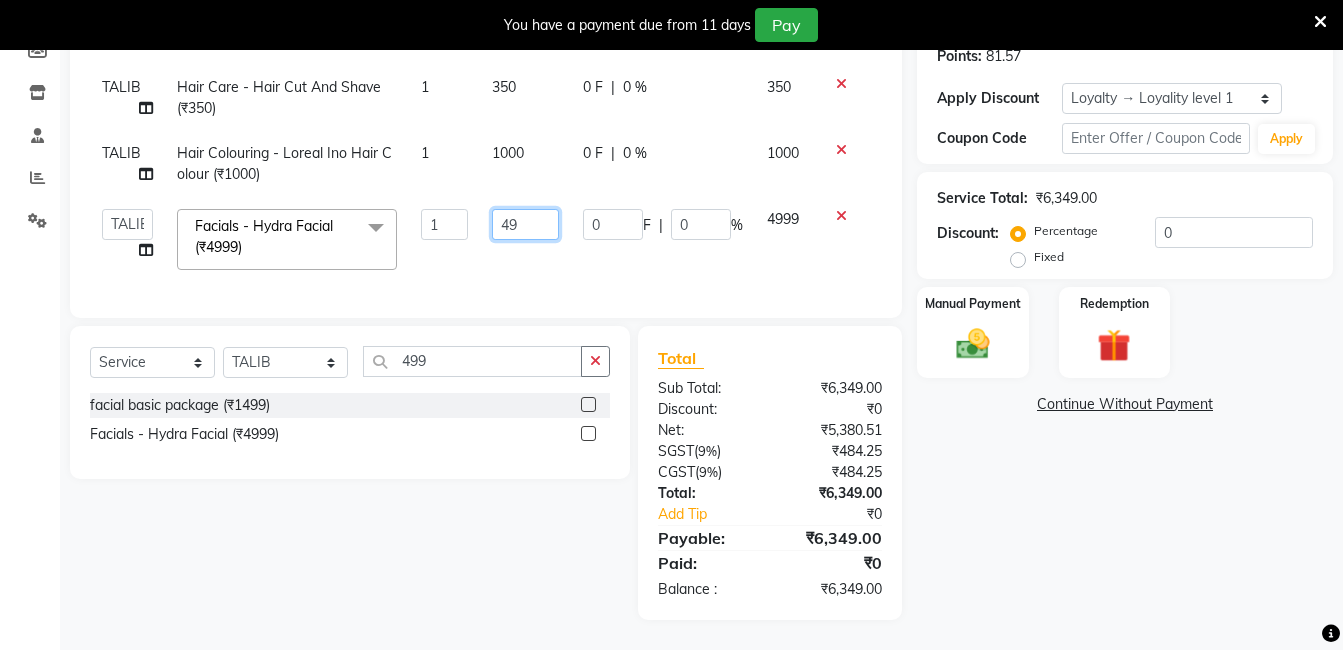 type on "4" 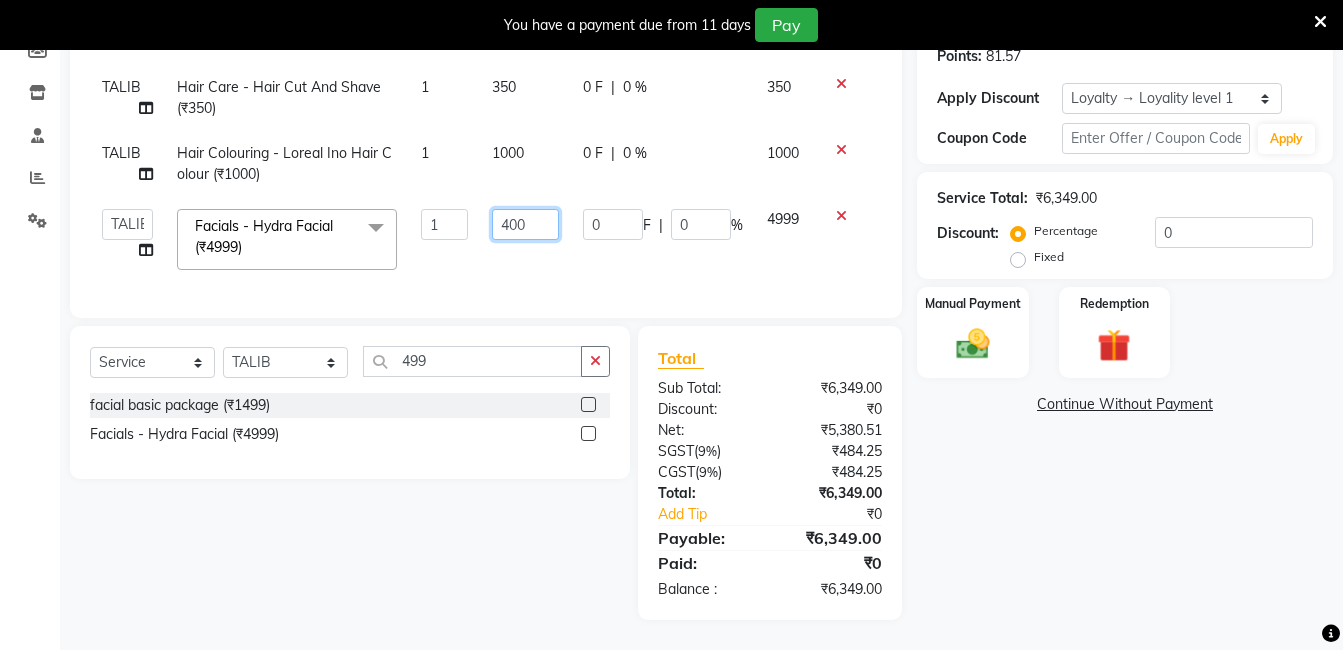 type on "4000" 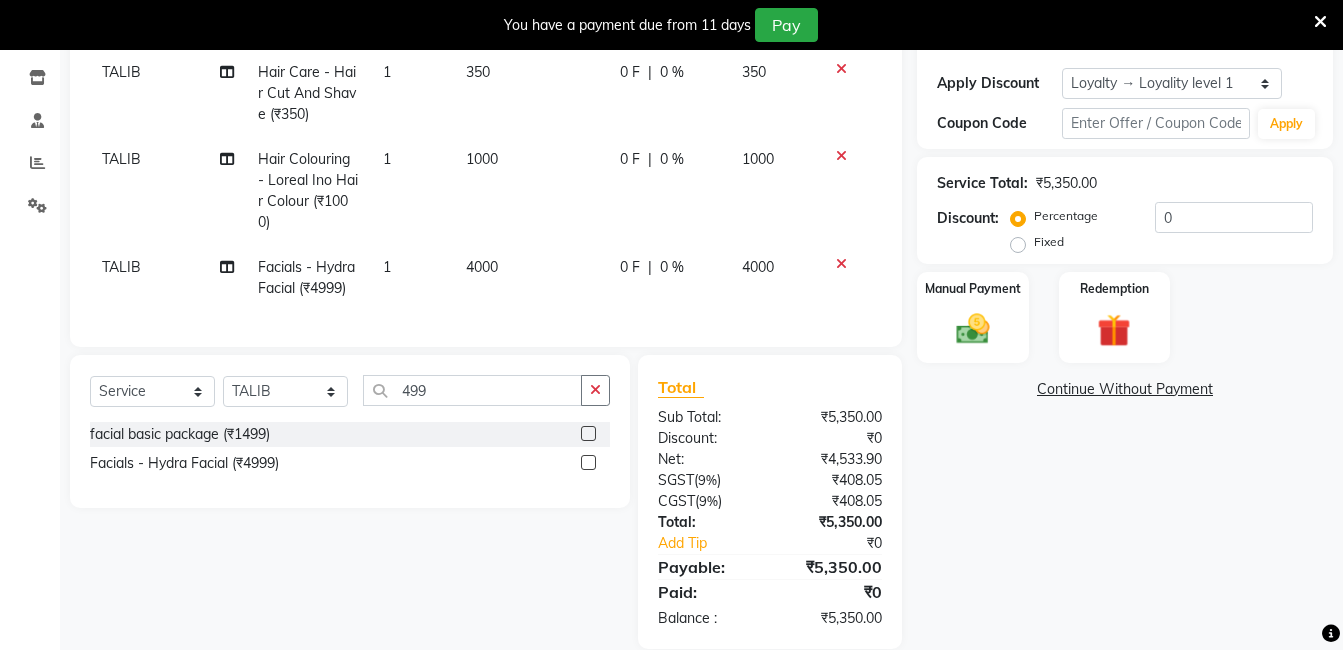 click on "TALIB Hair Care - Hair Cut And Shave (₹350) 1 350 0 F | 0 % 350 TALIB Hair Colouring - Loreal Ino Hair Colour (₹1000) 1 1000 0 F | 0 % 1000 TALIB Facials - Hydra Facial (₹4999) 1 4000 0 F | 0 % 4000" 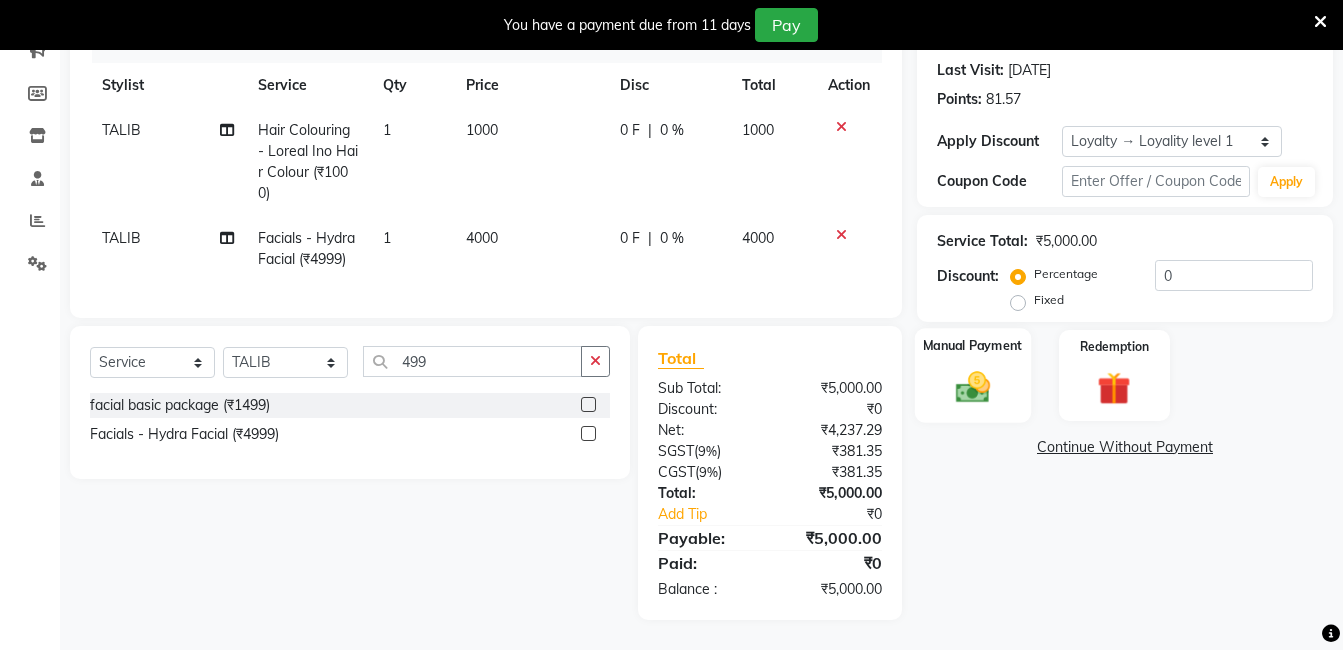click on "Manual Payment" 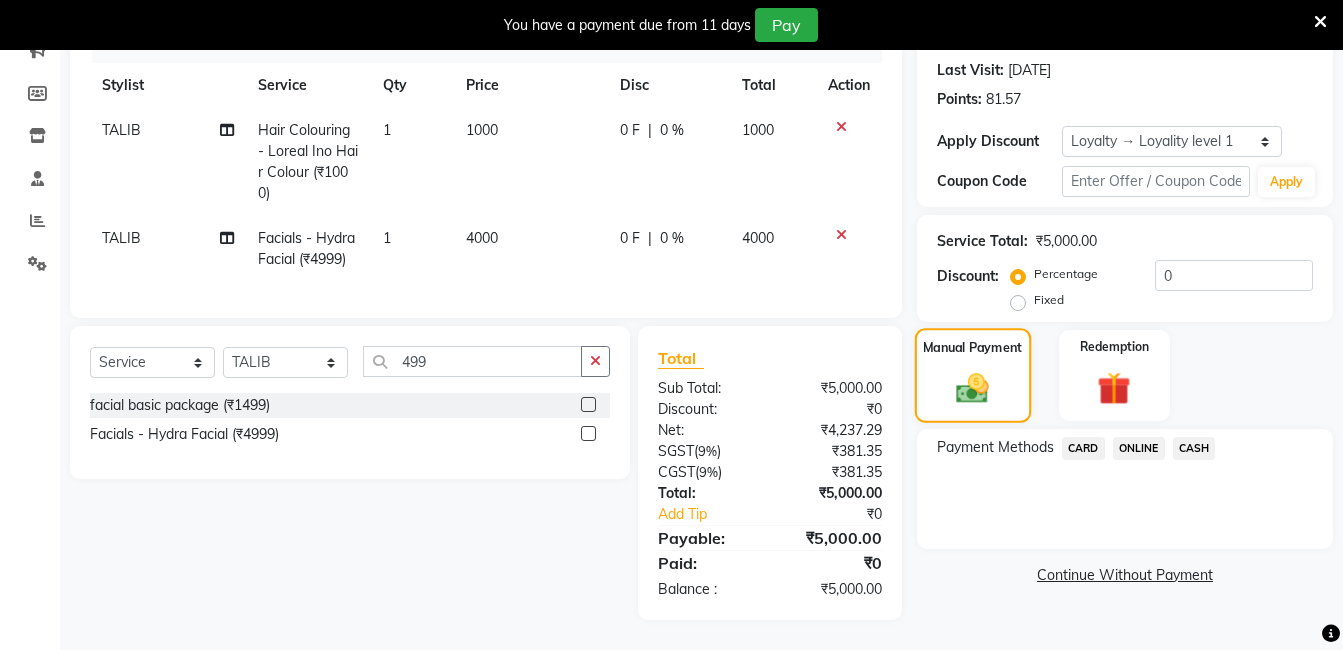 click 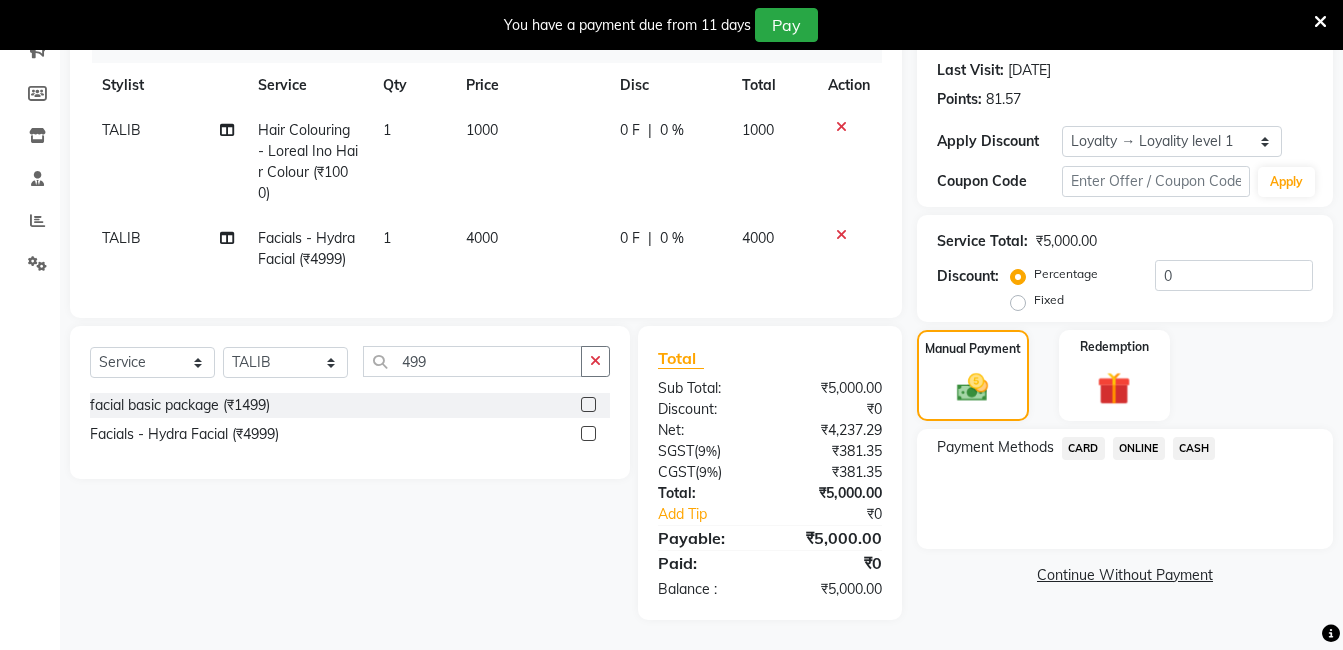 click on "CASH" 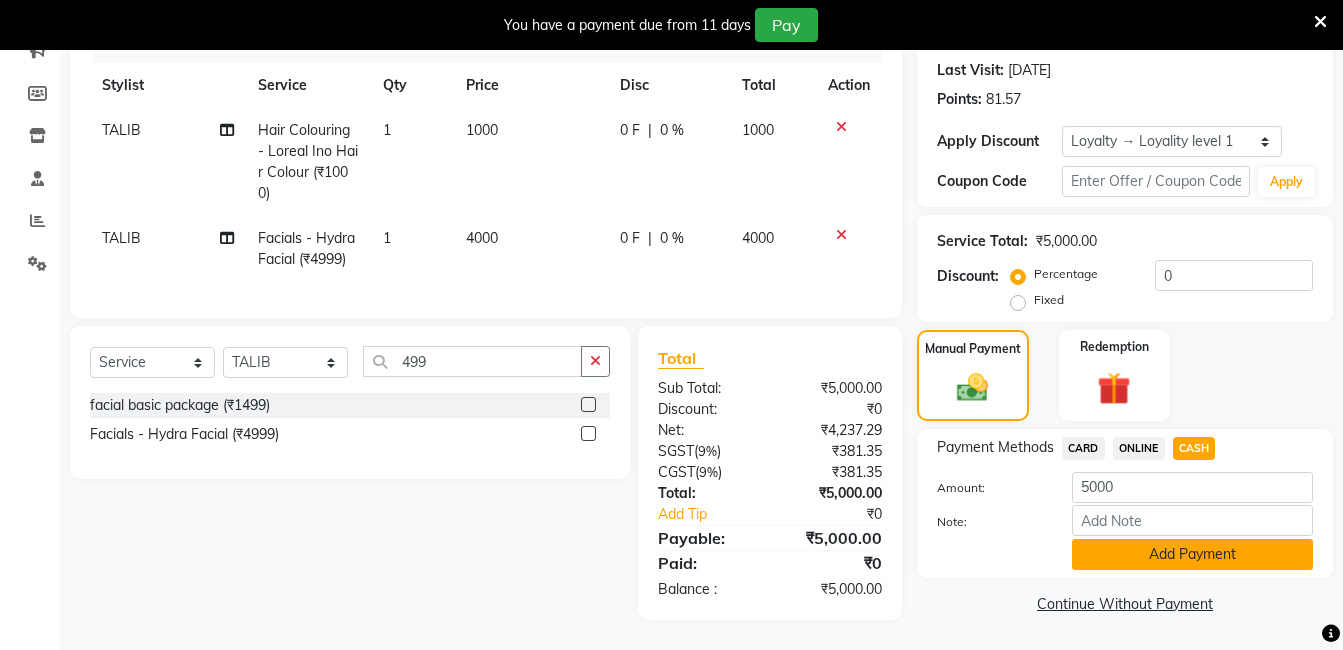 click on "Add Payment" 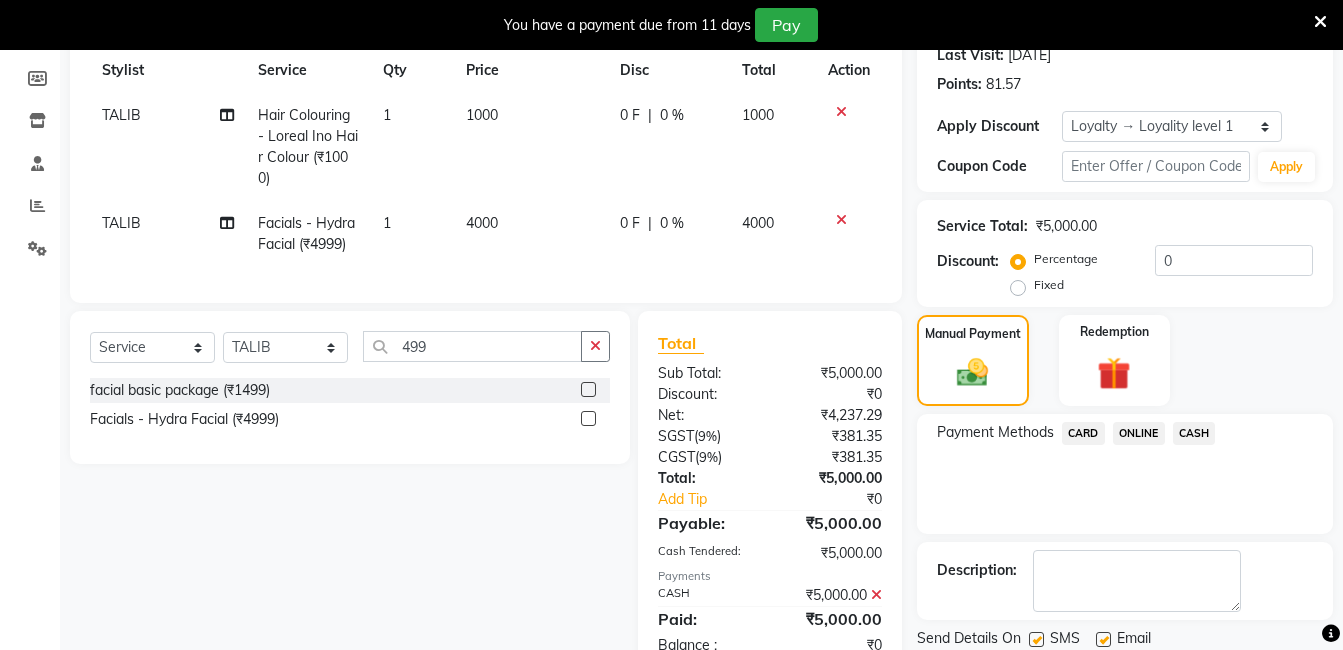 scroll, scrollTop: 448, scrollLeft: 0, axis: vertical 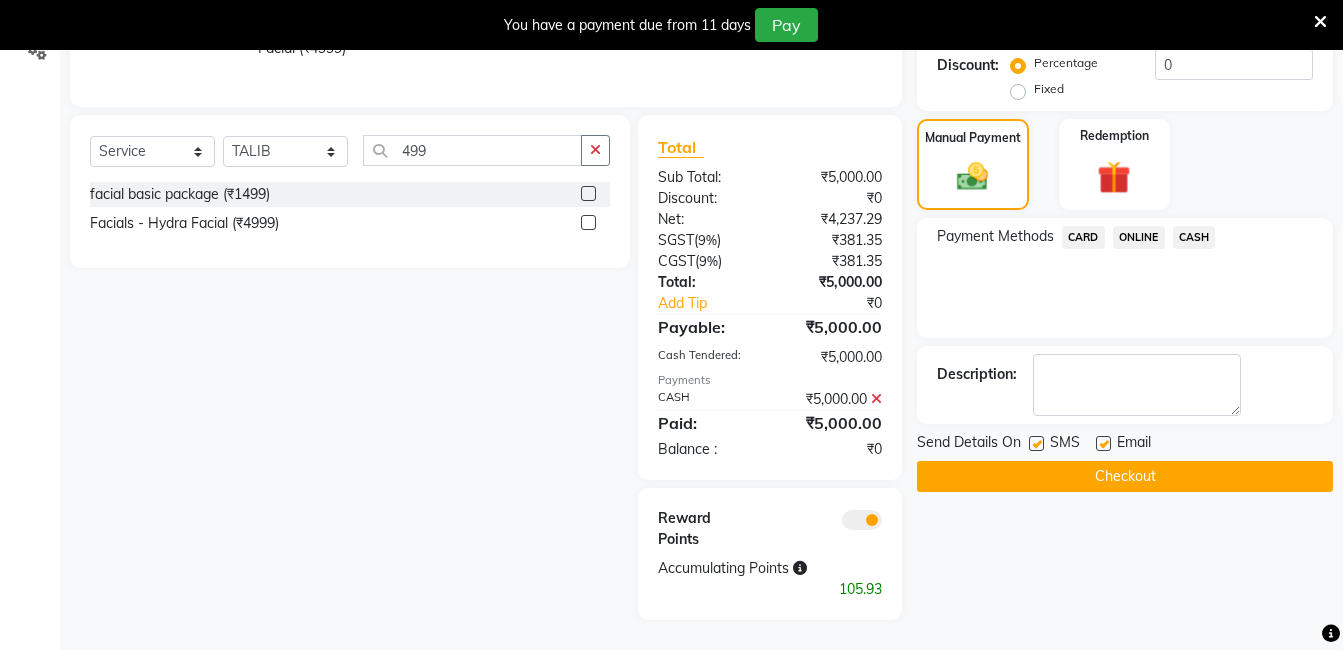 click on "Checkout" 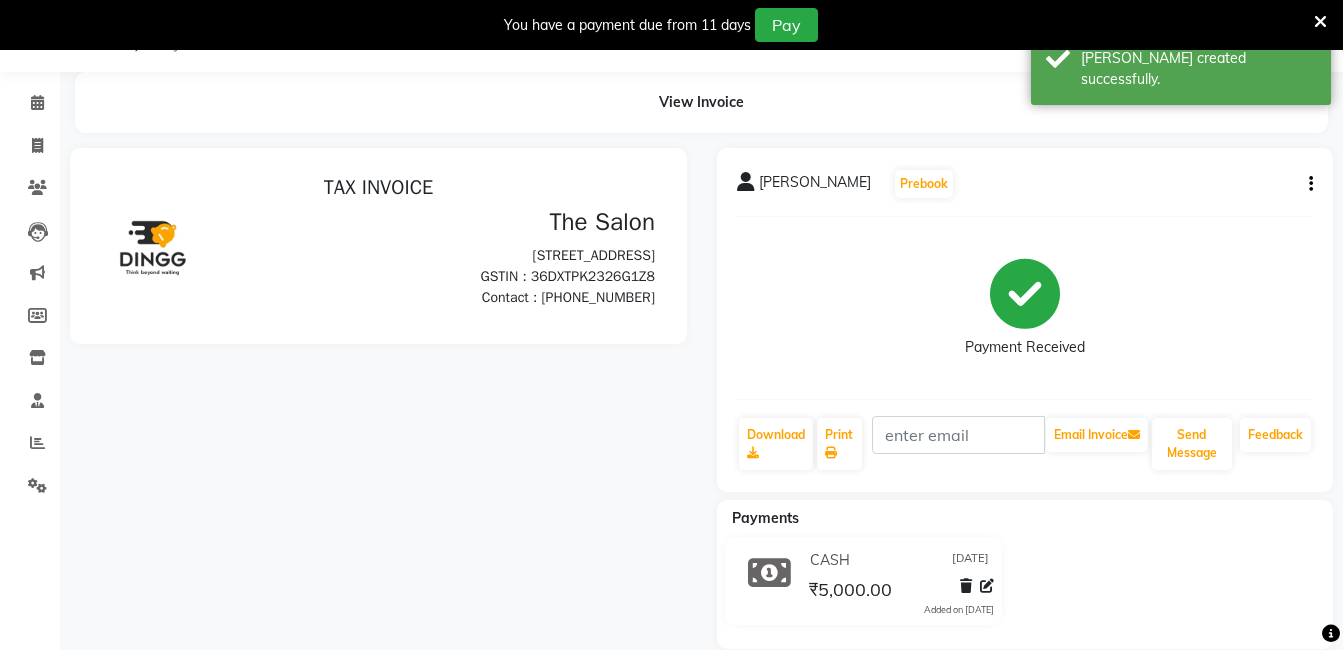 scroll, scrollTop: 0, scrollLeft: 0, axis: both 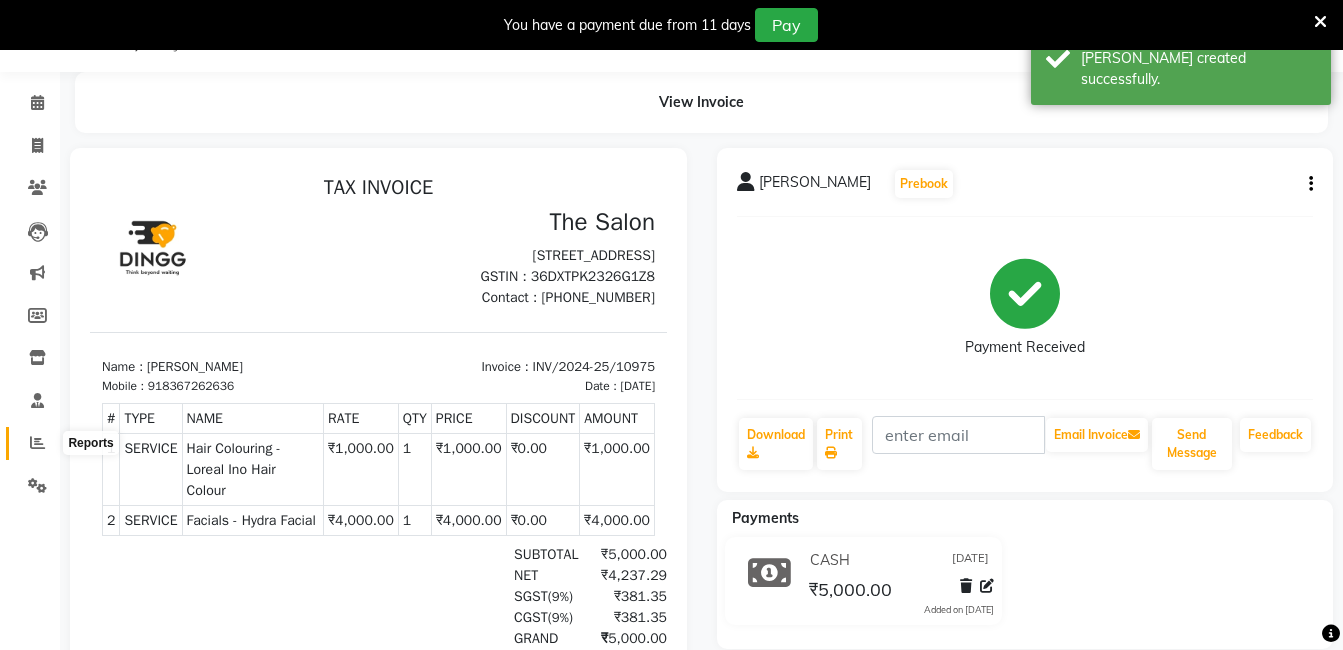 click 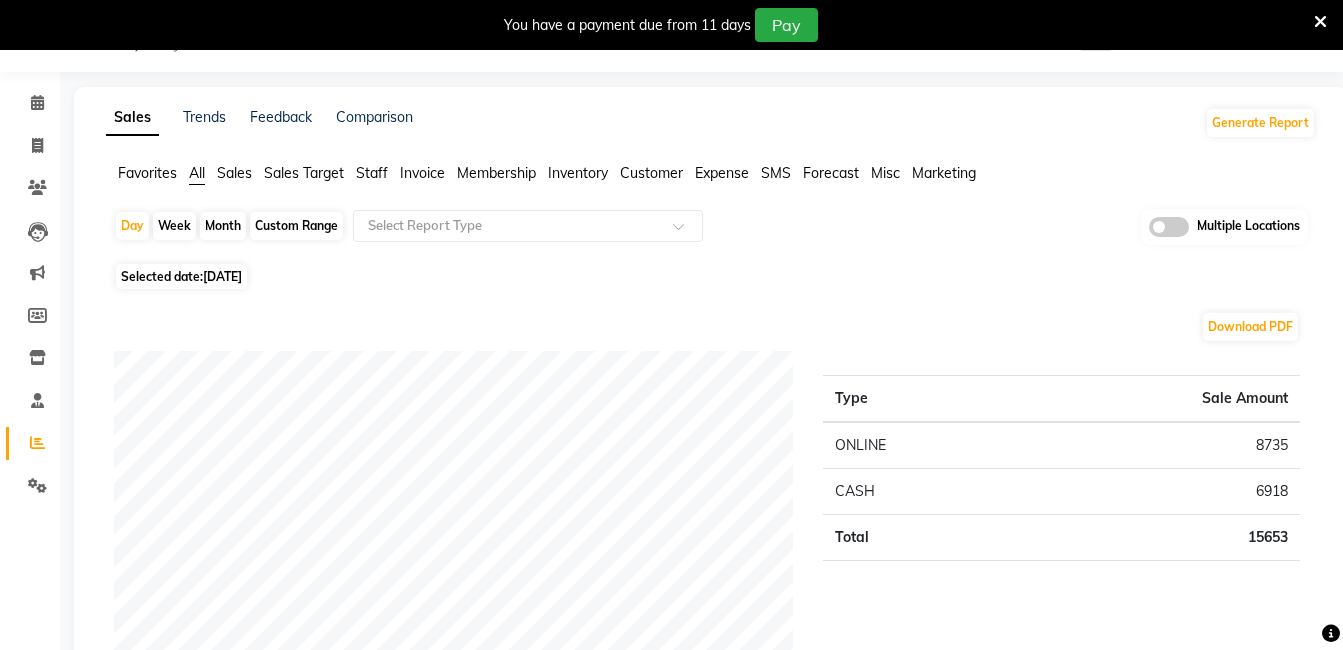 scroll, scrollTop: 568, scrollLeft: 0, axis: vertical 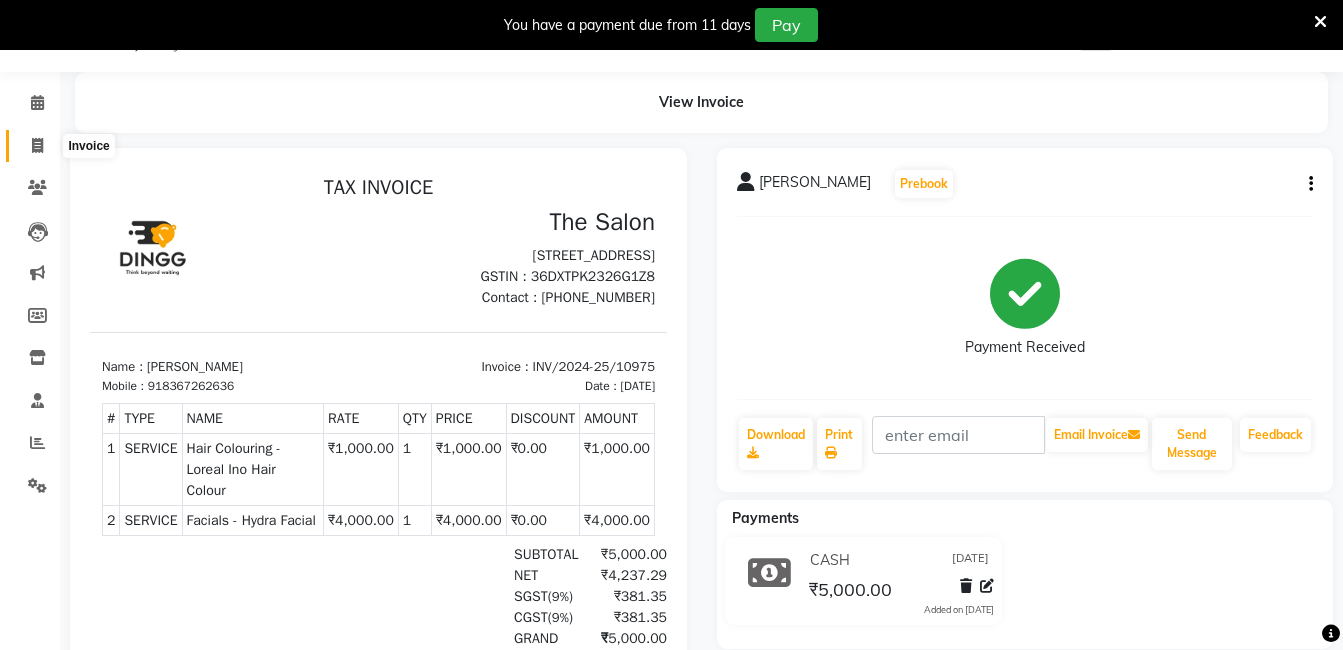 click 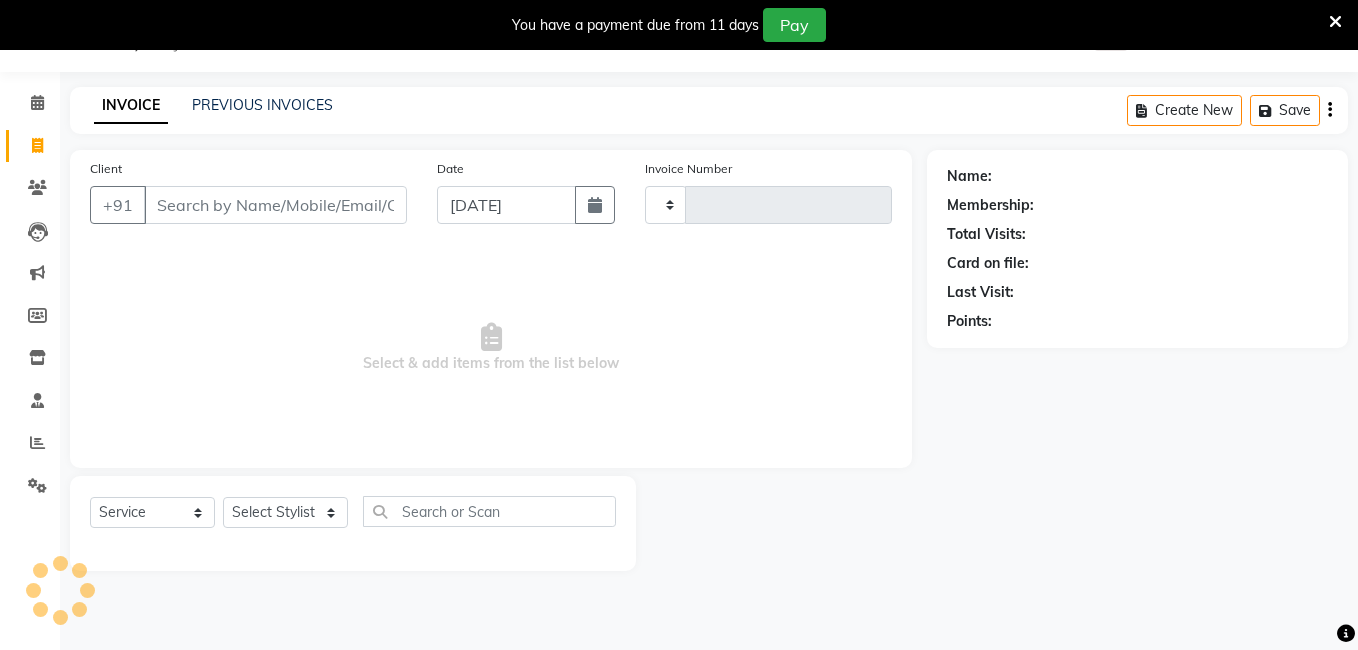 type on "10976" 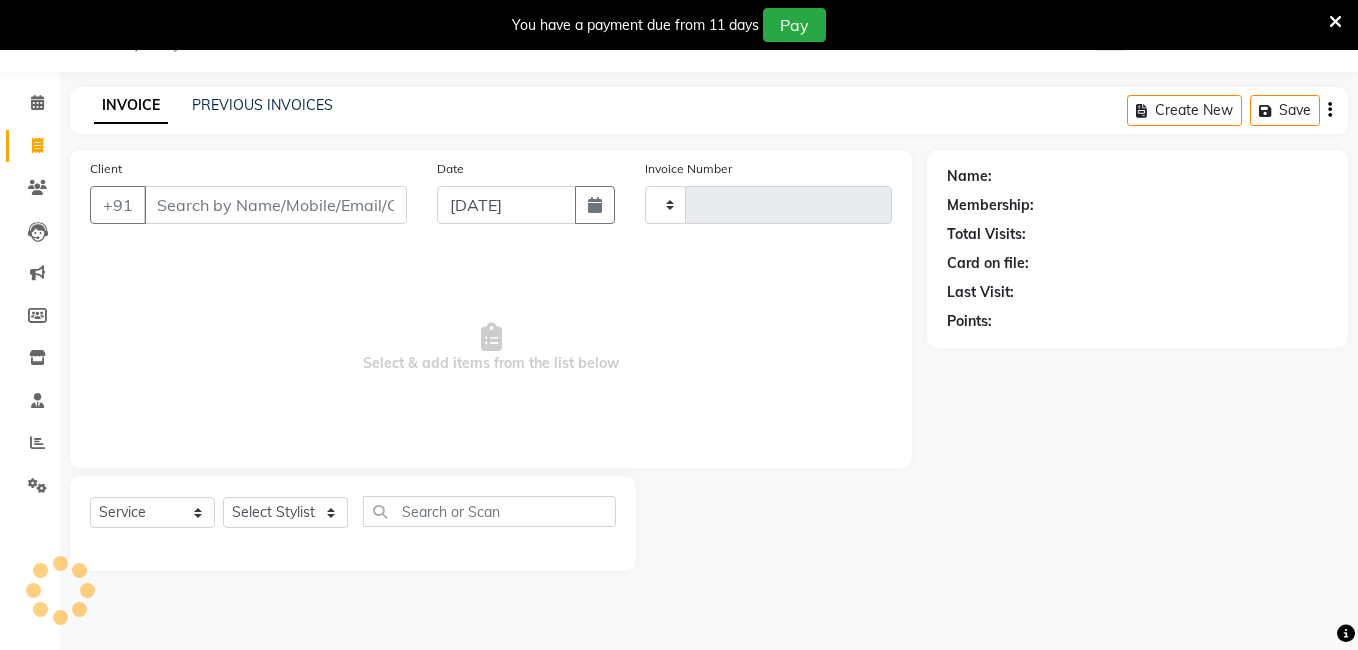 select on "5198" 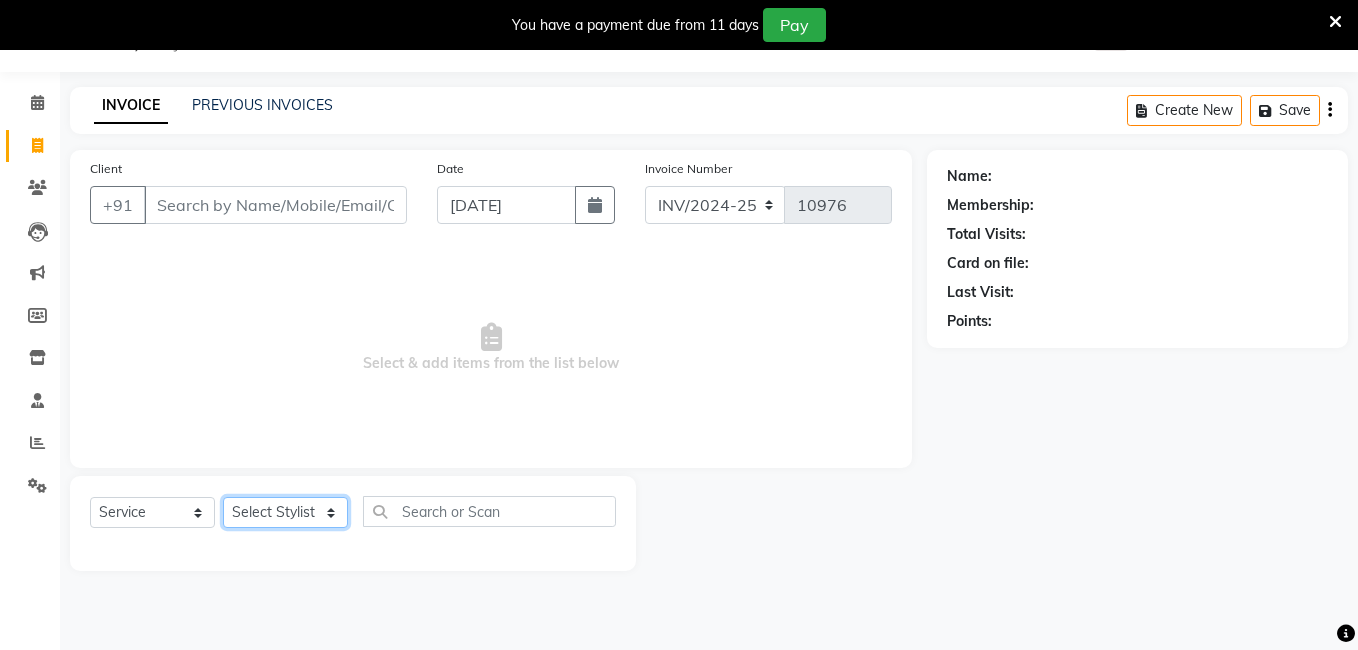 click on "Select Stylist [PERSON_NAME] [PERSON_NAME] kasim [PERSON_NAME] sameer [PERSON_NAME] manager" 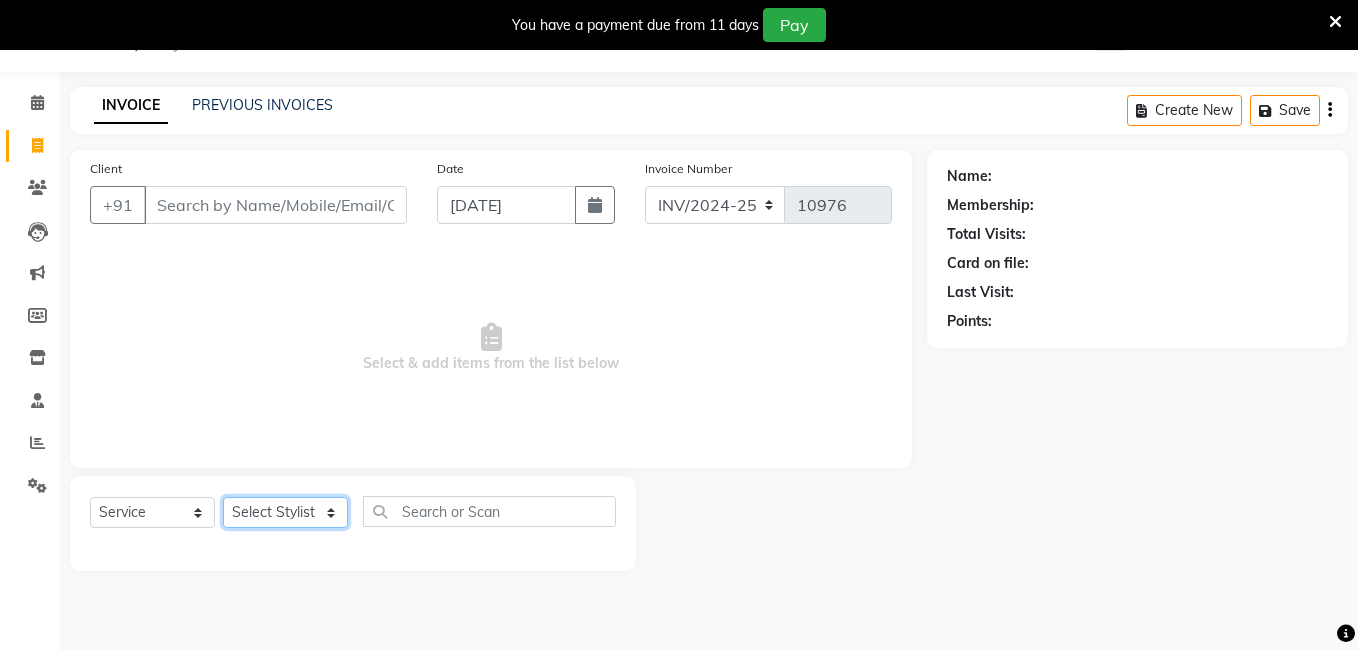 select on "63353" 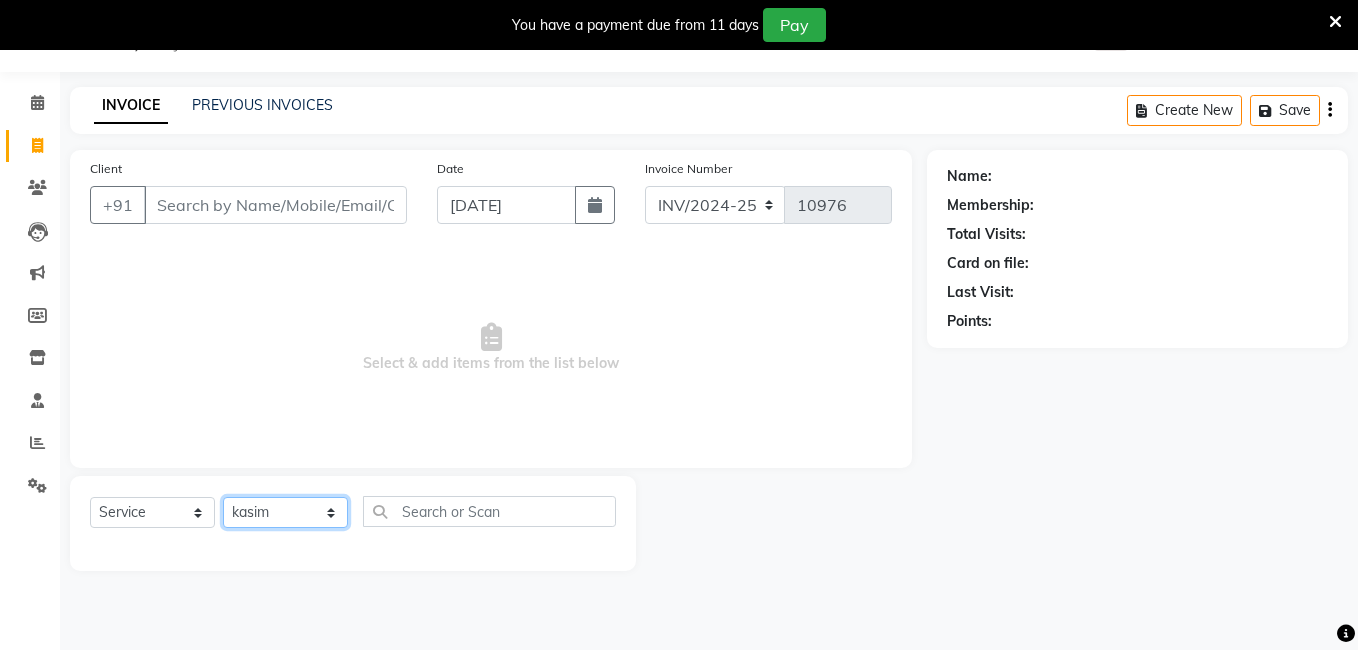 click on "Select Stylist [PERSON_NAME] [PERSON_NAME] kasim [PERSON_NAME] sameer [PERSON_NAME] manager" 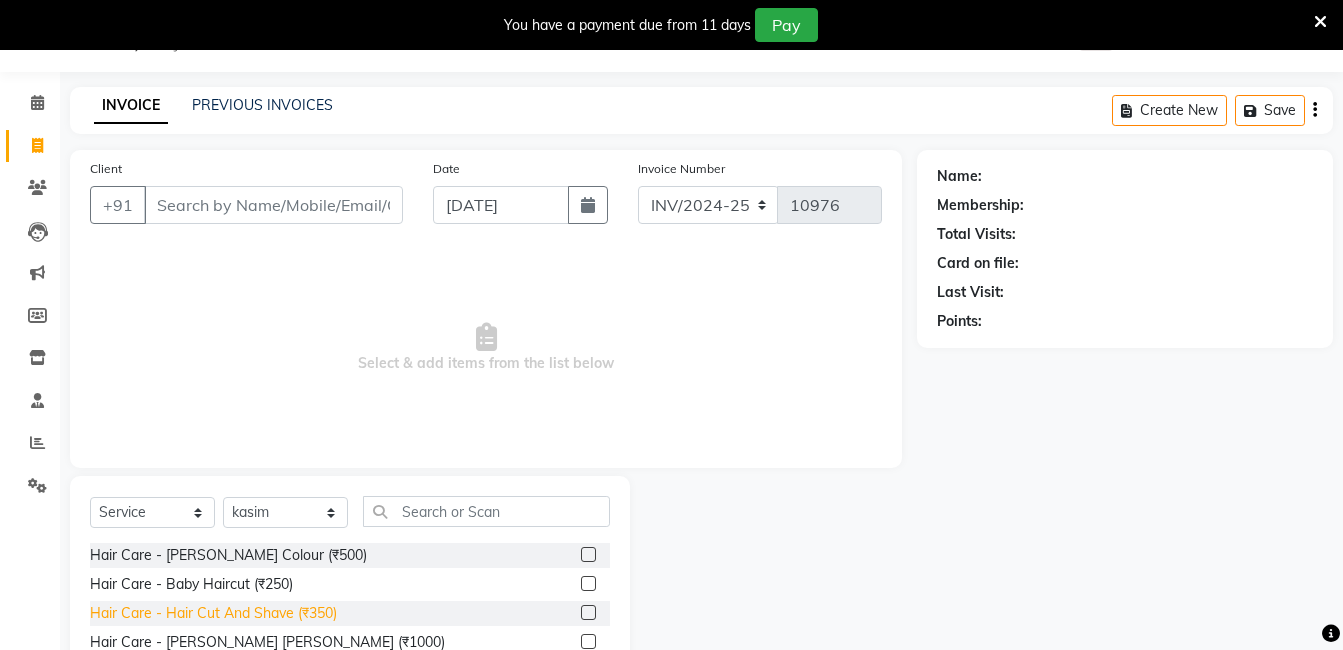 click on "Hair Care - Hair Cut And Shave (₹350)" 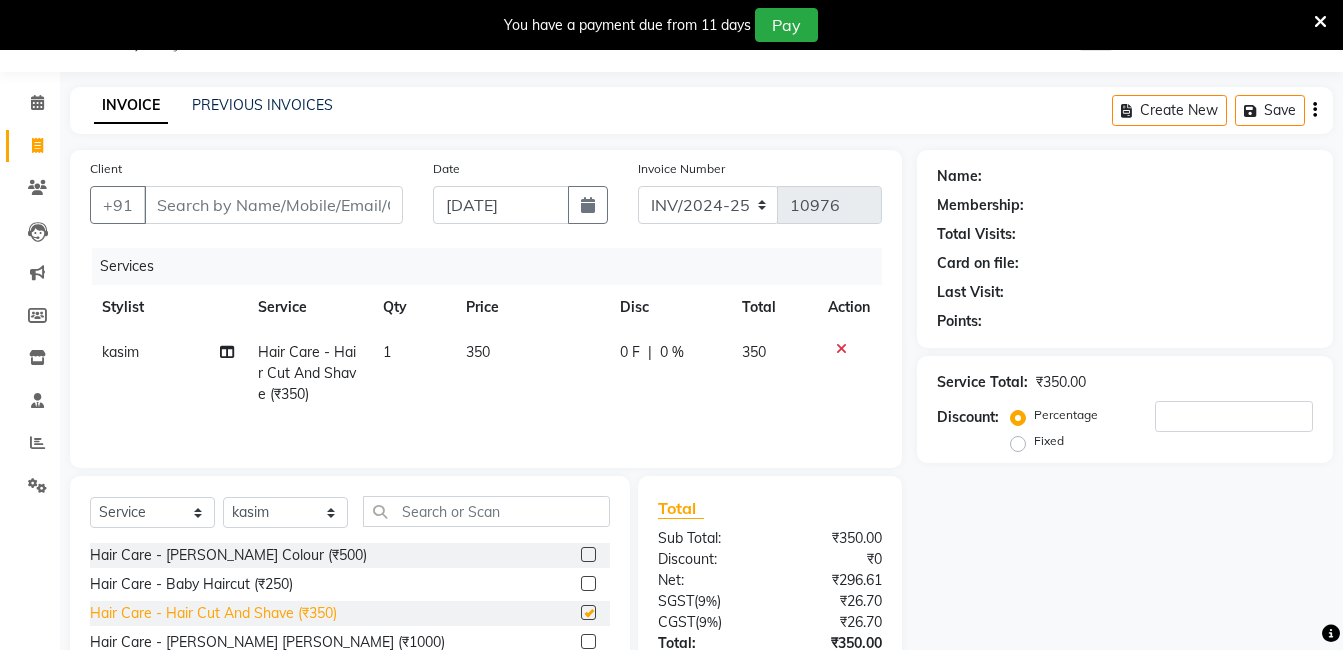checkbox on "false" 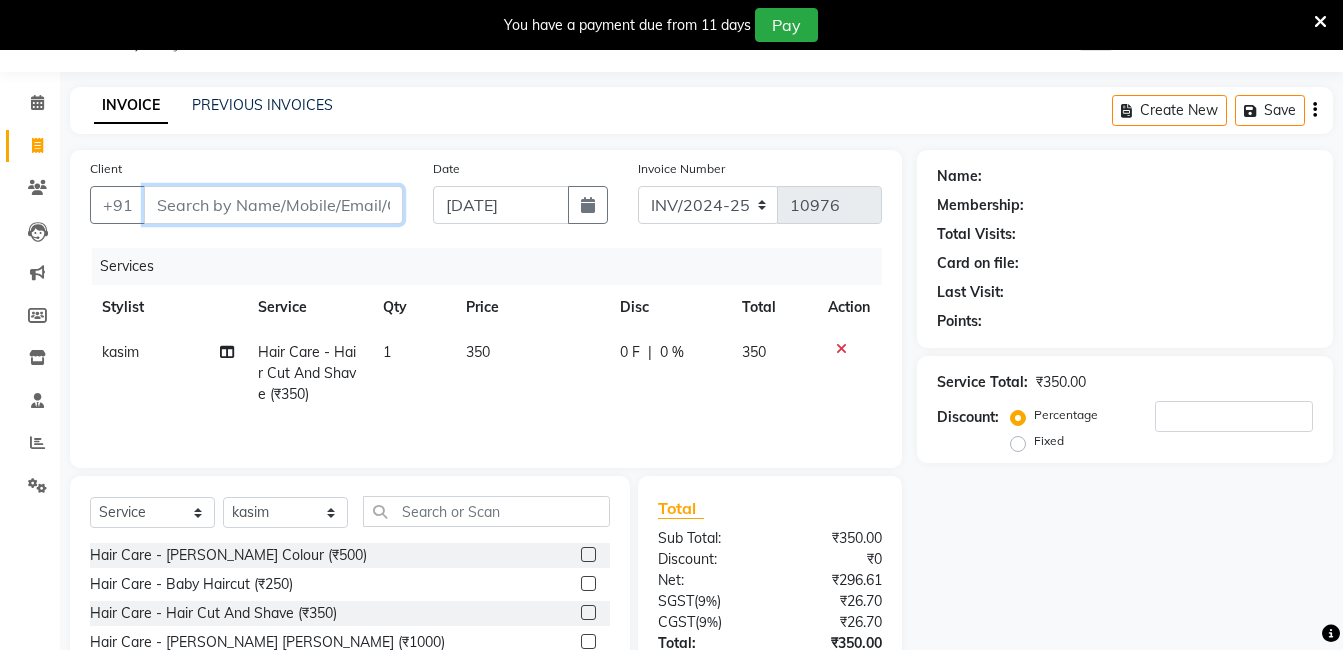 click on "Client" at bounding box center (273, 205) 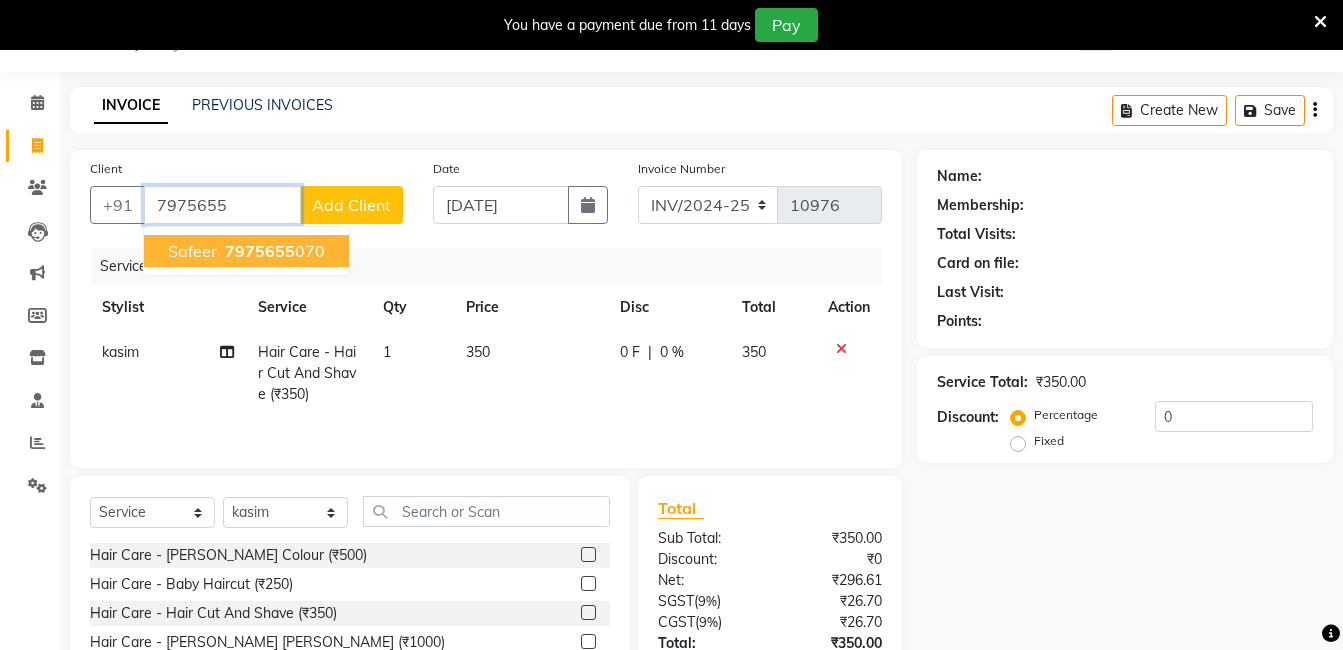 click on "7975655 070" at bounding box center (273, 251) 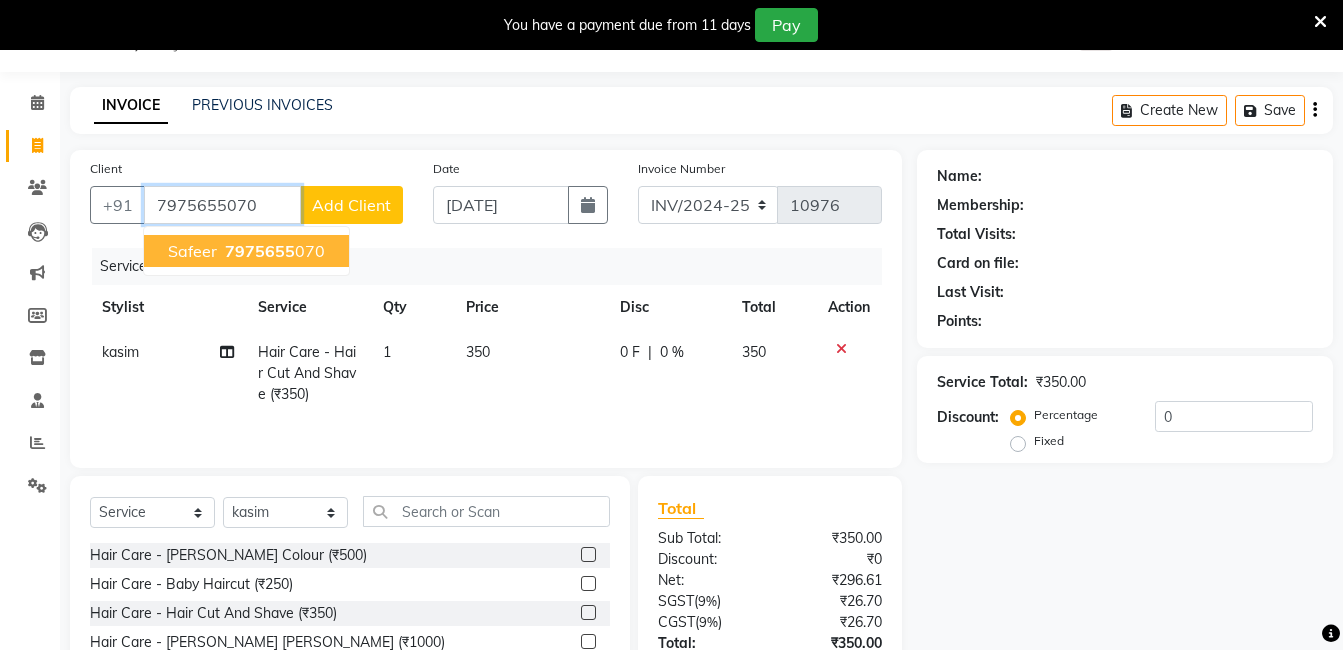 type on "7975655070" 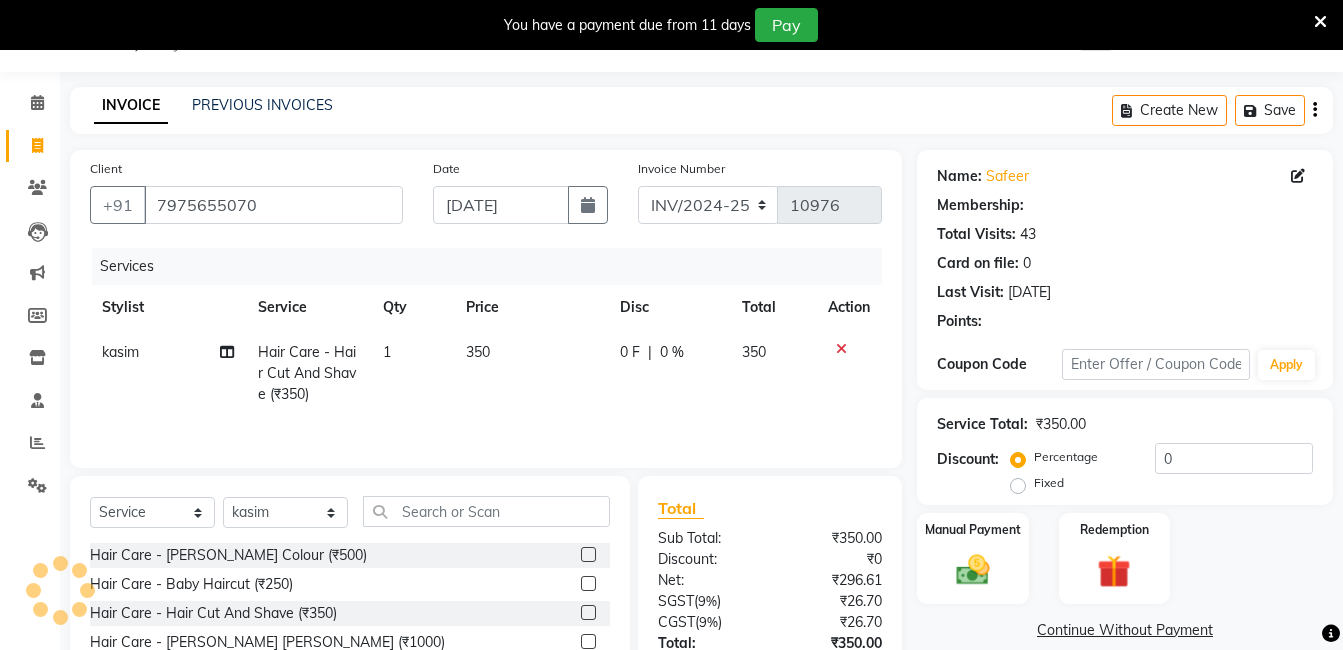 select on "2: Object" 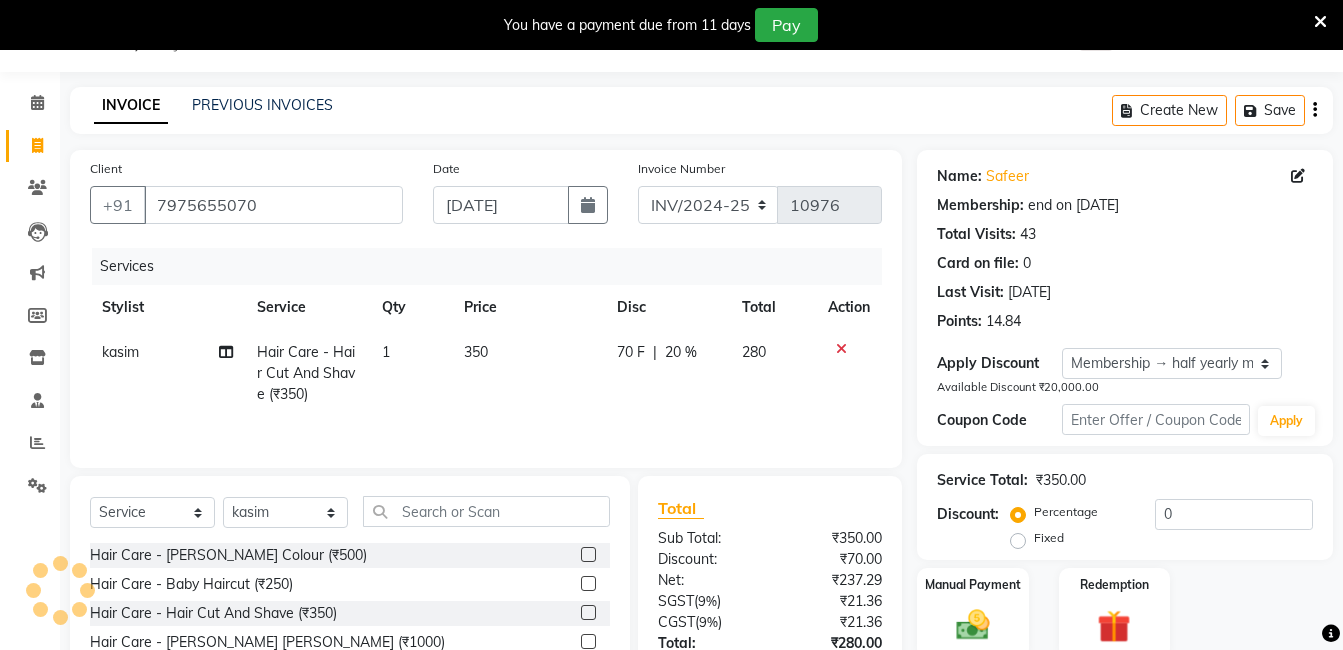 type on "20" 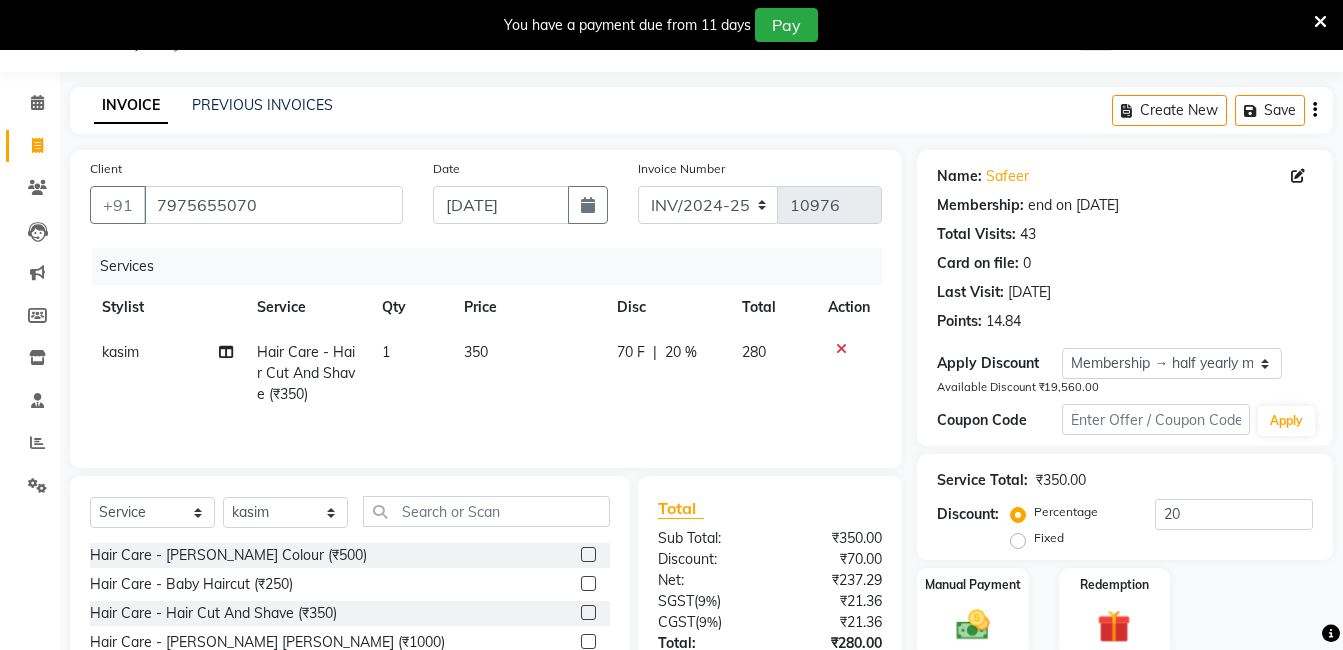 scroll, scrollTop: 151, scrollLeft: 0, axis: vertical 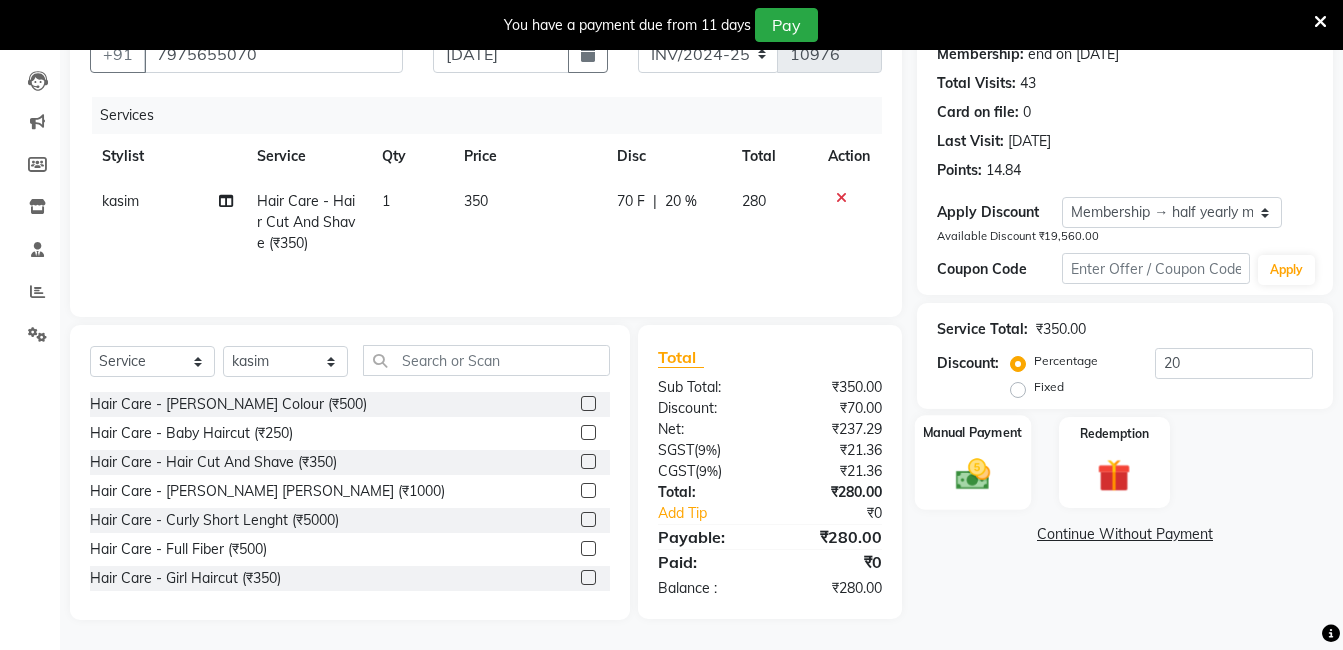 click 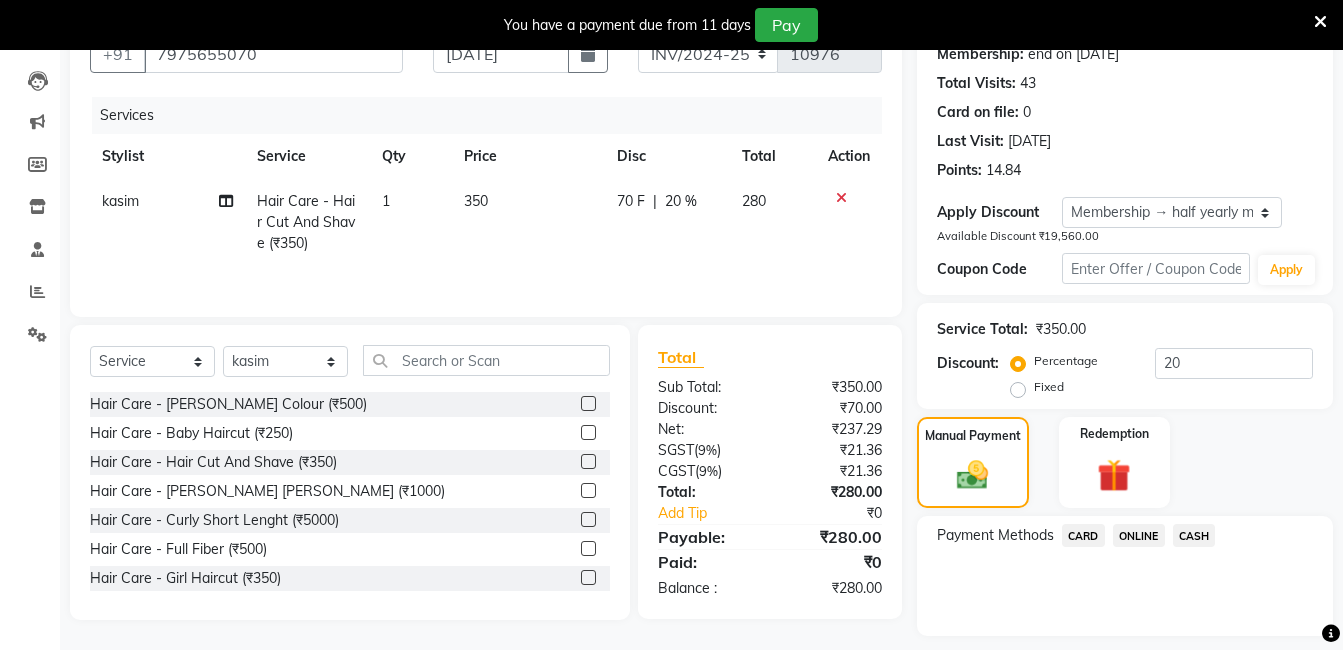 click on "ONLINE" 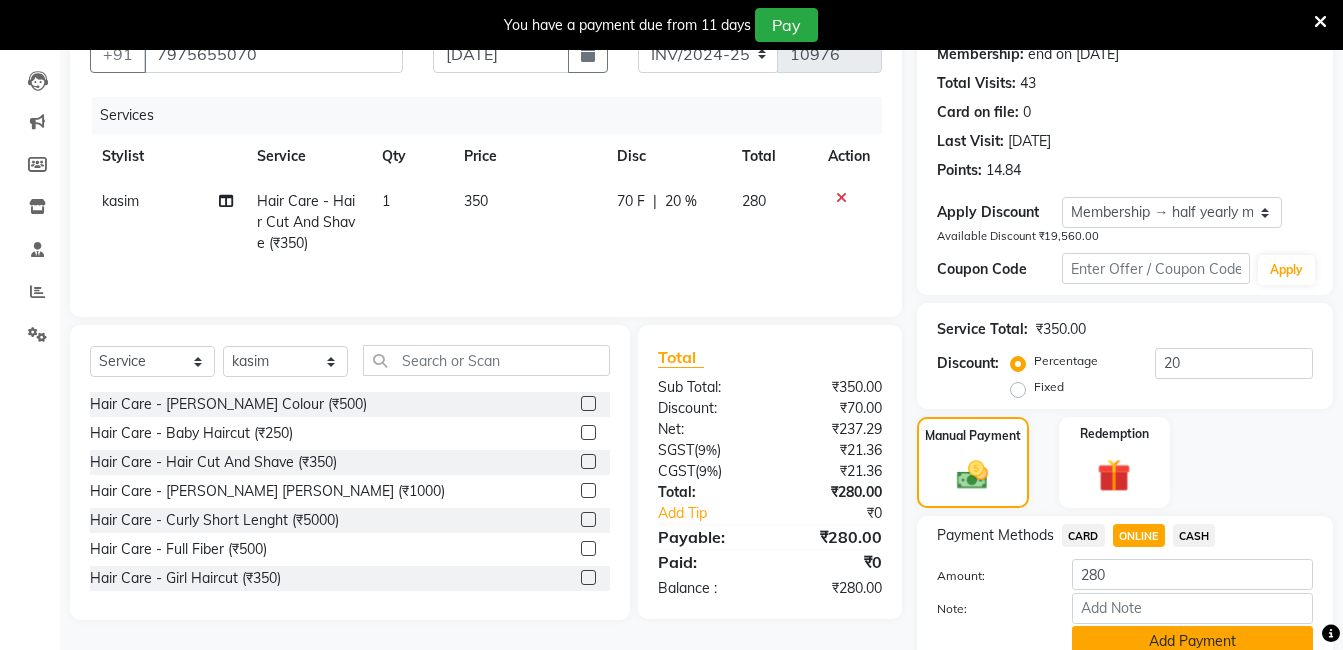 click on "Add Payment" 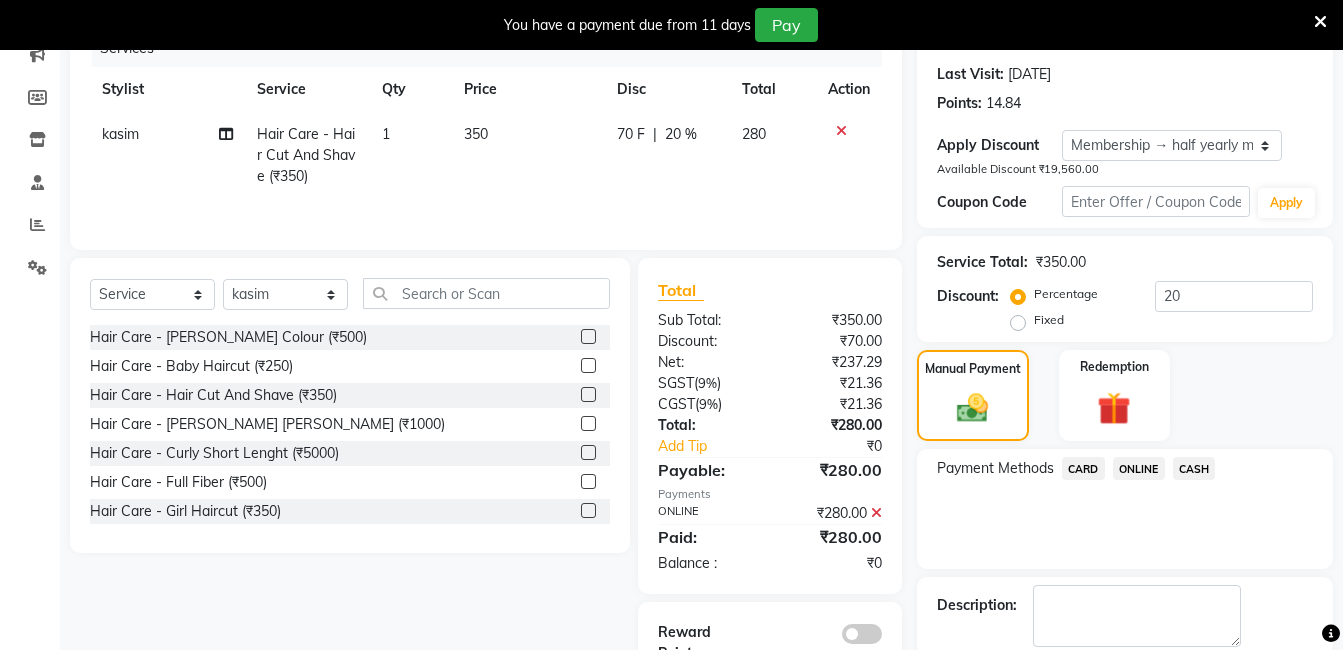 scroll, scrollTop: 321, scrollLeft: 0, axis: vertical 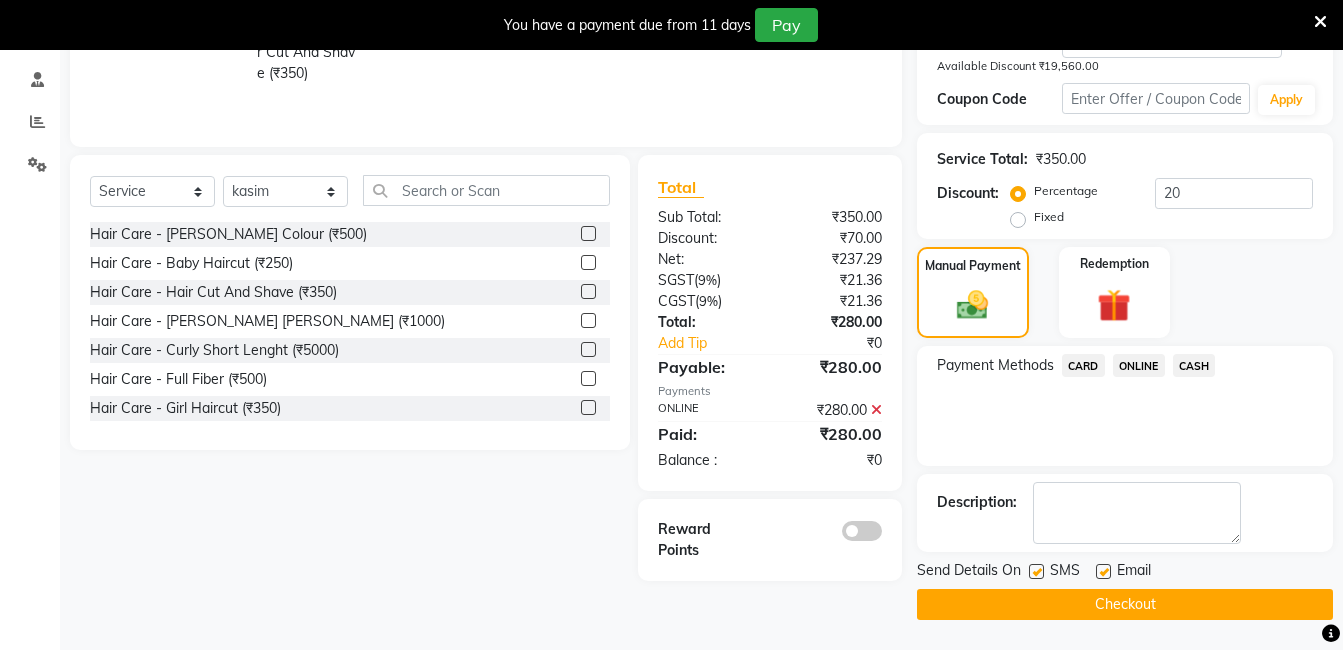 click on "Checkout" 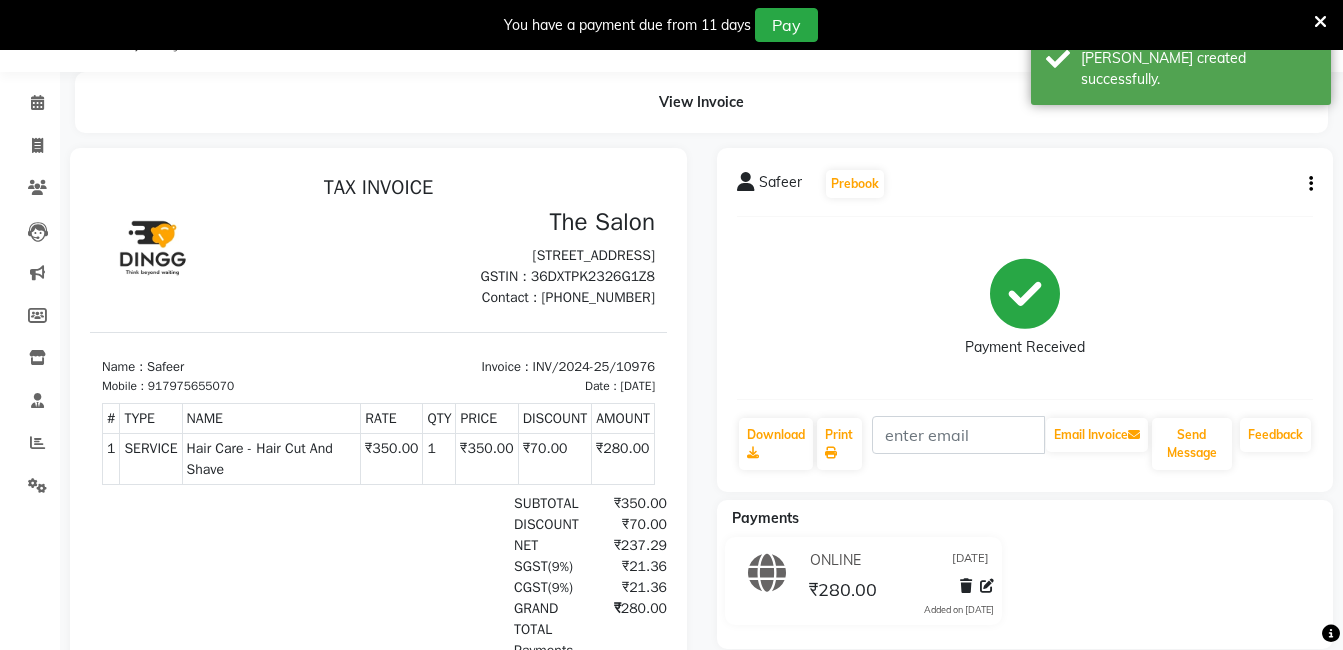 scroll, scrollTop: 0, scrollLeft: 0, axis: both 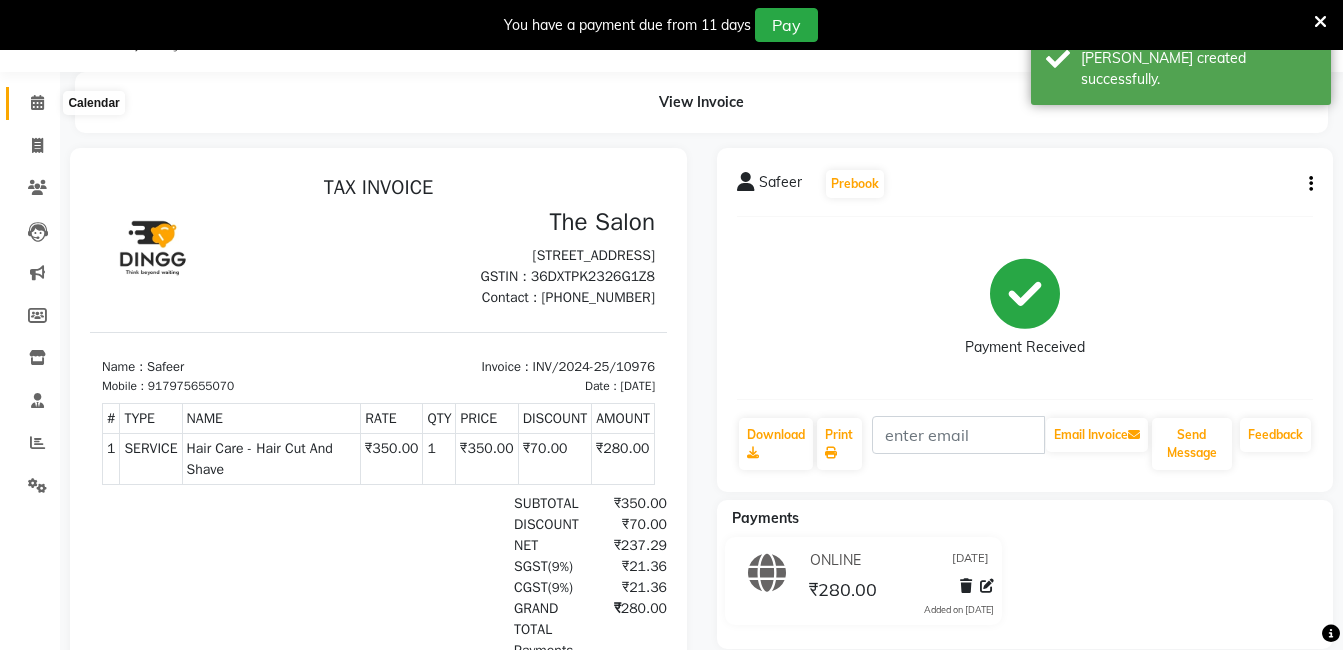 click 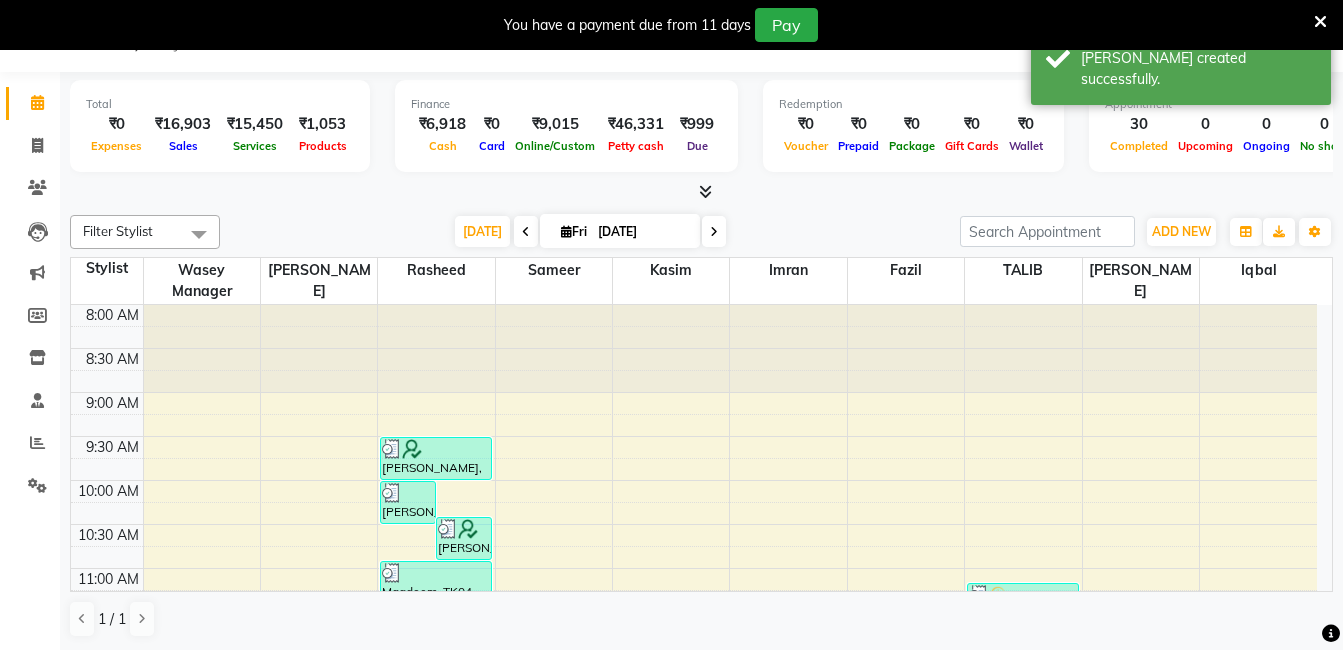 scroll, scrollTop: 0, scrollLeft: 0, axis: both 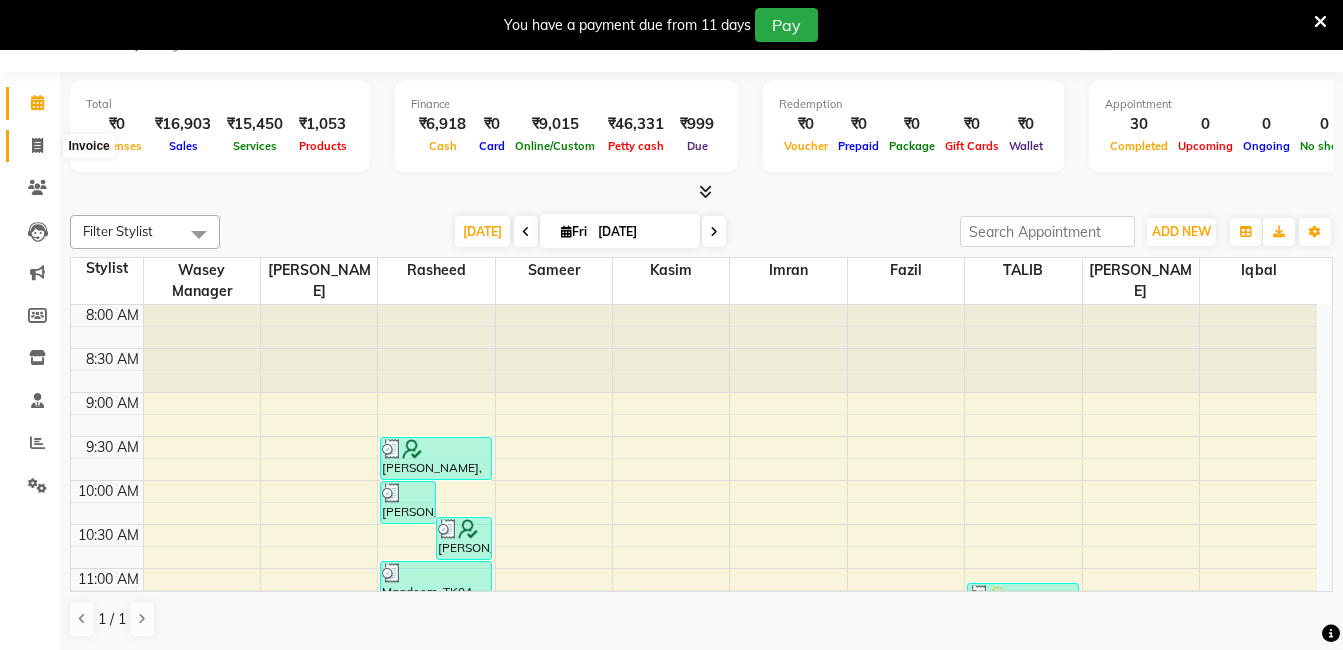 click 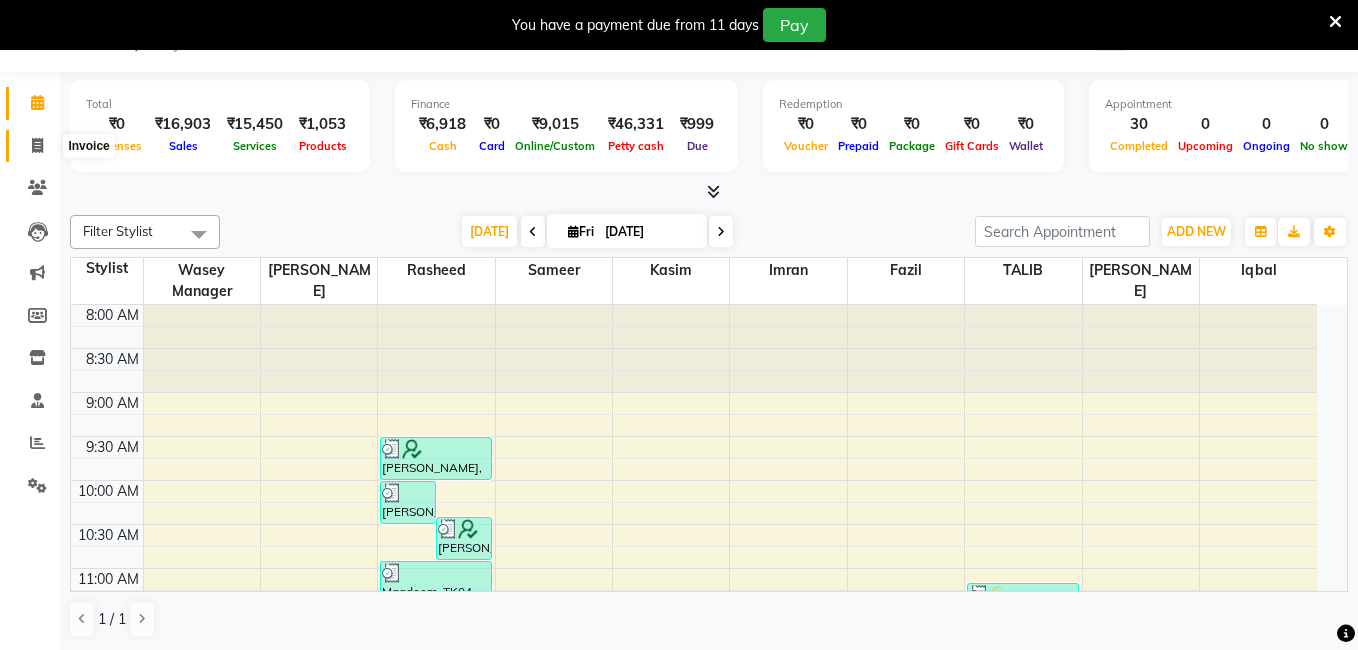 select on "service" 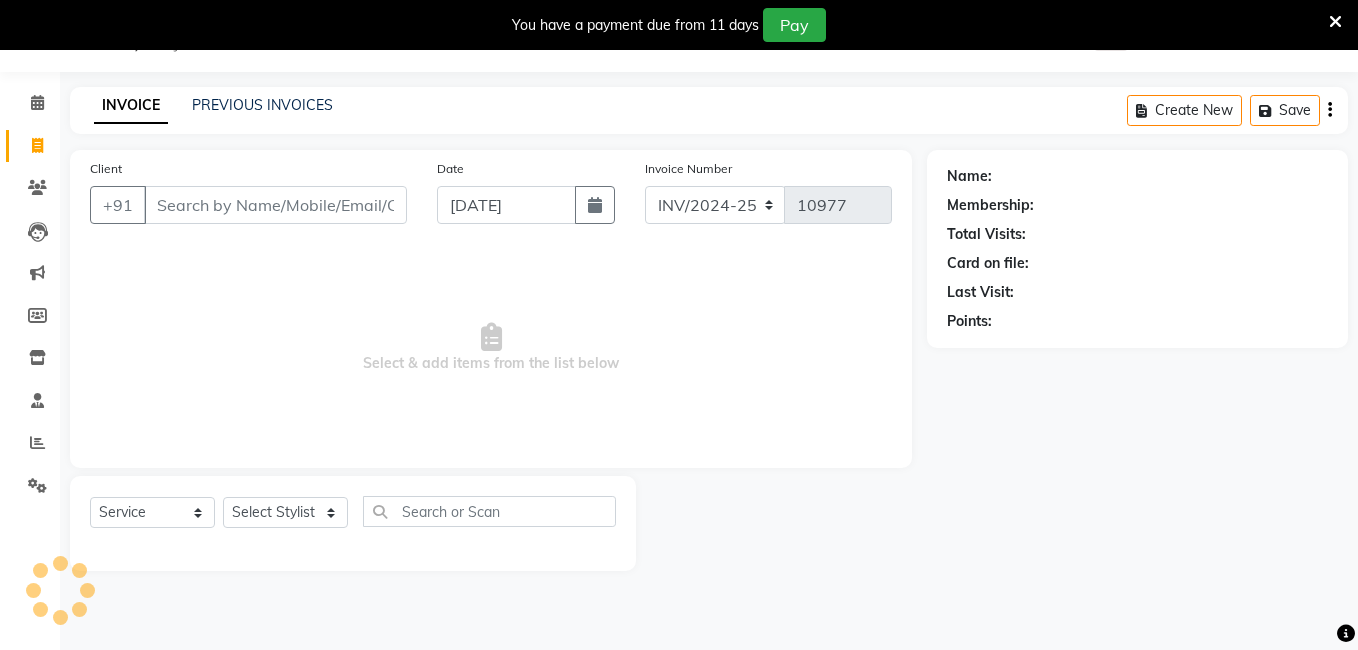 click on "Client" at bounding box center (275, 205) 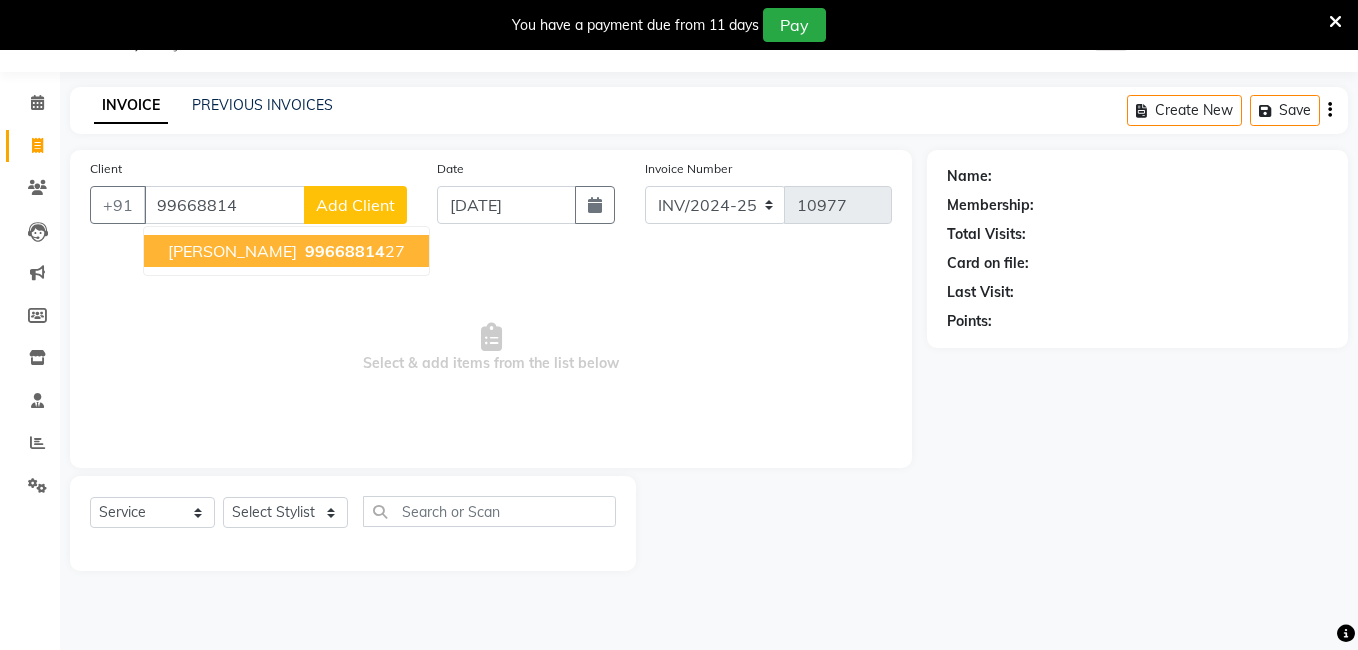 click on "[PERSON_NAME]   99668814 27" at bounding box center [286, 251] 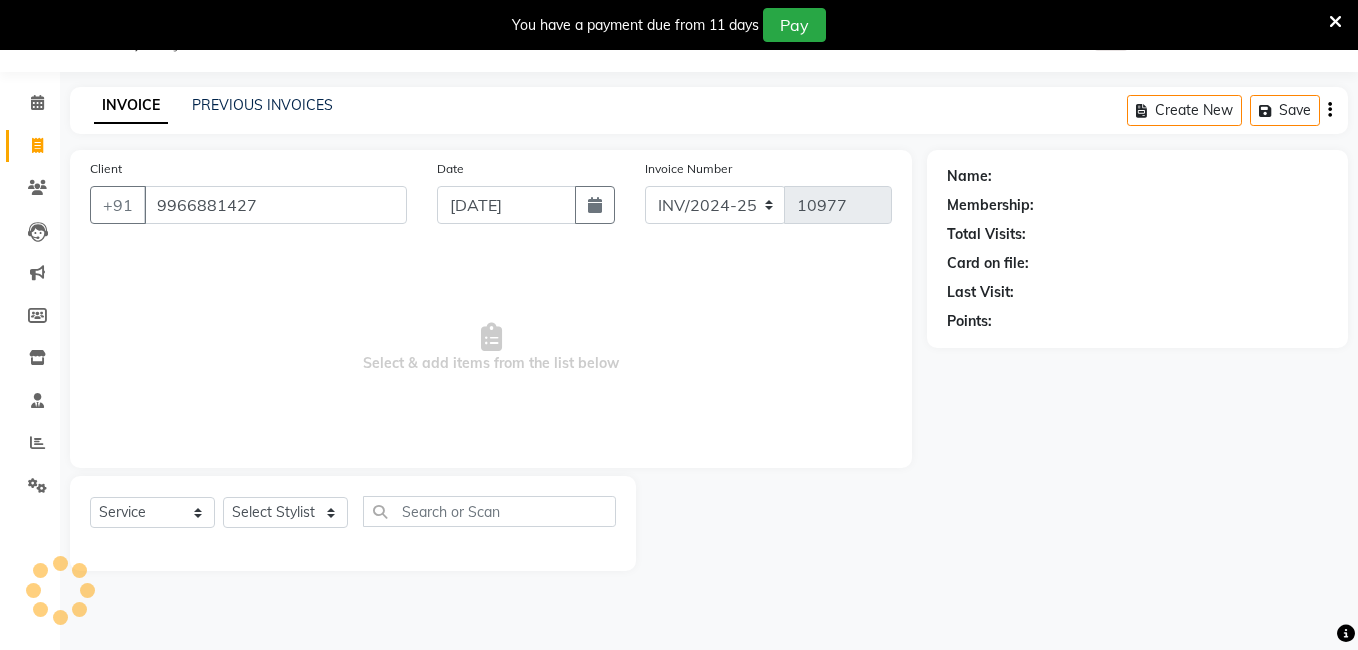 type on "9966881427" 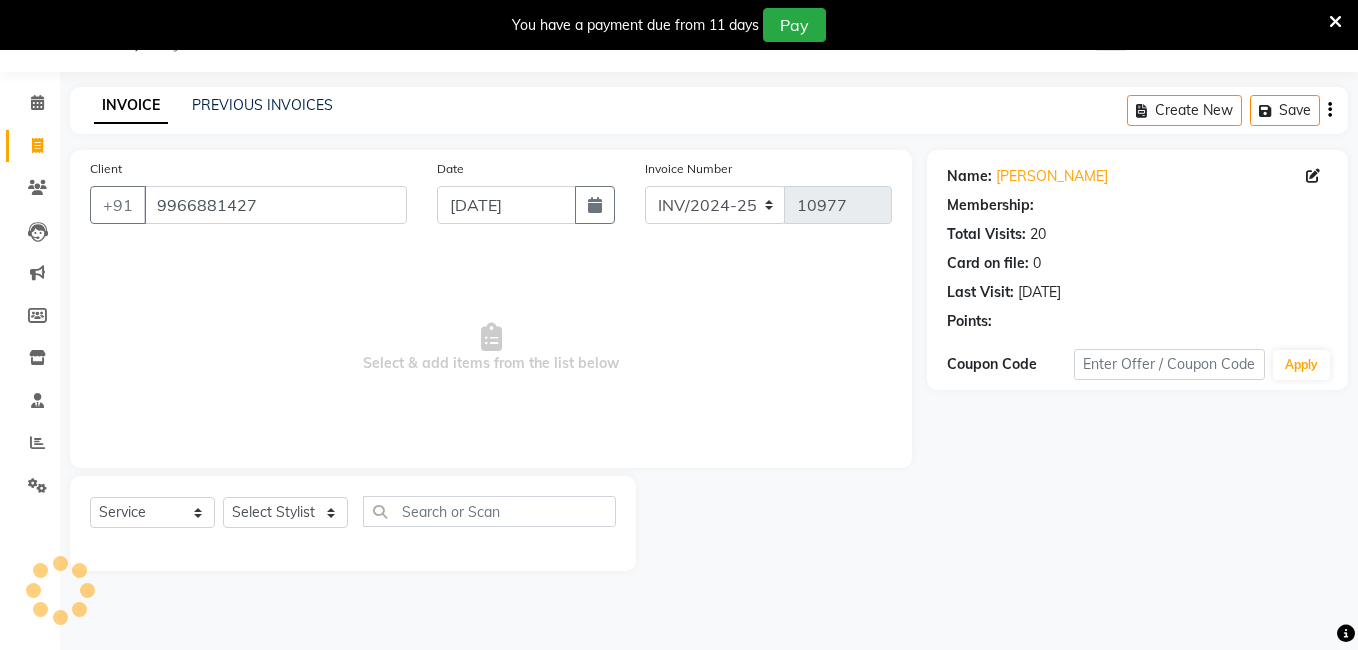 select on "1: Object" 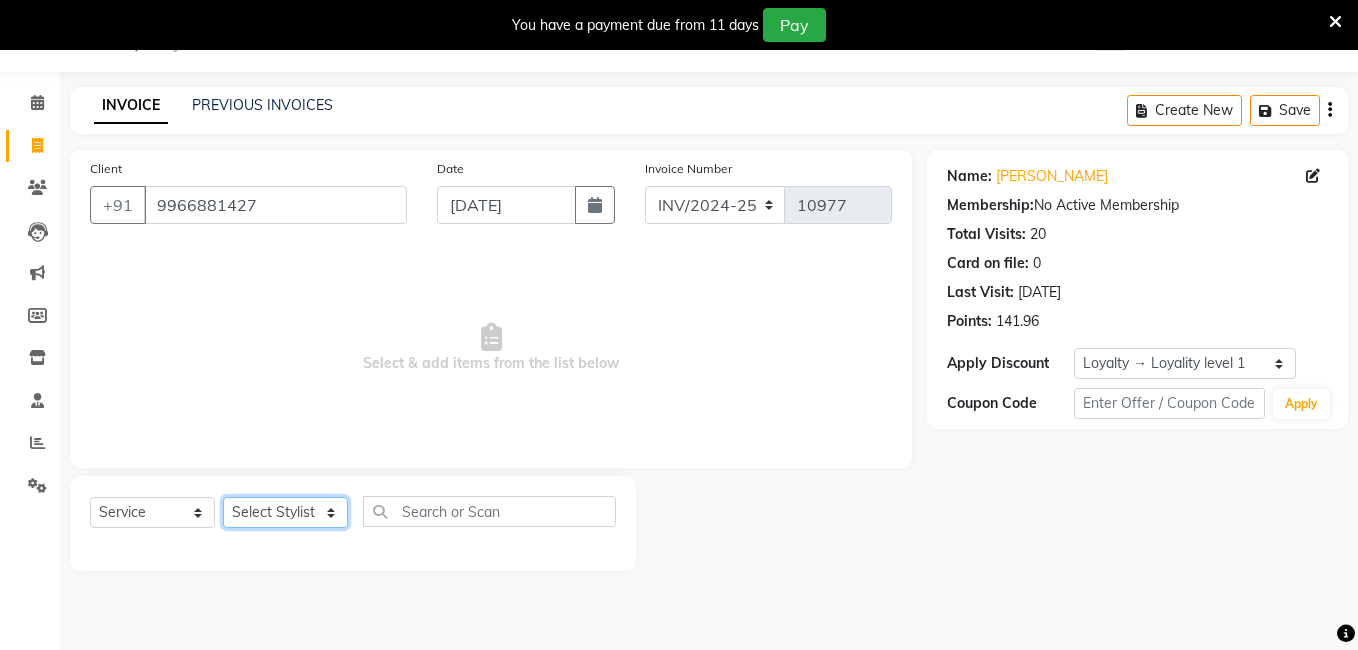 click on "Select Stylist [PERSON_NAME] [PERSON_NAME] kasim [PERSON_NAME] sameer [PERSON_NAME] manager" 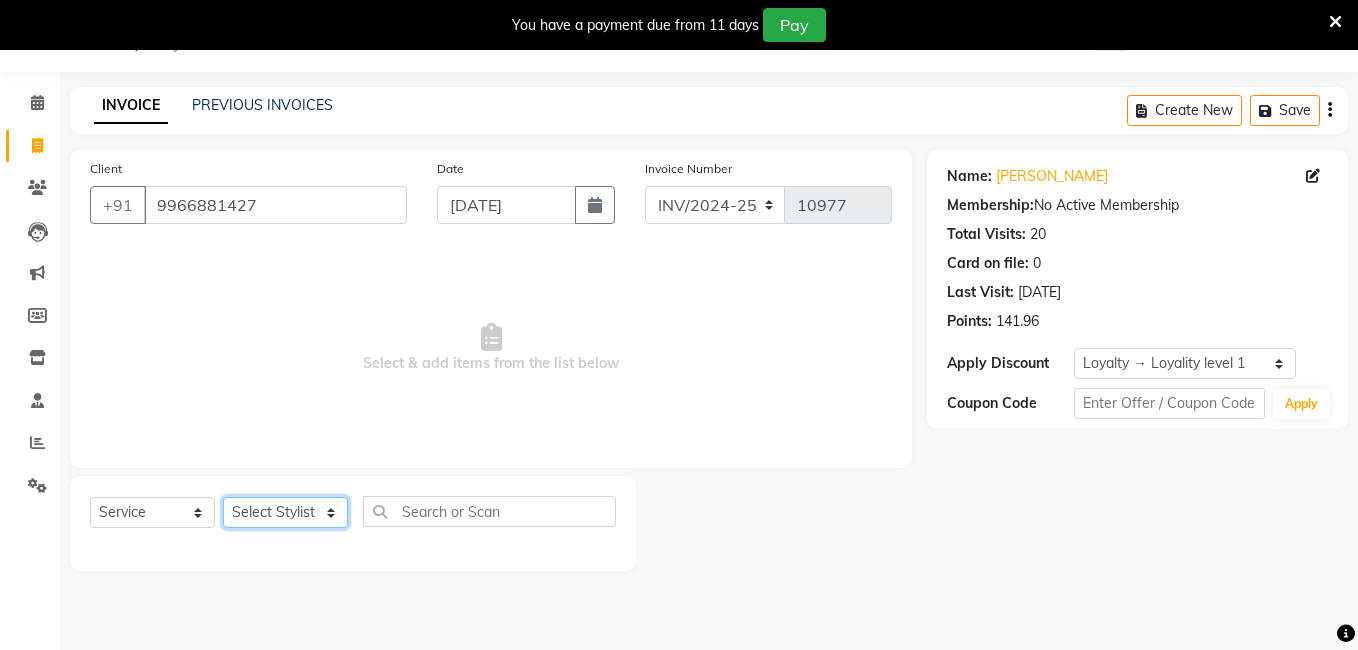 select on "63354" 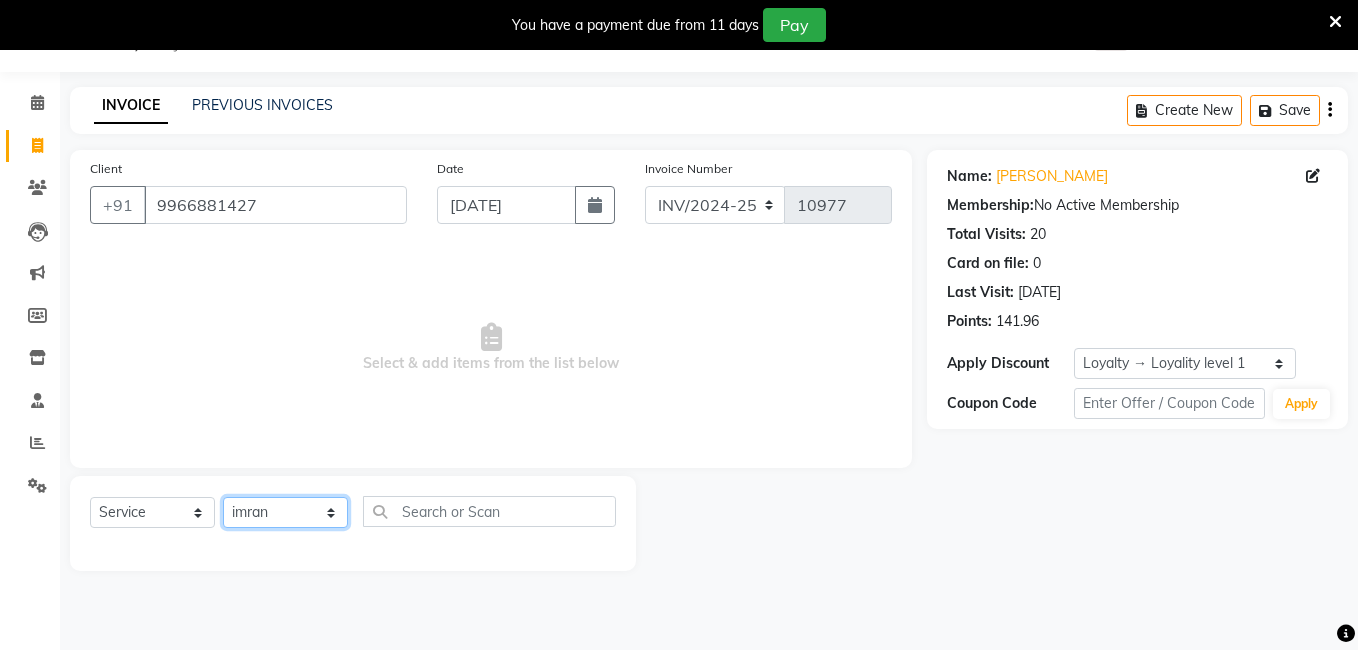 click on "Select Stylist [PERSON_NAME] [PERSON_NAME] kasim [PERSON_NAME] sameer [PERSON_NAME] manager" 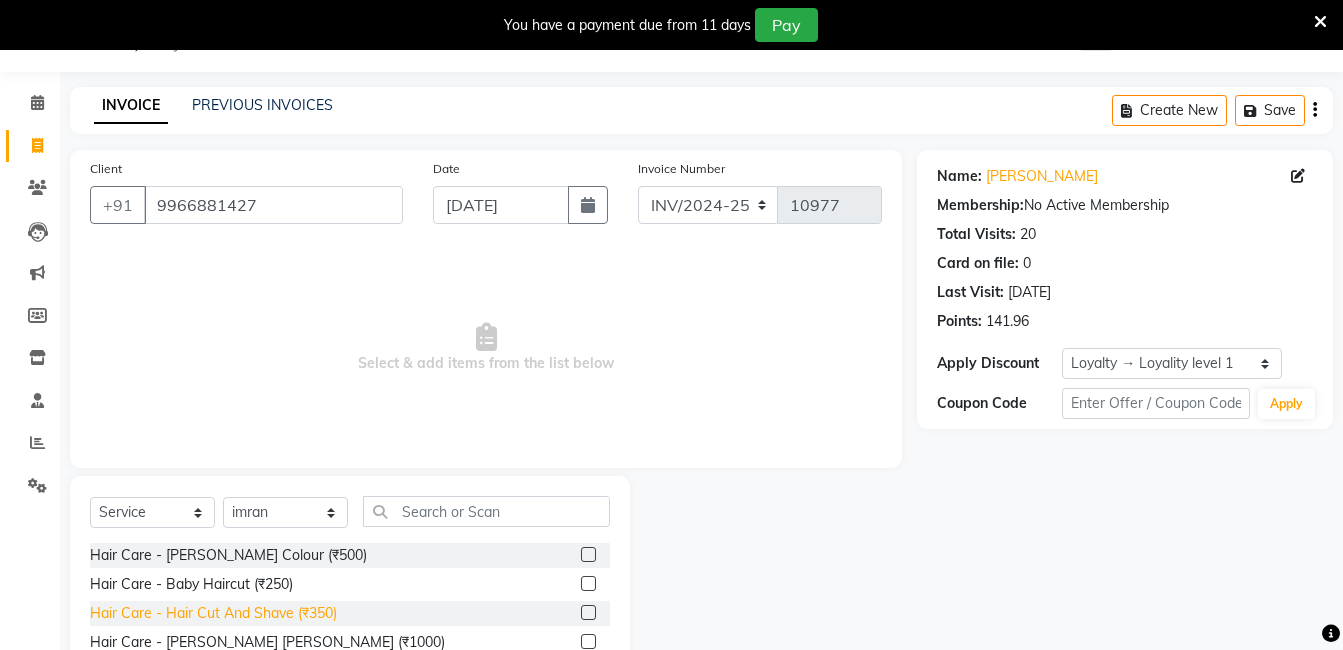click on "Hair Care - Hair Cut And Shave (₹350)" 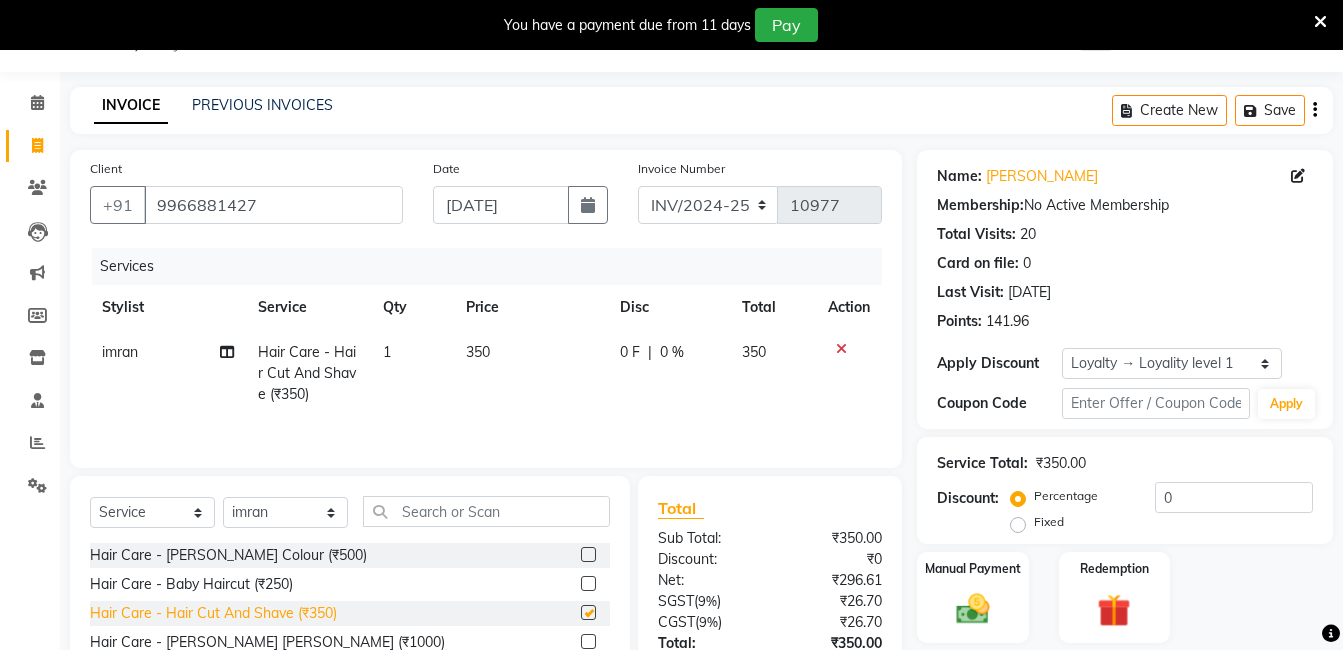 checkbox on "false" 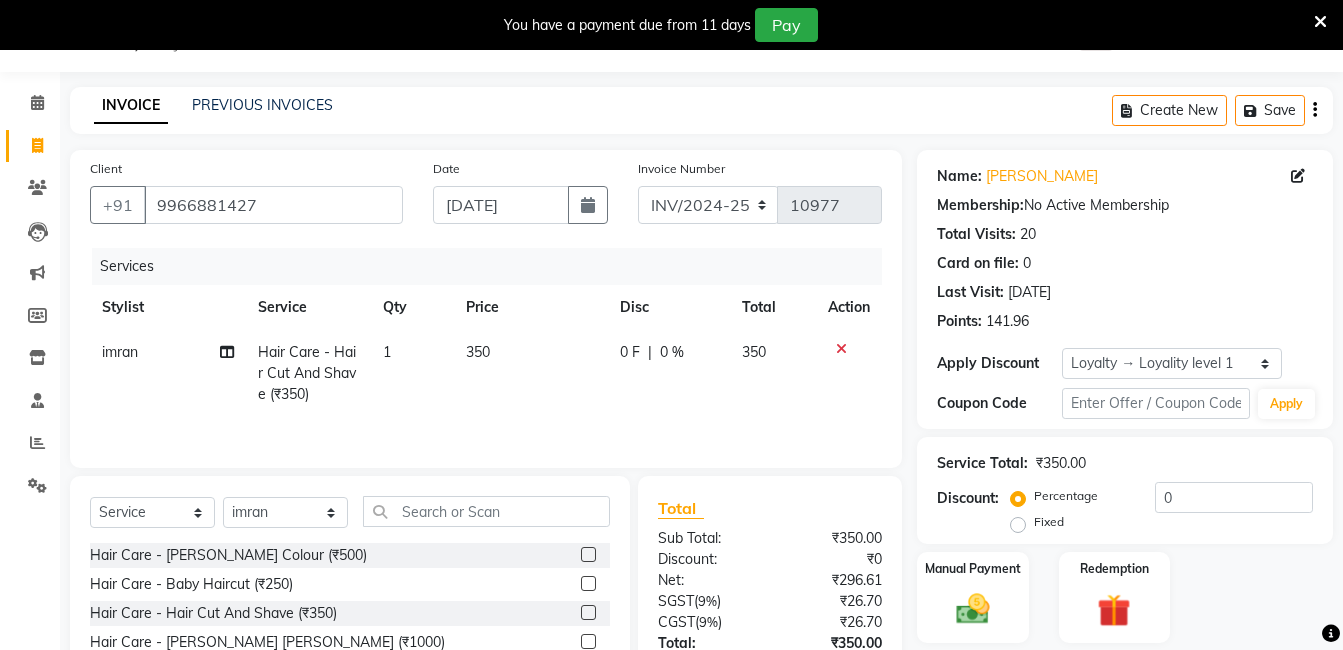 scroll, scrollTop: 107, scrollLeft: 0, axis: vertical 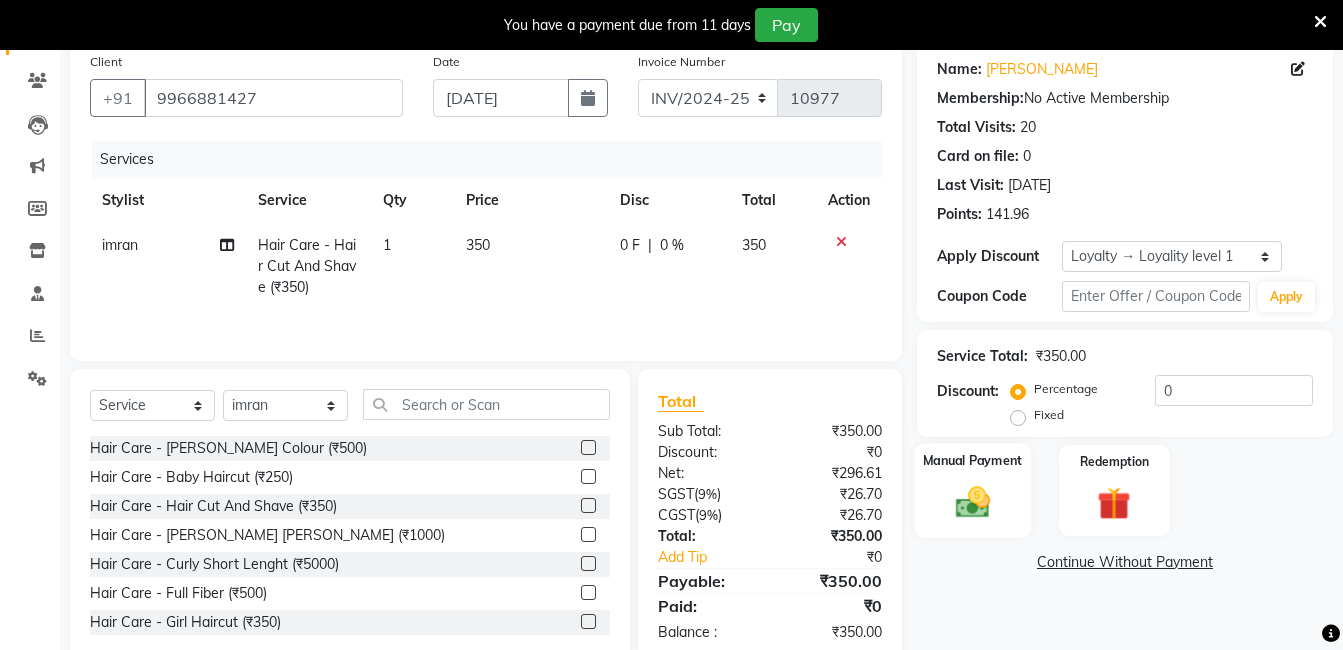 click 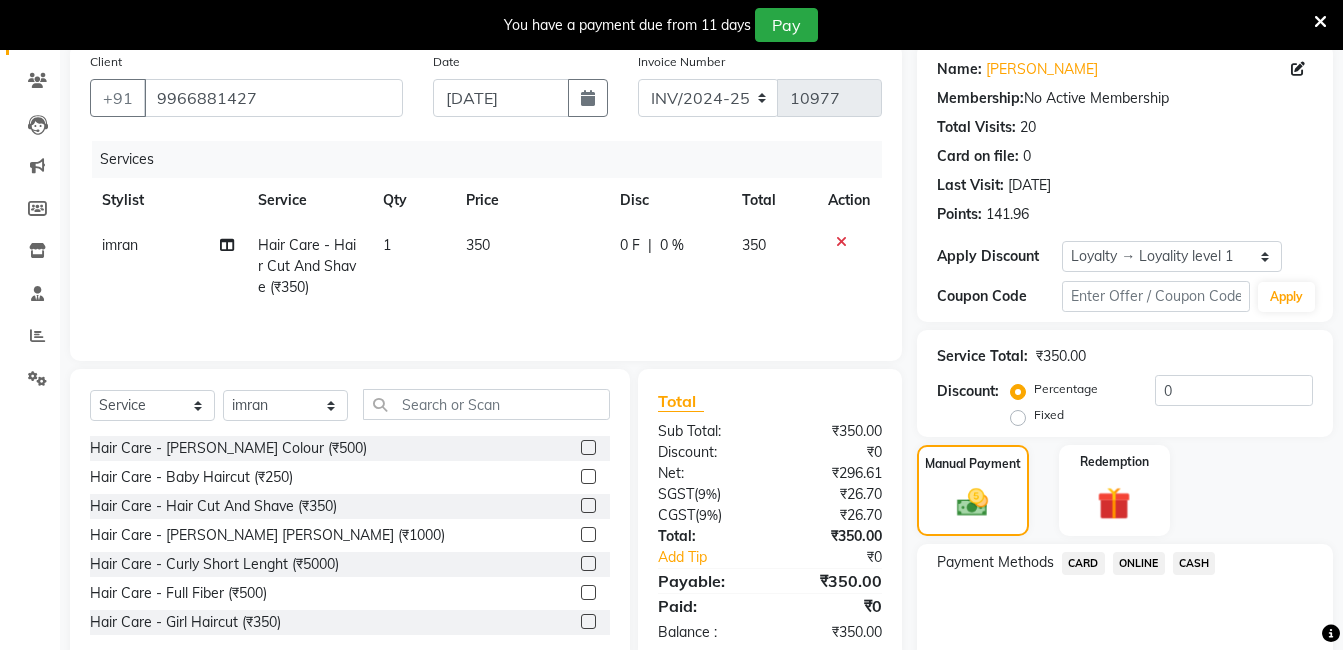 click on "ONLINE" 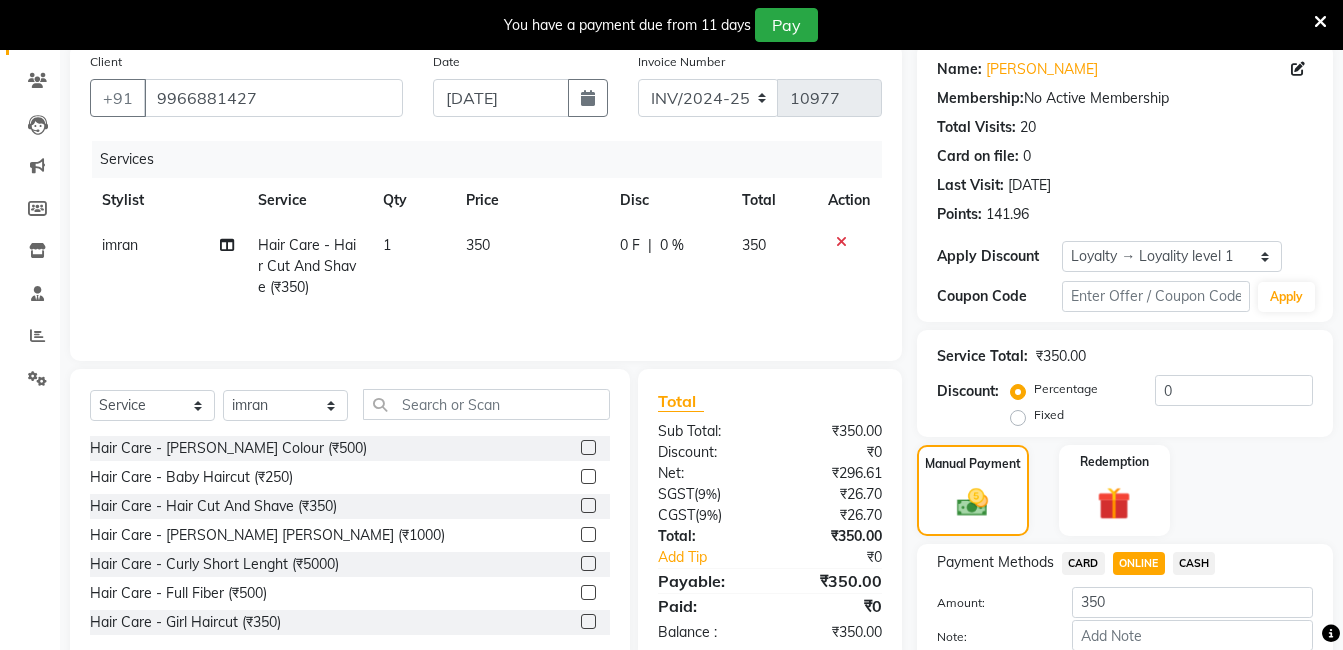 scroll, scrollTop: 221, scrollLeft: 0, axis: vertical 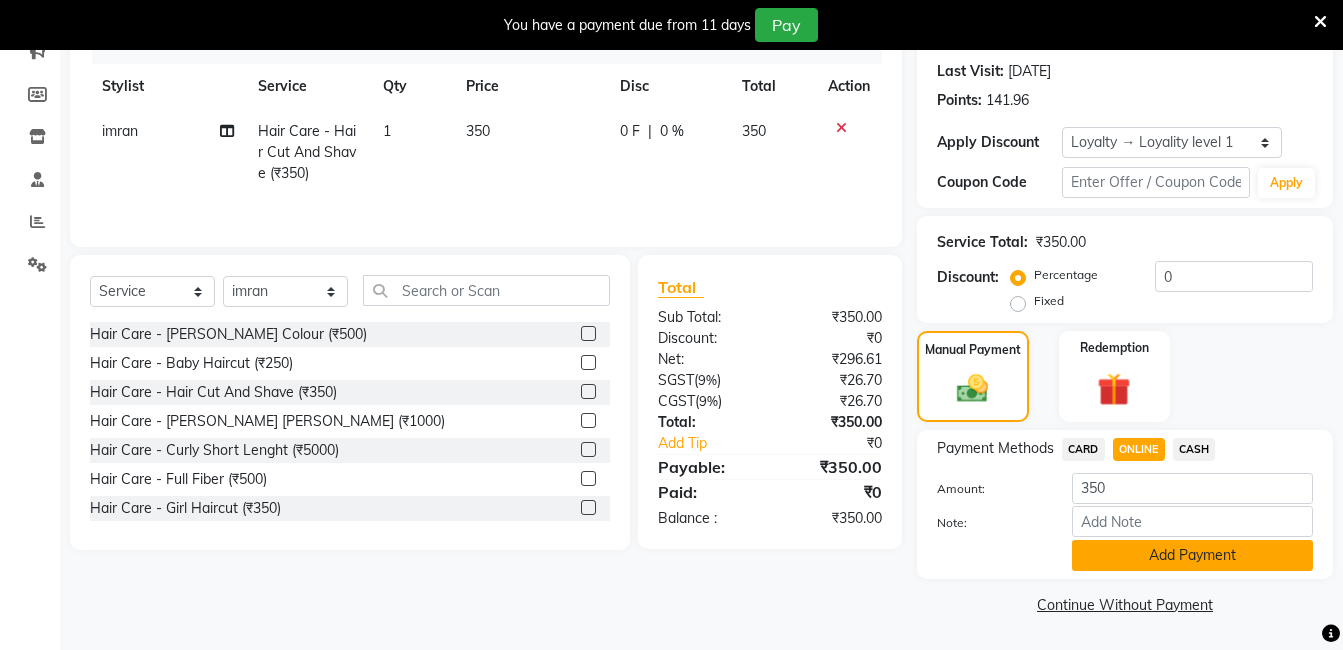 click on "Add Payment" 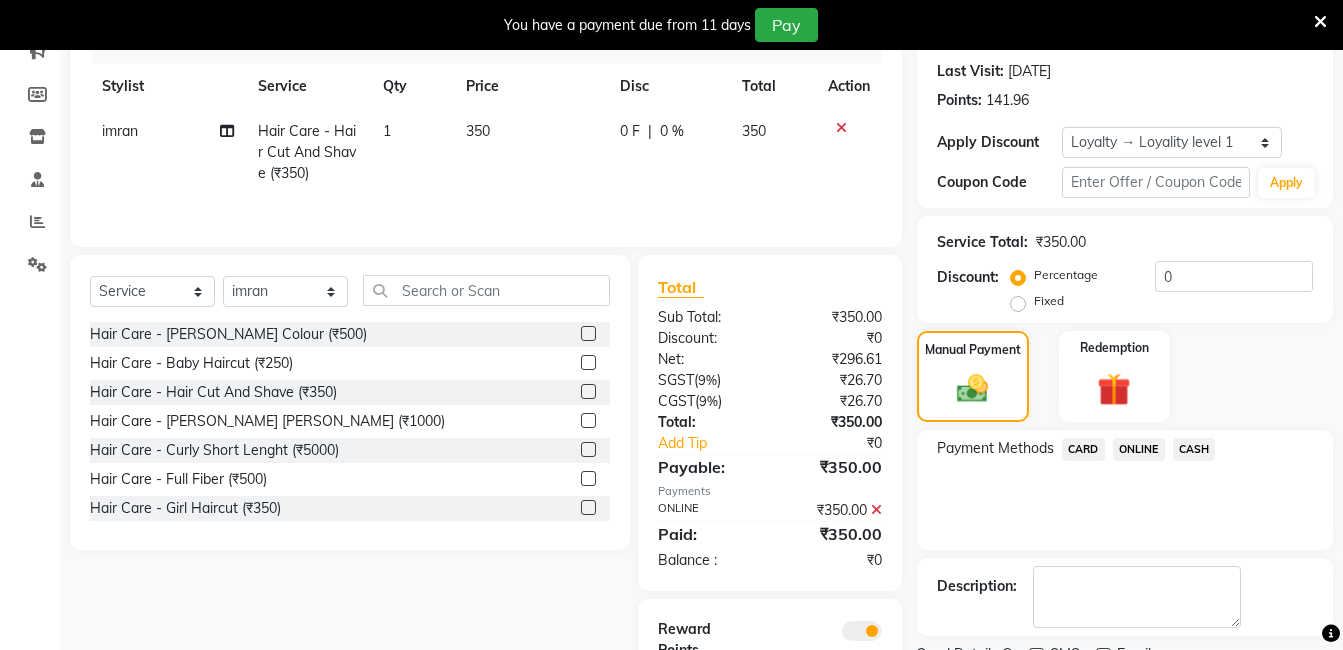 scroll, scrollTop: 311, scrollLeft: 0, axis: vertical 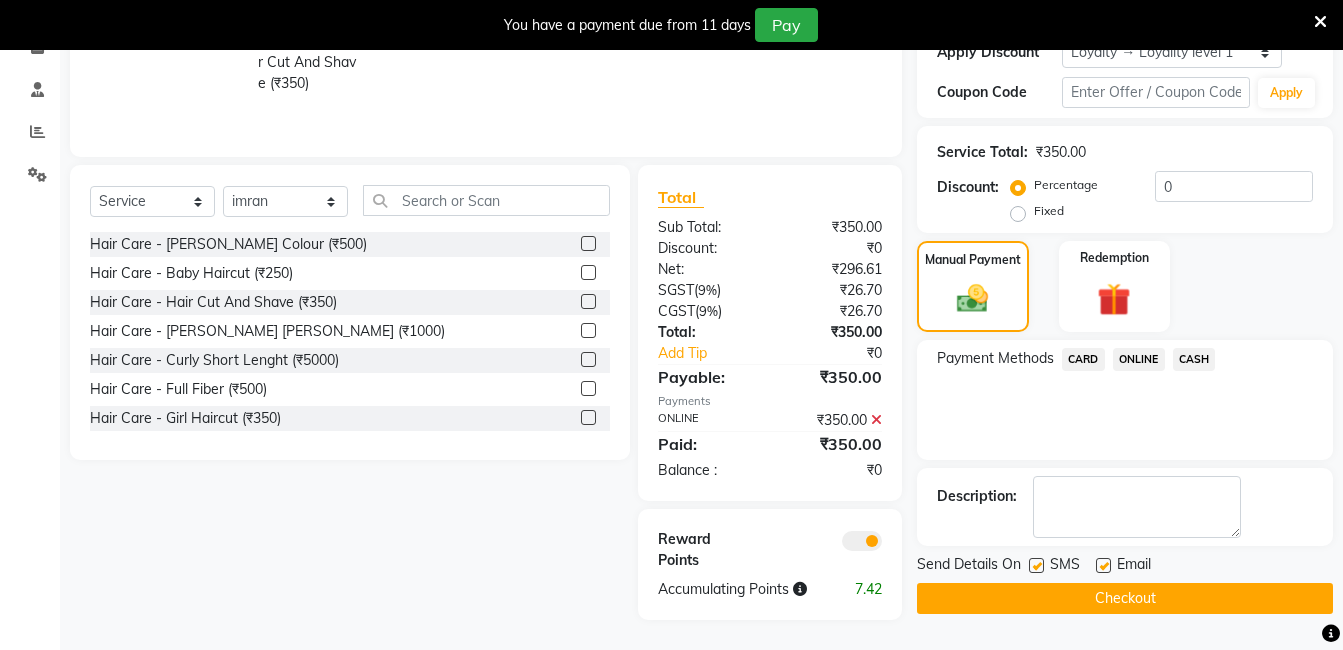 click on "Checkout" 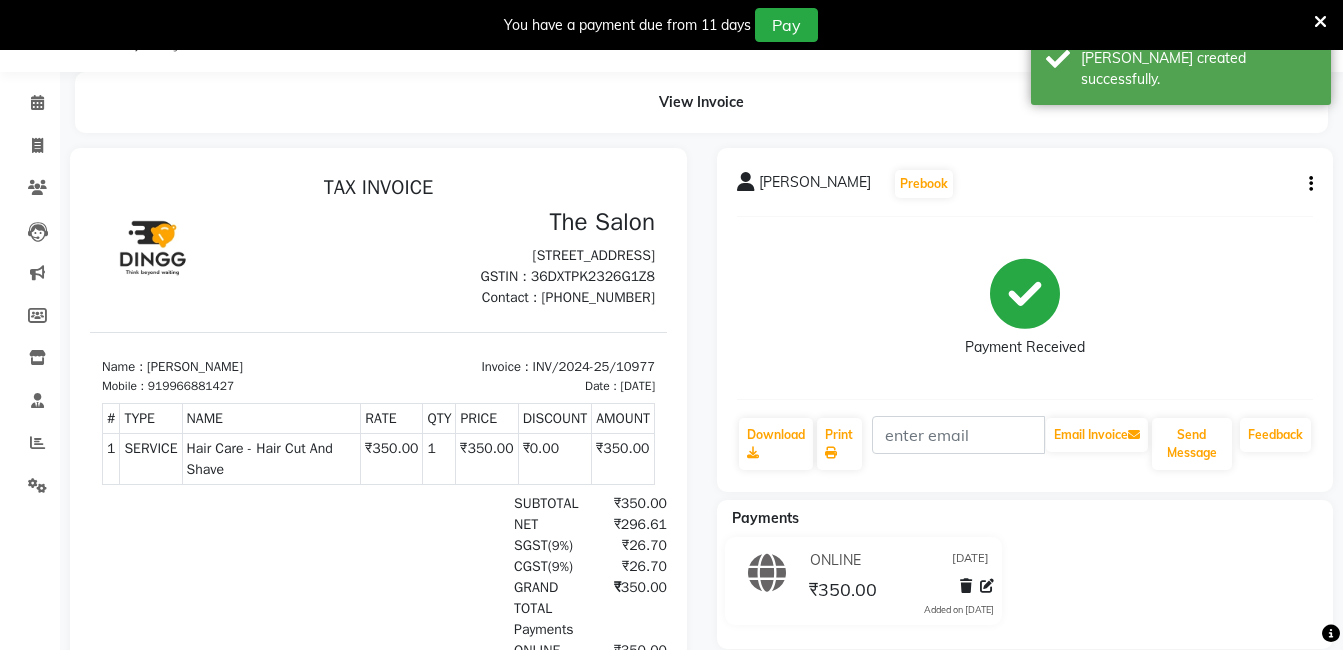 scroll, scrollTop: 0, scrollLeft: 0, axis: both 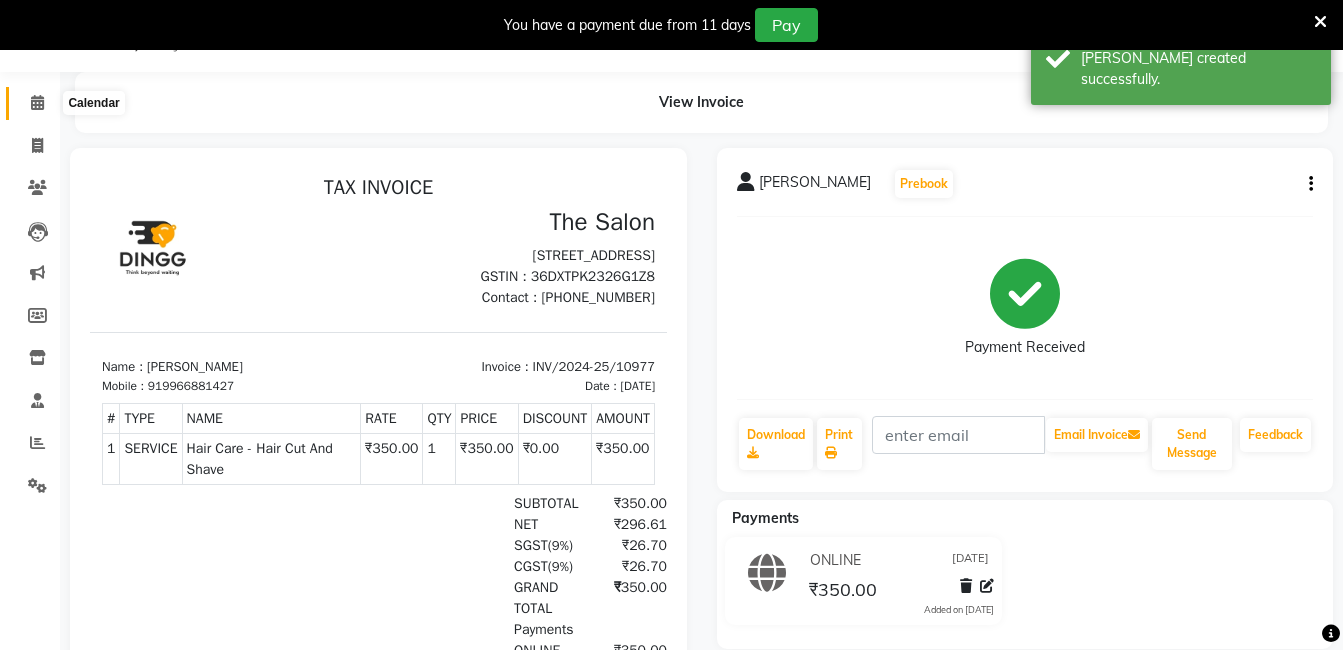click 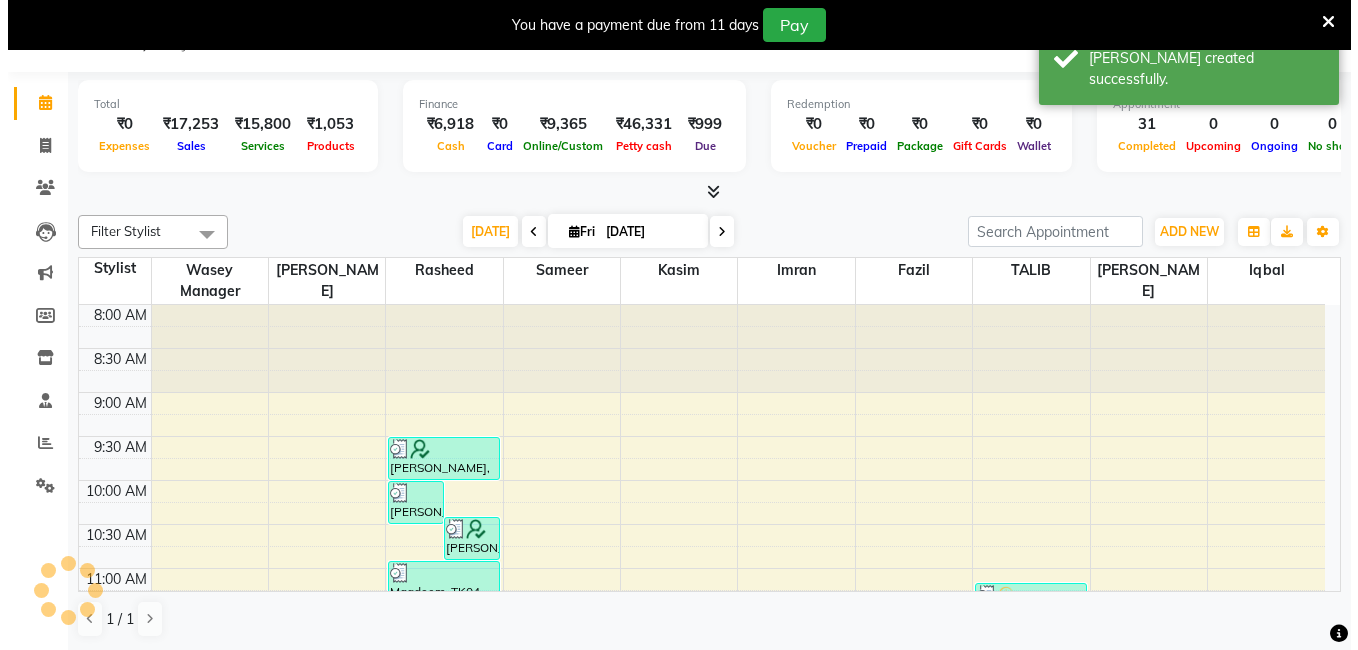 scroll, scrollTop: 0, scrollLeft: 0, axis: both 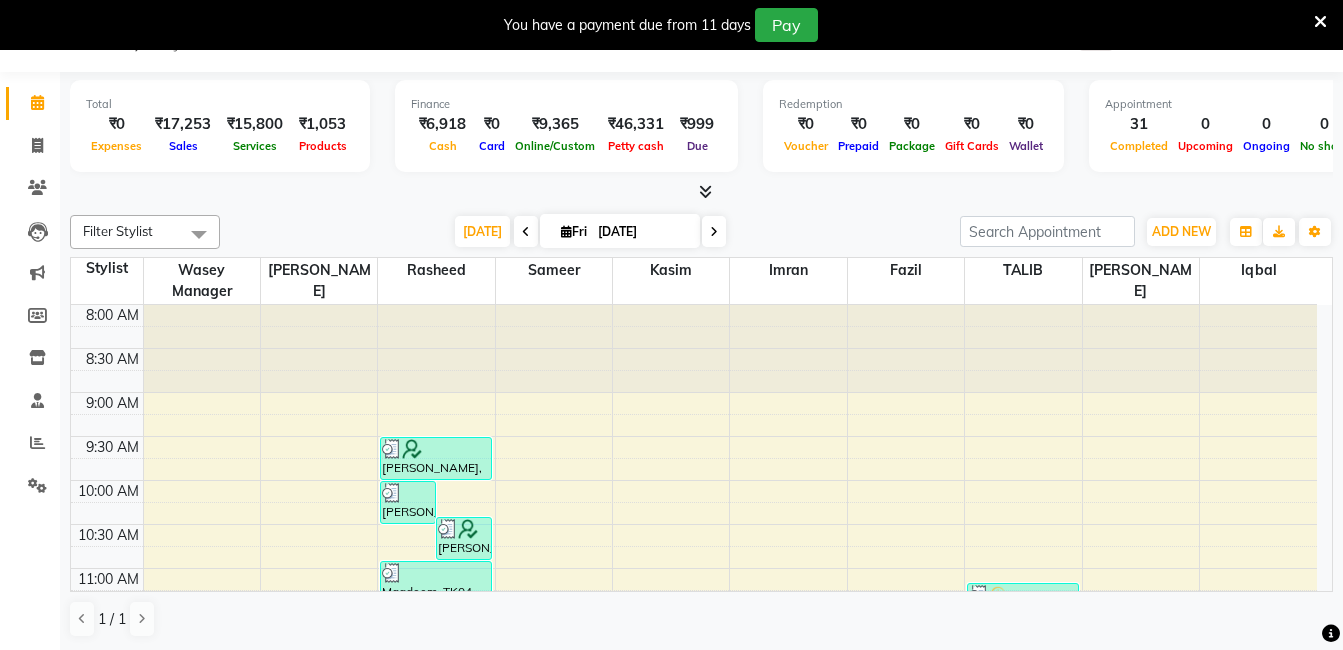 click 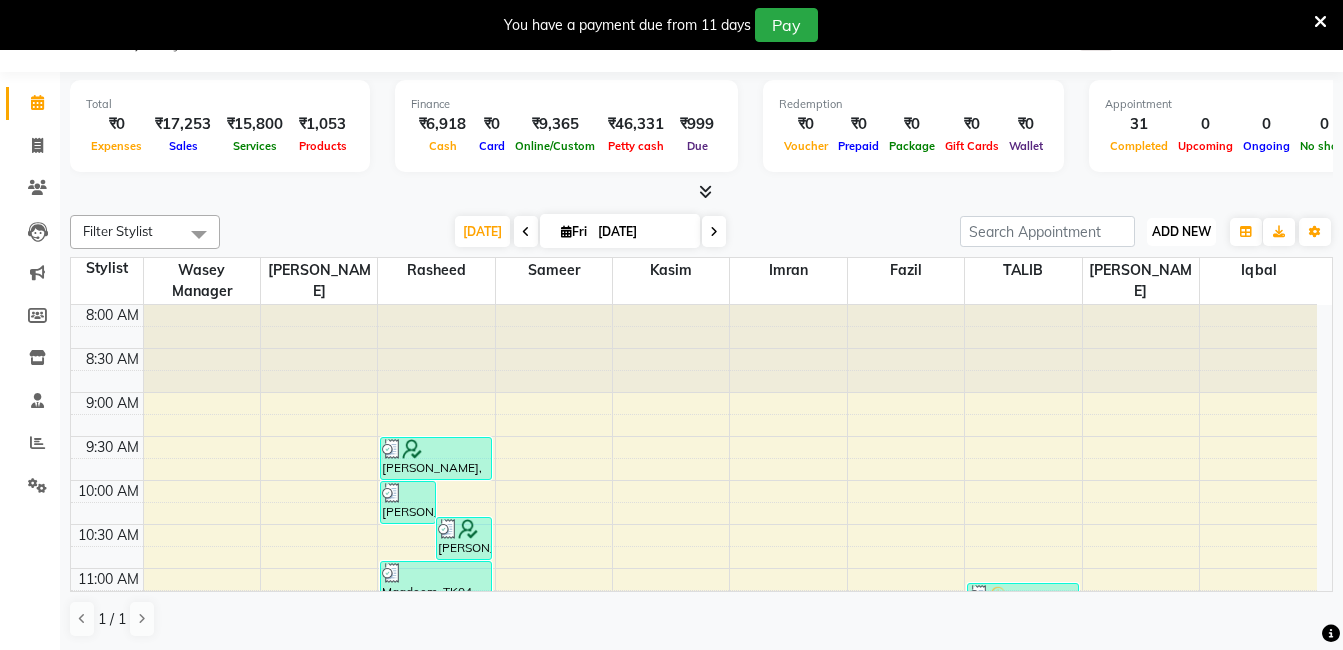 click on "ADD NEW Toggle Dropdown" at bounding box center [1181, 232] 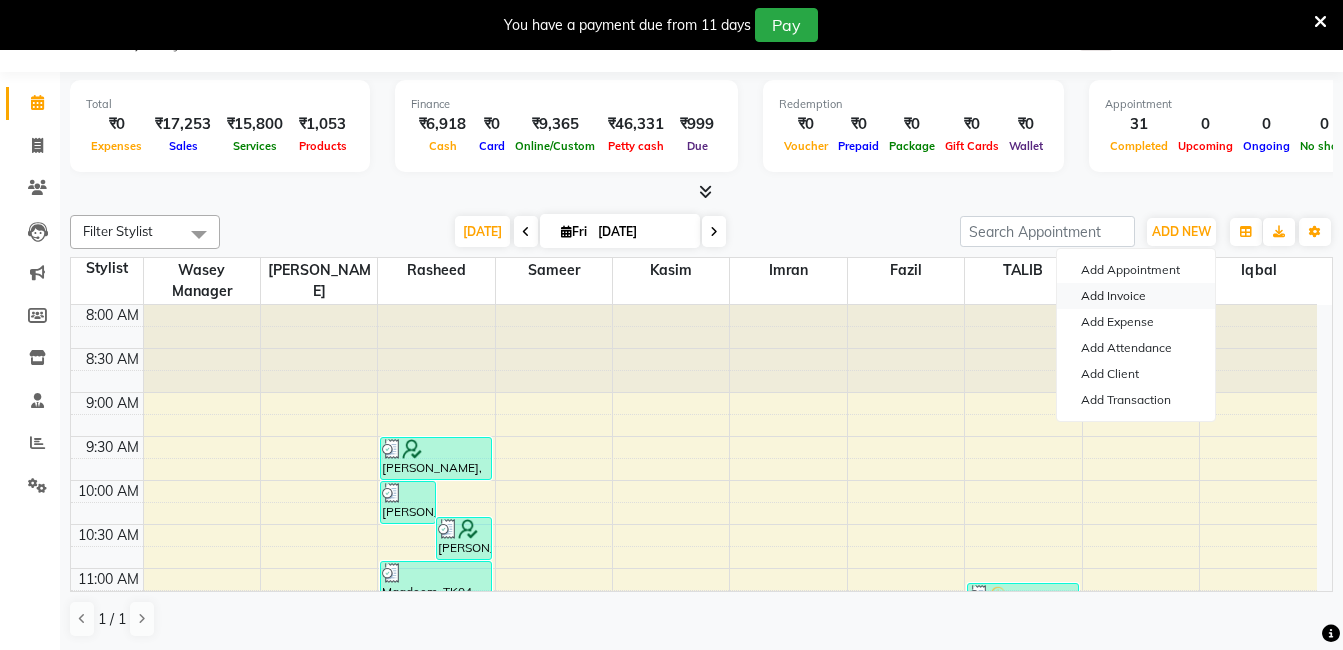 click on "Add Invoice" at bounding box center [1136, 296] 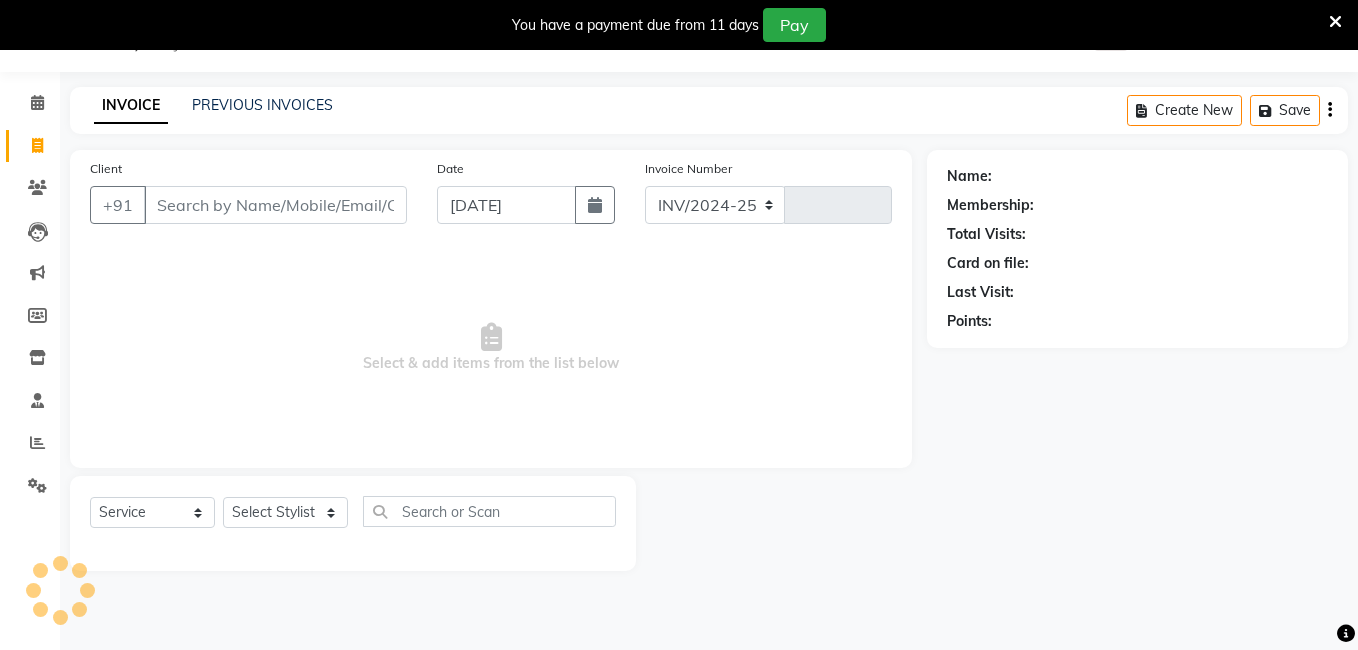 select on "5198" 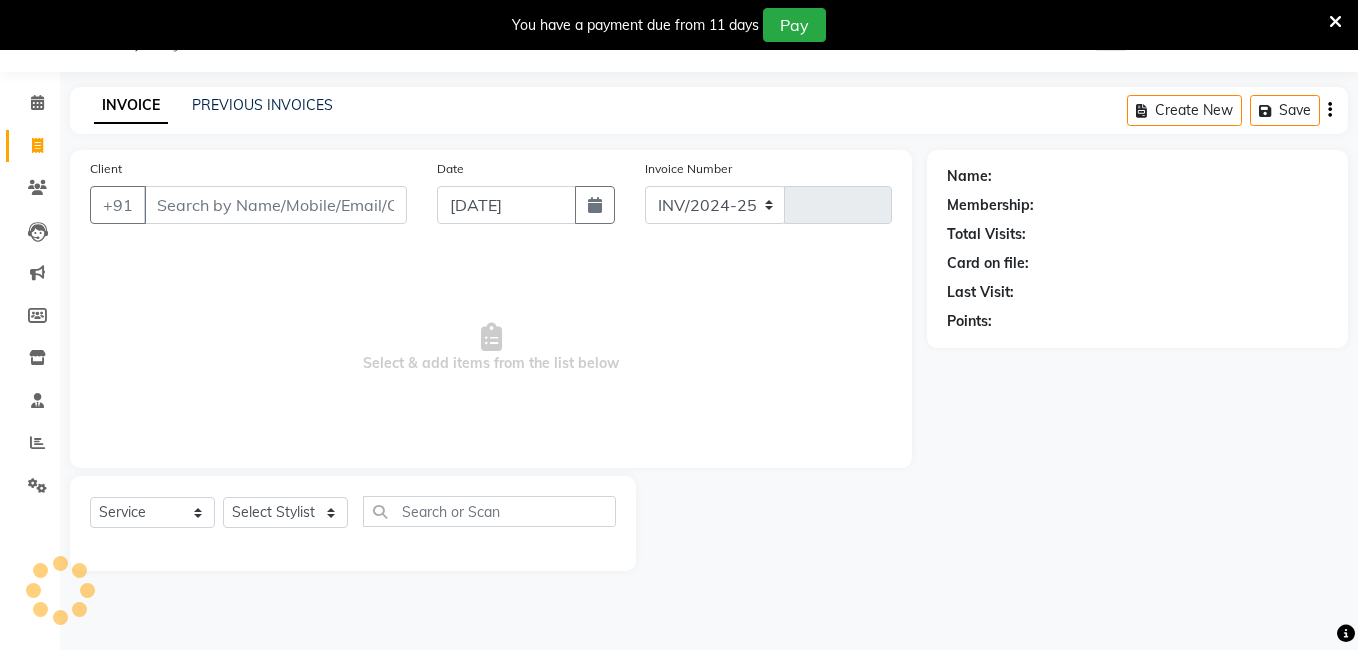 type on "10978" 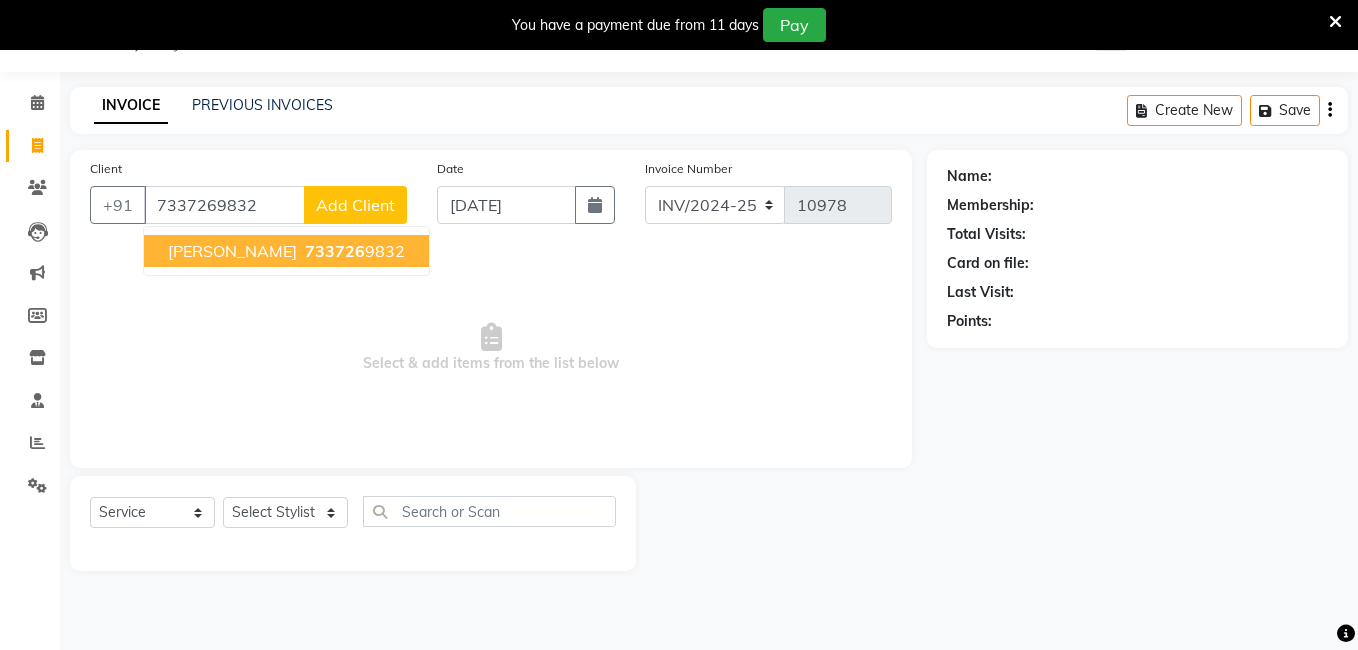 type on "7337269832" 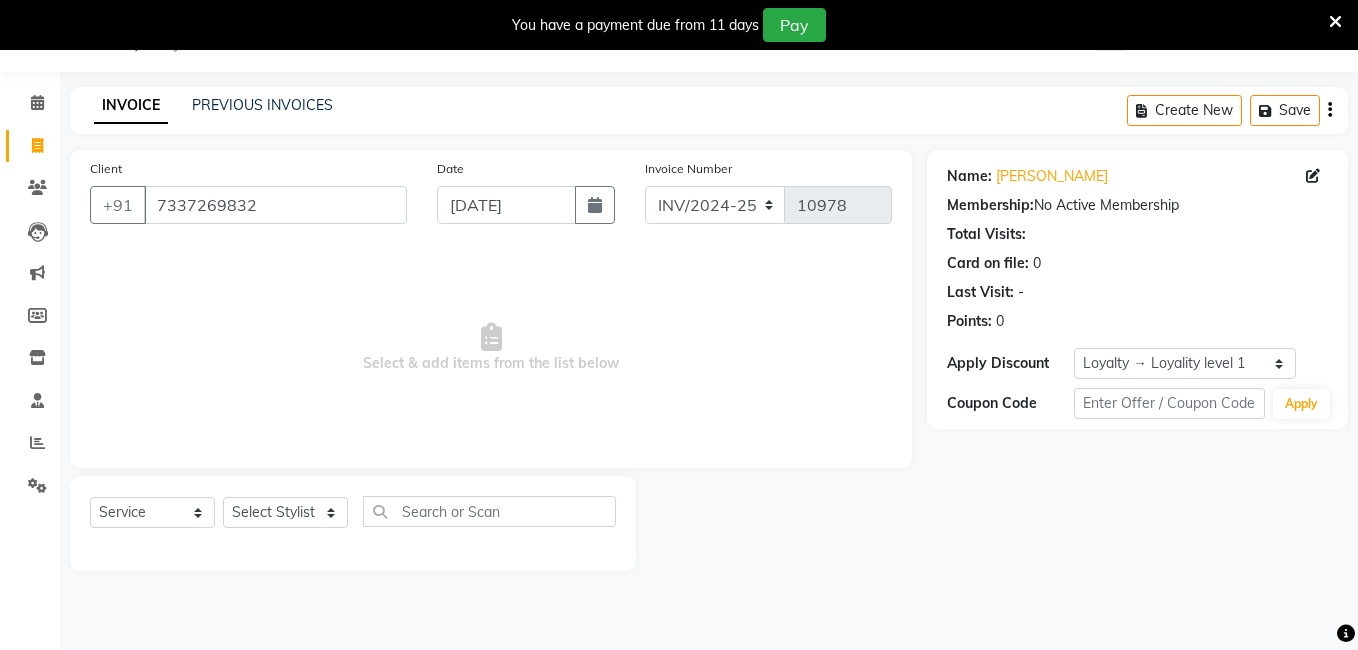 click on "Last Visit:   -" 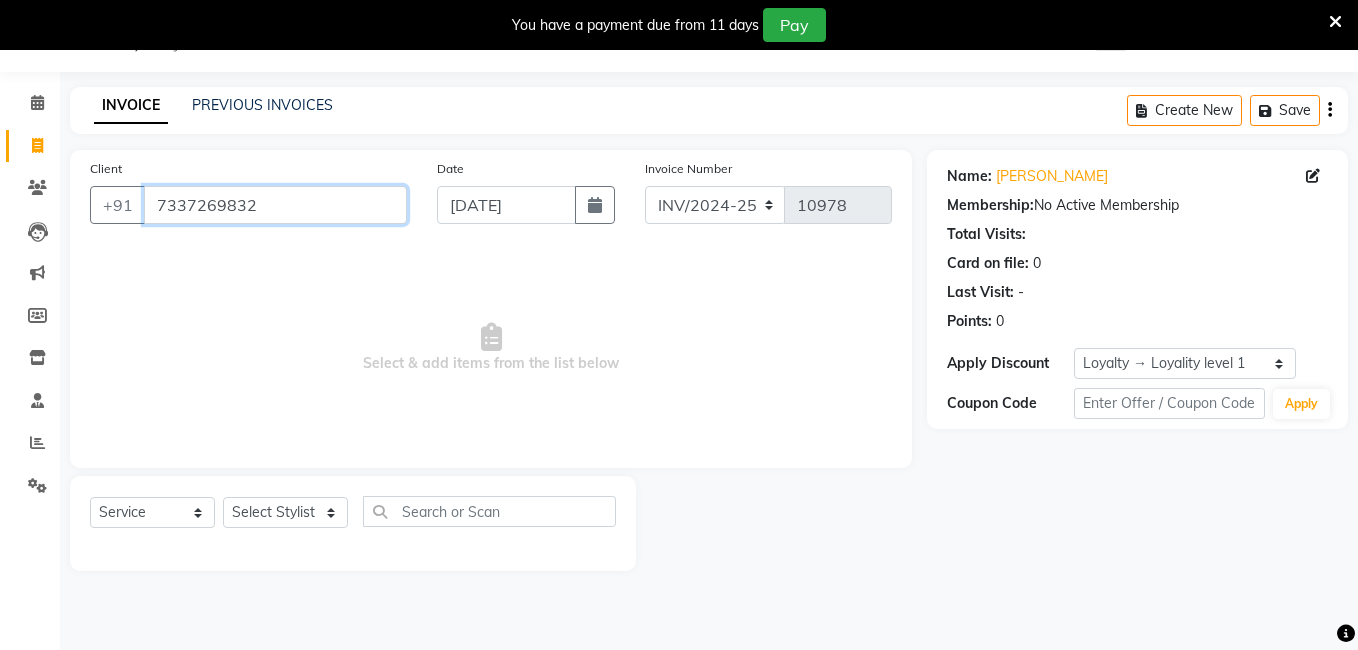 click on "7337269832" at bounding box center [275, 205] 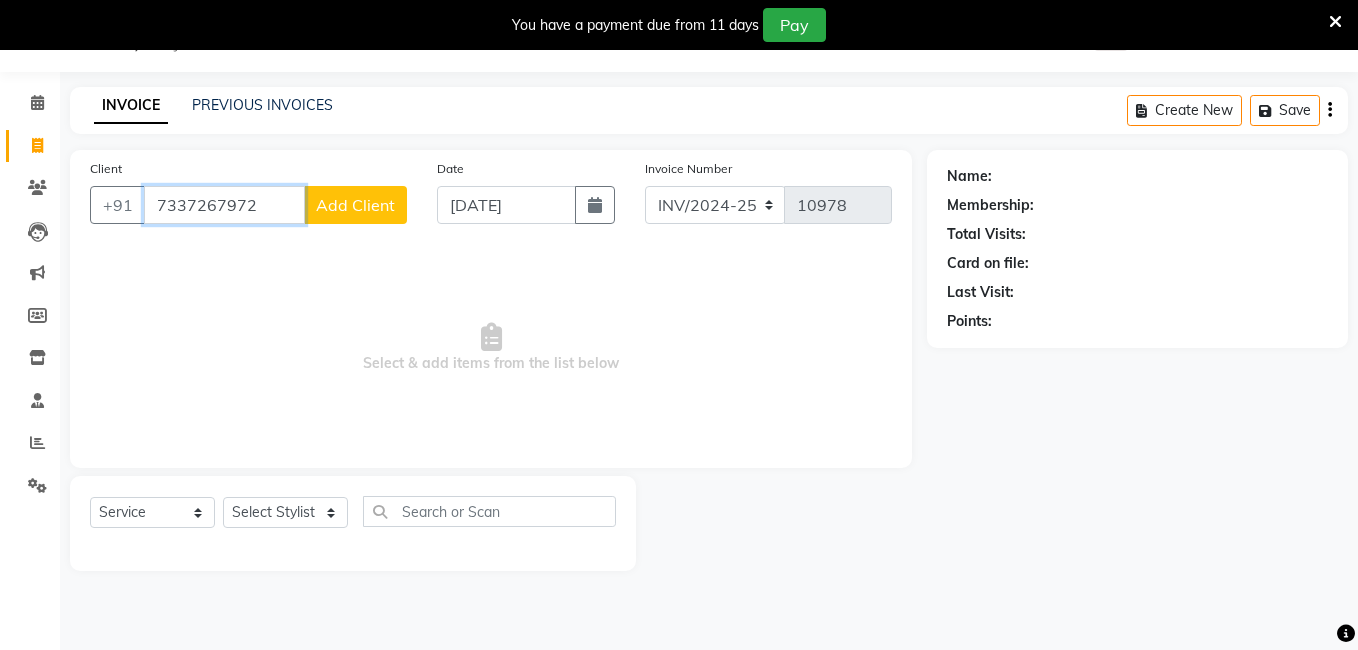 type on "7337267972" 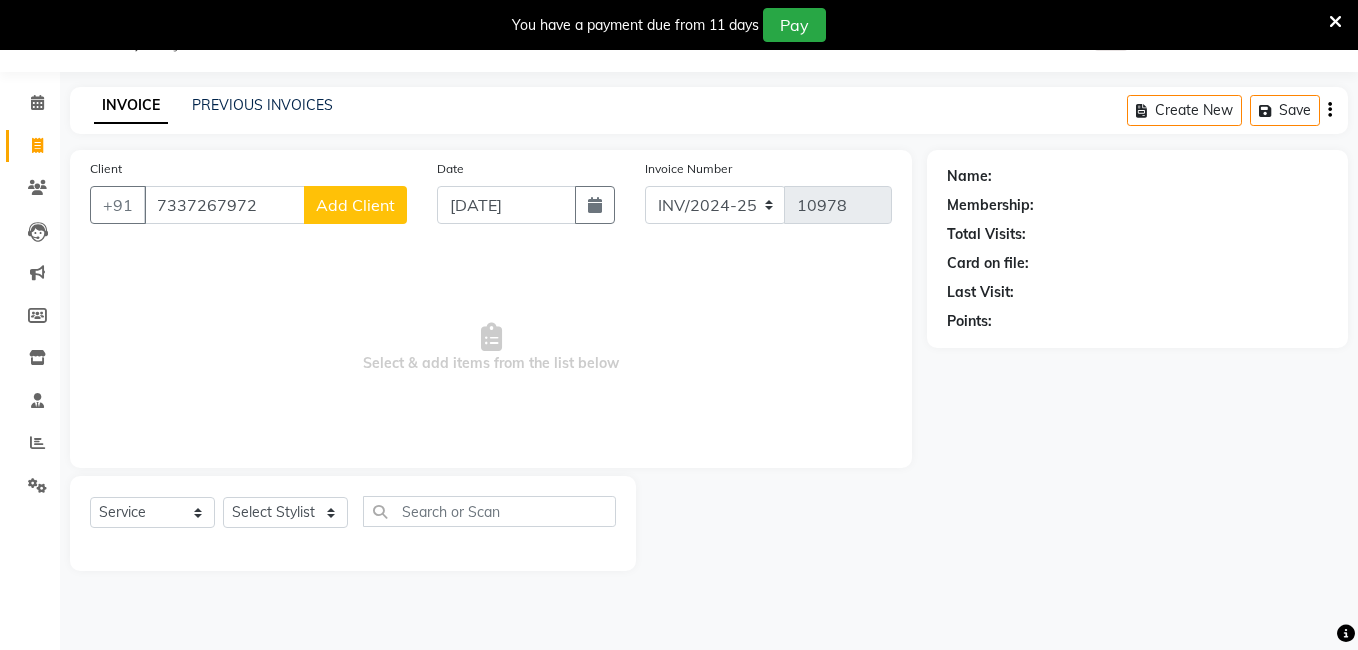 click on "Add Client" 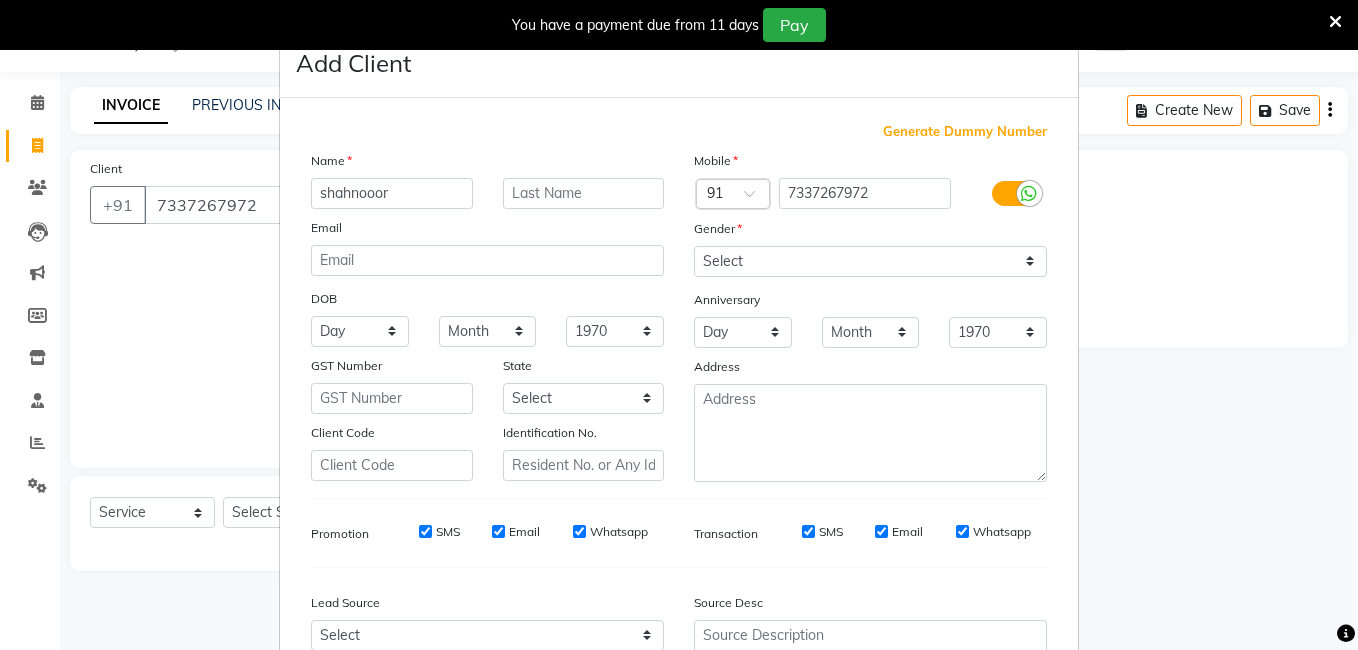 type on "shahnooor" 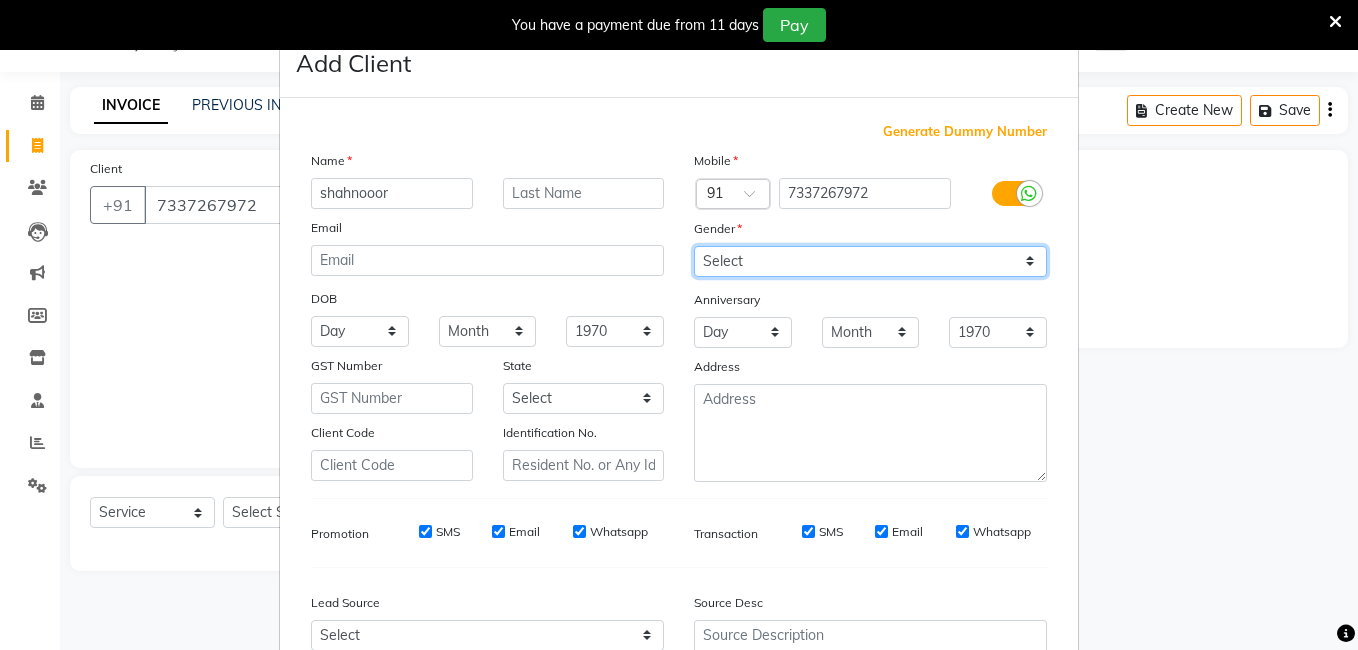 click on "Select [DEMOGRAPHIC_DATA] [DEMOGRAPHIC_DATA] Other Prefer Not To Say" at bounding box center [870, 261] 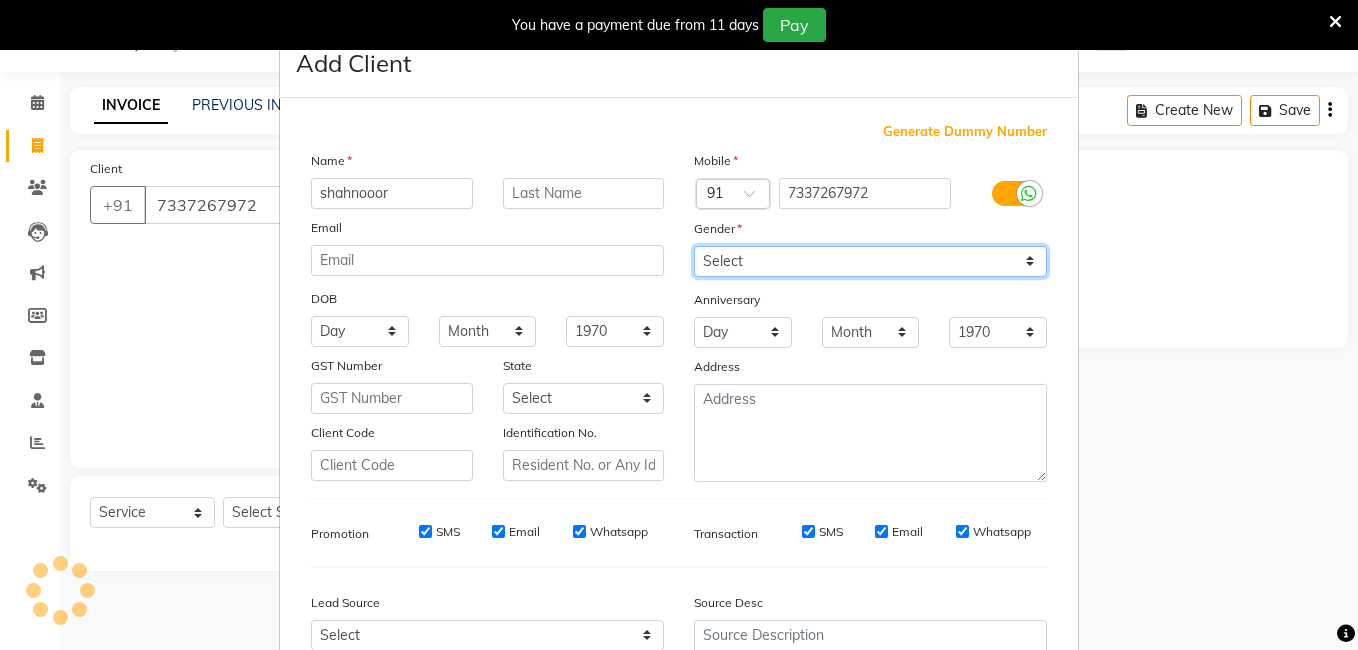 select on "[DEMOGRAPHIC_DATA]" 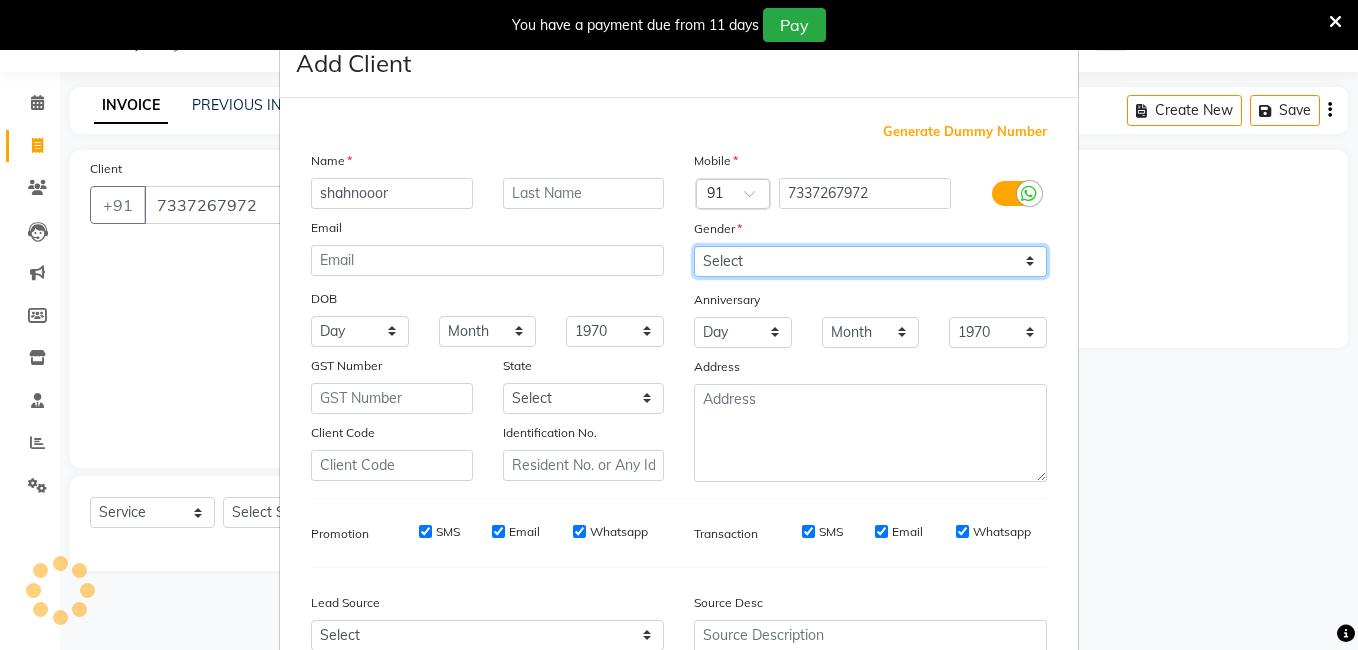 click on "Select [DEMOGRAPHIC_DATA] [DEMOGRAPHIC_DATA] Other Prefer Not To Say" at bounding box center (870, 261) 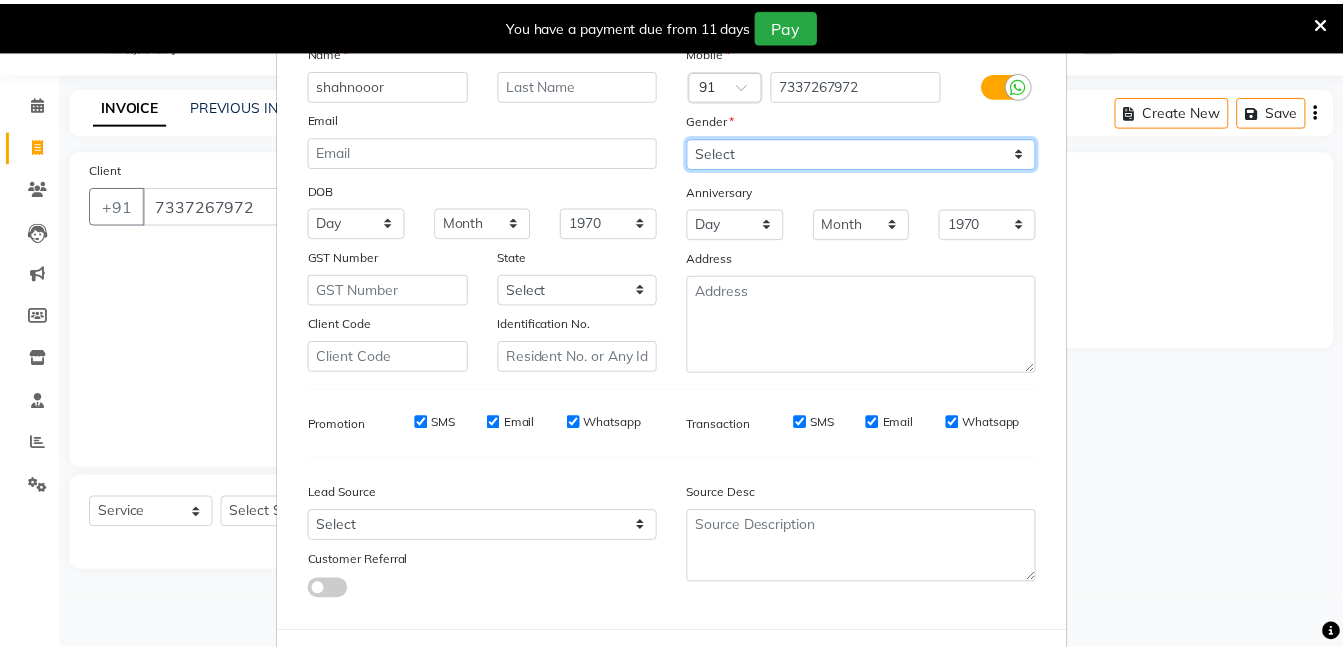 scroll, scrollTop: 199, scrollLeft: 0, axis: vertical 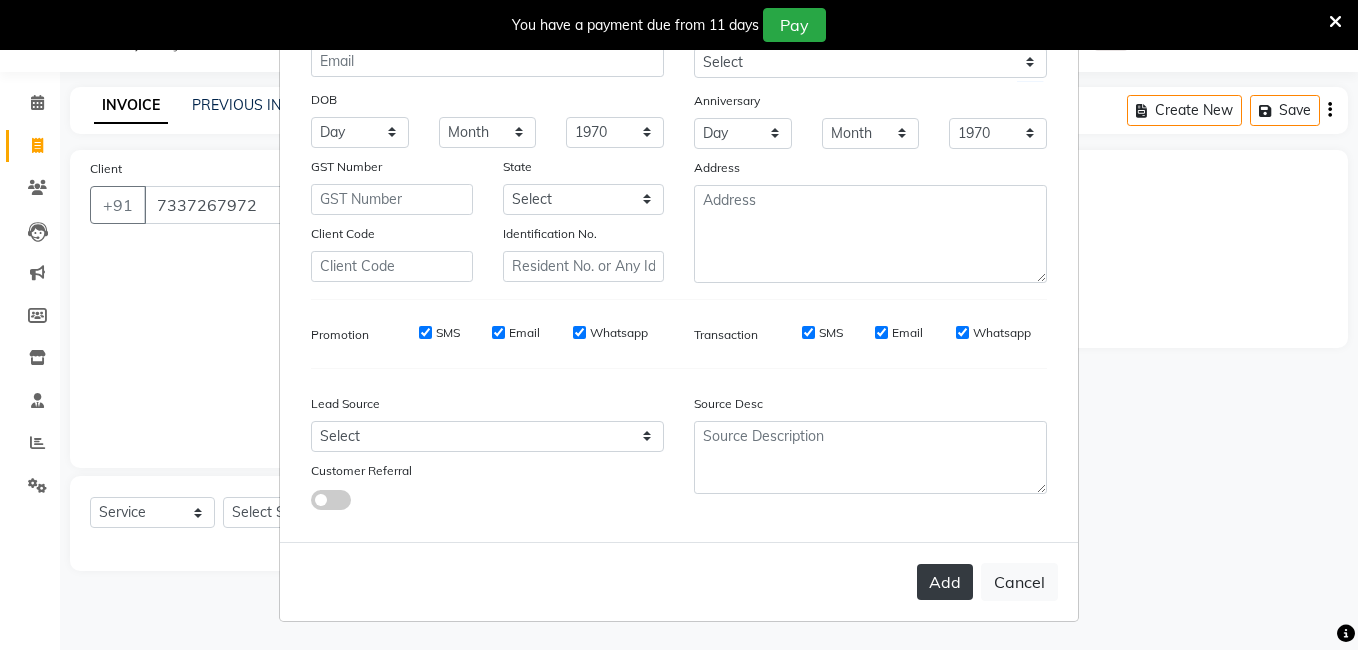 click on "Add" at bounding box center (945, 582) 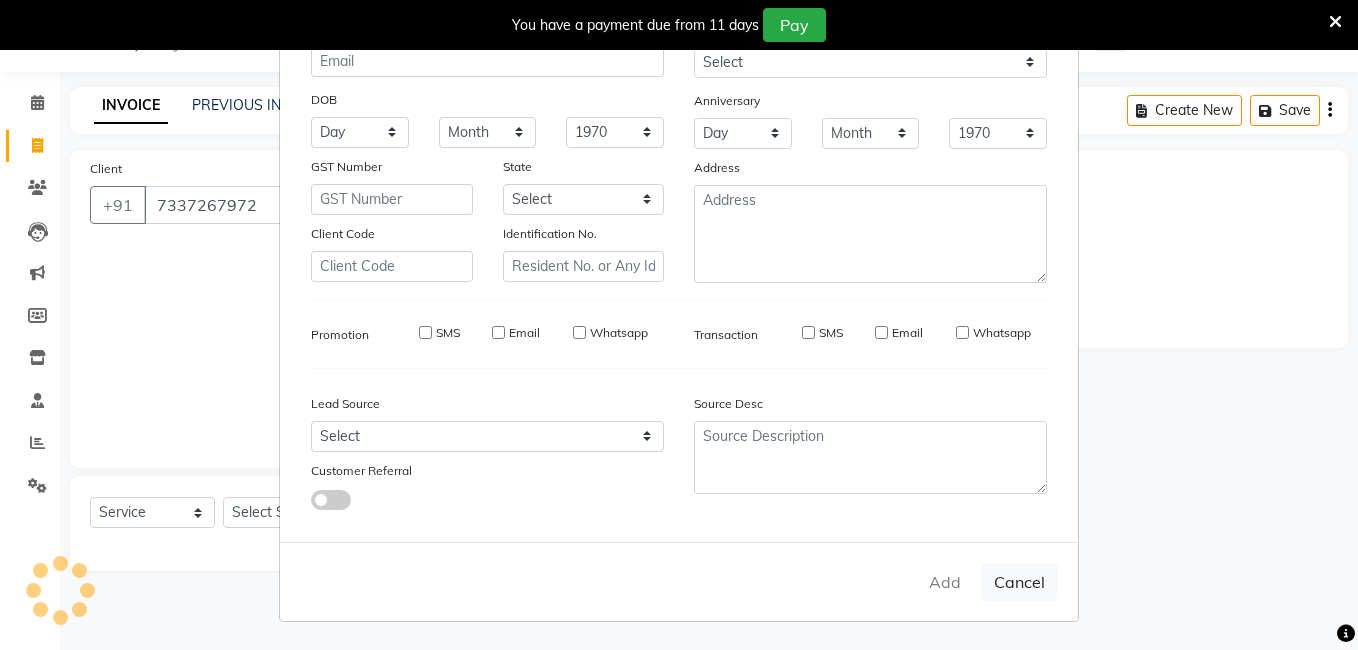type 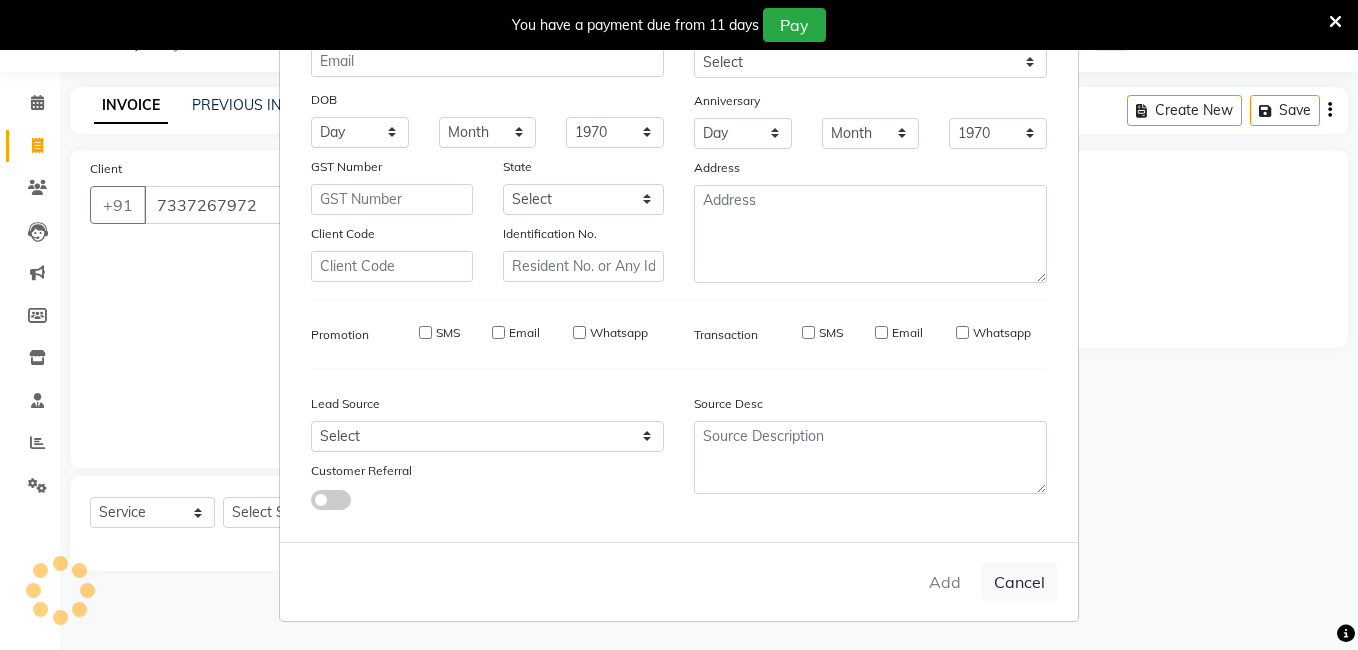 select 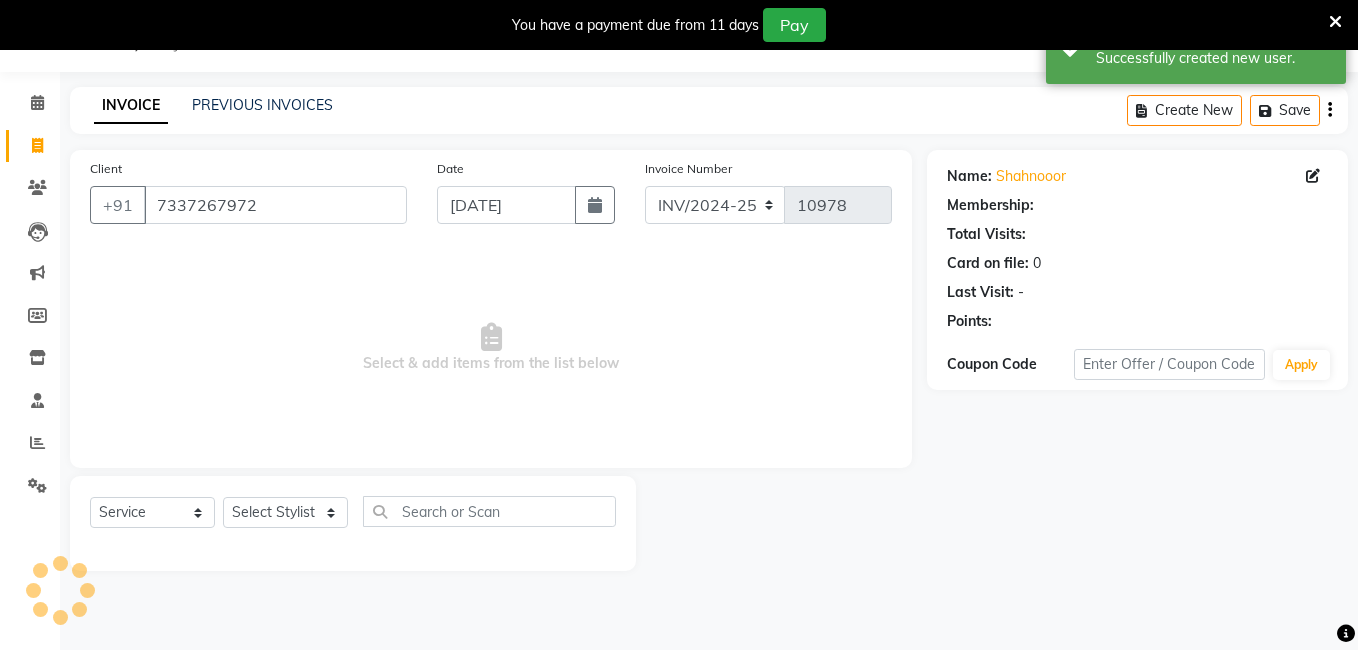 select on "1: Object" 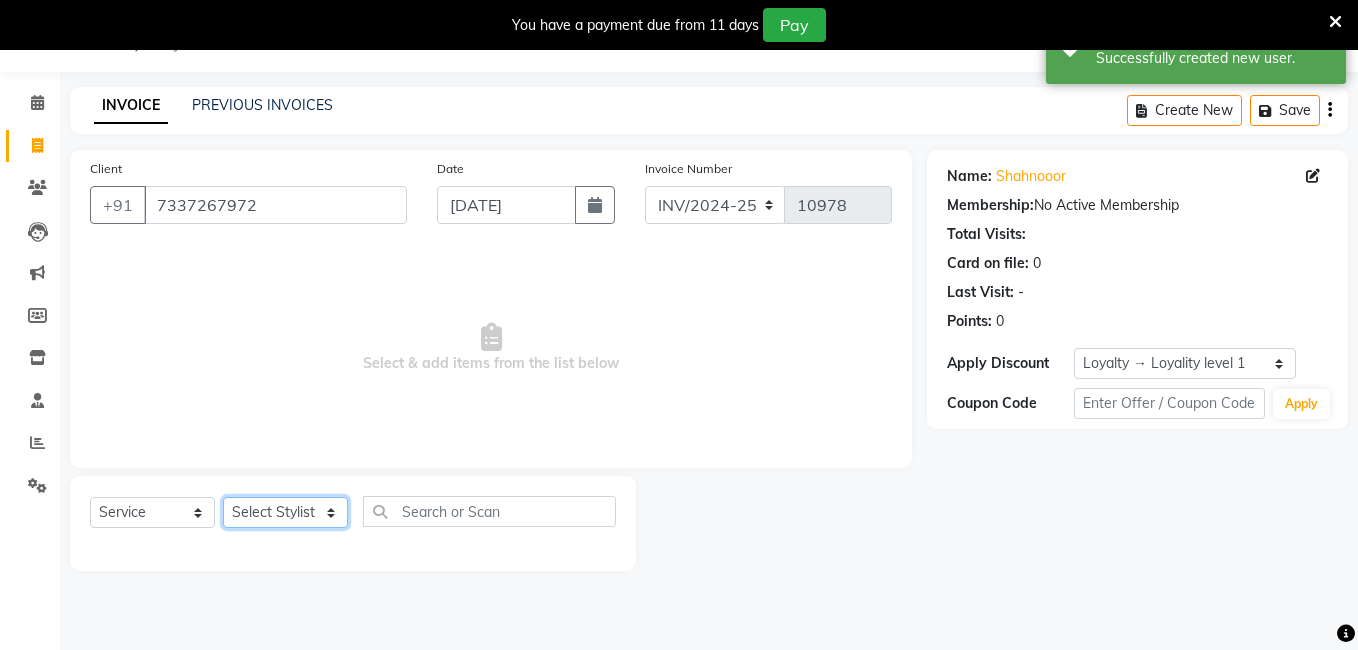 click on "Select Stylist [PERSON_NAME] [PERSON_NAME] kasim [PERSON_NAME] sameer [PERSON_NAME] manager" 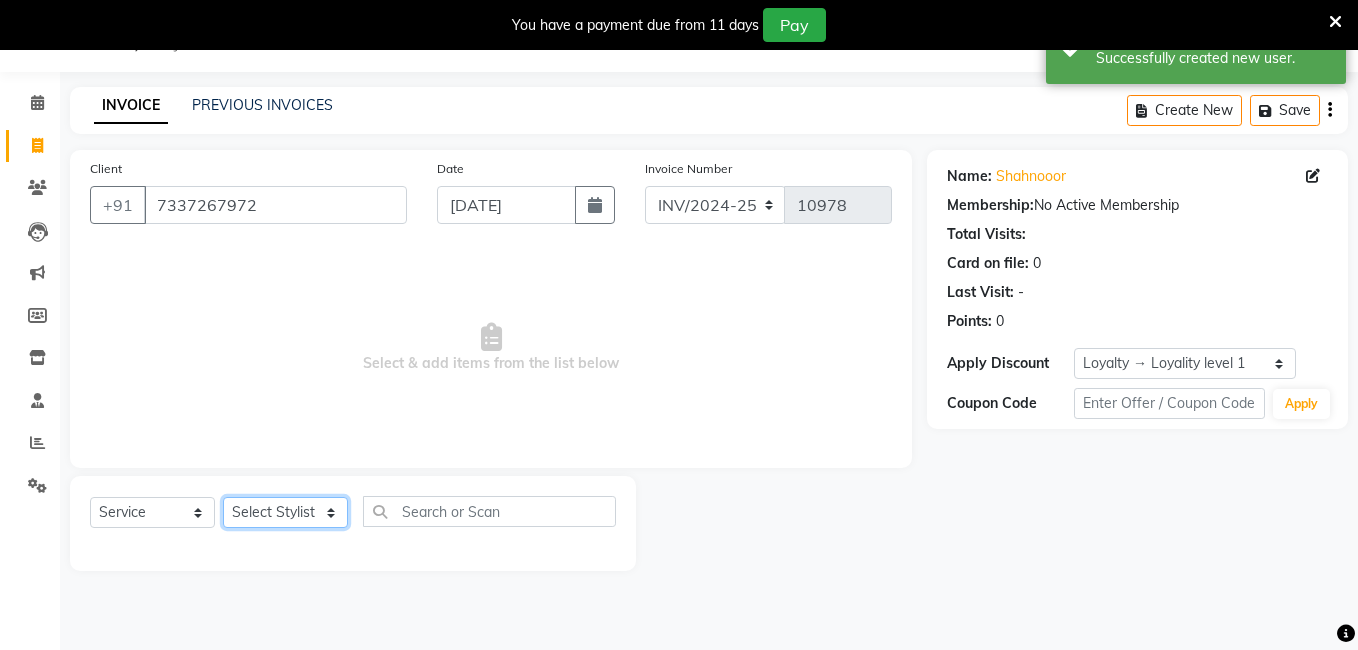 select on "63353" 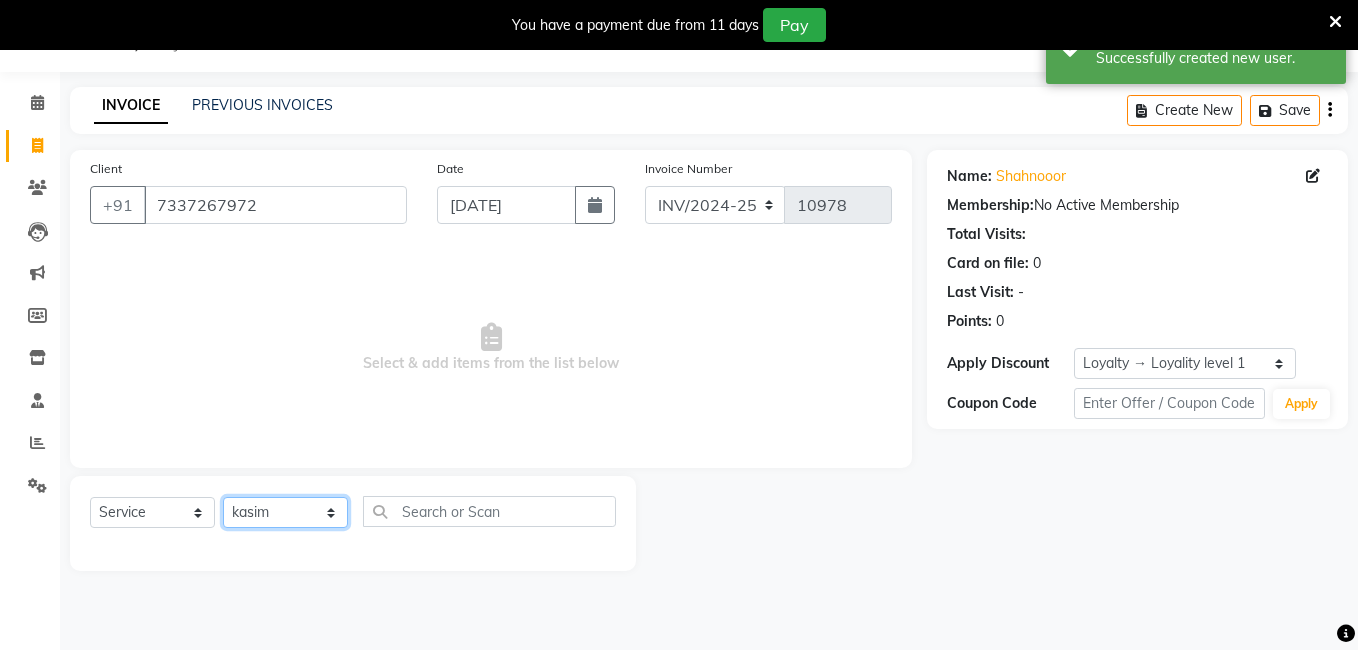 click on "Select Stylist [PERSON_NAME] [PERSON_NAME] kasim [PERSON_NAME] sameer [PERSON_NAME] manager" 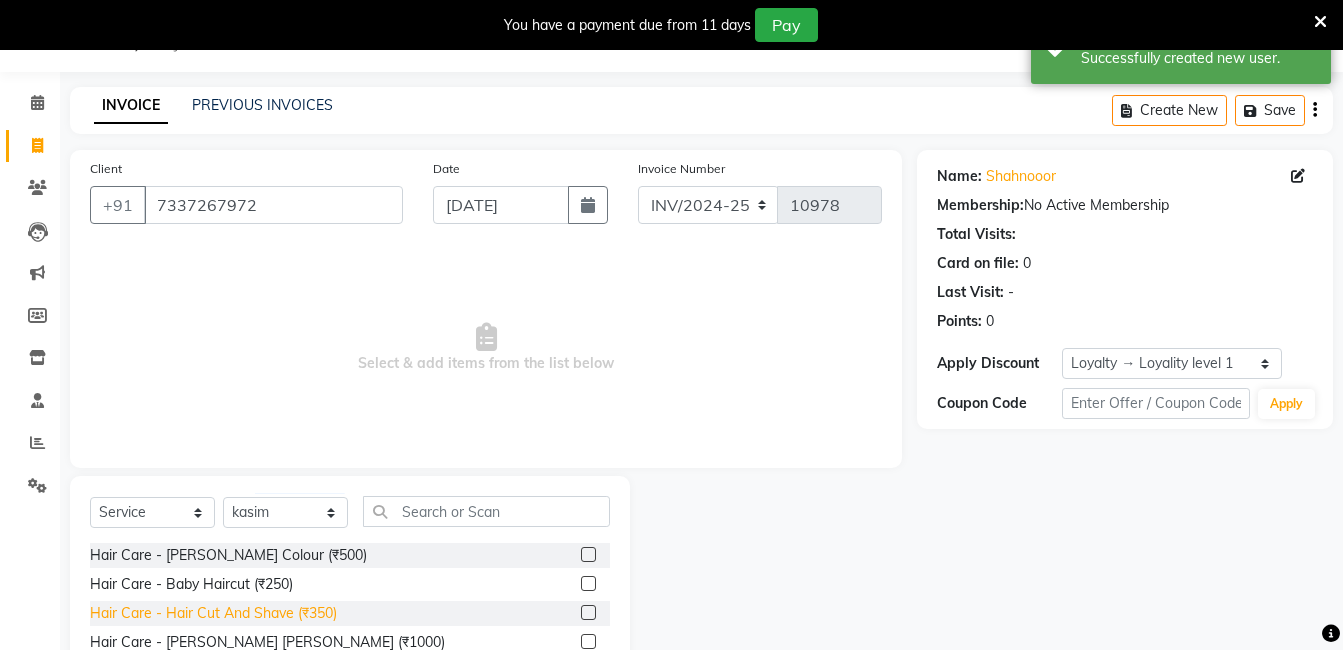 click on "Hair Care - Hair Cut And Shave (₹350)" 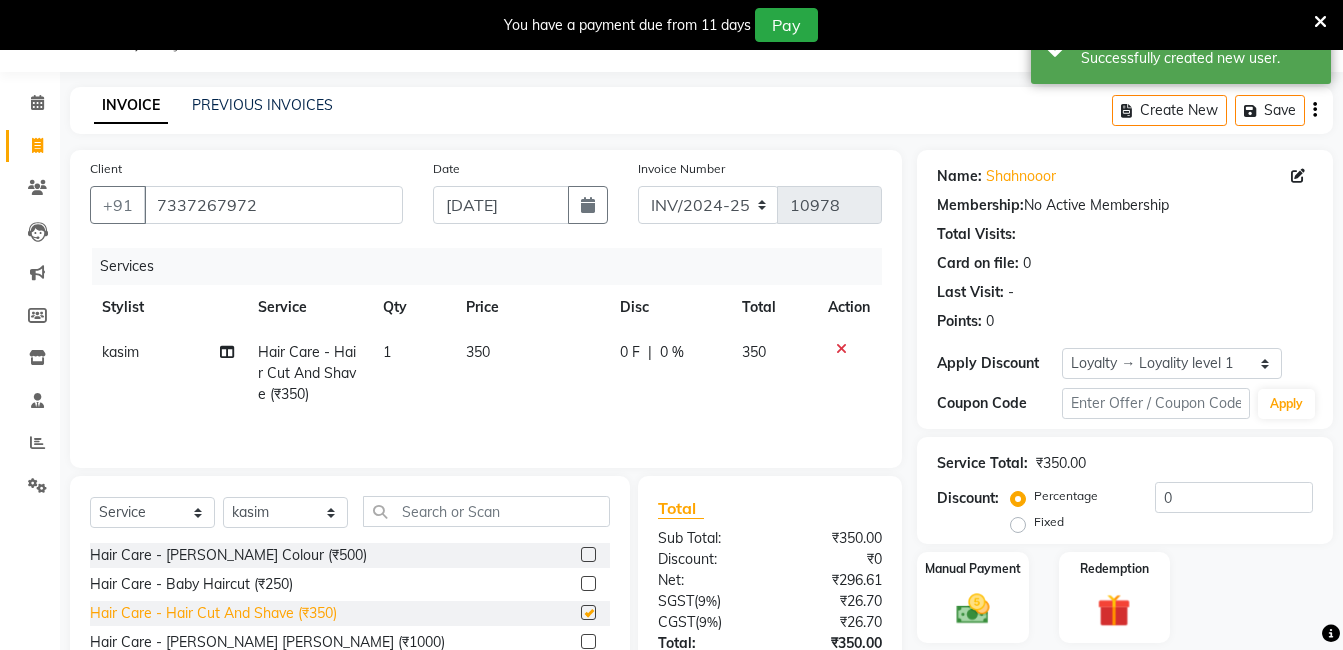 checkbox on "false" 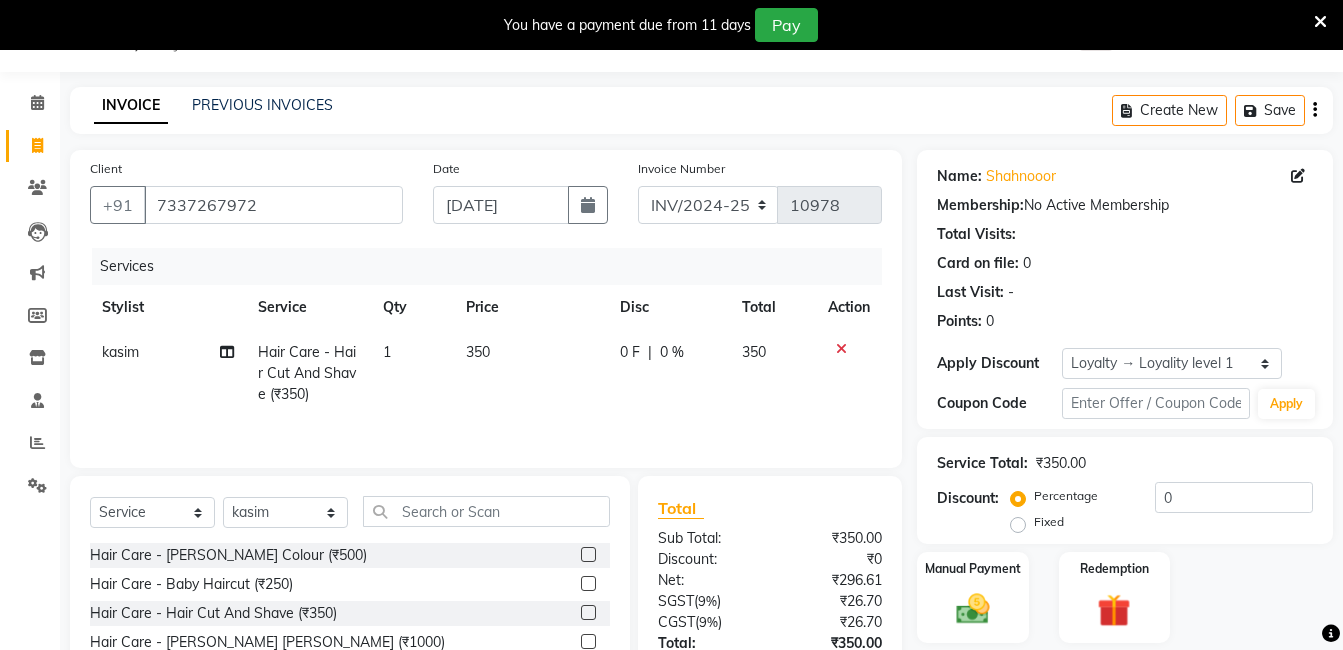 scroll, scrollTop: 140, scrollLeft: 0, axis: vertical 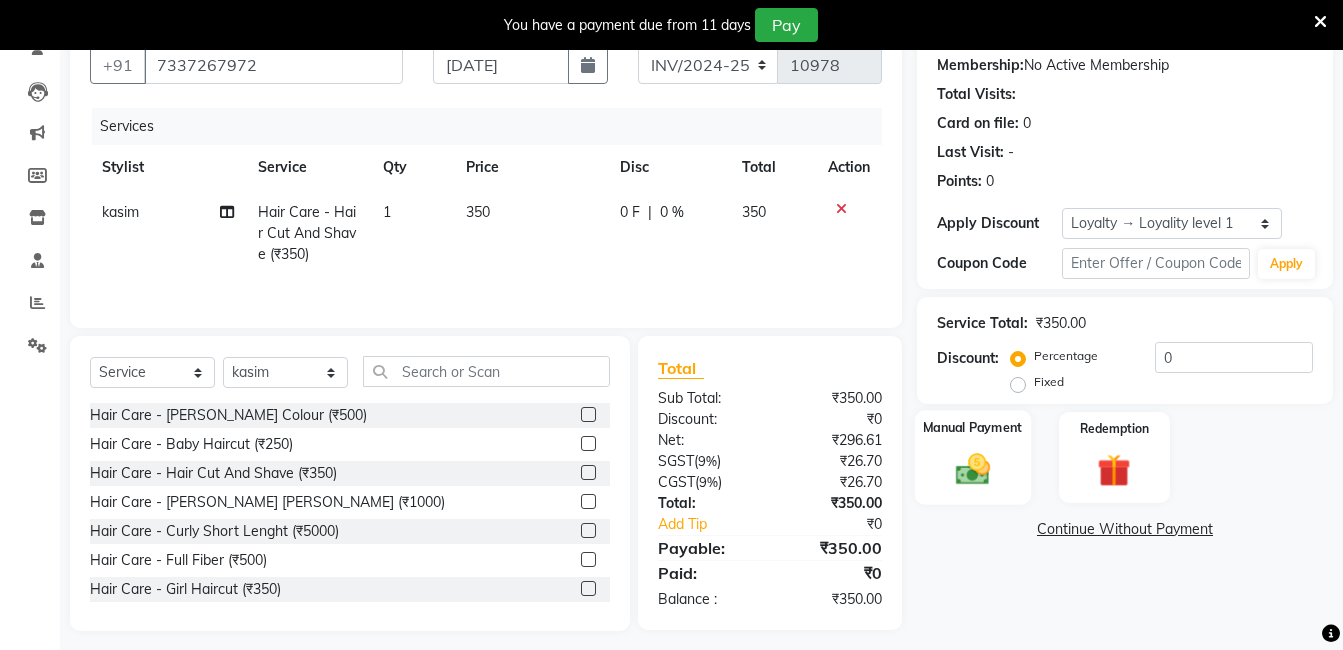 click 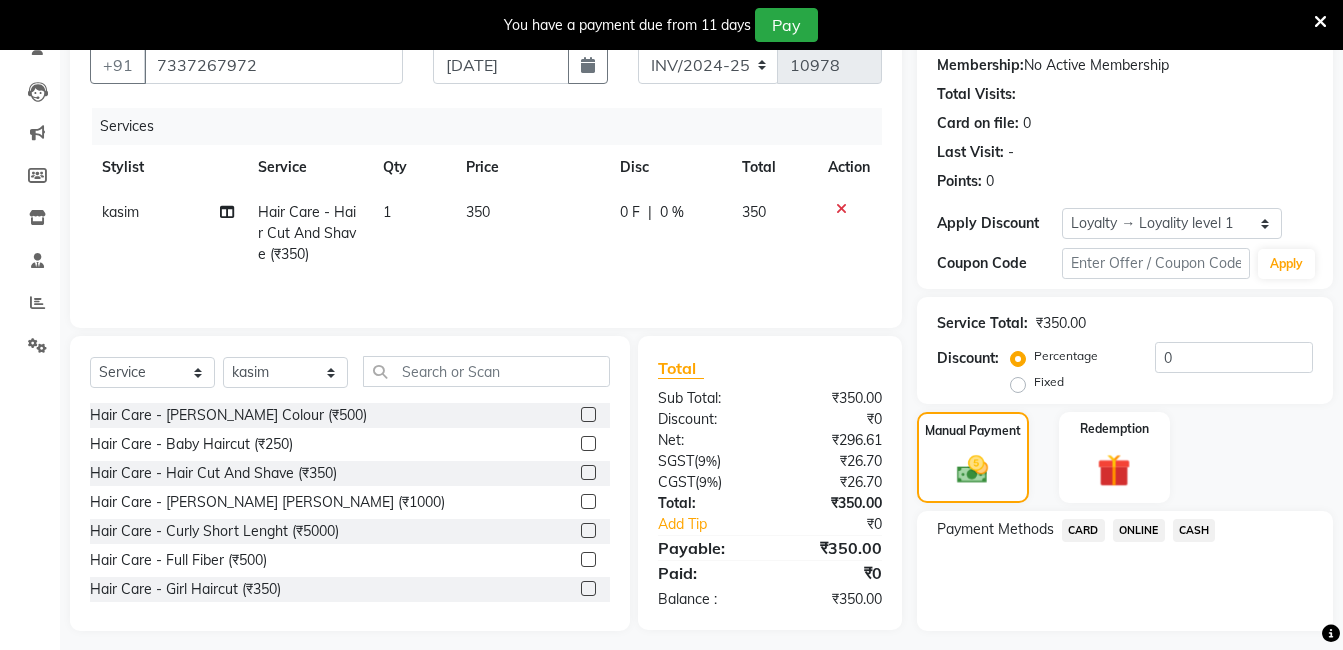 click on "ONLINE" 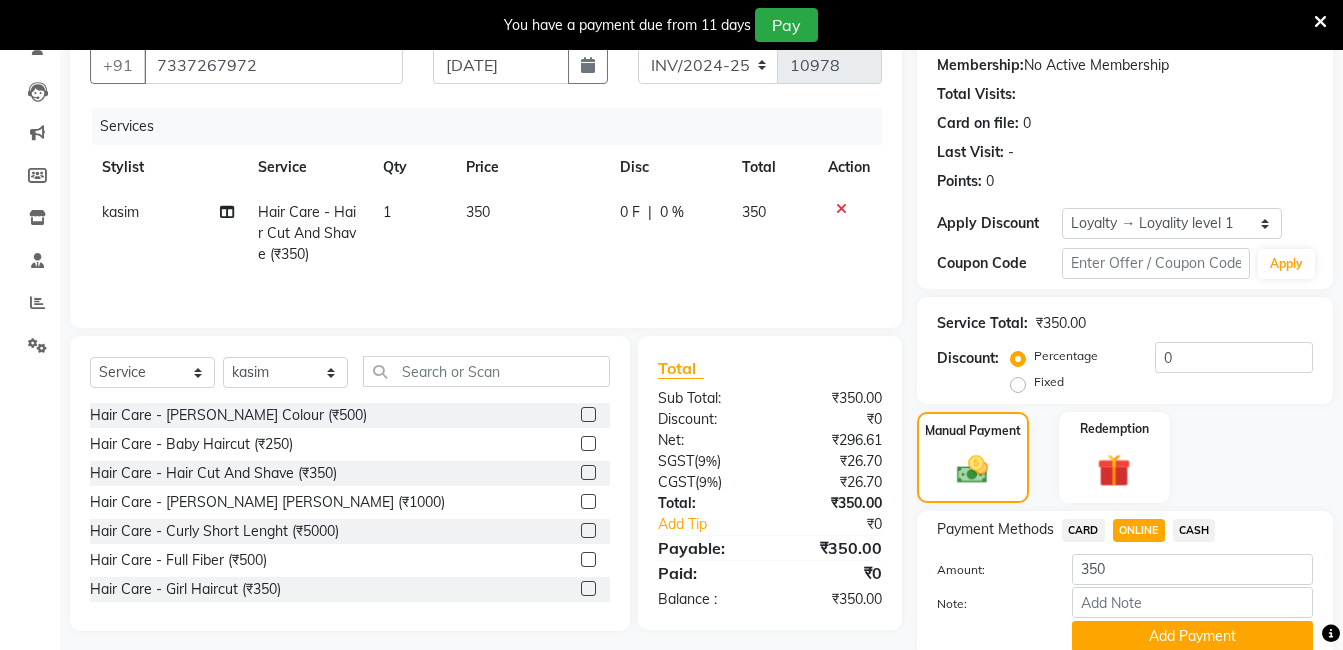 click on "Payment Methods  CARD   ONLINE   CASH  Amount: 350 Note: Add Payment" 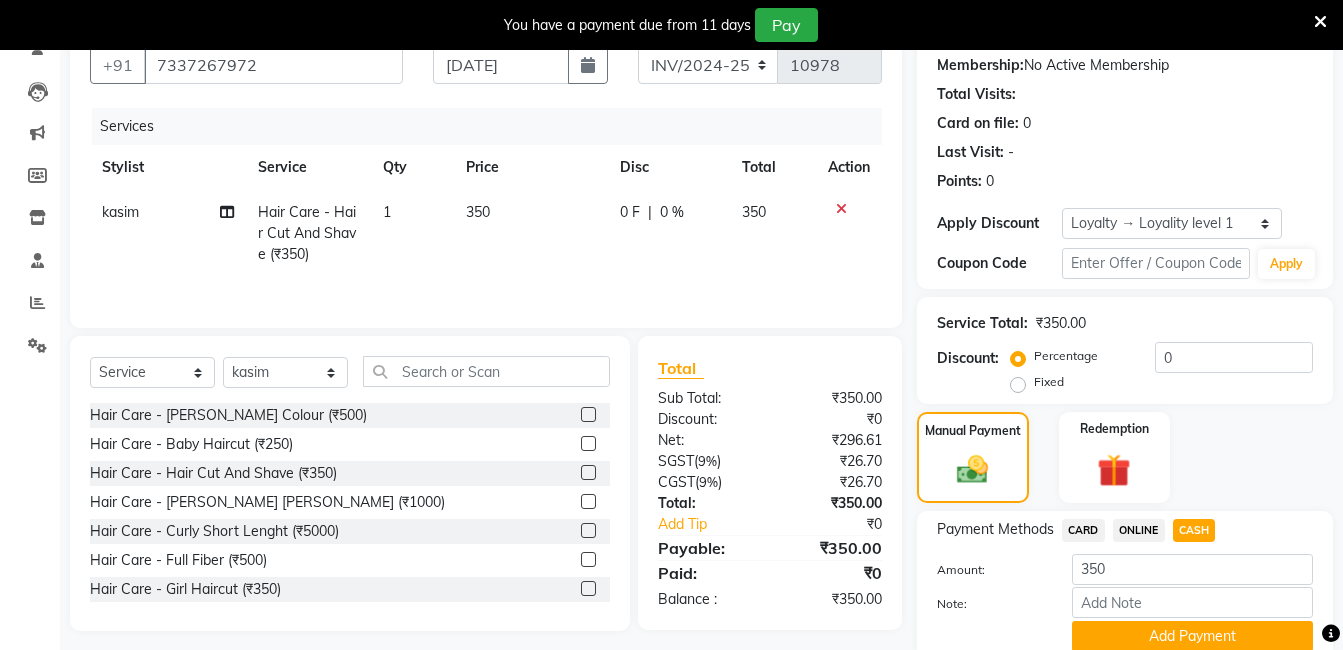 click on "ONLINE" 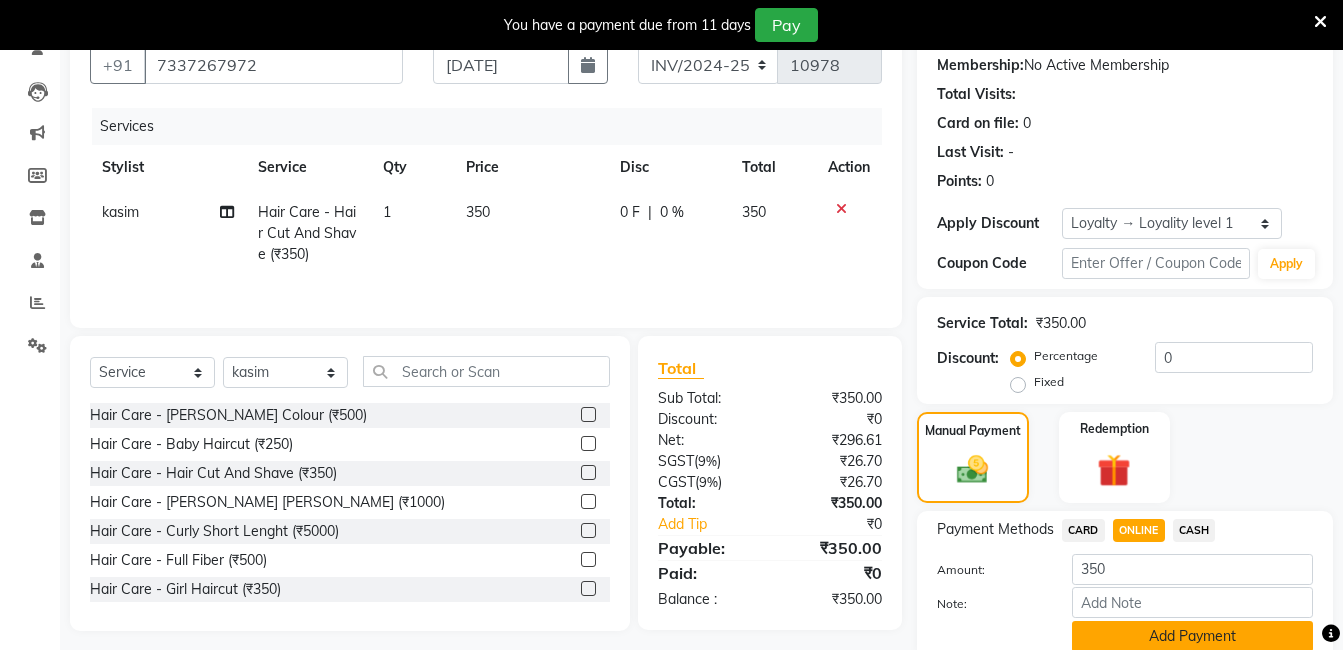 click on "Add Payment" 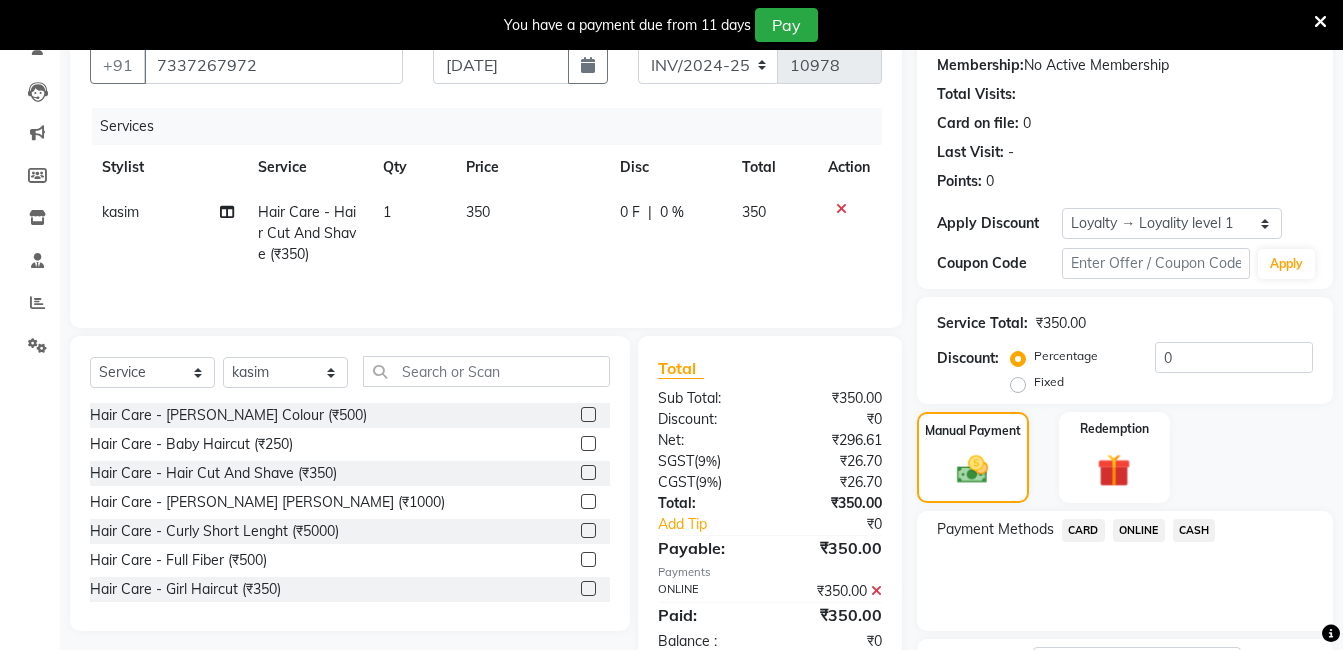 scroll, scrollTop: 311, scrollLeft: 0, axis: vertical 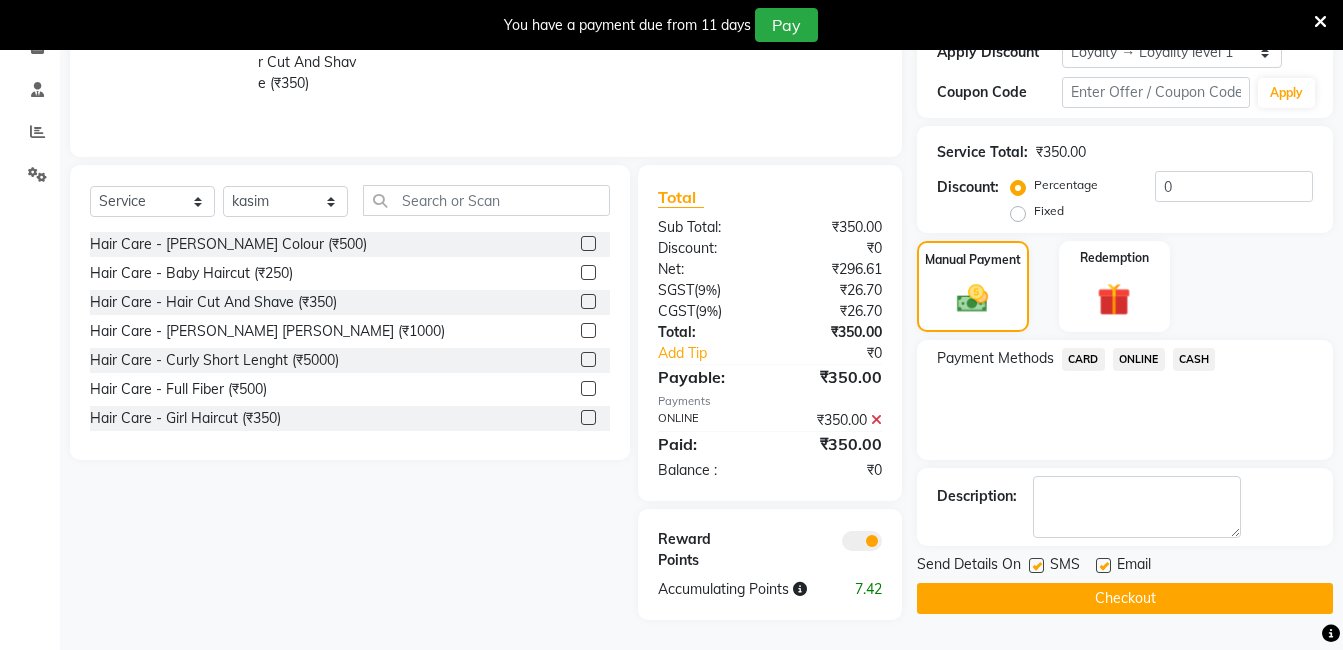 click on "Checkout" 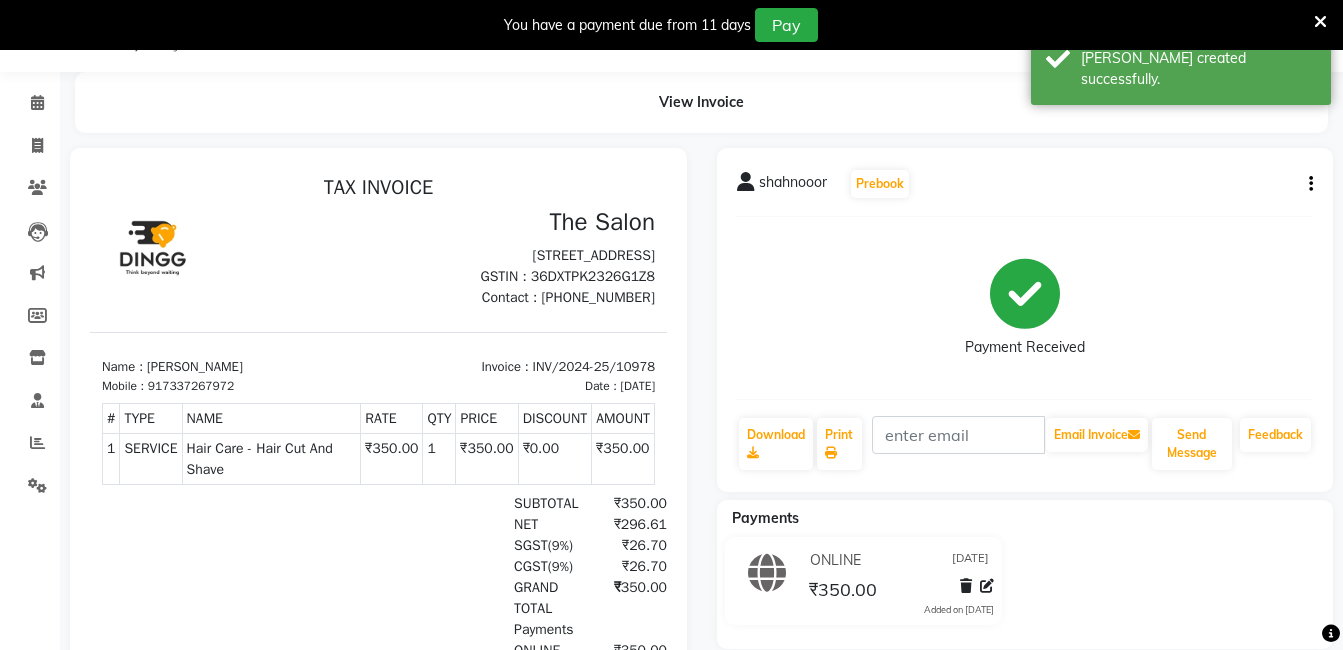 scroll, scrollTop: 0, scrollLeft: 0, axis: both 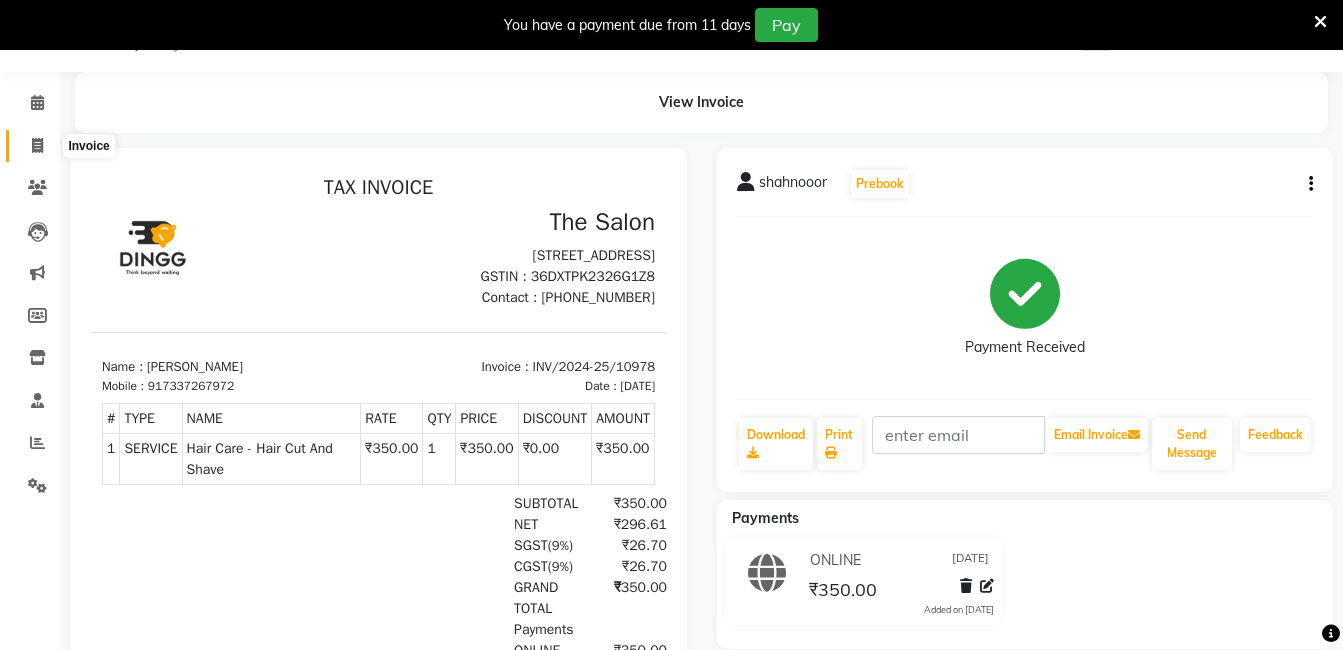click 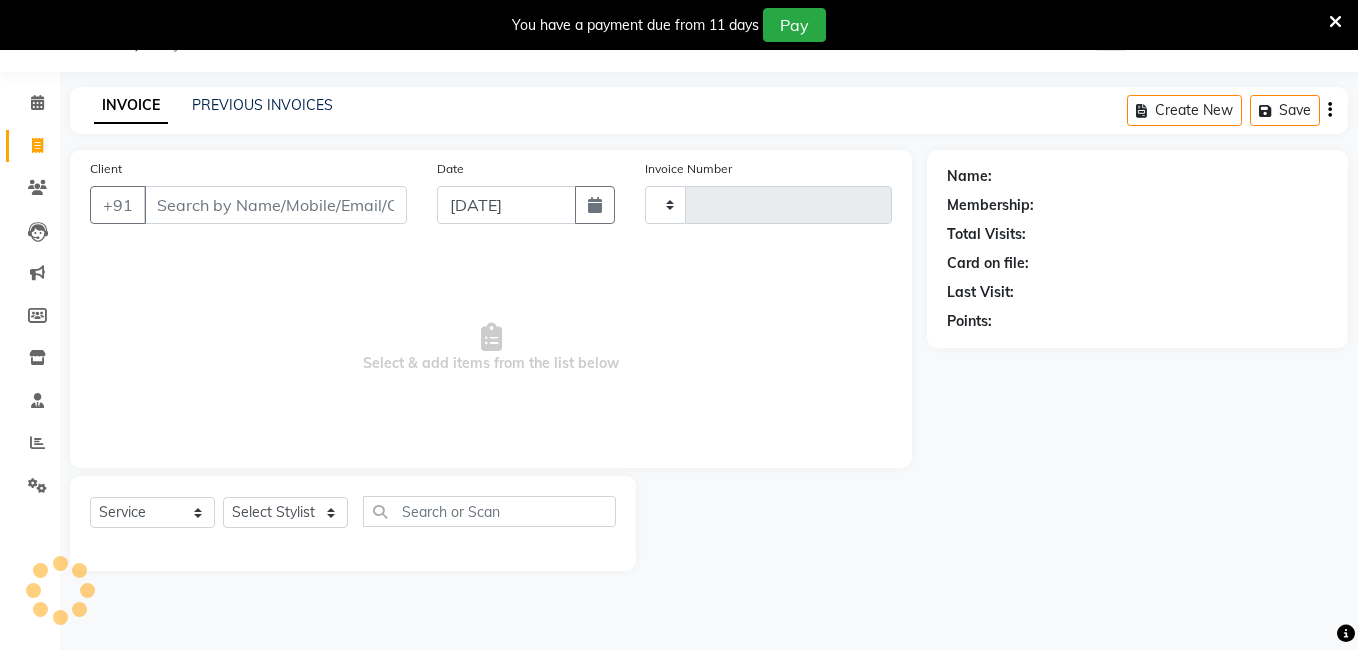 type on "10979" 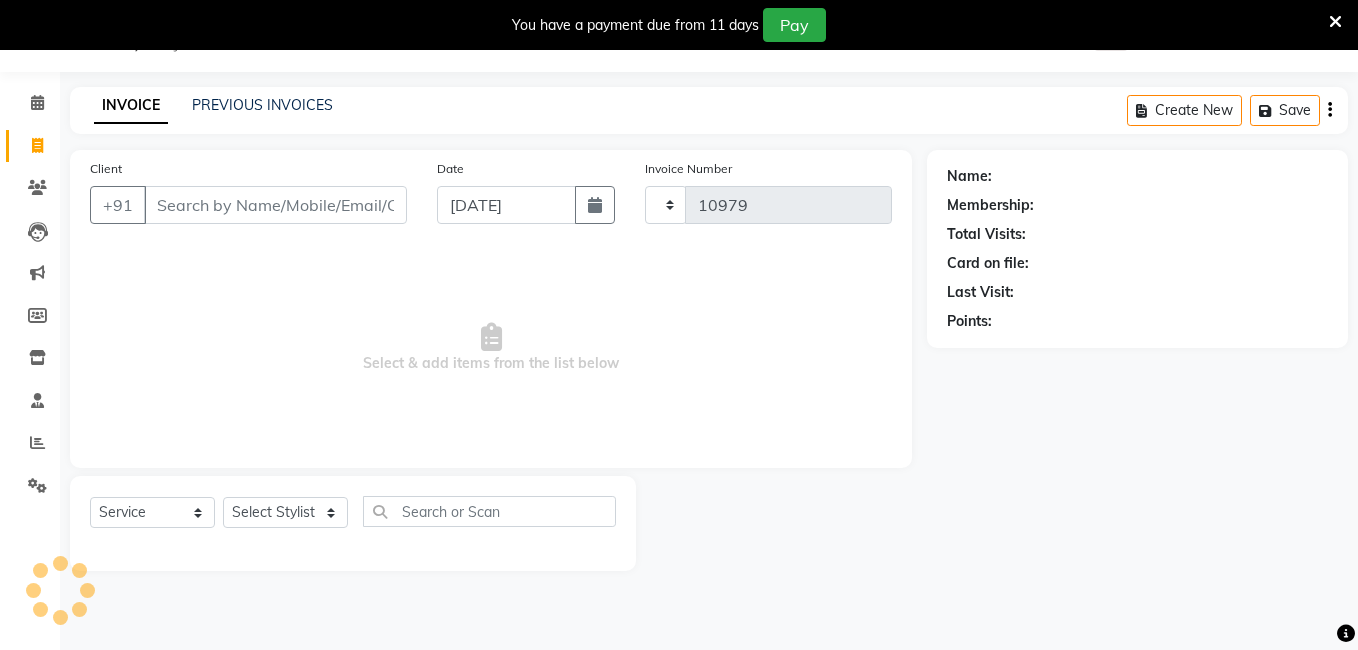 select on "5198" 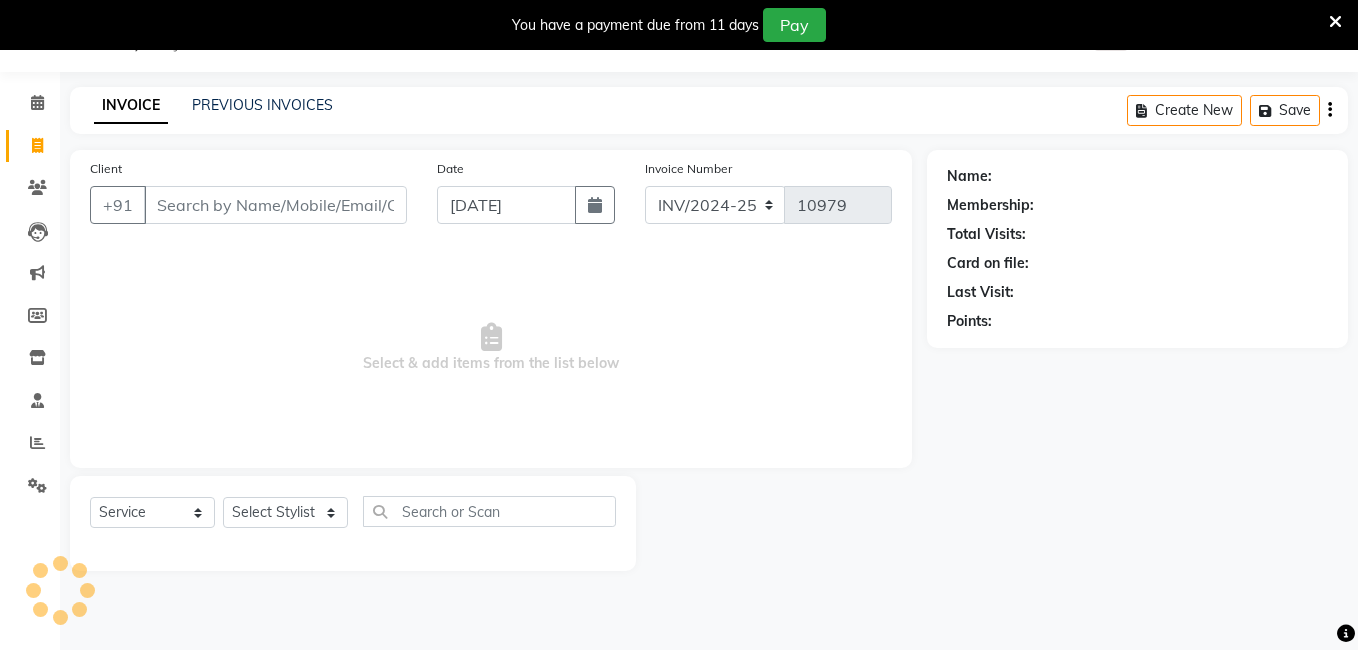 click on "Client" at bounding box center [275, 205] 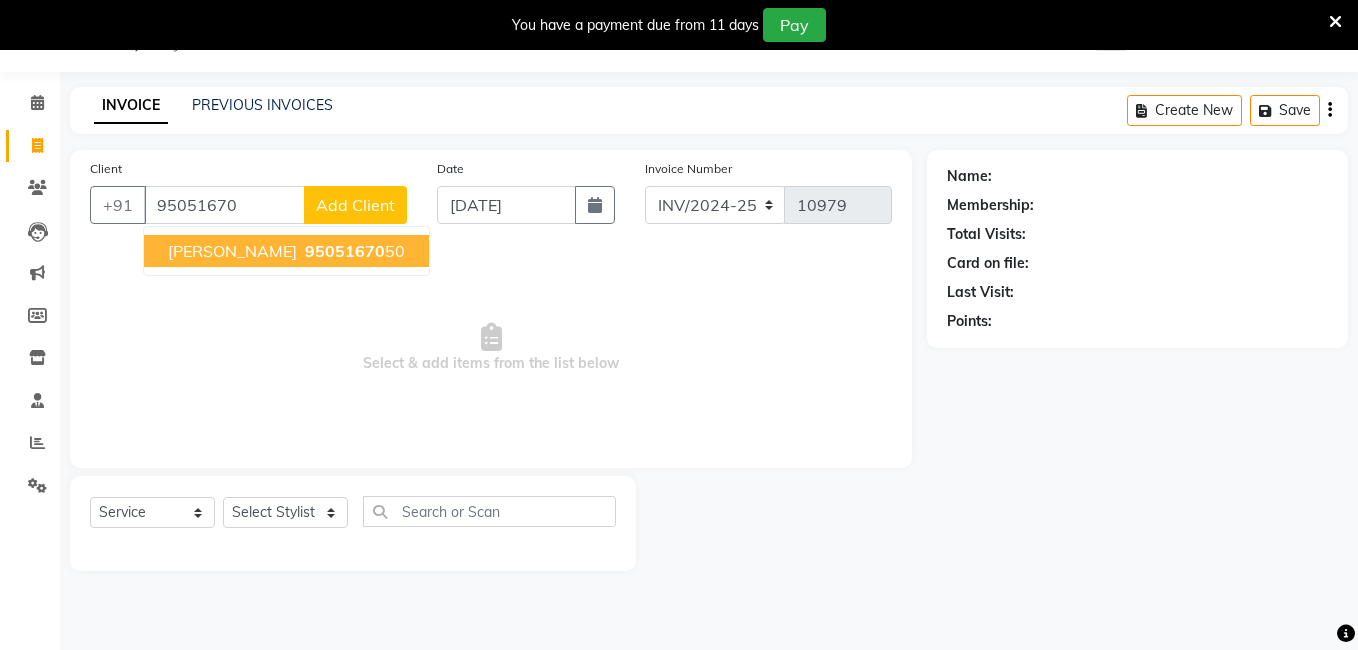 click on "[PERSON_NAME]   95051670 50" at bounding box center [286, 251] 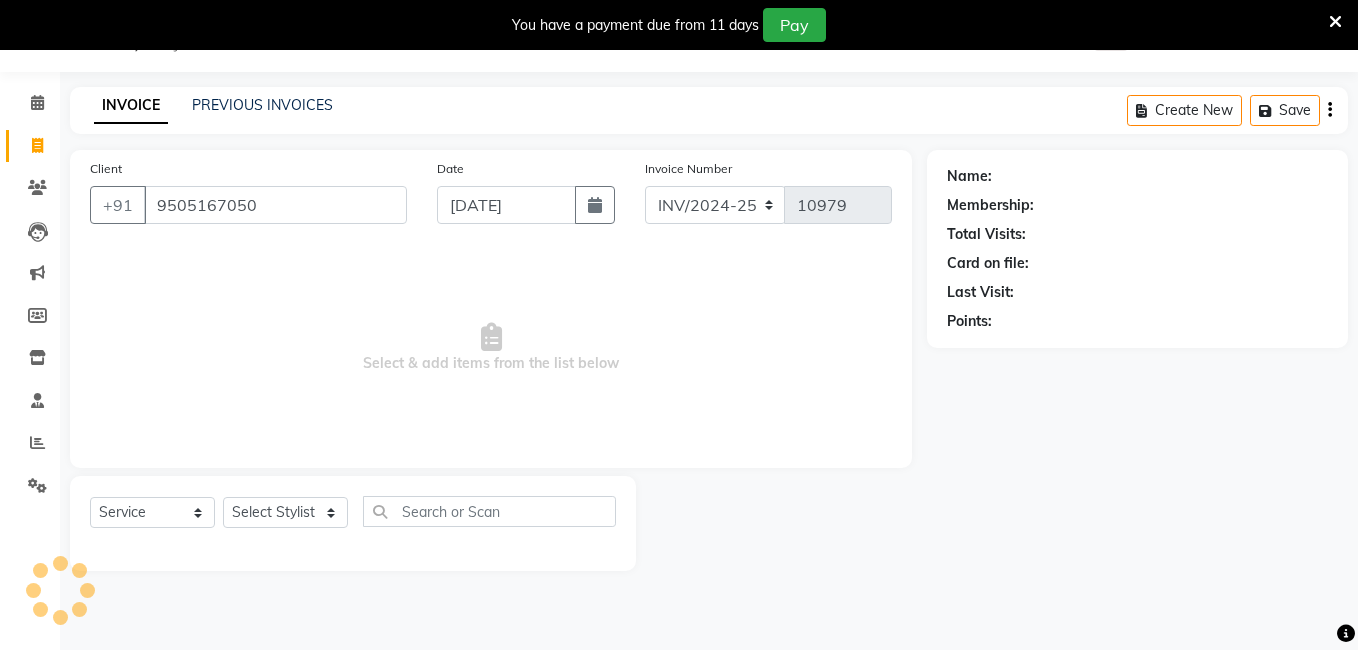type on "9505167050" 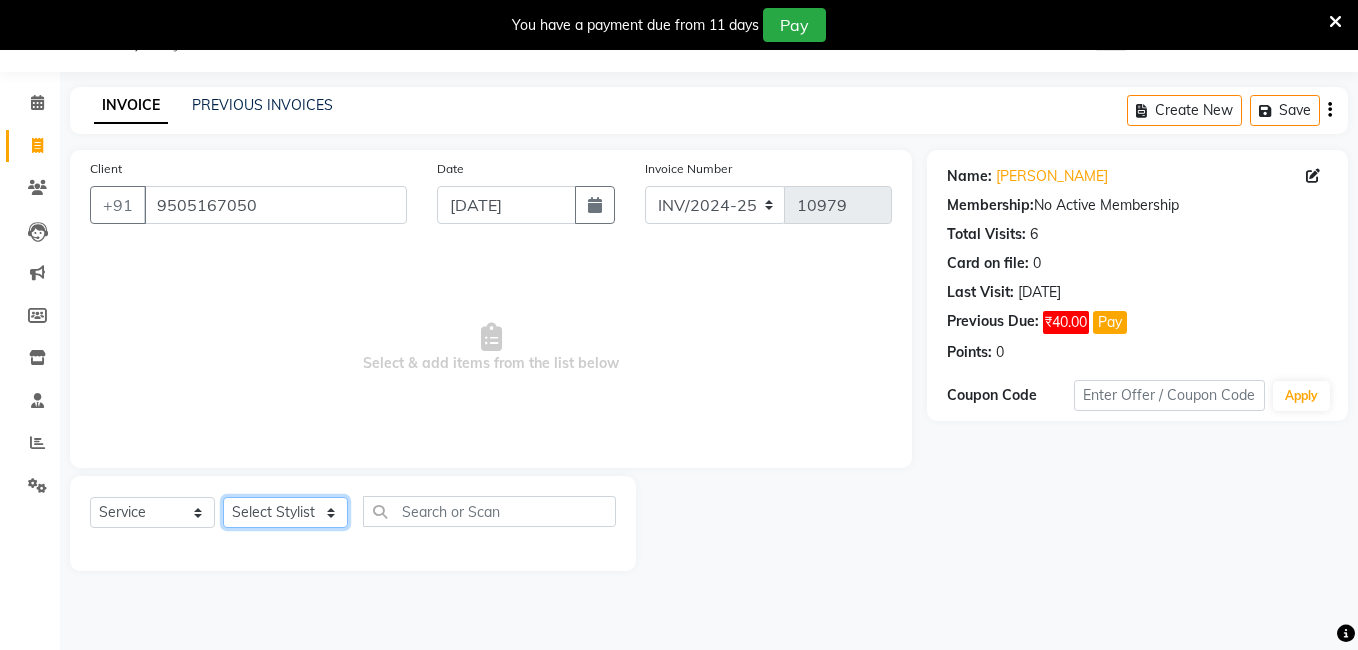 click on "Select Stylist [PERSON_NAME] [PERSON_NAME] kasim [PERSON_NAME] sameer [PERSON_NAME] manager" 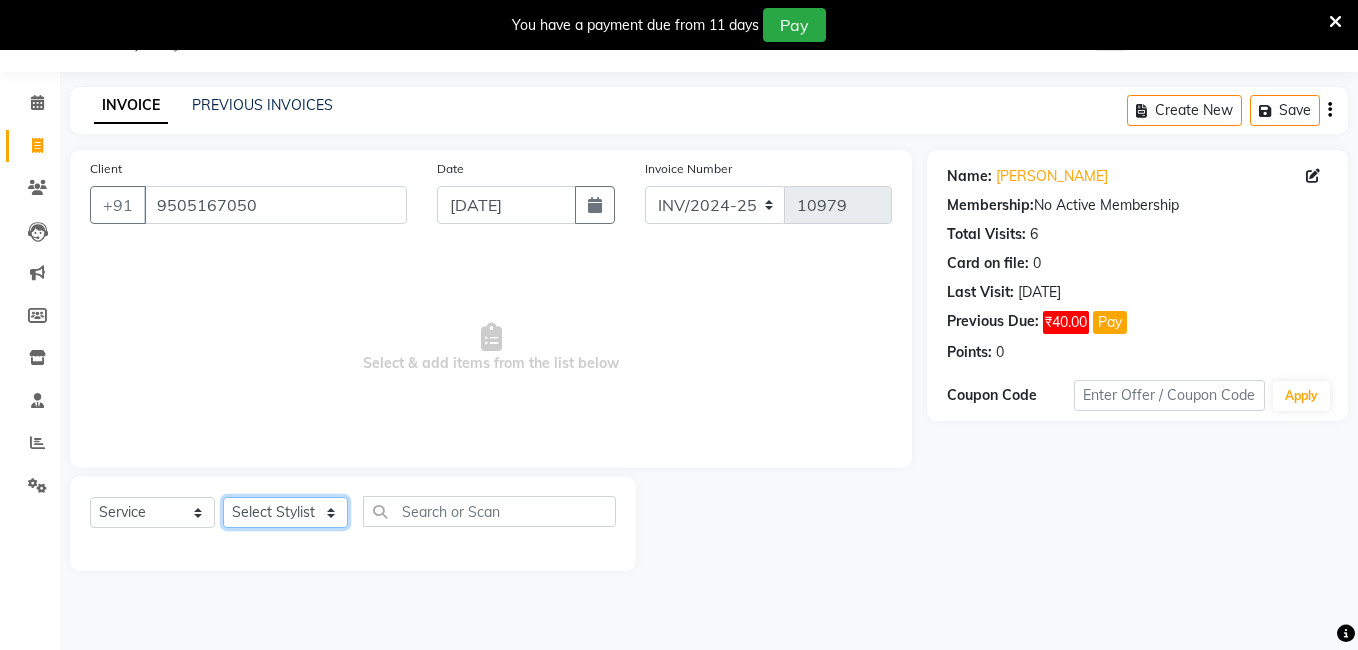 select on "43772" 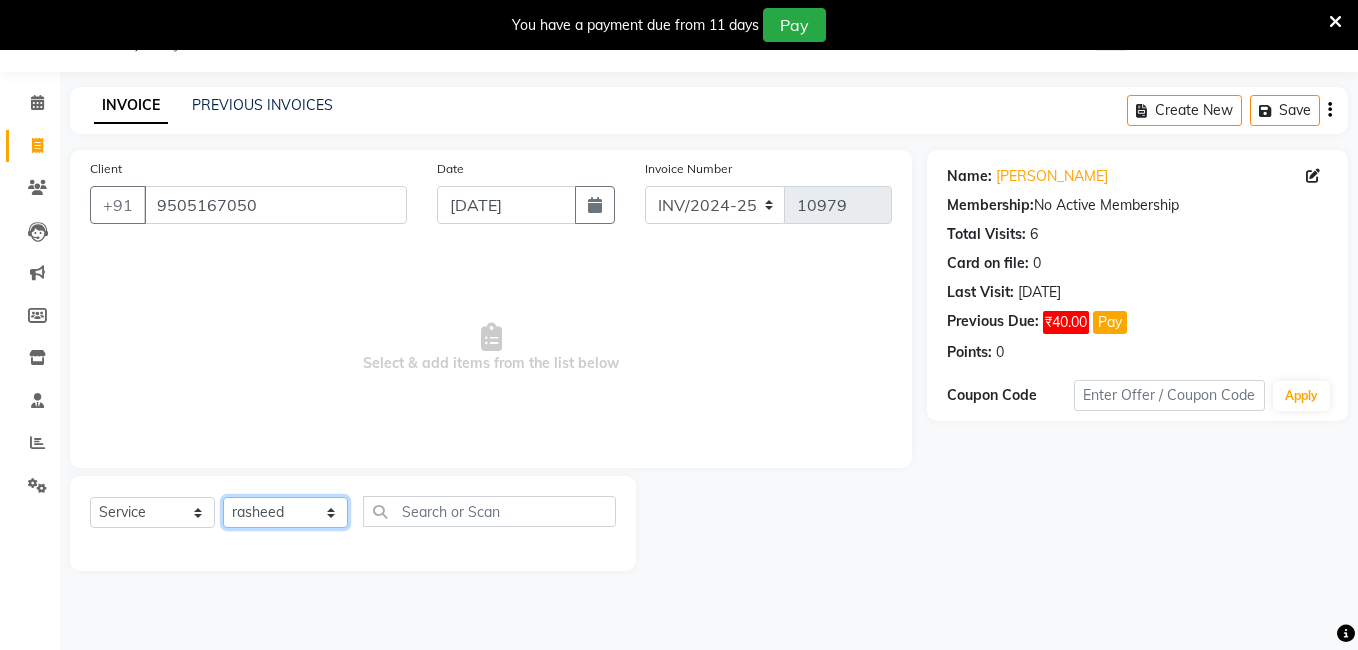 click on "Select Stylist [PERSON_NAME] [PERSON_NAME] kasim [PERSON_NAME] sameer [PERSON_NAME] manager" 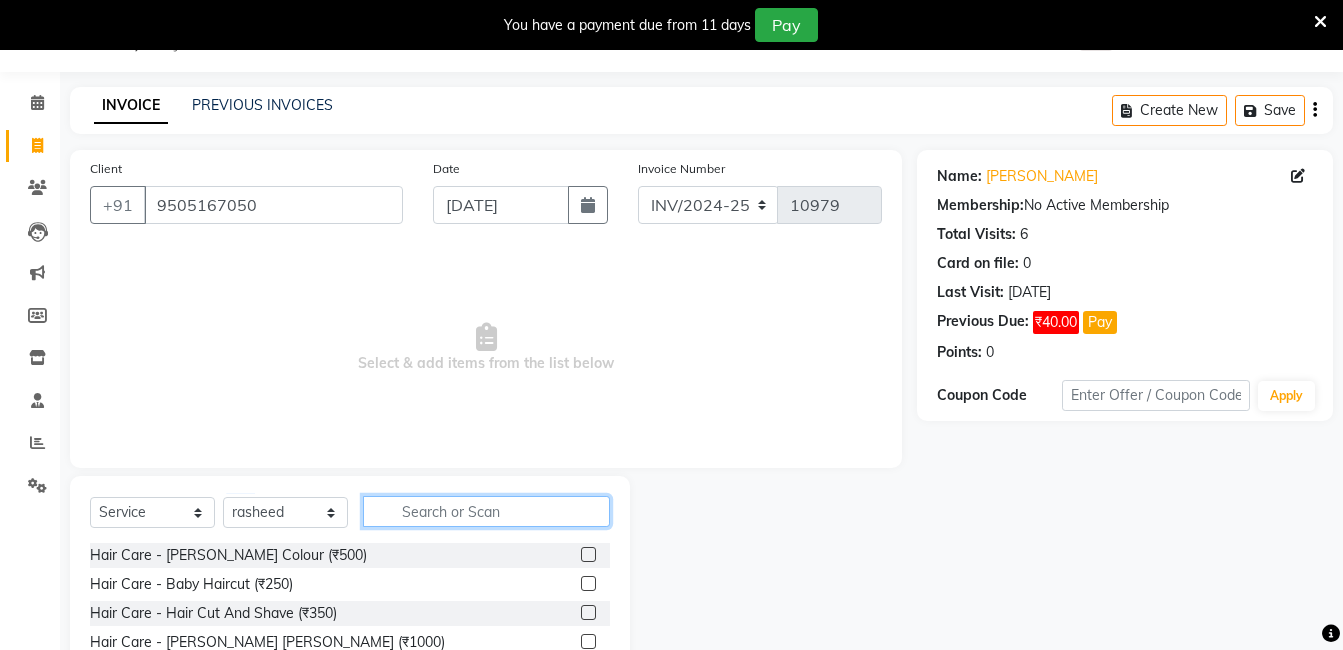 click 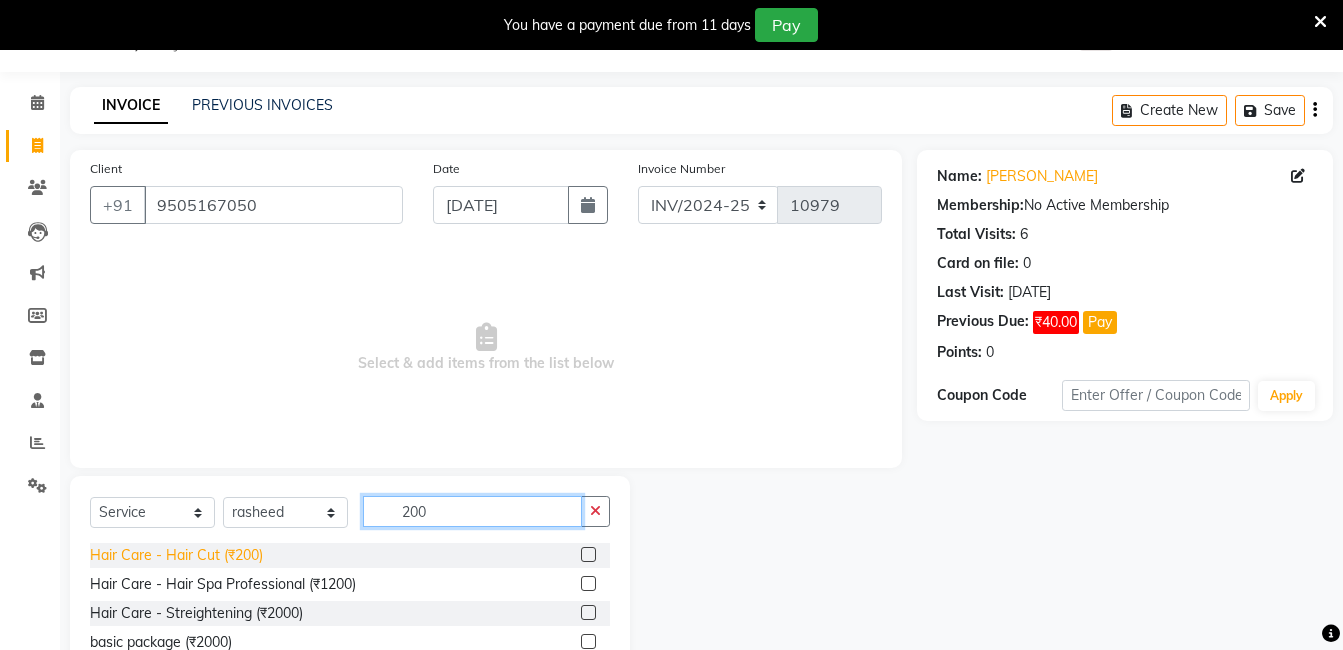 type on "200" 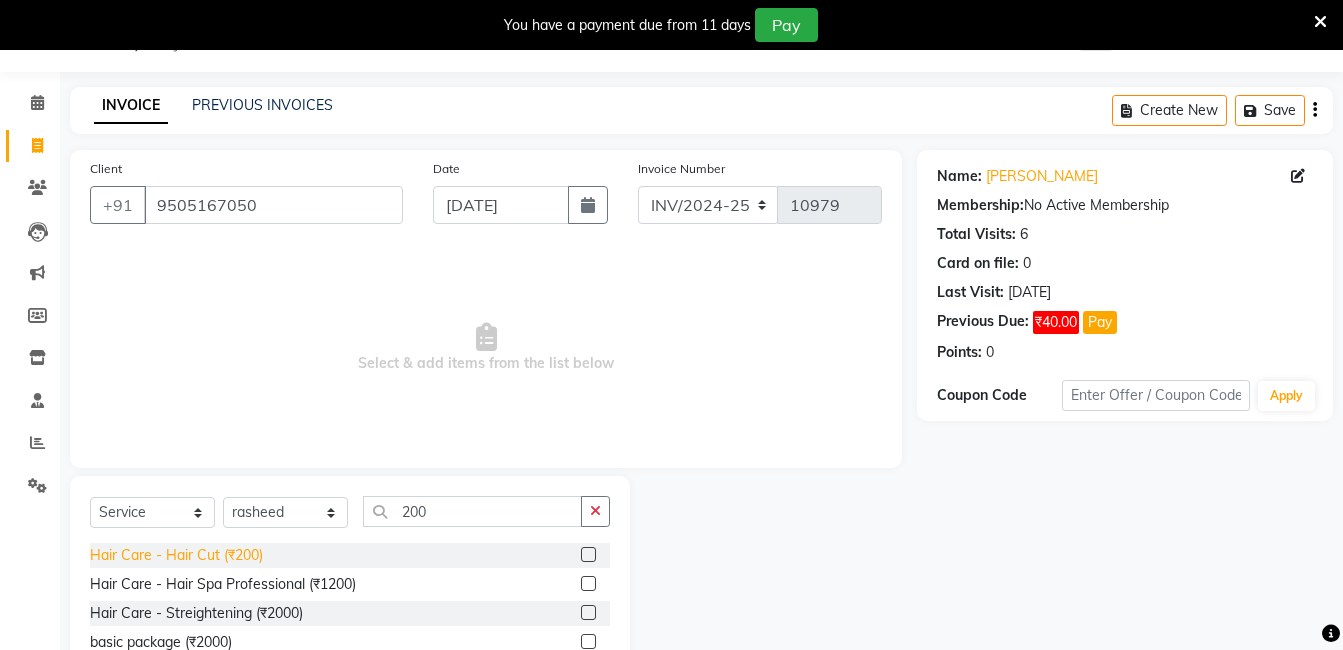 click on "Hair Care - Hair Cut (₹200)" 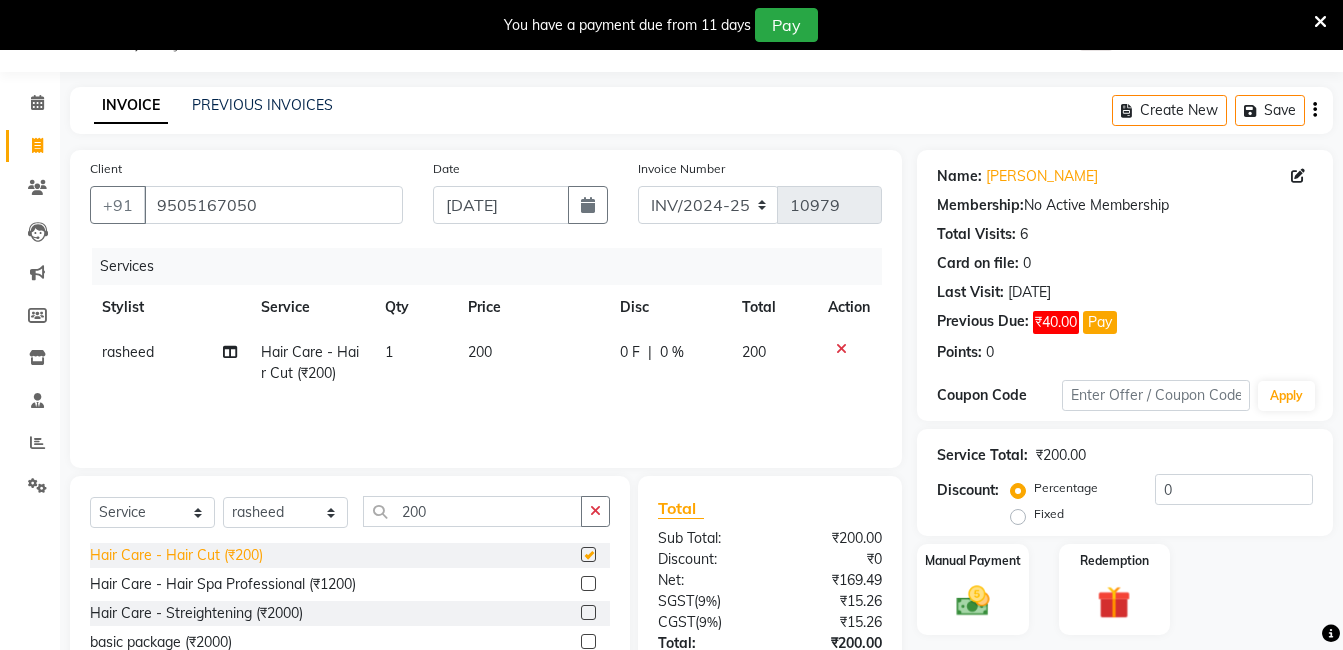 checkbox on "false" 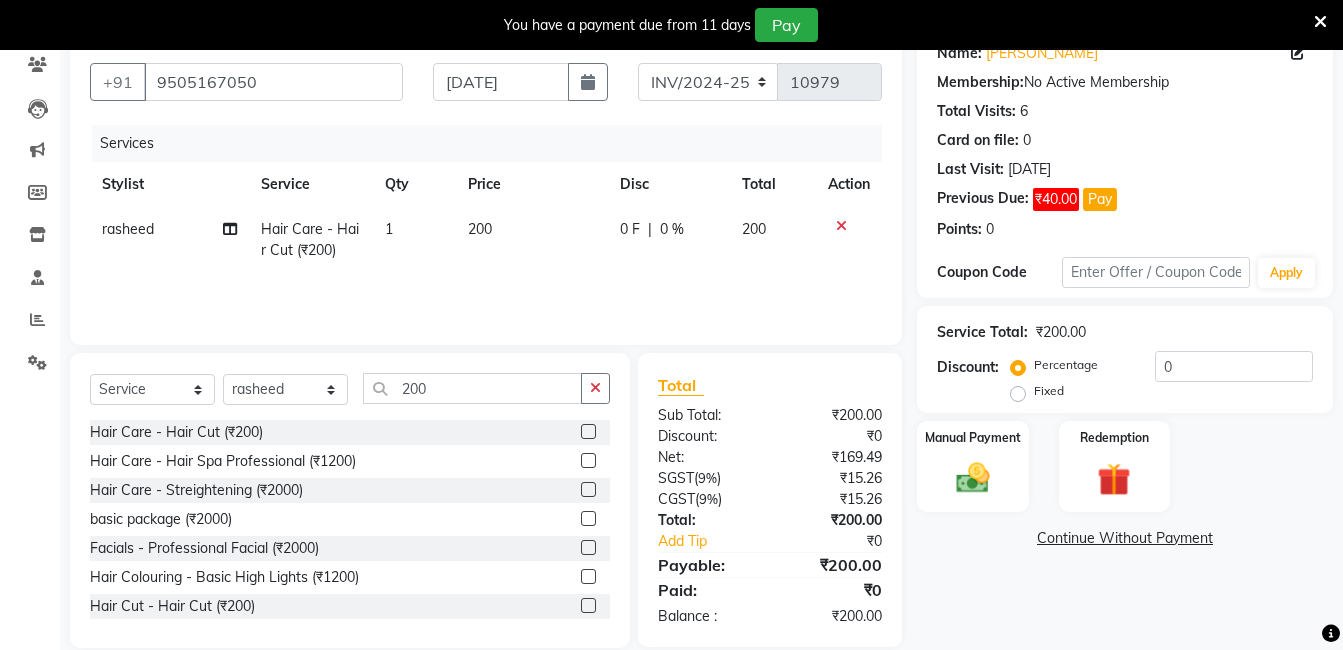 scroll, scrollTop: 151, scrollLeft: 0, axis: vertical 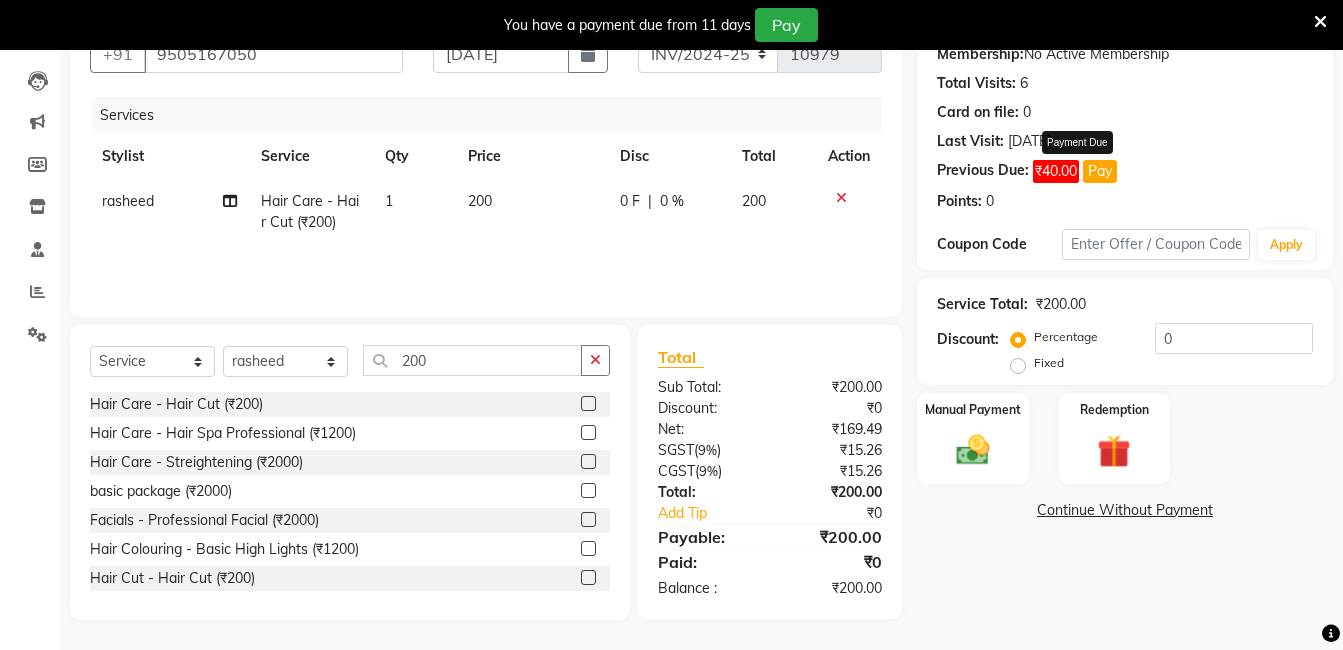 click on "Pay" 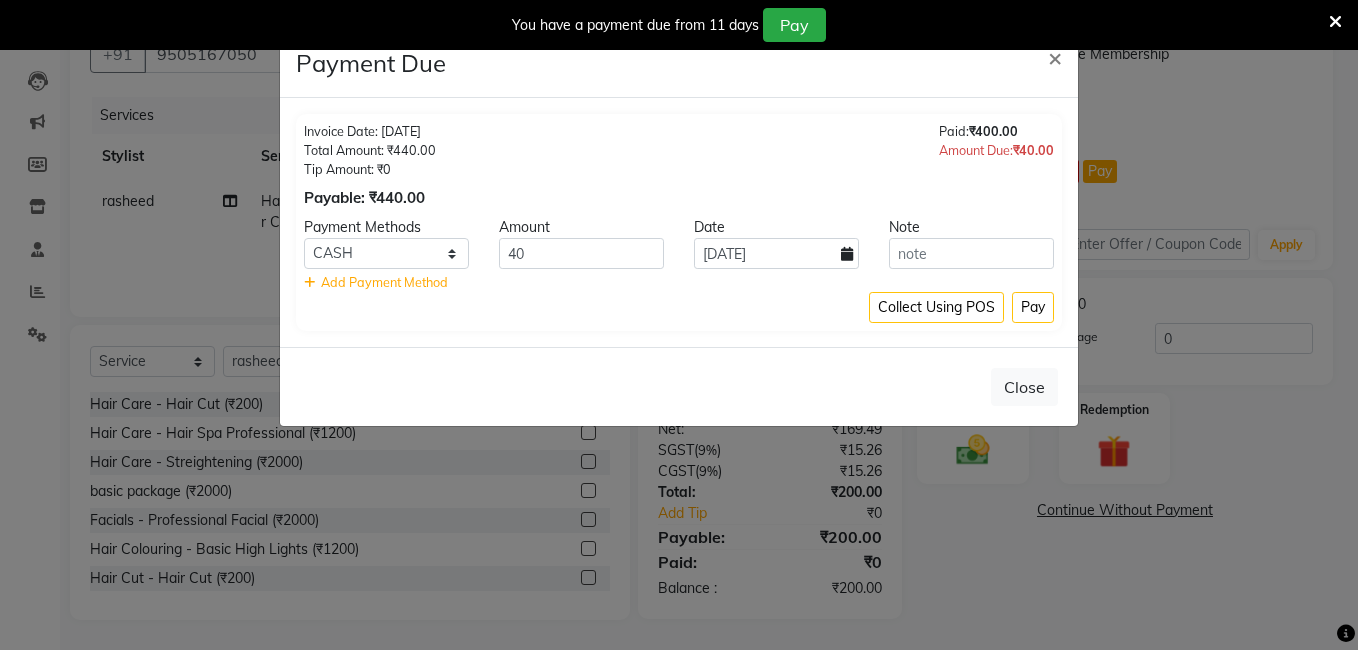 drag, startPoint x: 660, startPoint y: 325, endPoint x: 403, endPoint y: 307, distance: 257.62958 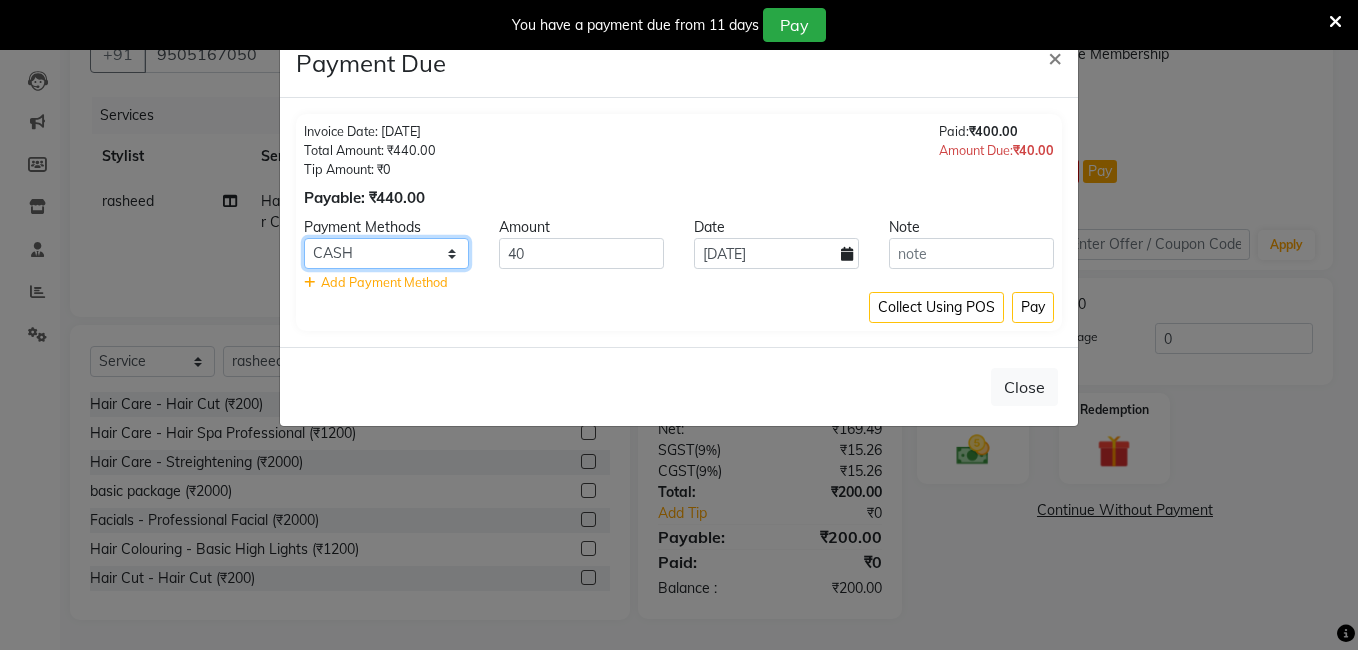 click on "CARD ONLINE CASH" 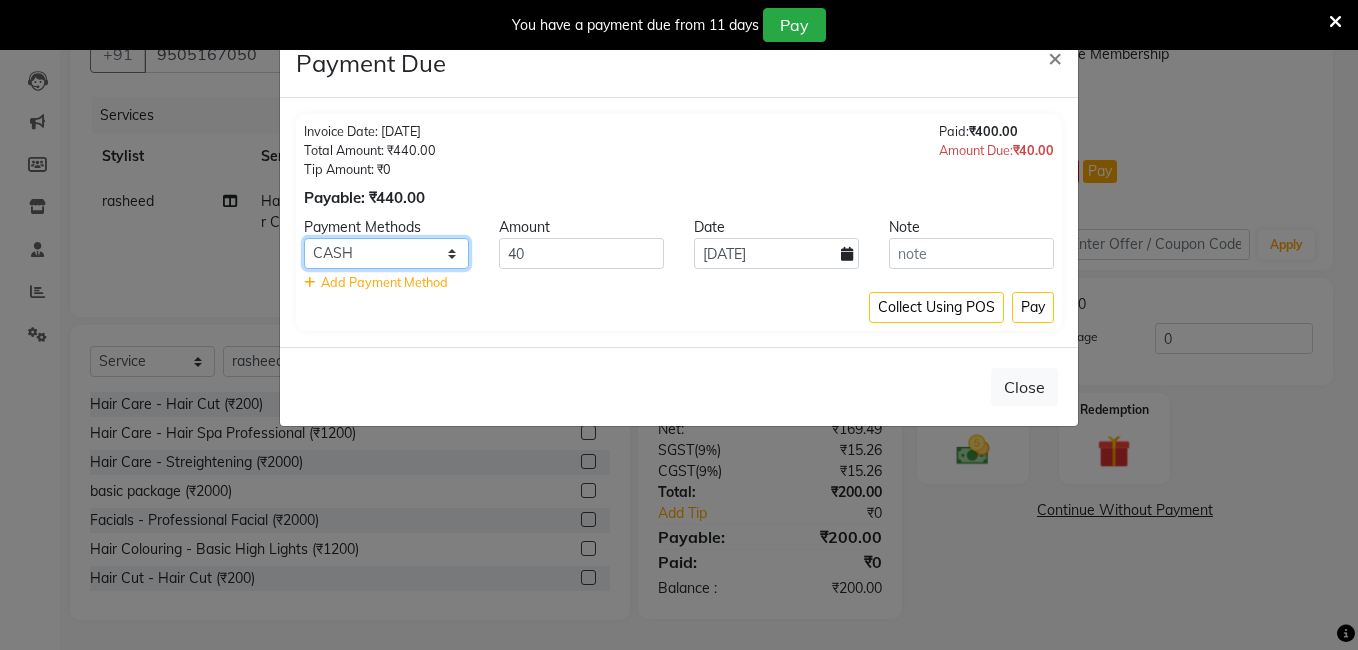 select on "3" 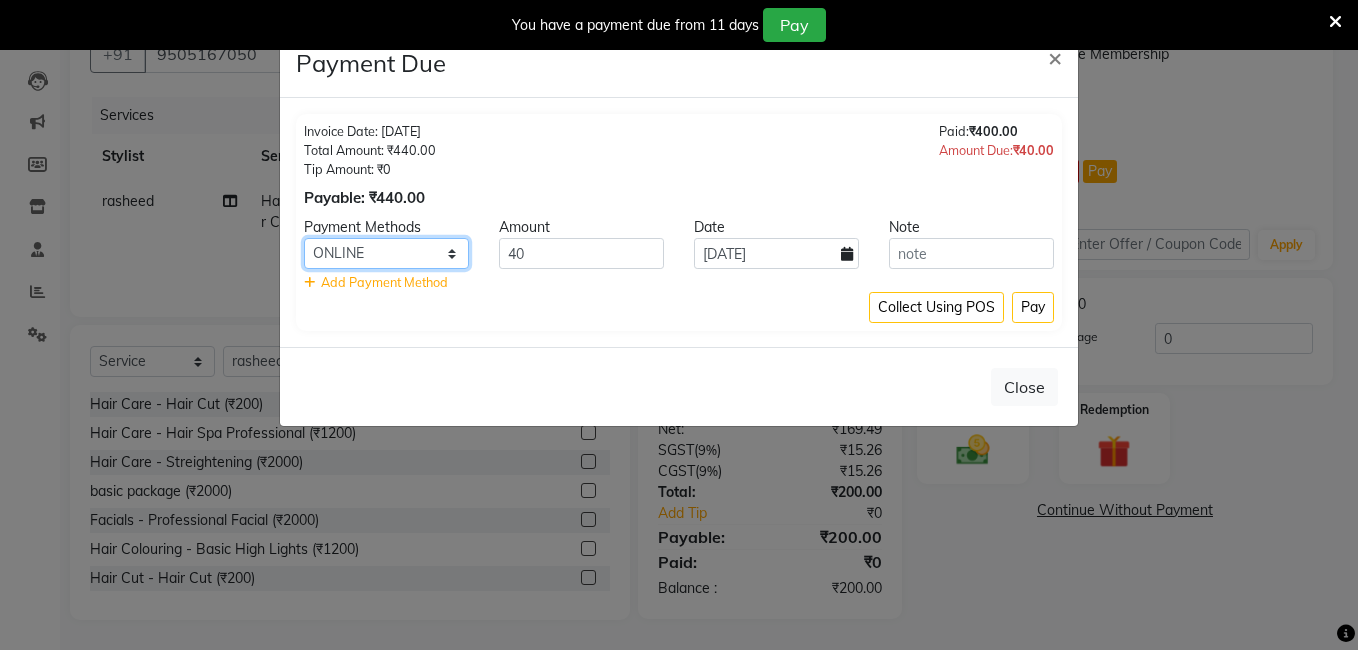 click on "CARD ONLINE CASH" 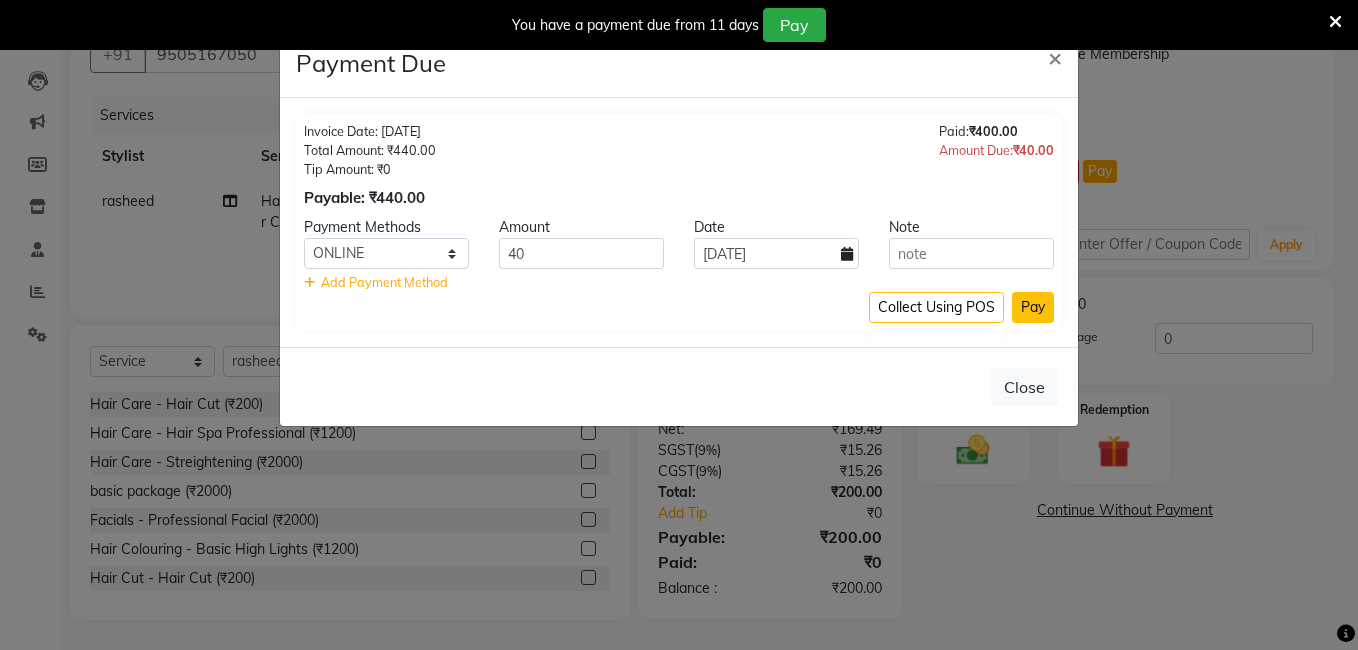 click on "Pay" 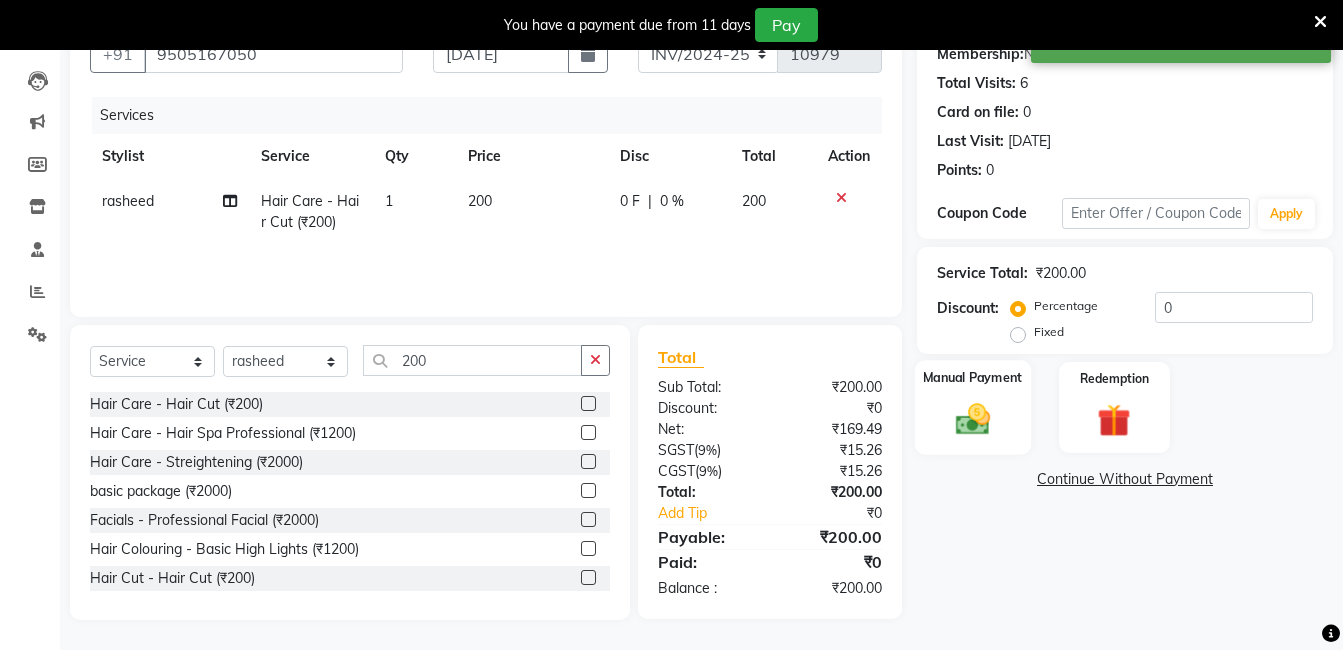 click 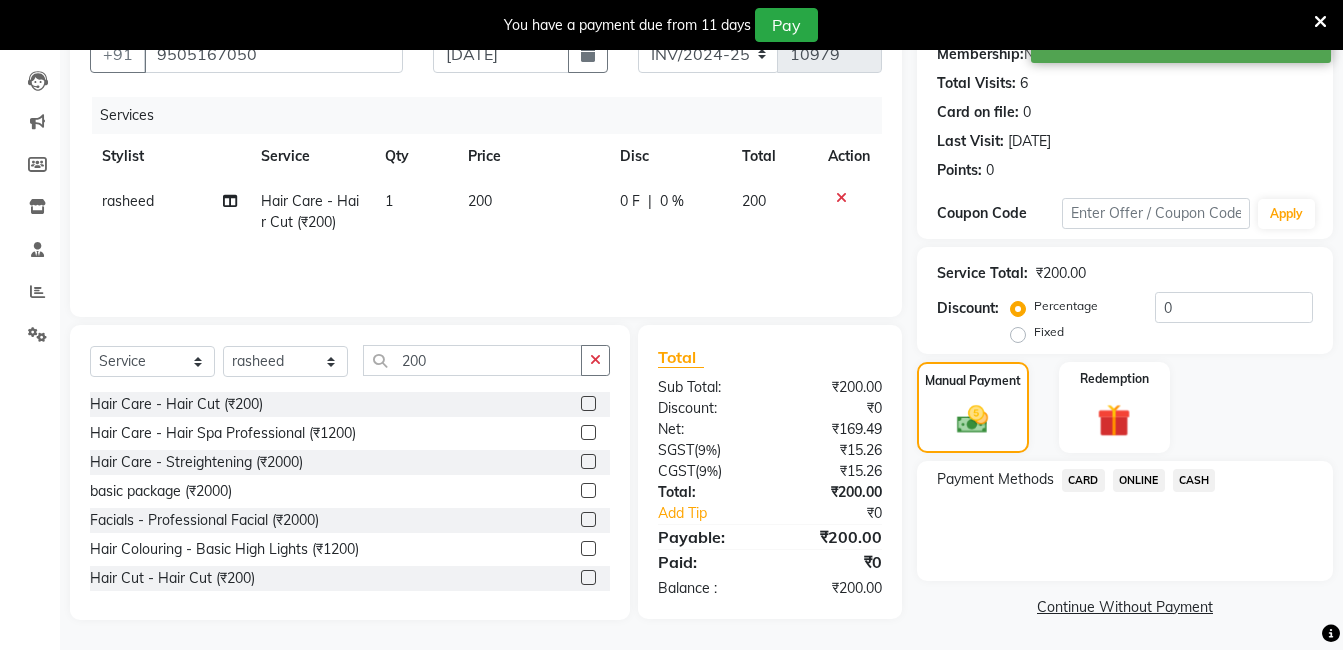 click on "ONLINE" 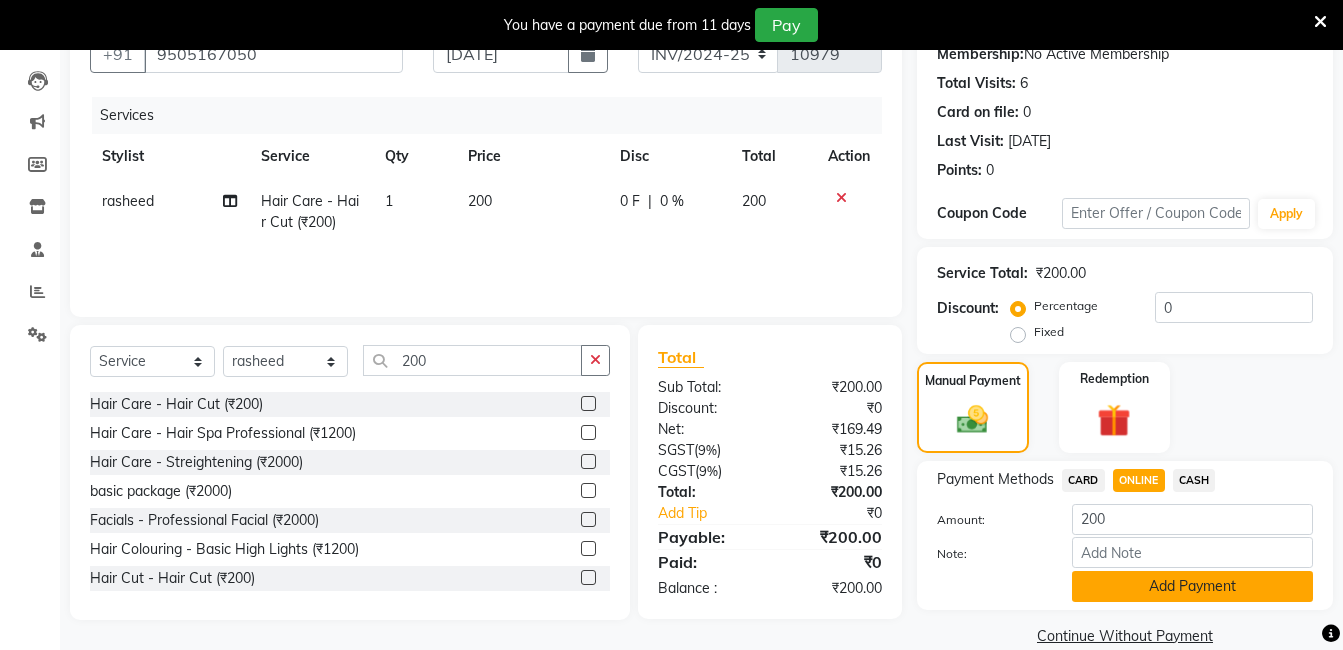 click on "Add Payment" 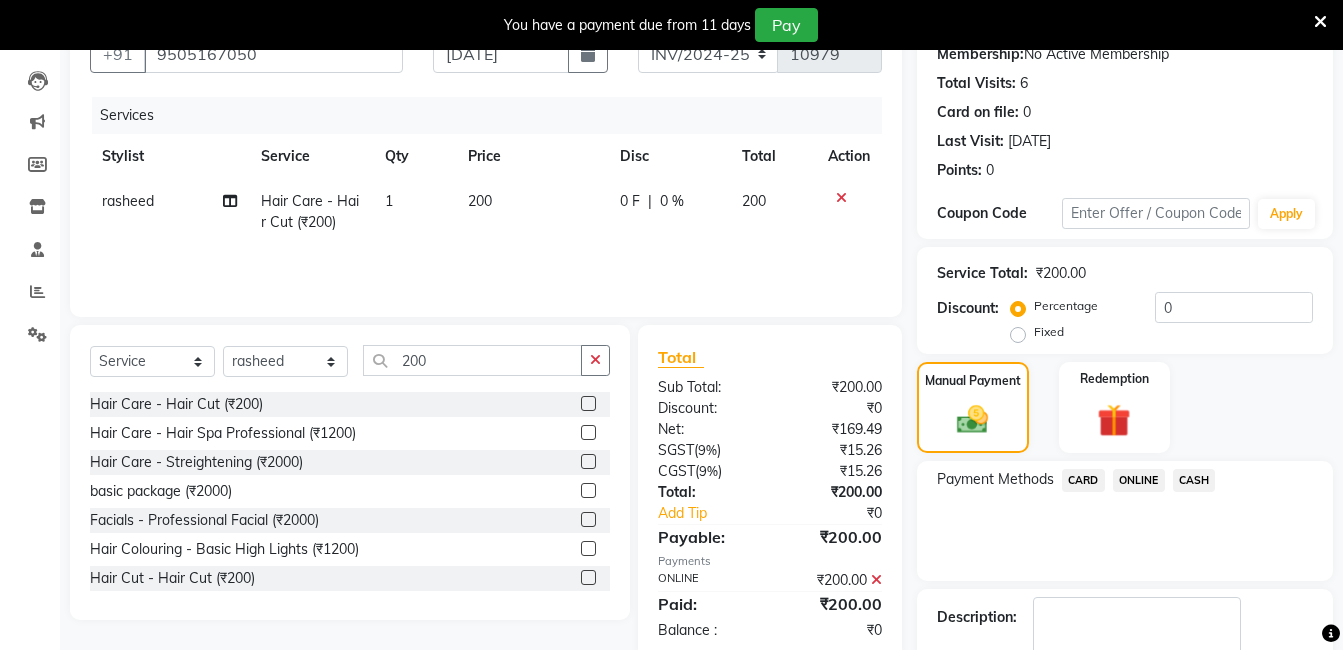 click on "Payment Methods  CARD   ONLINE   CASH" 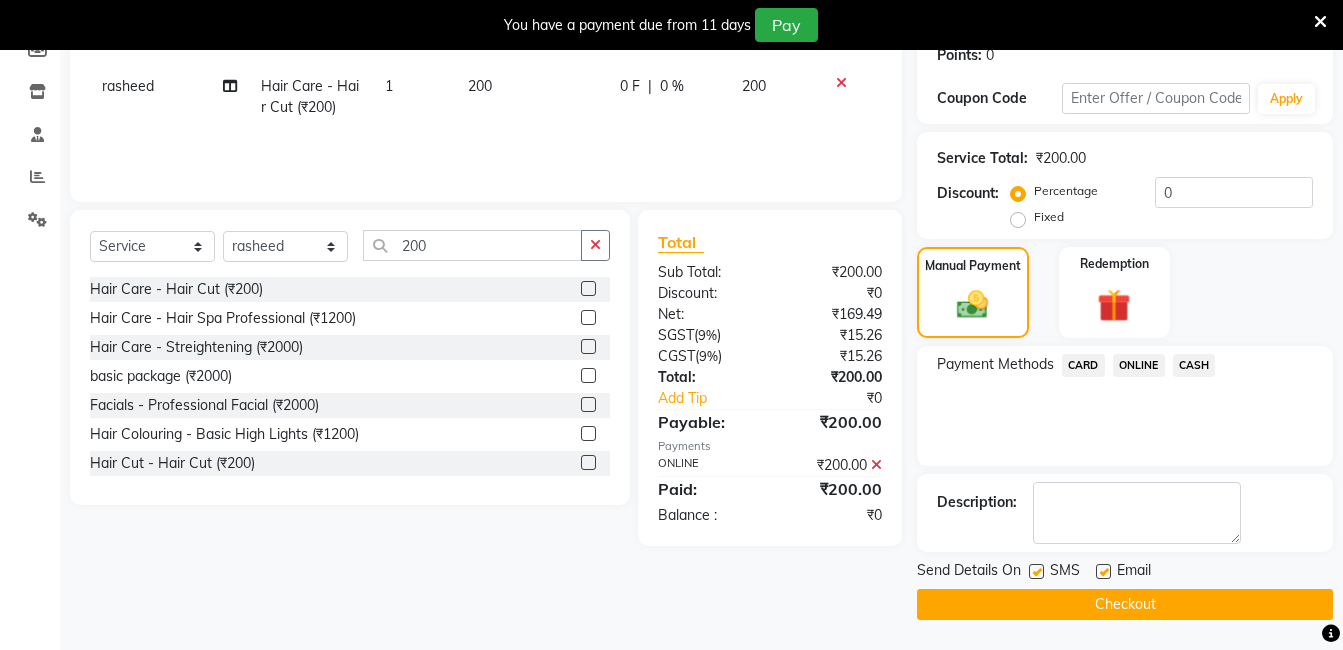 click on "Checkout" 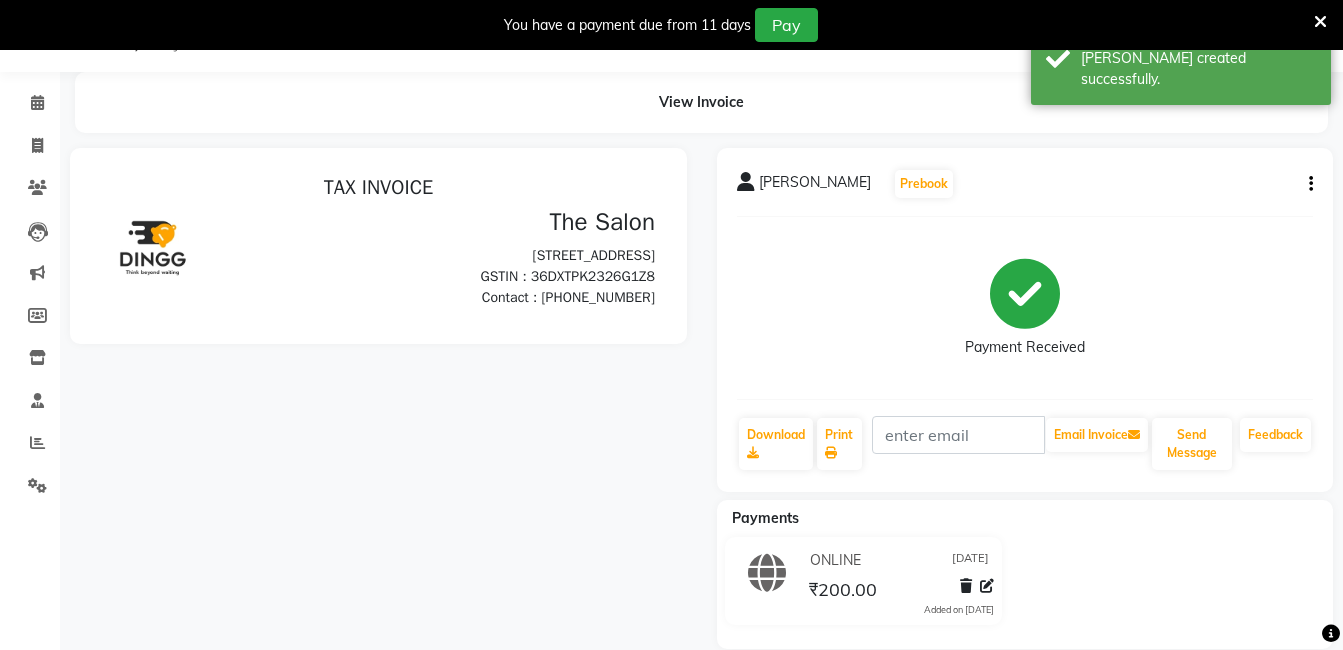 scroll, scrollTop: 0, scrollLeft: 0, axis: both 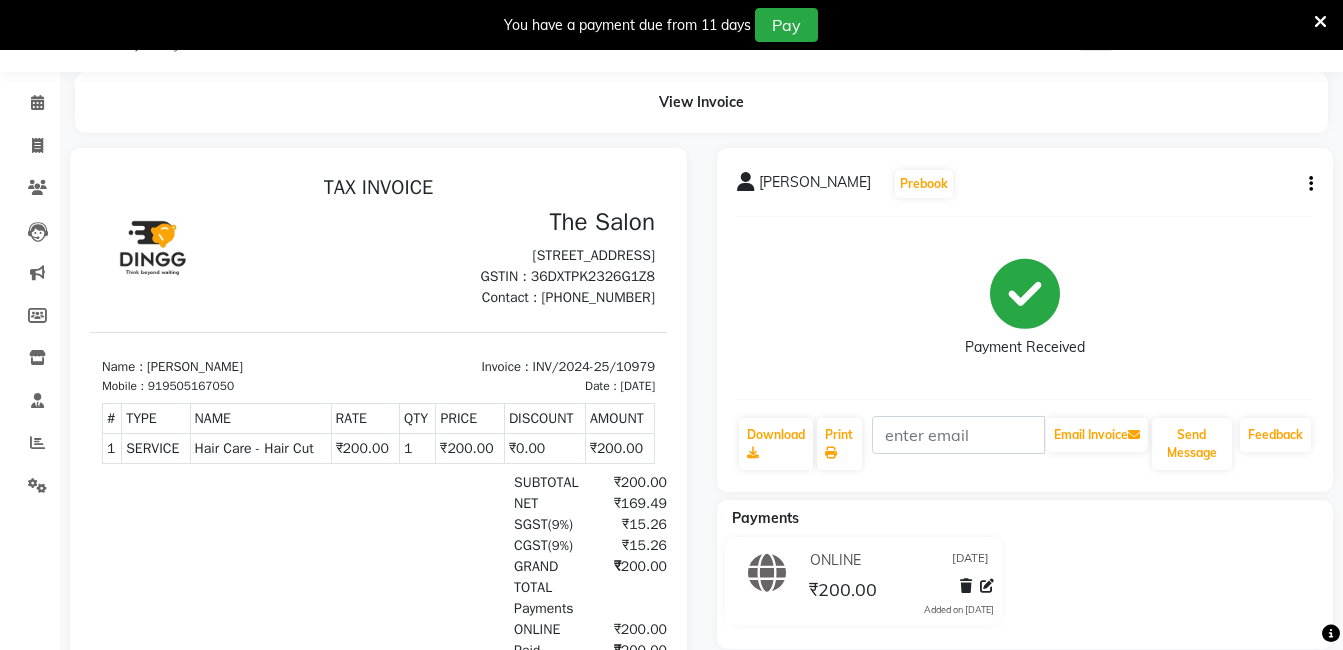 drag, startPoint x: 939, startPoint y: 457, endPoint x: 176, endPoint y: 36, distance: 871.44135 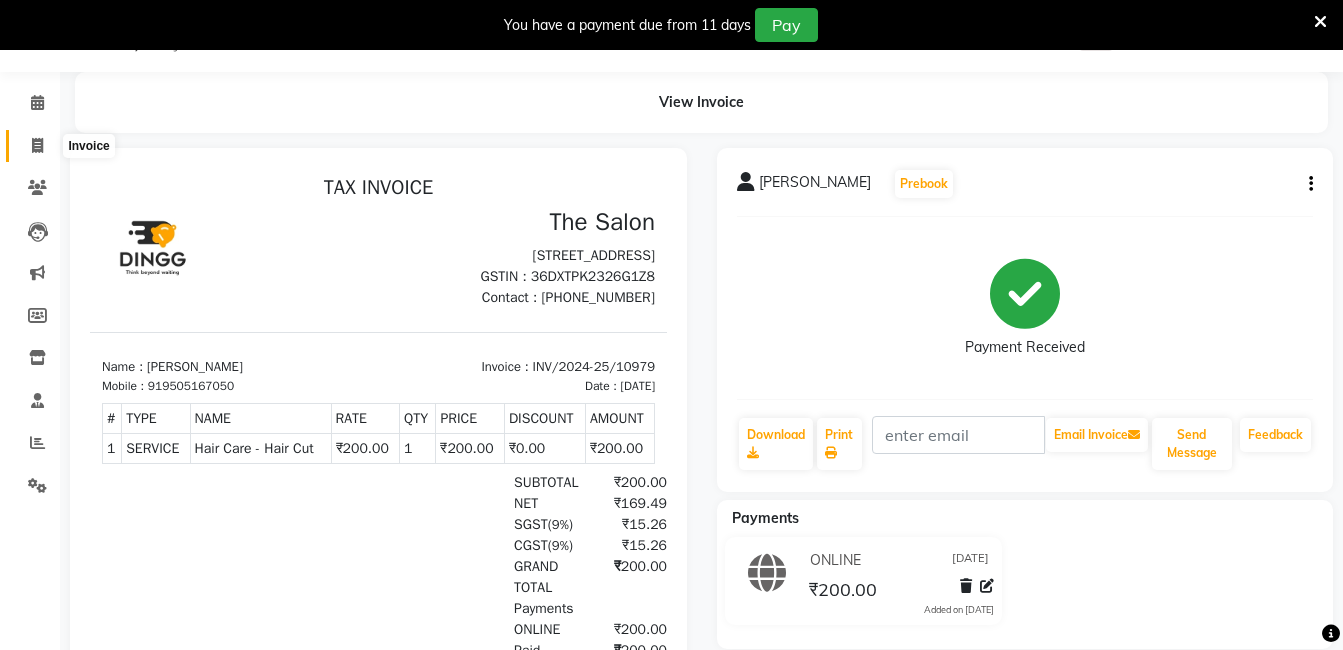 click 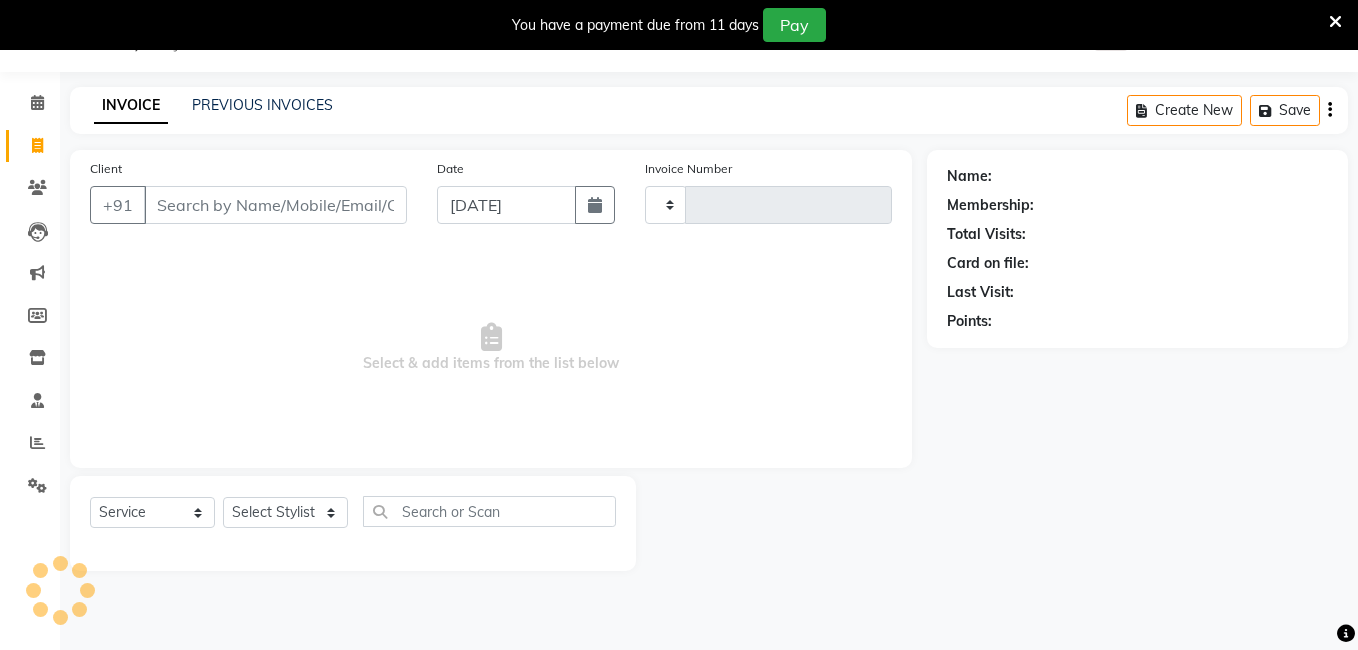 type on "10980" 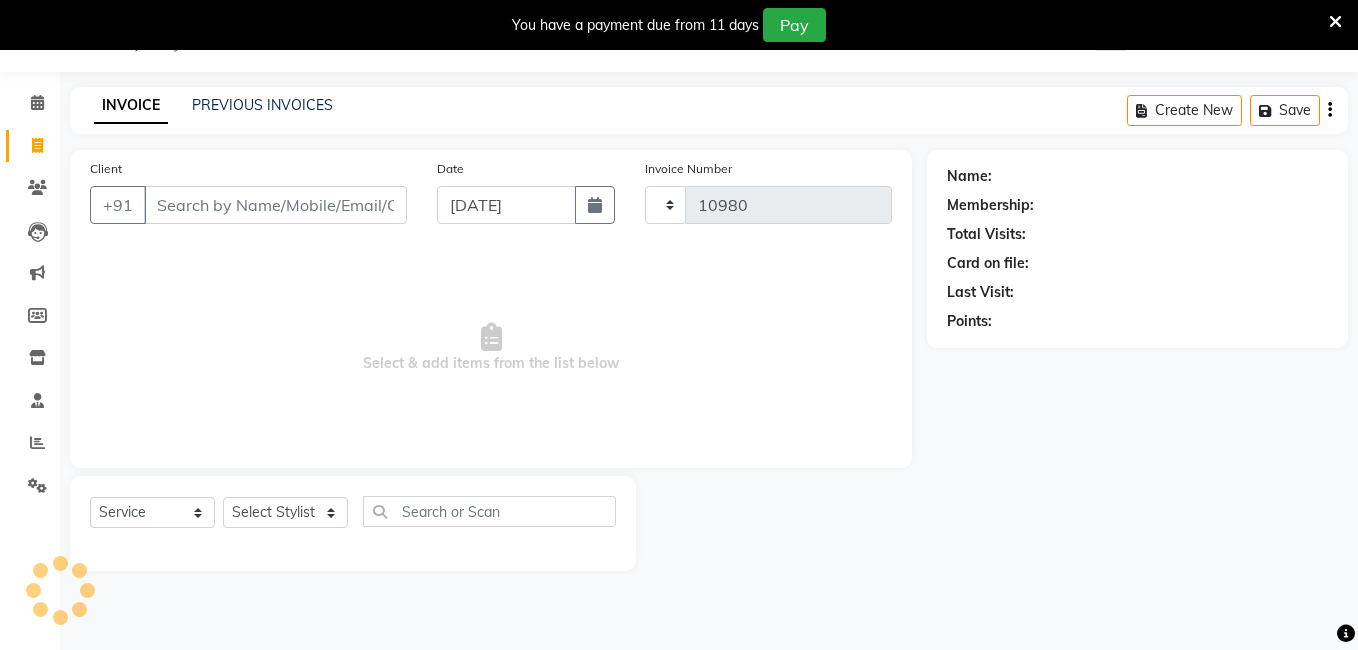select on "5198" 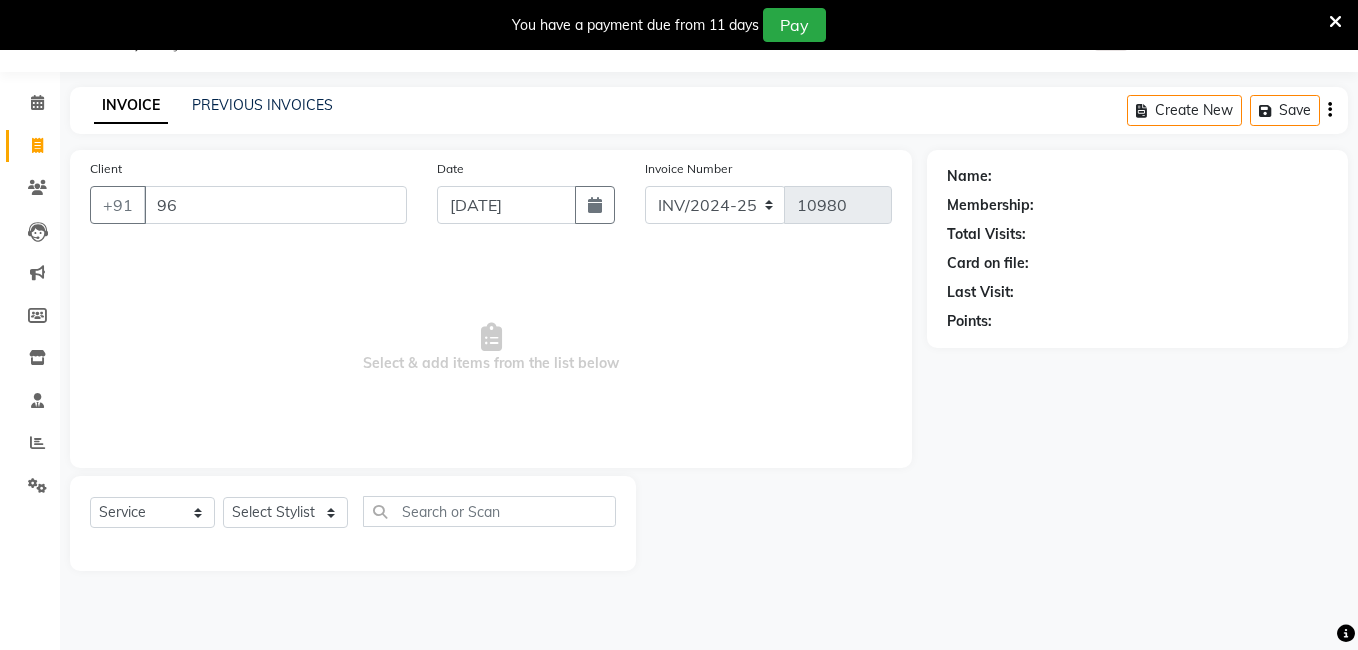 type on "9" 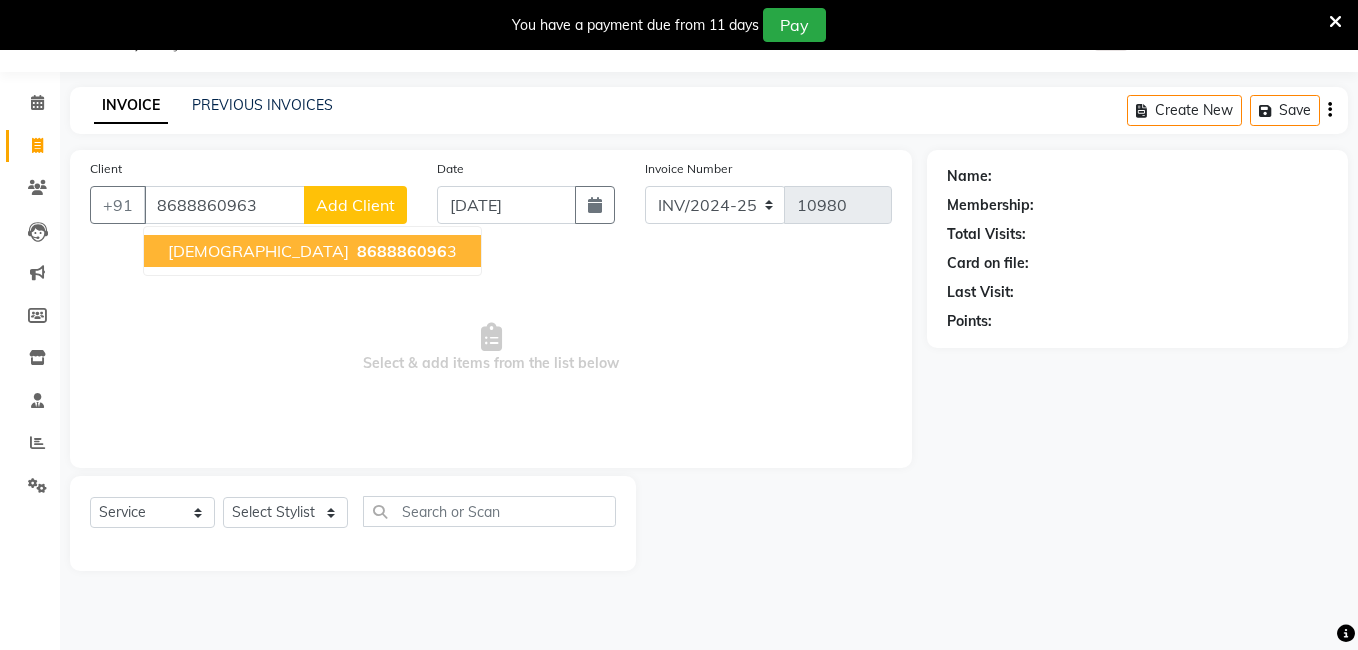 type on "8688860963" 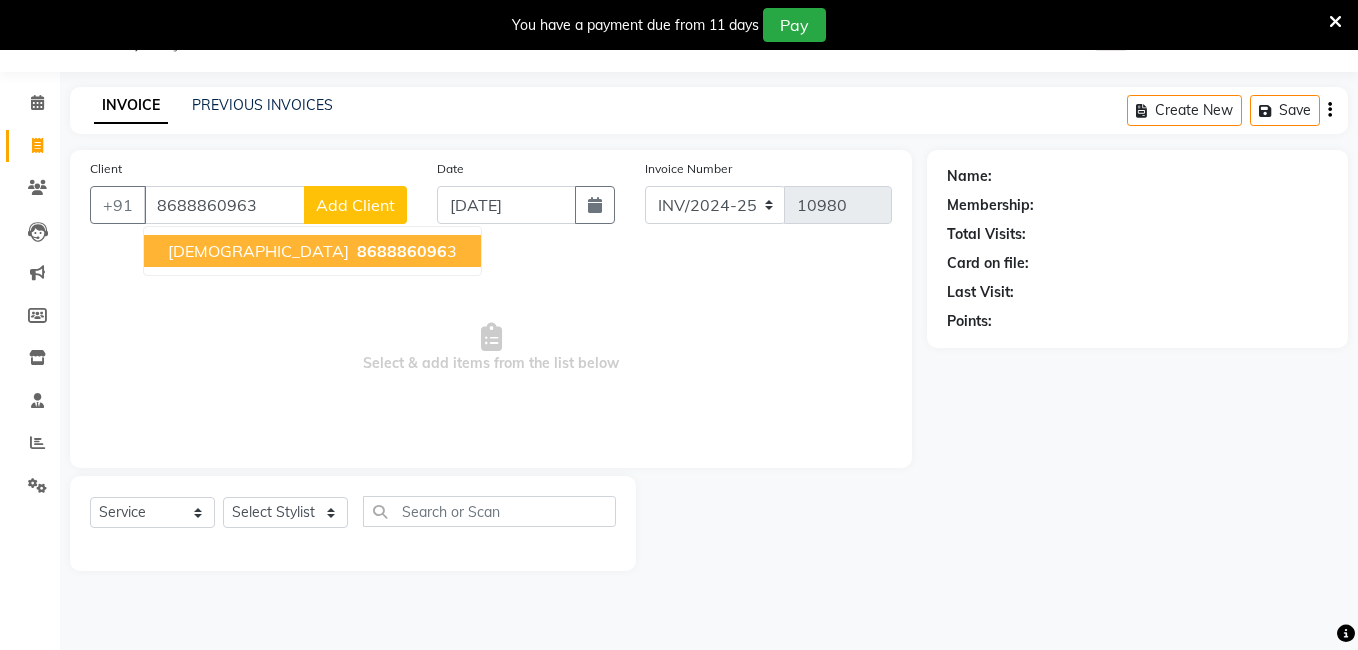 select on "1: Object" 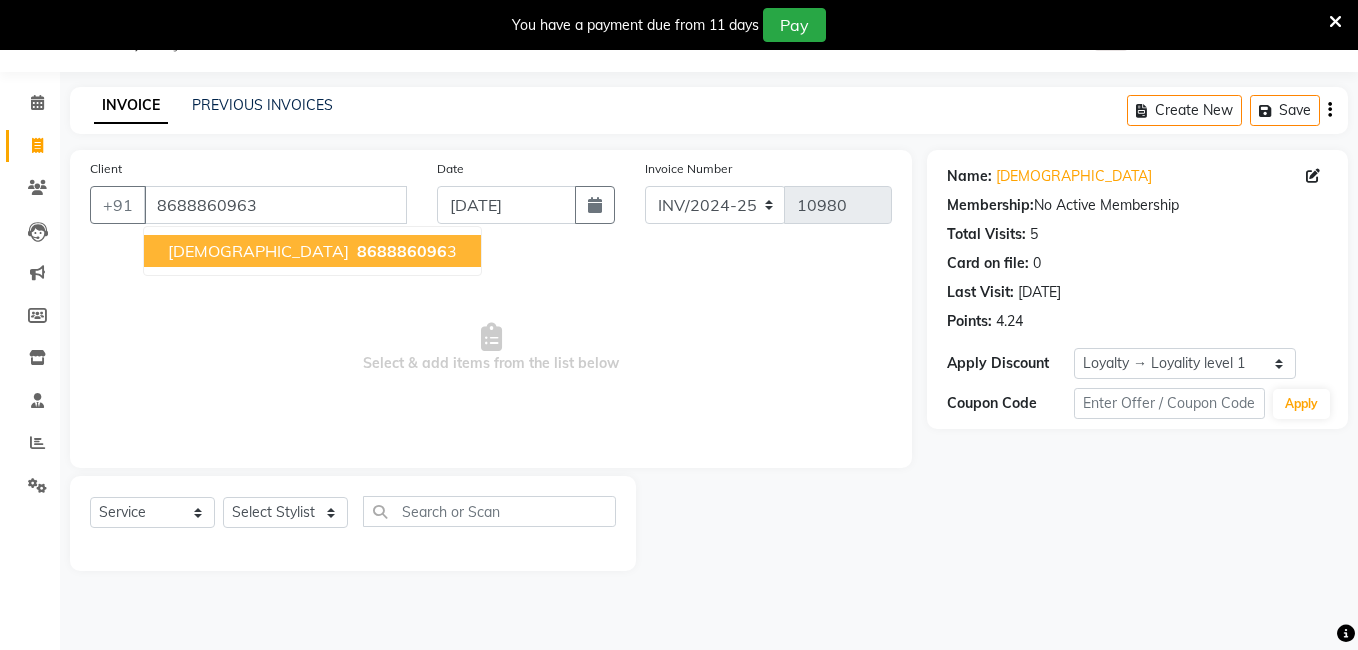 click on "868886096" at bounding box center [402, 251] 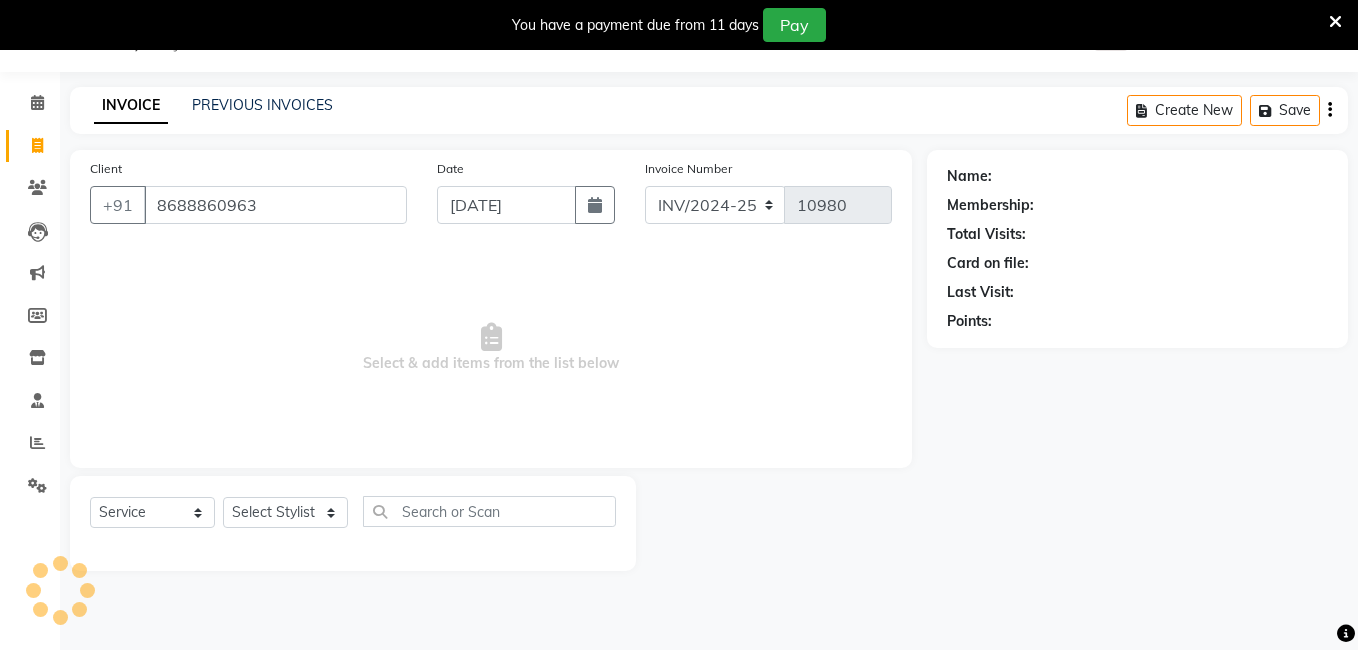 select on "1: Object" 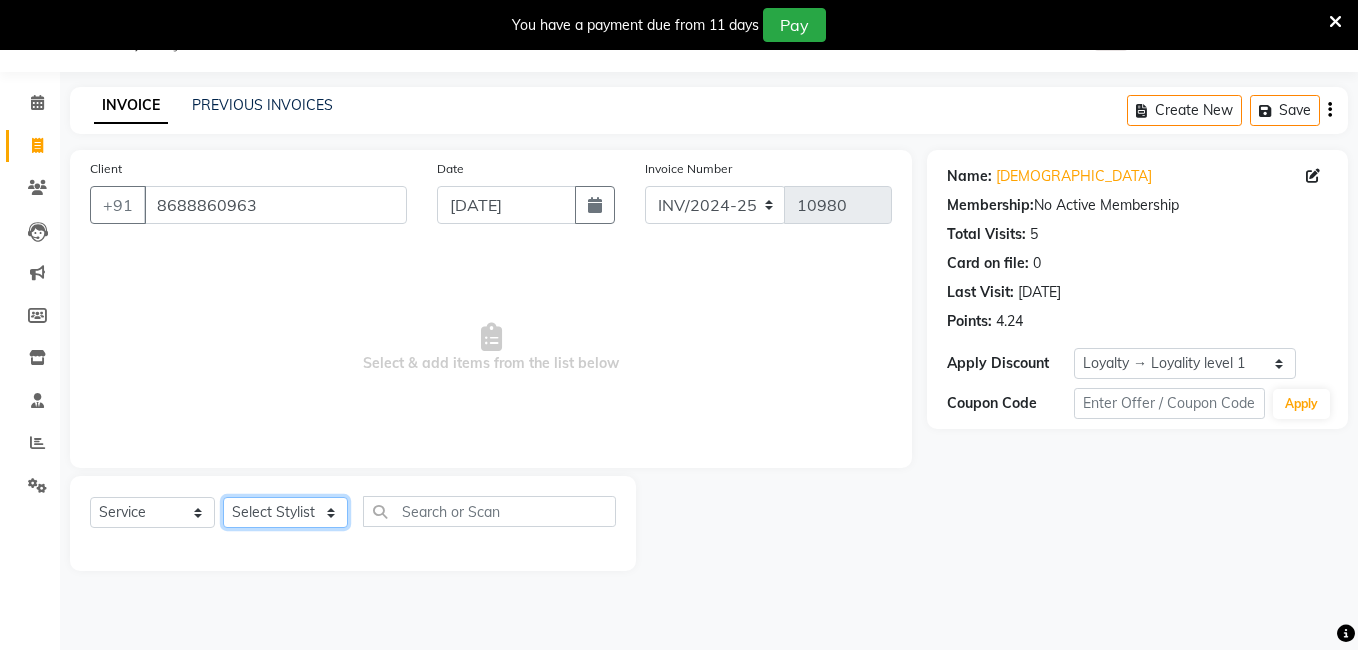 click on "Select Stylist [PERSON_NAME] [PERSON_NAME] kasim [PERSON_NAME] sameer [PERSON_NAME] manager" 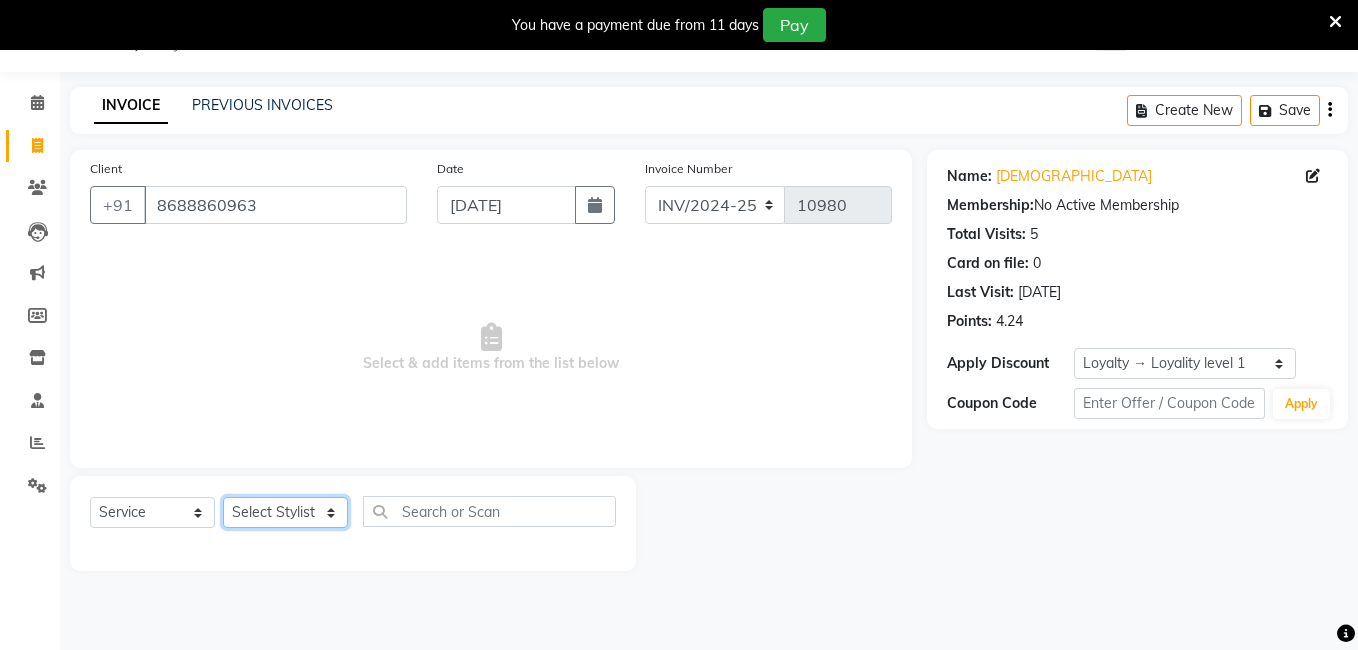 select on "63354" 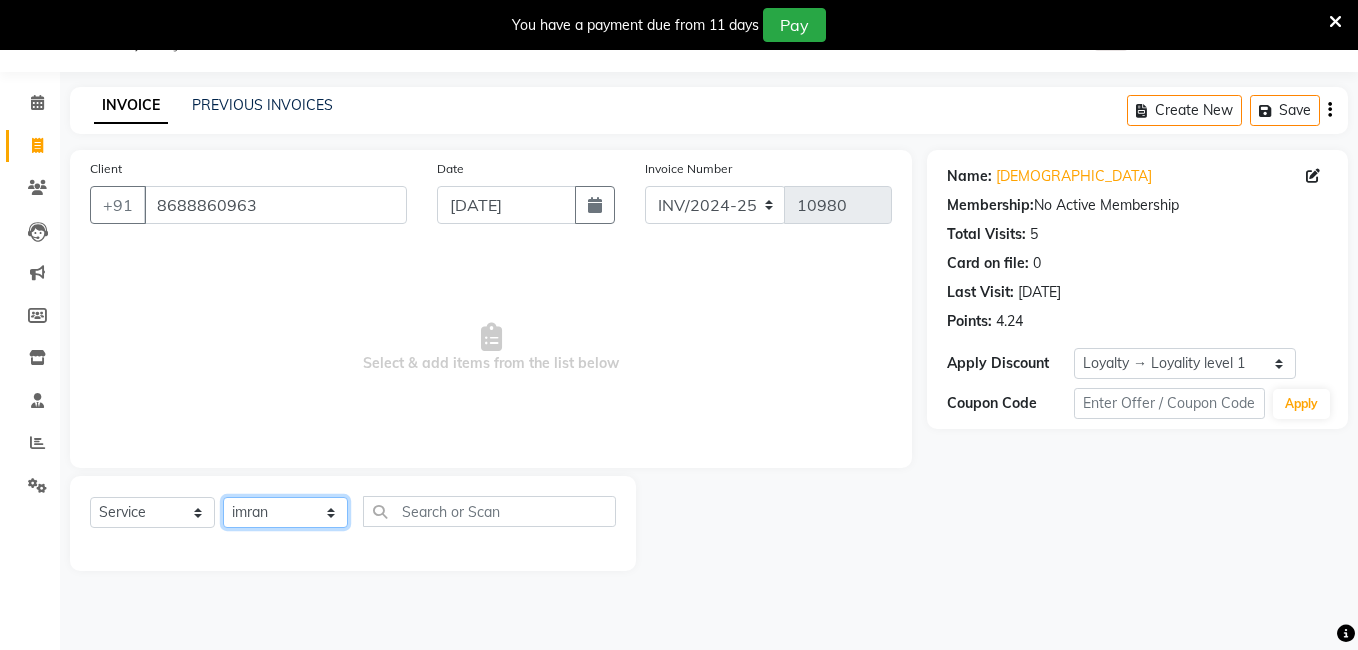 click on "Select Stylist [PERSON_NAME] [PERSON_NAME] kasim [PERSON_NAME] sameer [PERSON_NAME] manager" 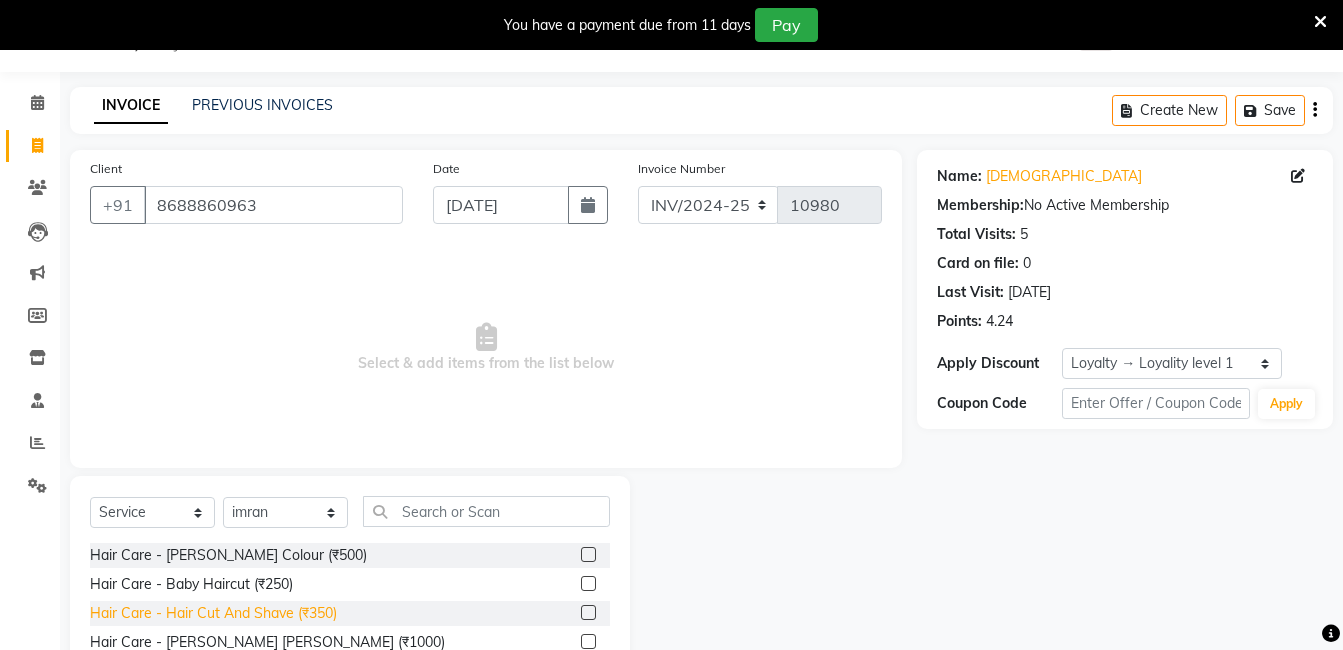 click on "Hair Care - Hair Cut And Shave (₹350)" 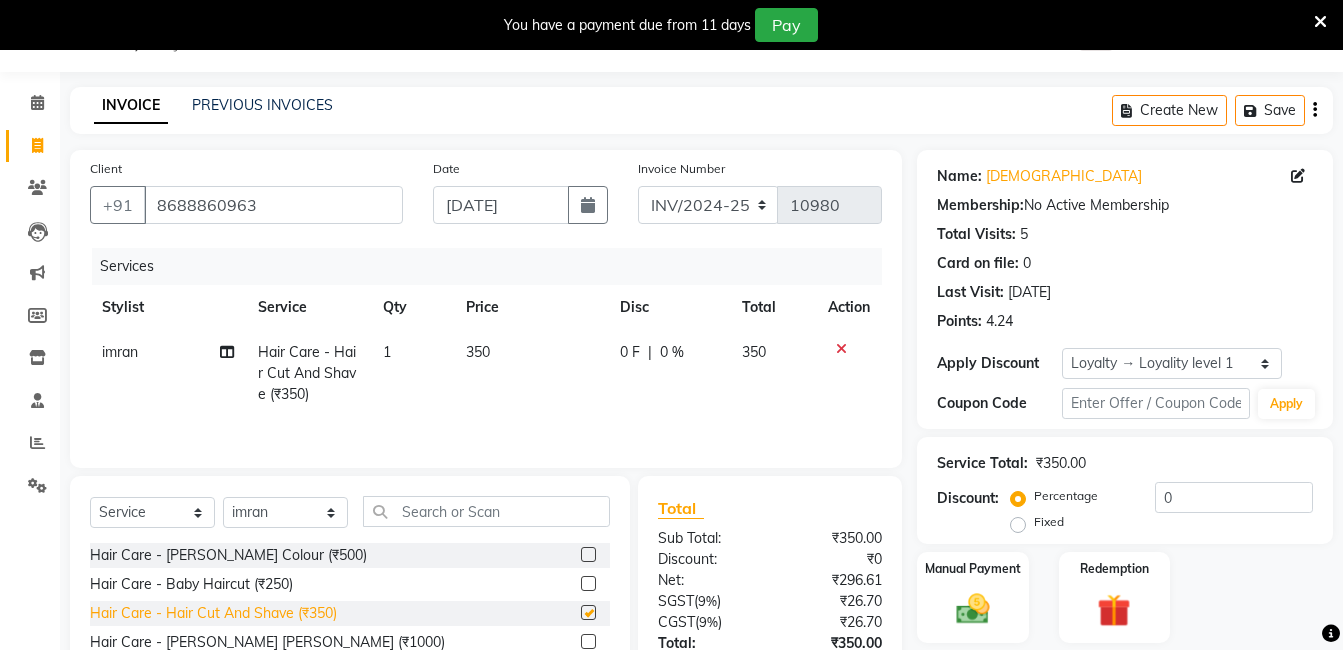 checkbox on "false" 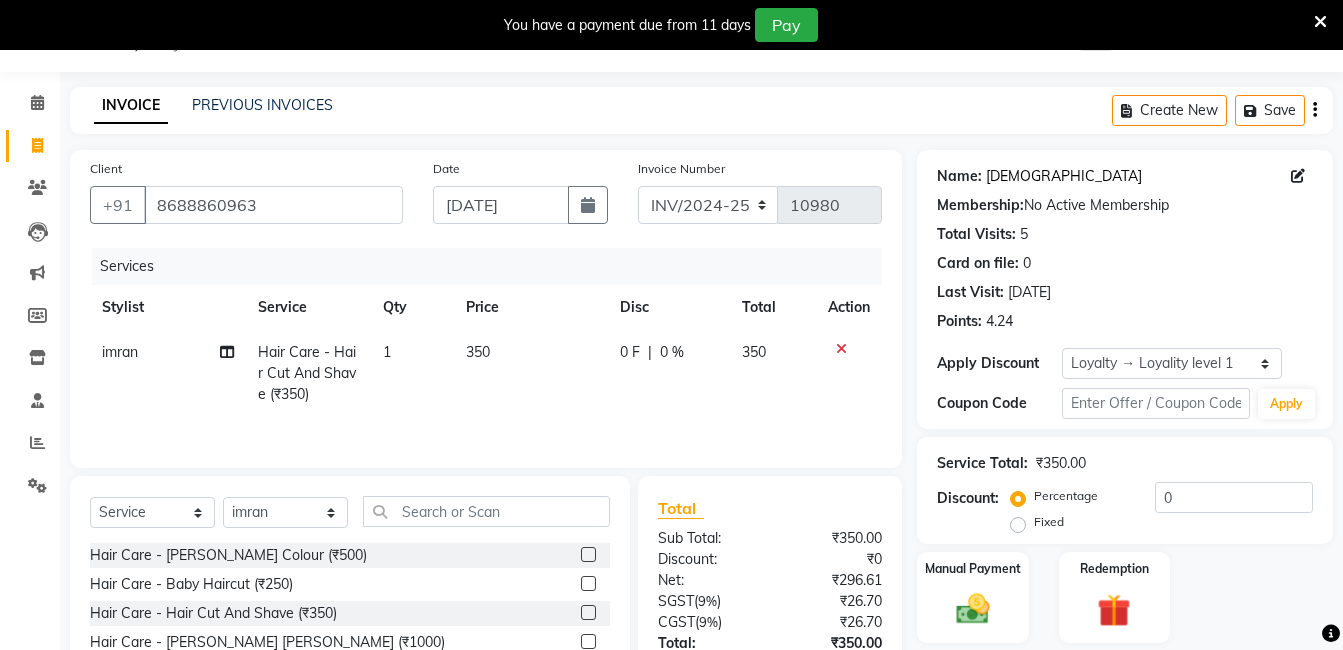 click on "[DEMOGRAPHIC_DATA]" 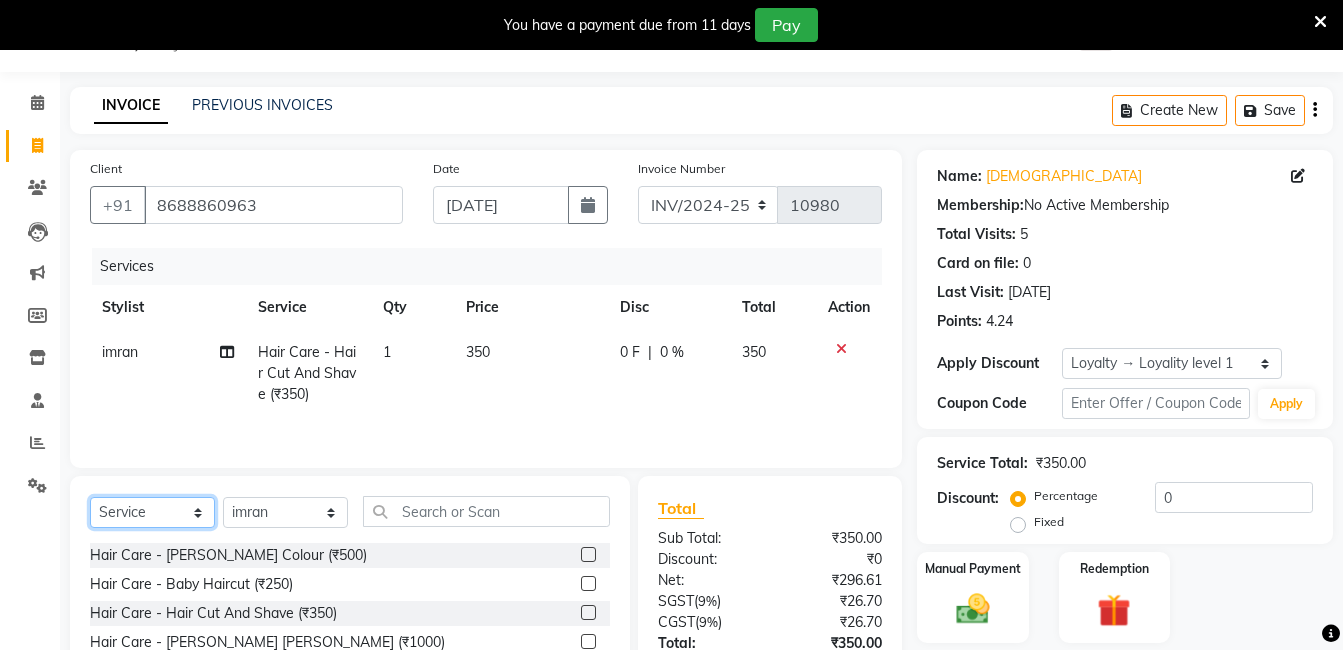 click on "Select  Service  Product  Membership  Package Voucher Prepaid Gift Card" 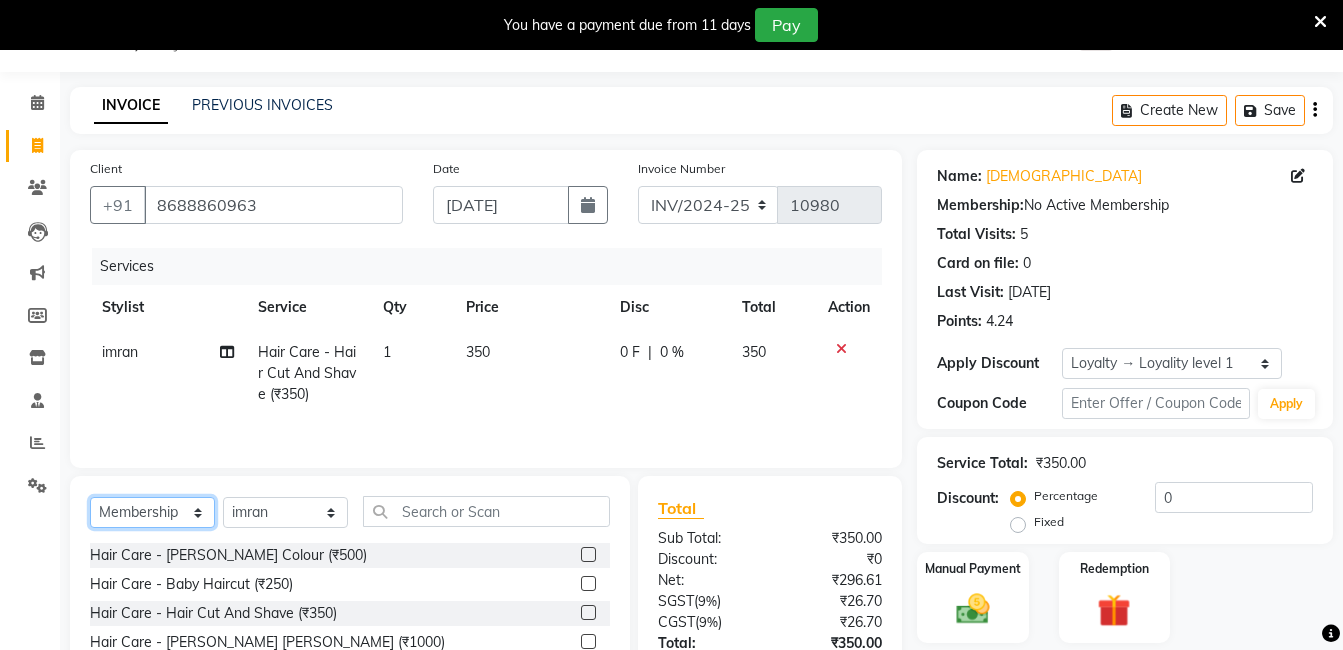 click on "Select  Service  Product  Membership  Package Voucher Prepaid Gift Card" 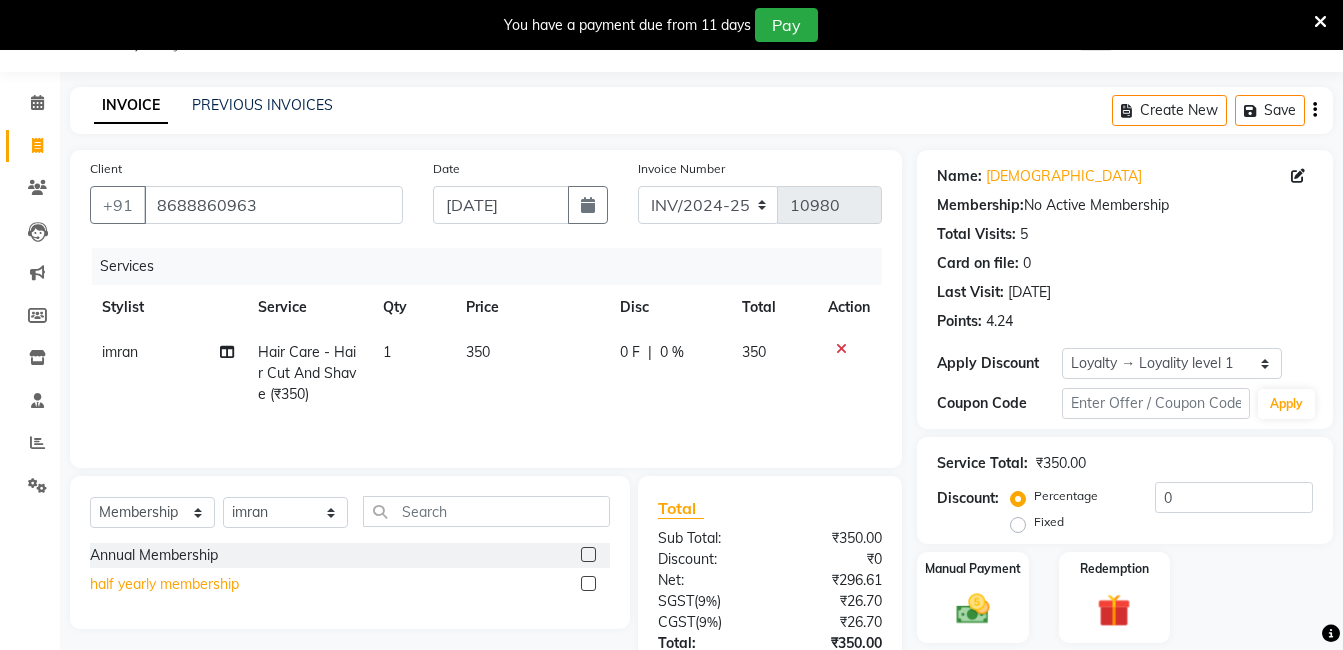 click on "half yearly membership" 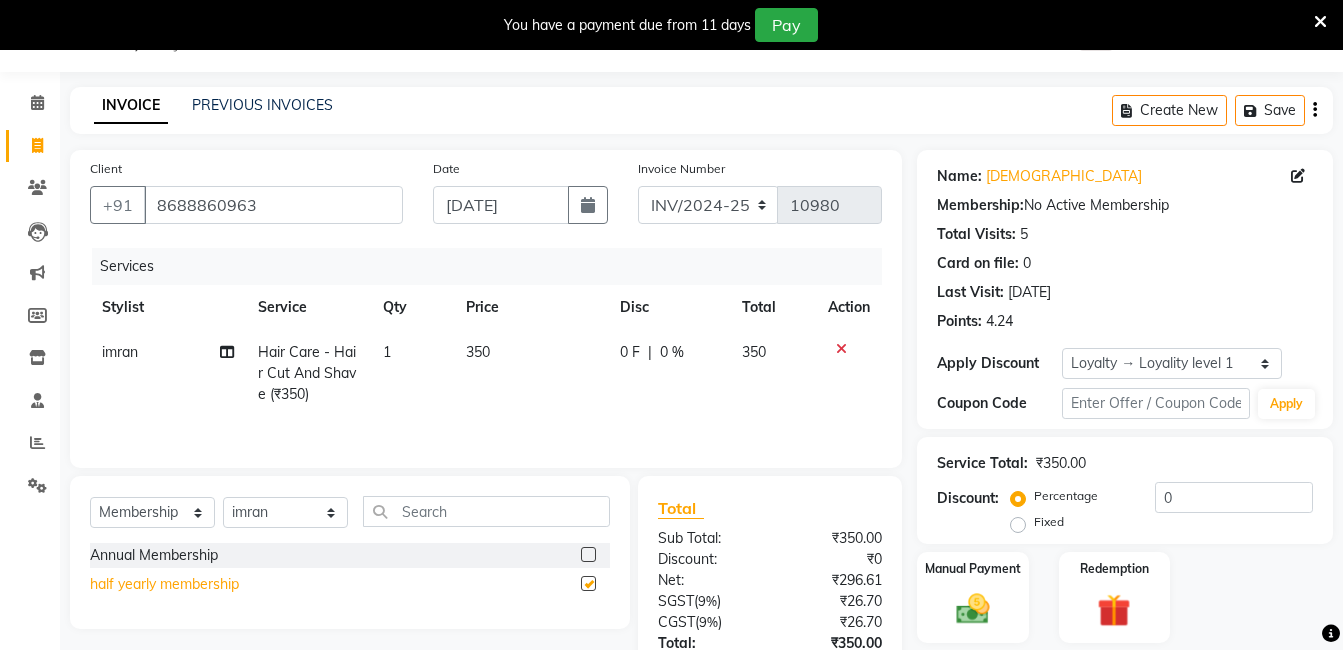 select on "select" 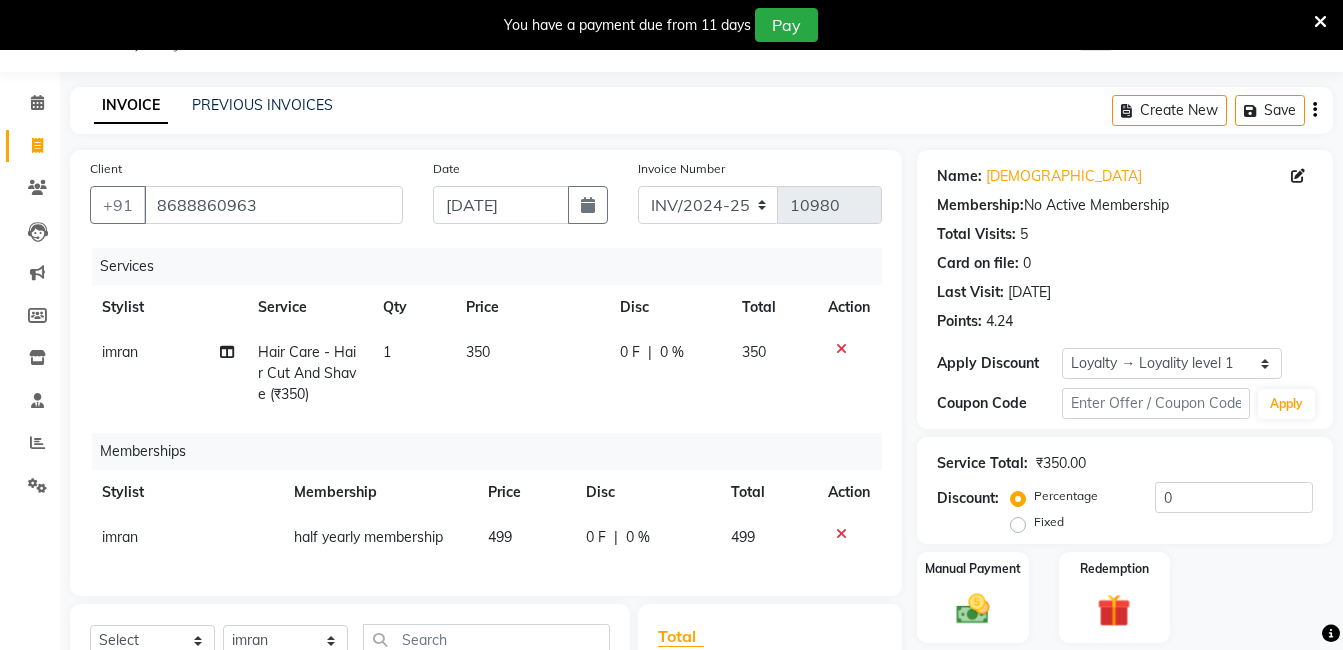 click on "imran" 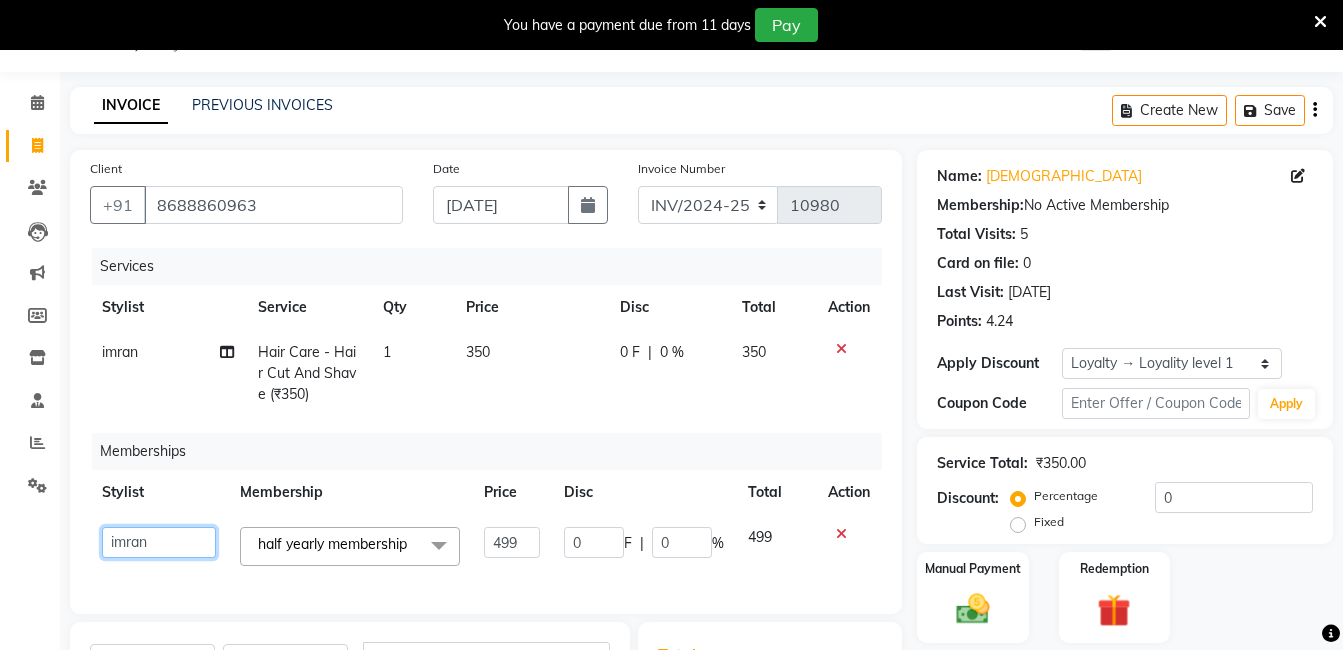 click on "[PERSON_NAME]   [PERSON_NAME]   kasim   [PERSON_NAME]   sameer   [PERSON_NAME] manager" 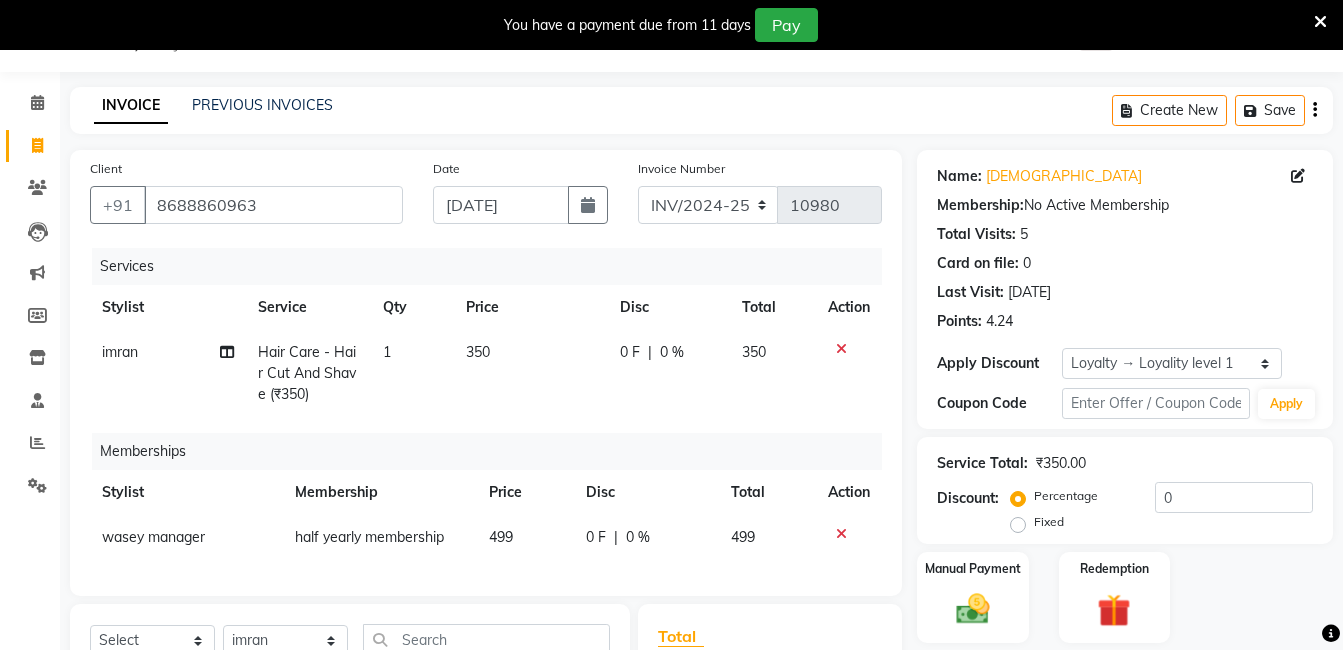 click on "499" 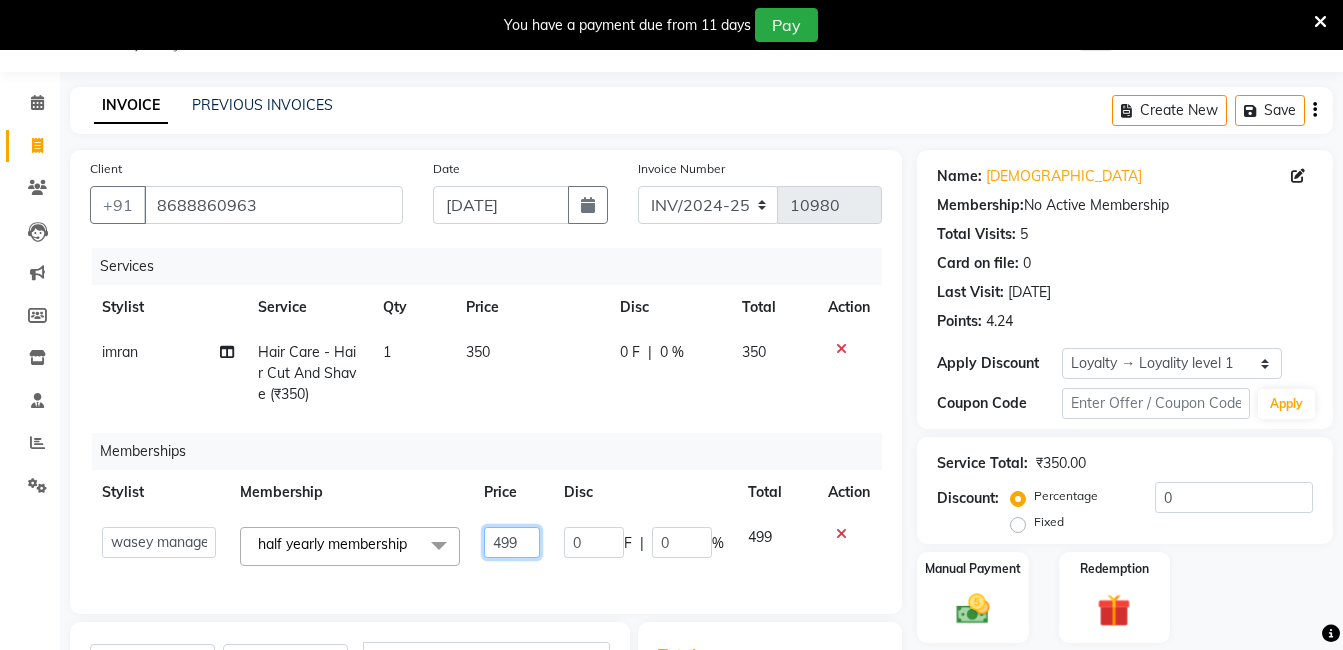 click on "499" 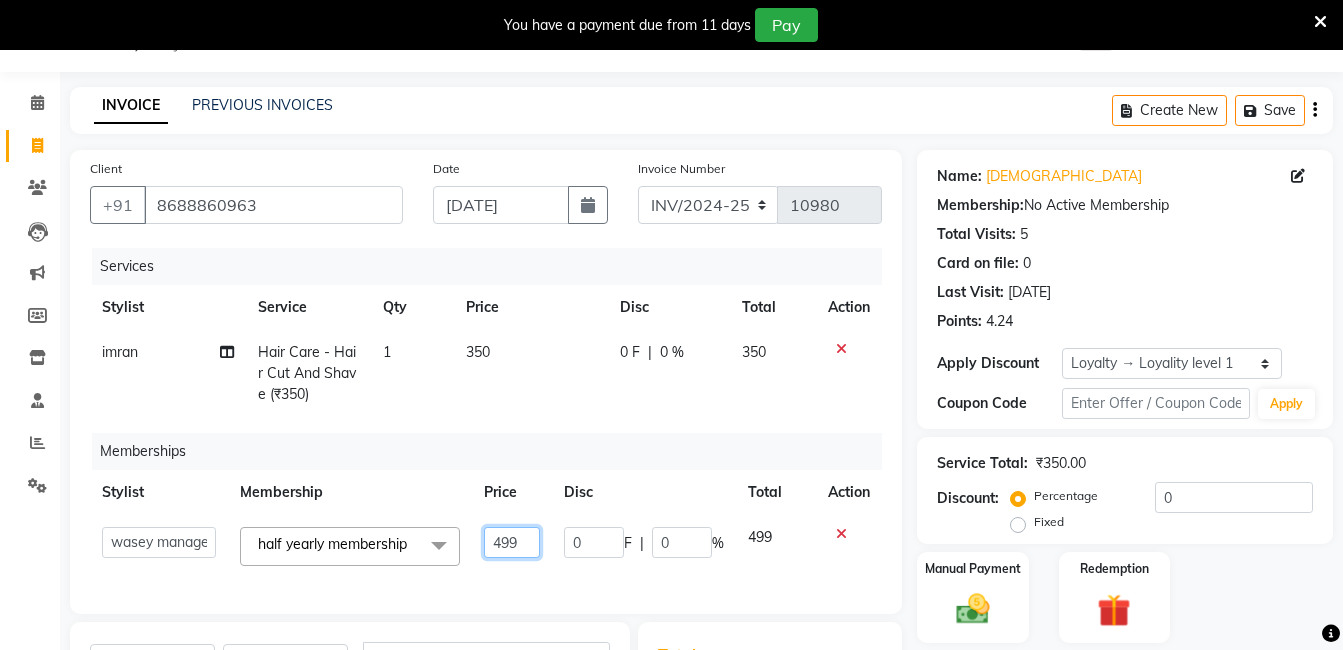 type on "99" 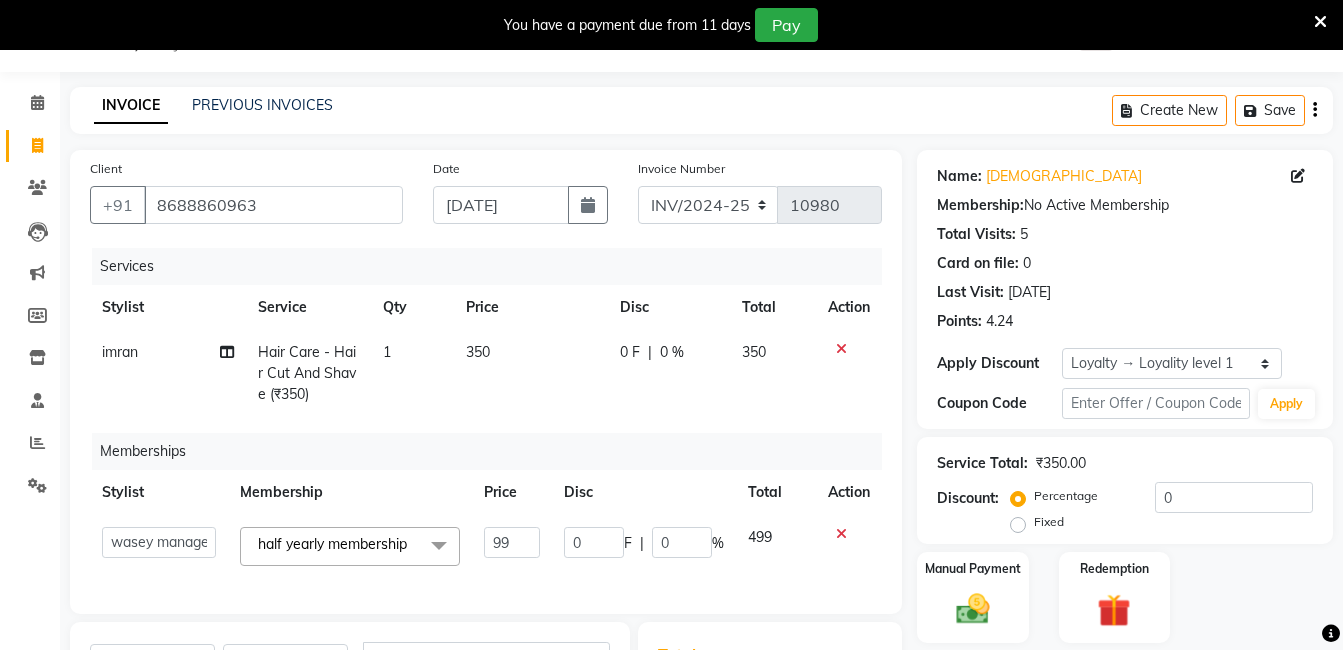 click on "Price" 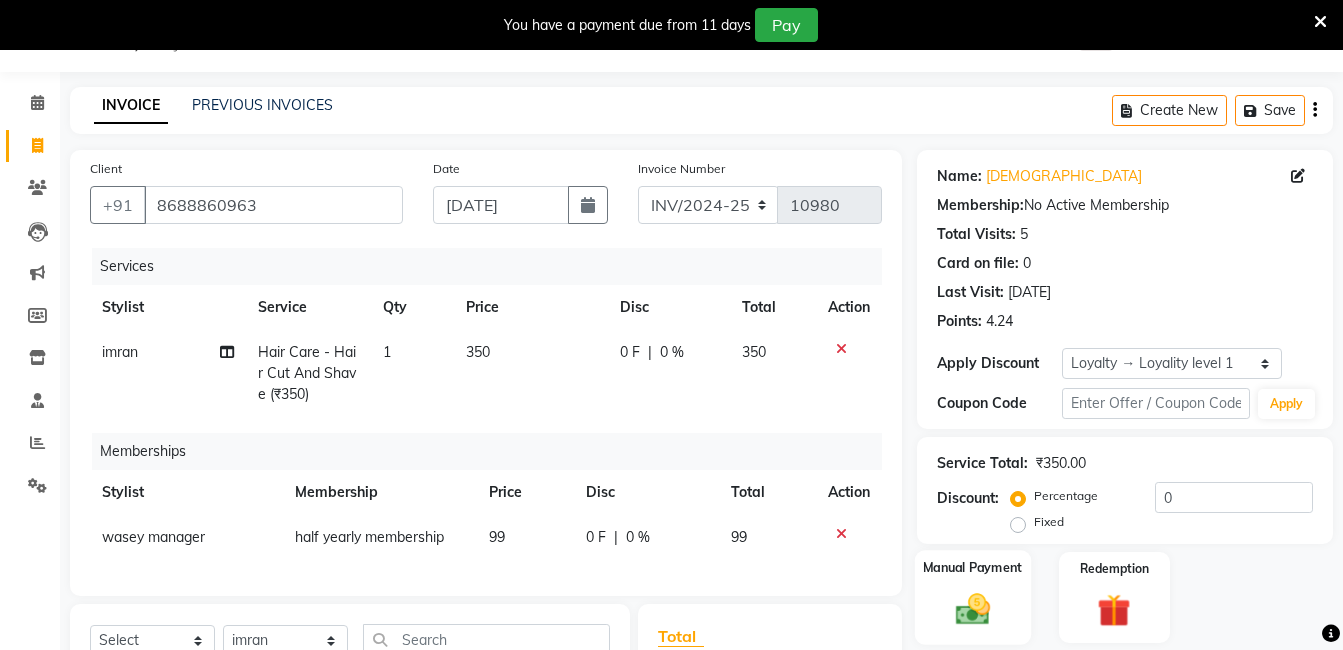 click on "Manual Payment" 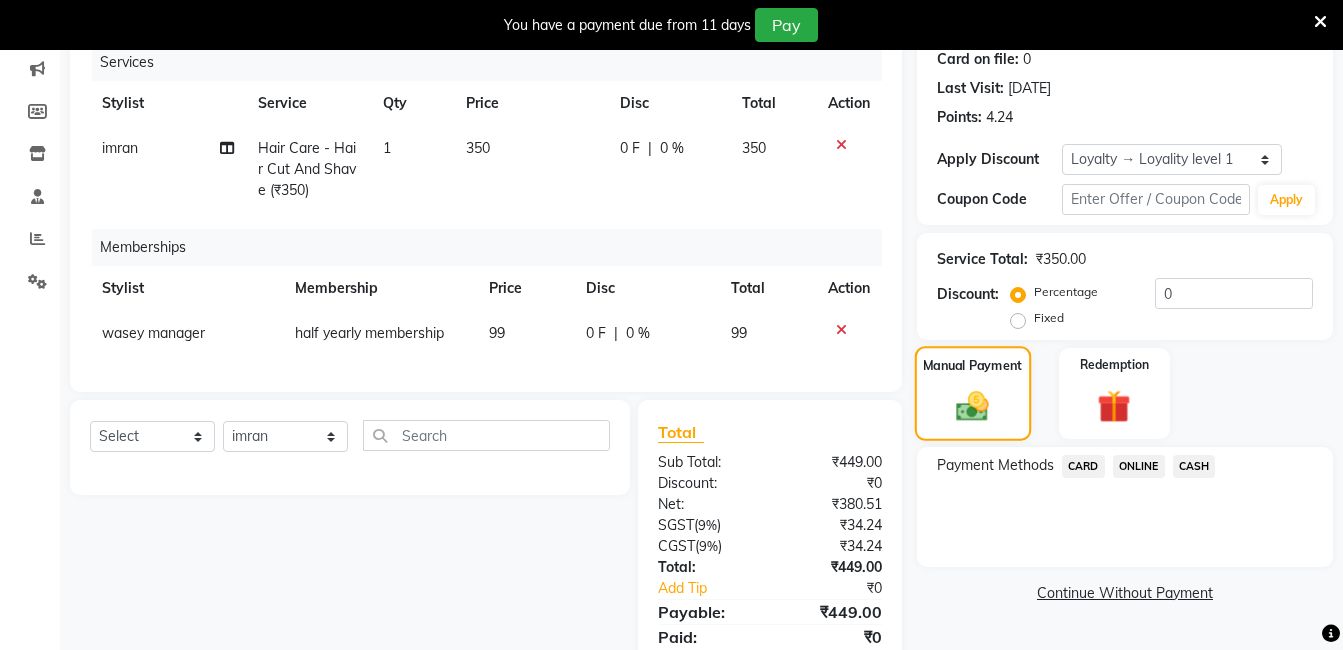 scroll, scrollTop: 273, scrollLeft: 0, axis: vertical 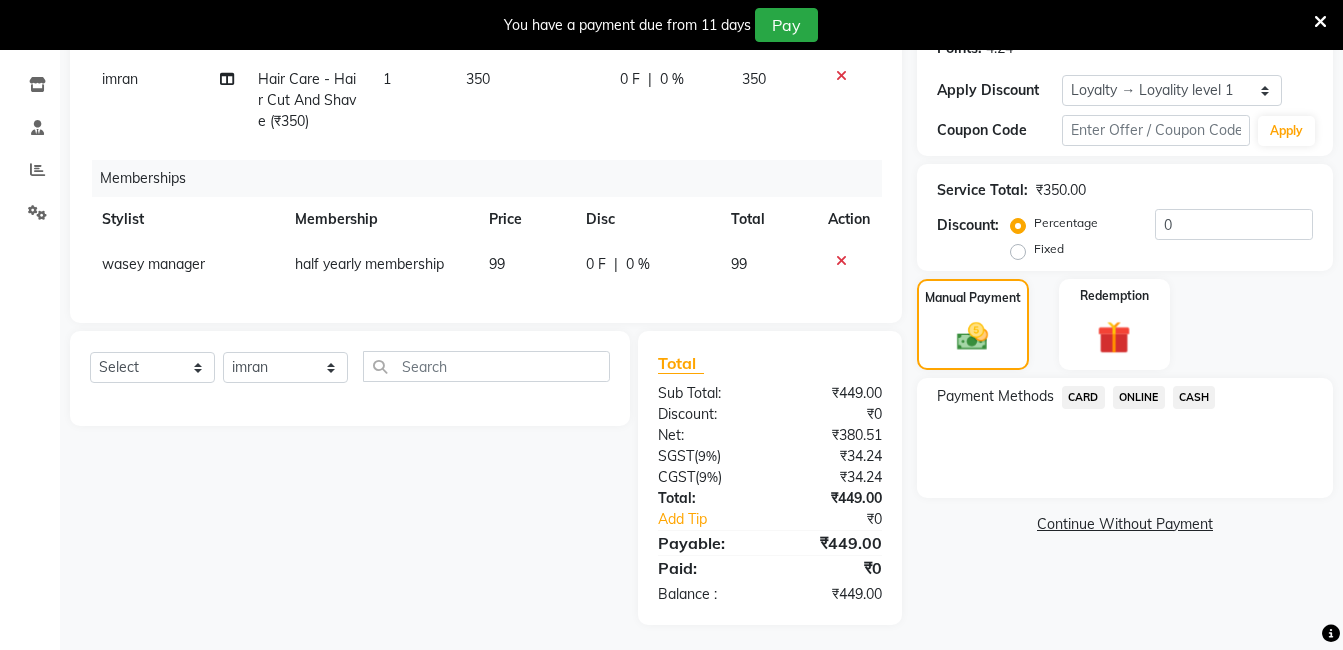 click on "ONLINE" 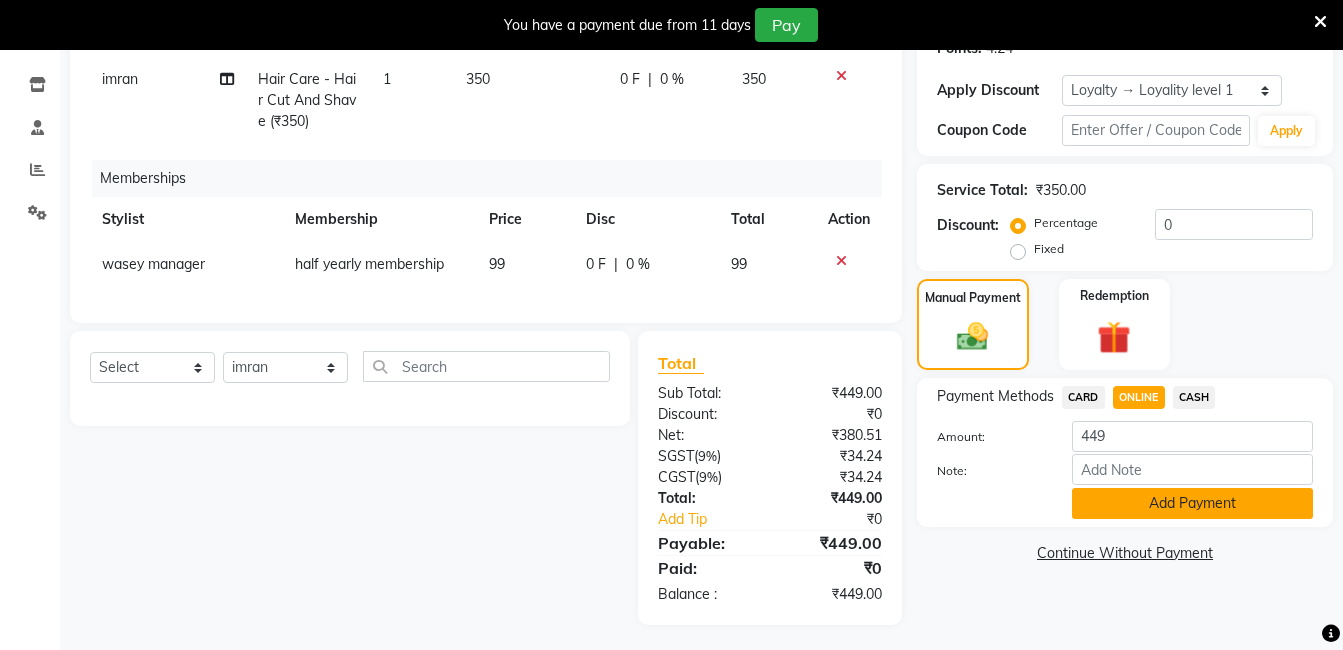 click on "Add Payment" 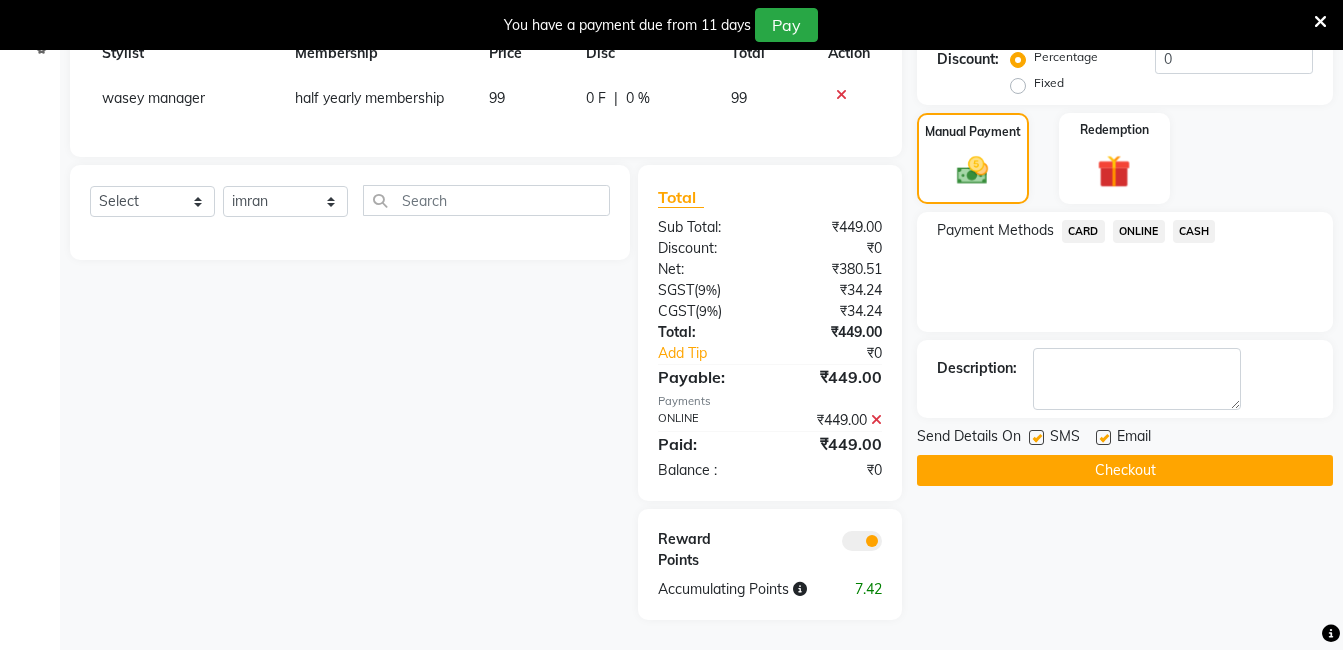 scroll, scrollTop: 0, scrollLeft: 0, axis: both 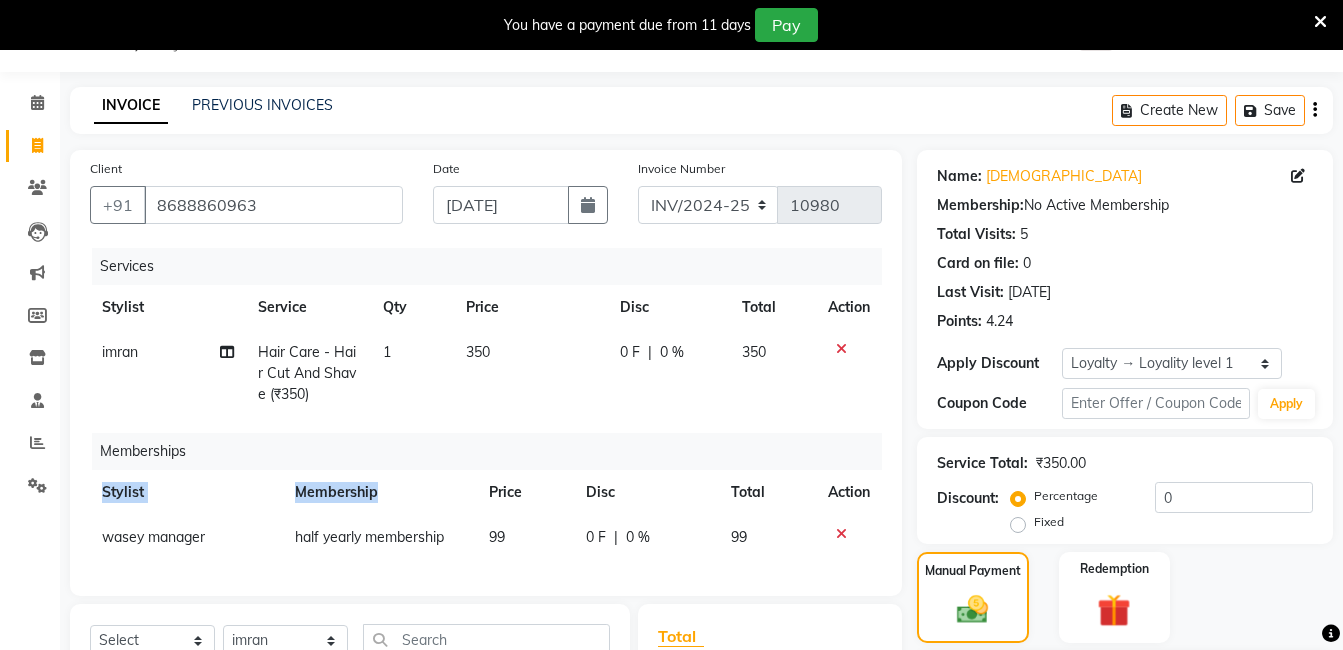 drag, startPoint x: 376, startPoint y: 485, endPoint x: 390, endPoint y: 492, distance: 15.652476 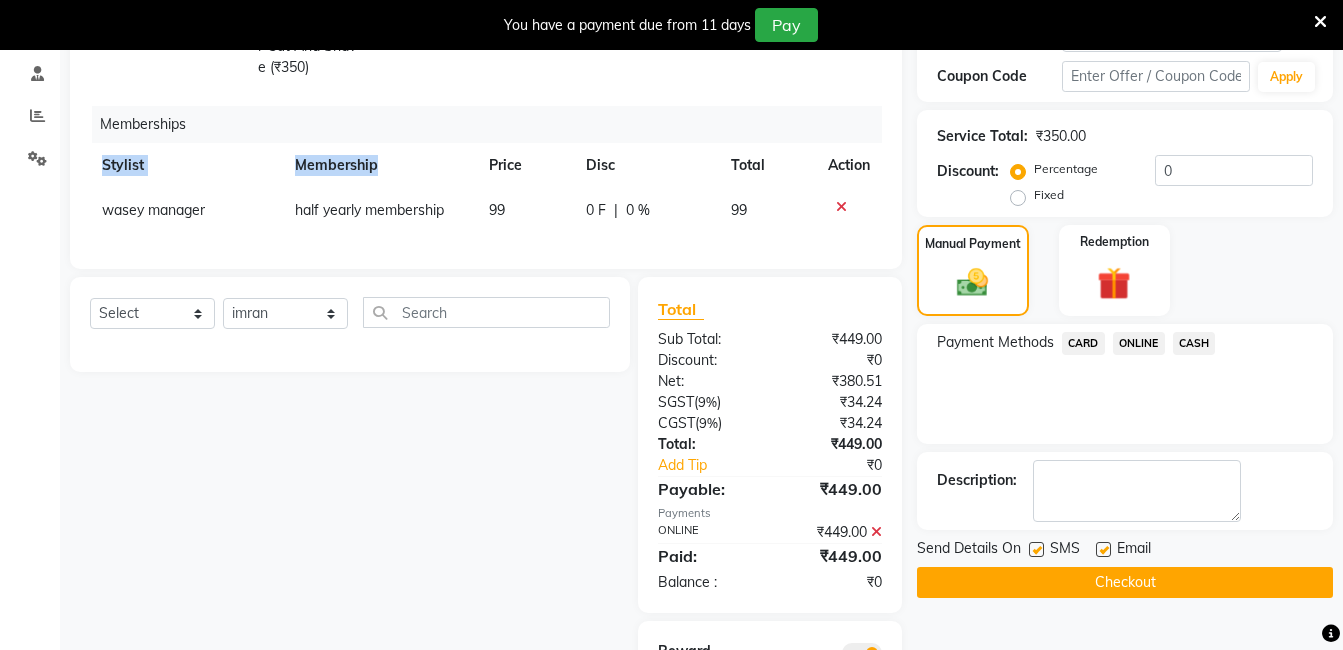 click on "Checkout" 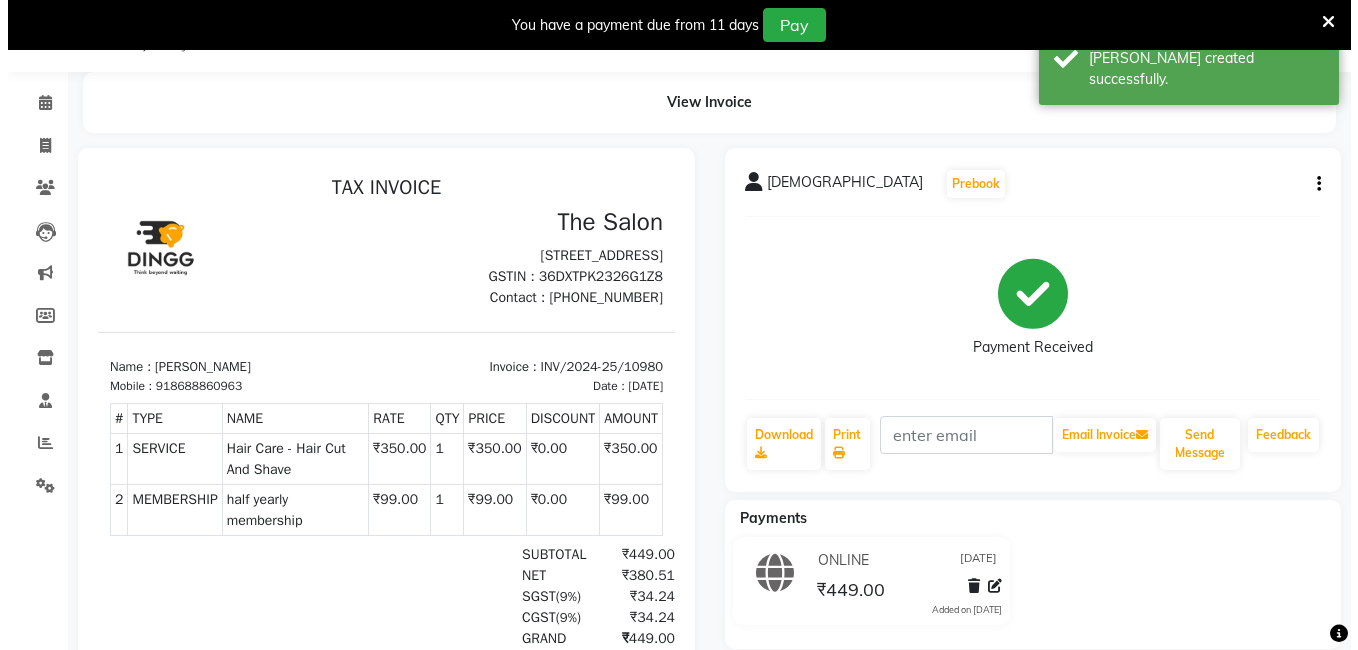 scroll, scrollTop: 0, scrollLeft: 0, axis: both 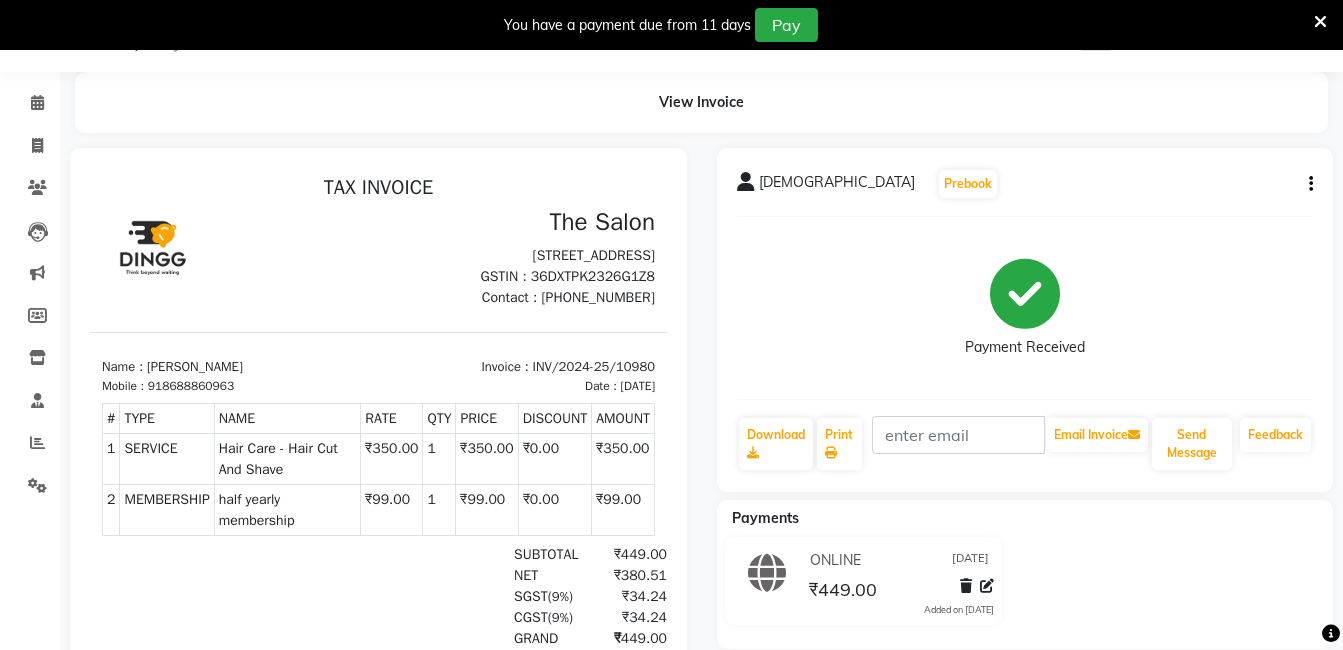 click on "ONLINE [DATE] ₹449.00  Added on [DATE]" 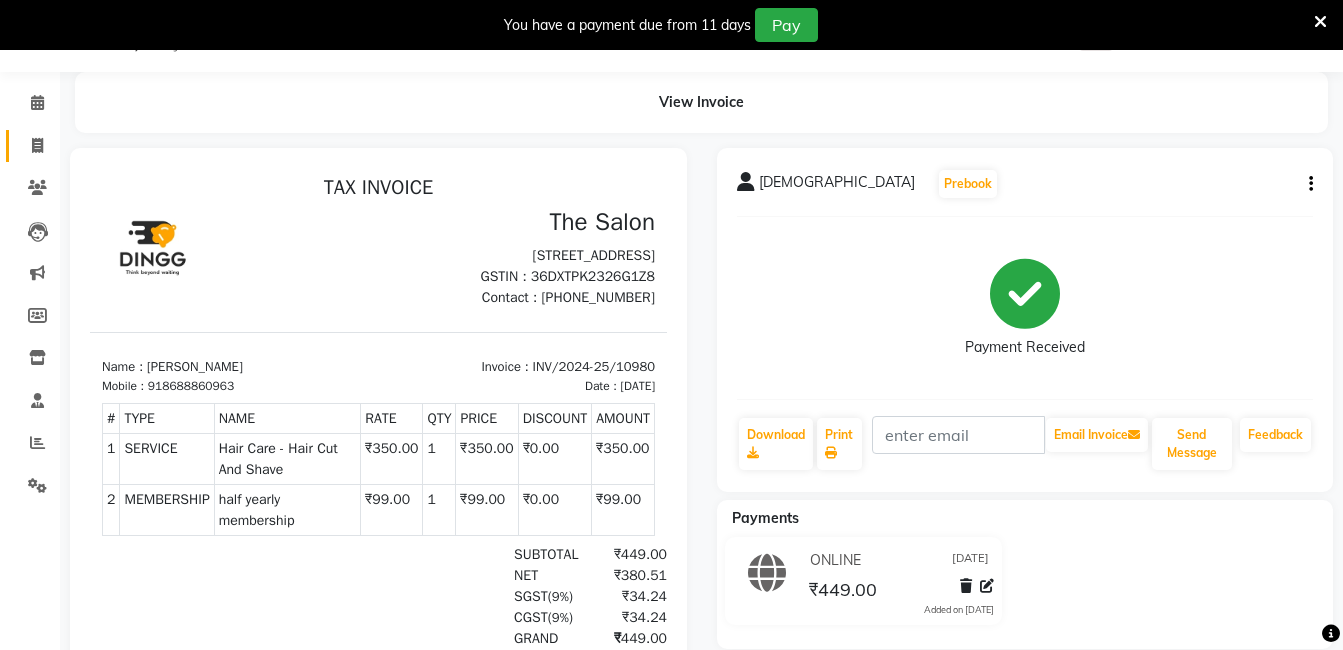 click on "Invoice" 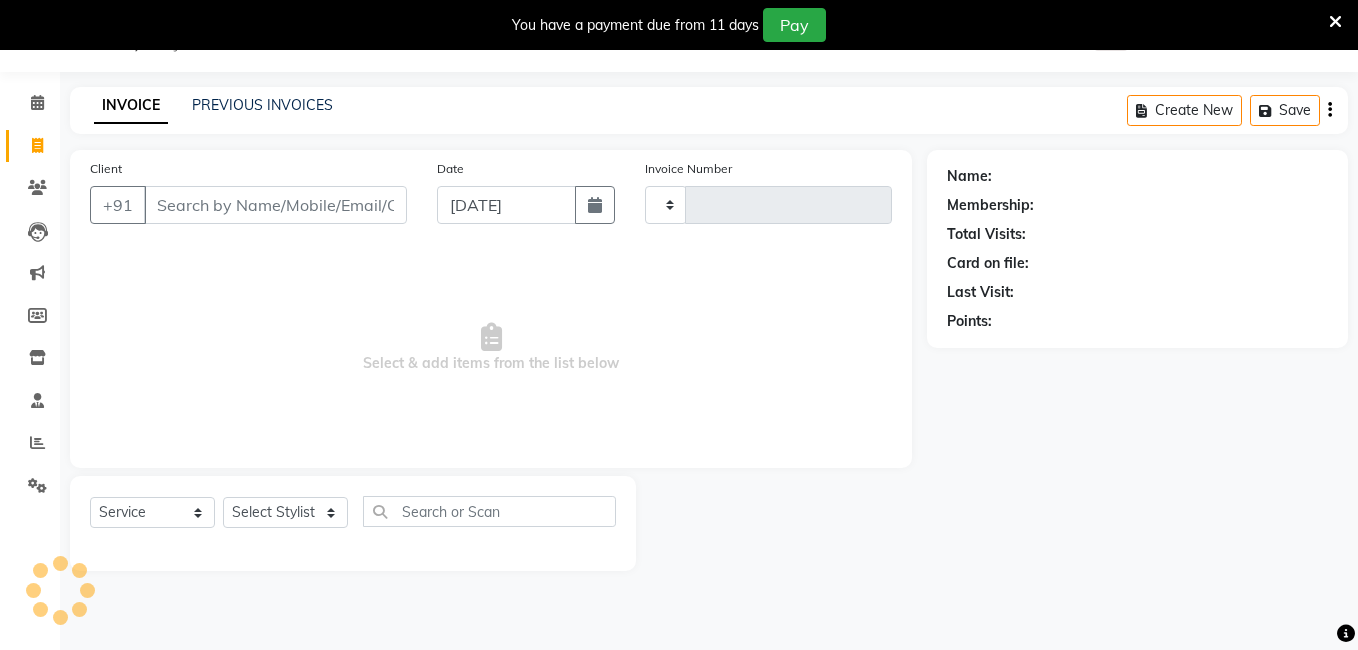 type on "10981" 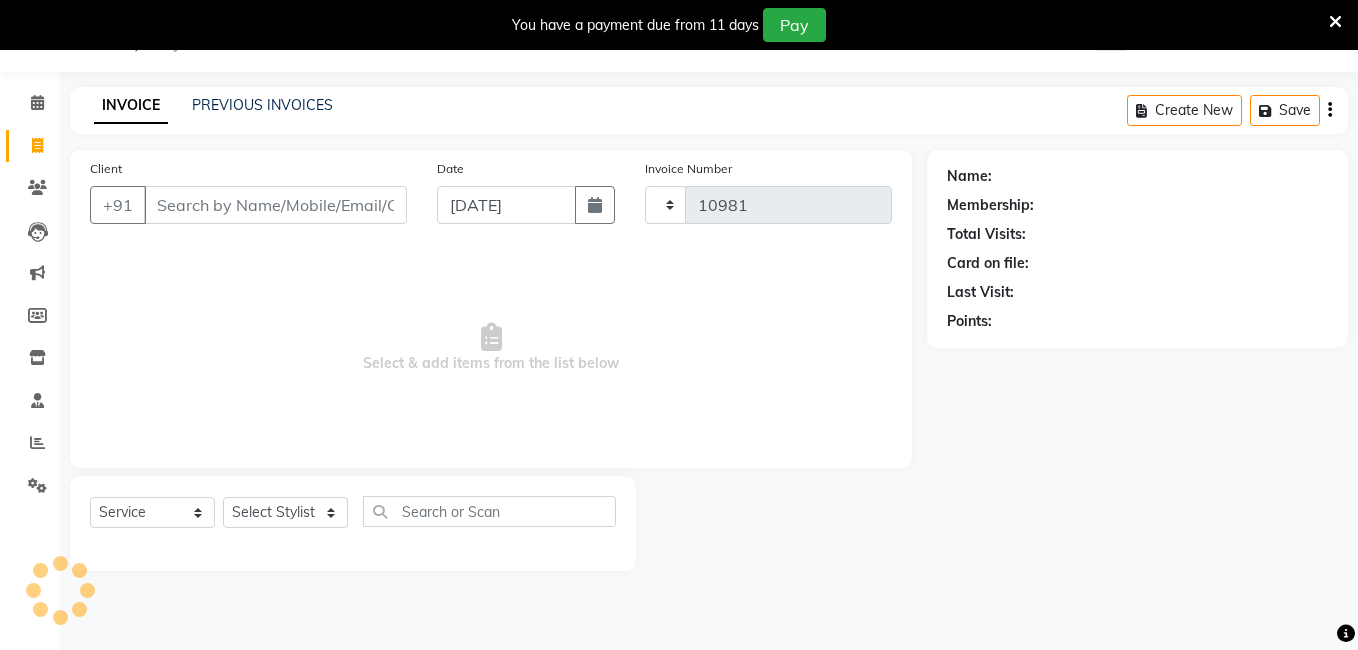select on "5198" 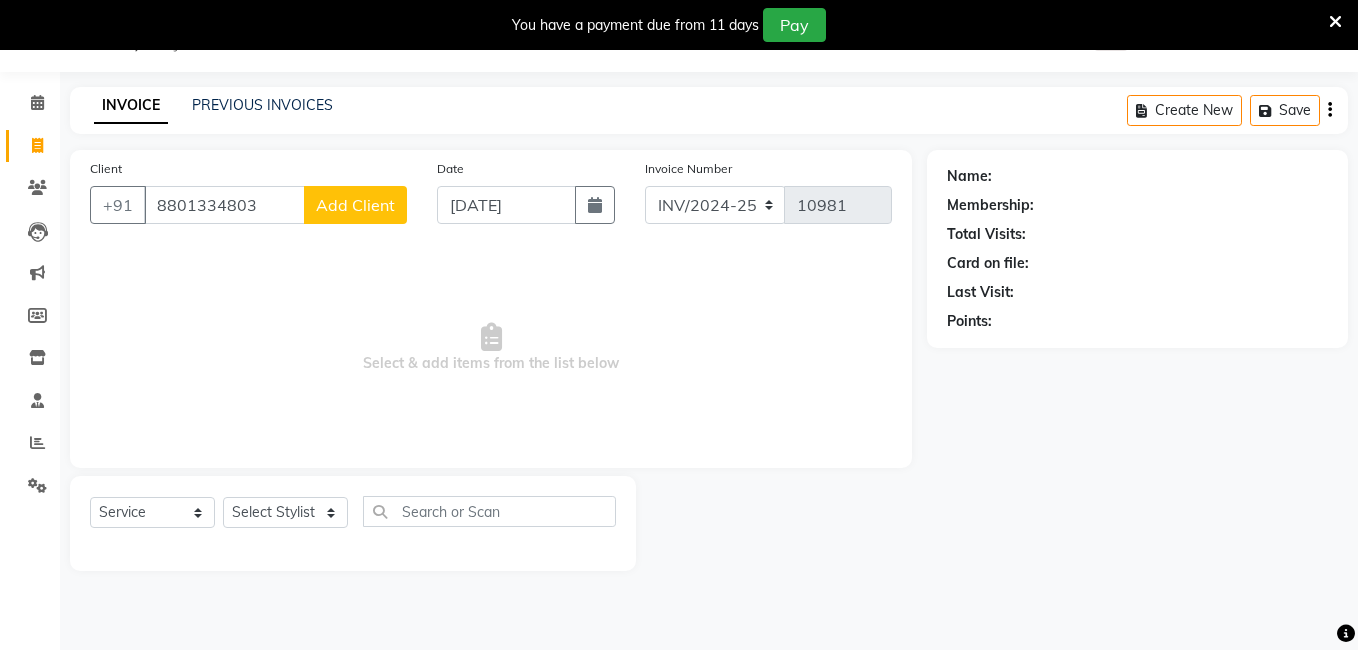 type on "8801334803" 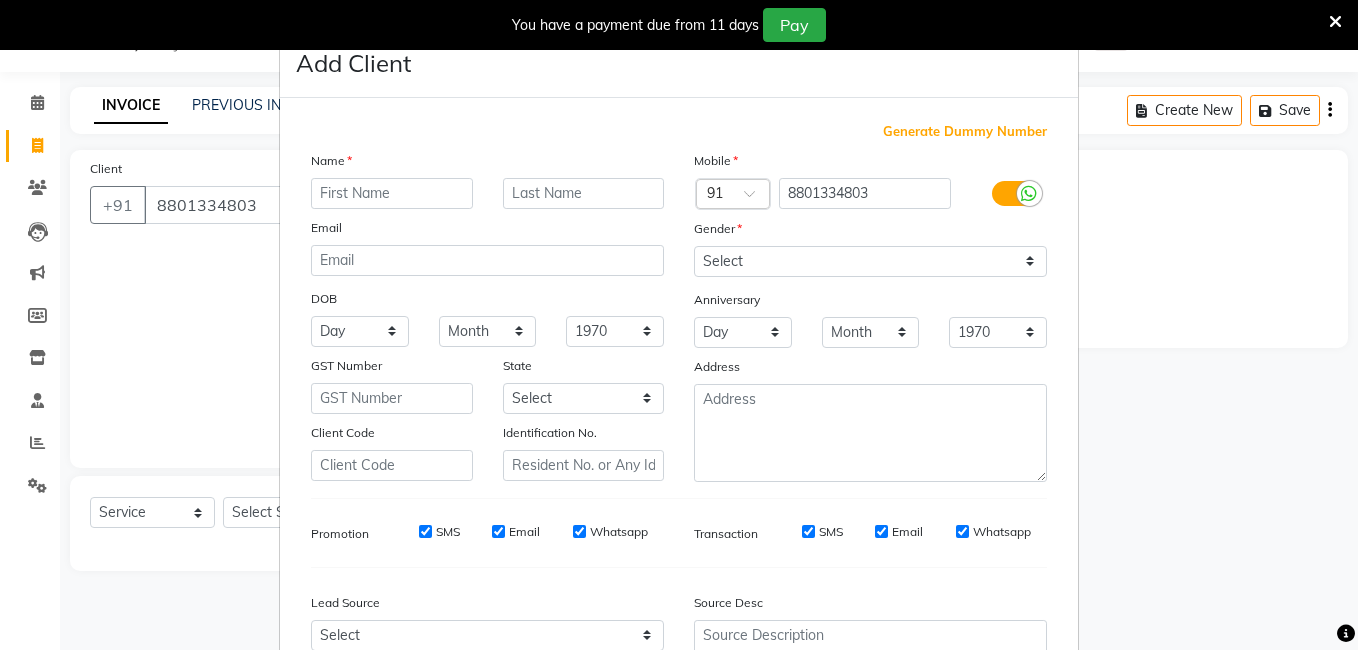 click at bounding box center [392, 193] 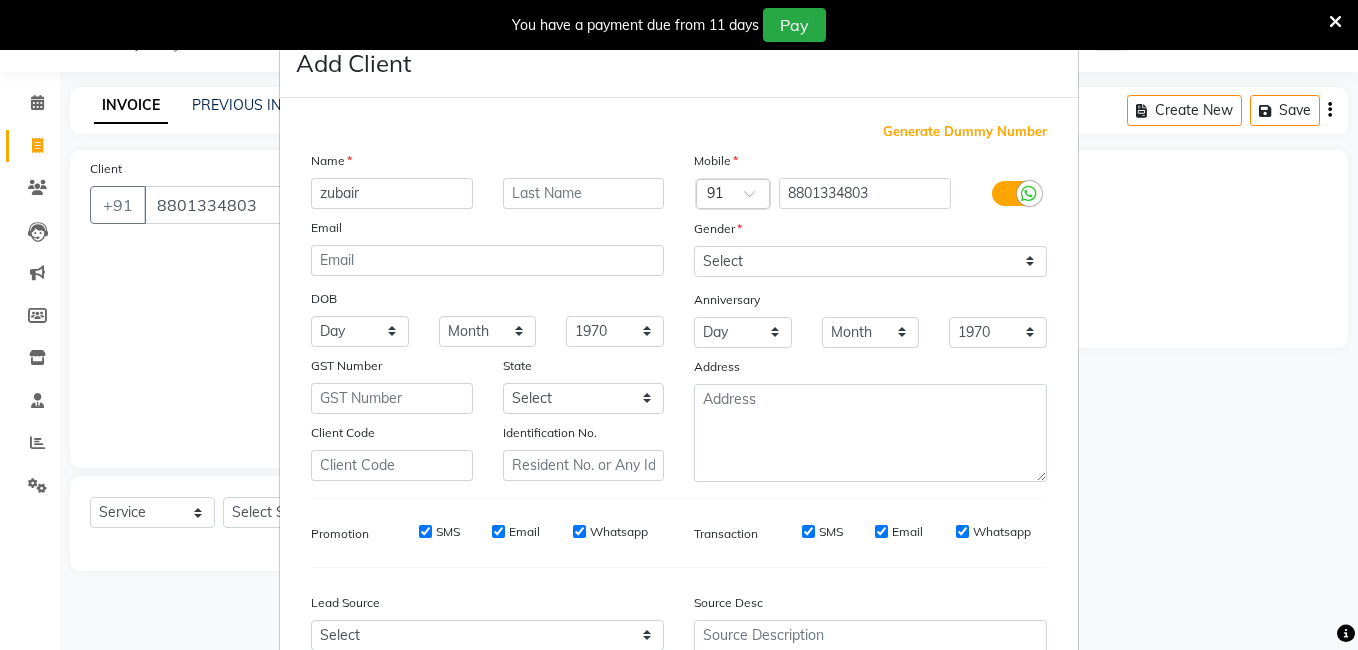 type on "zubair" 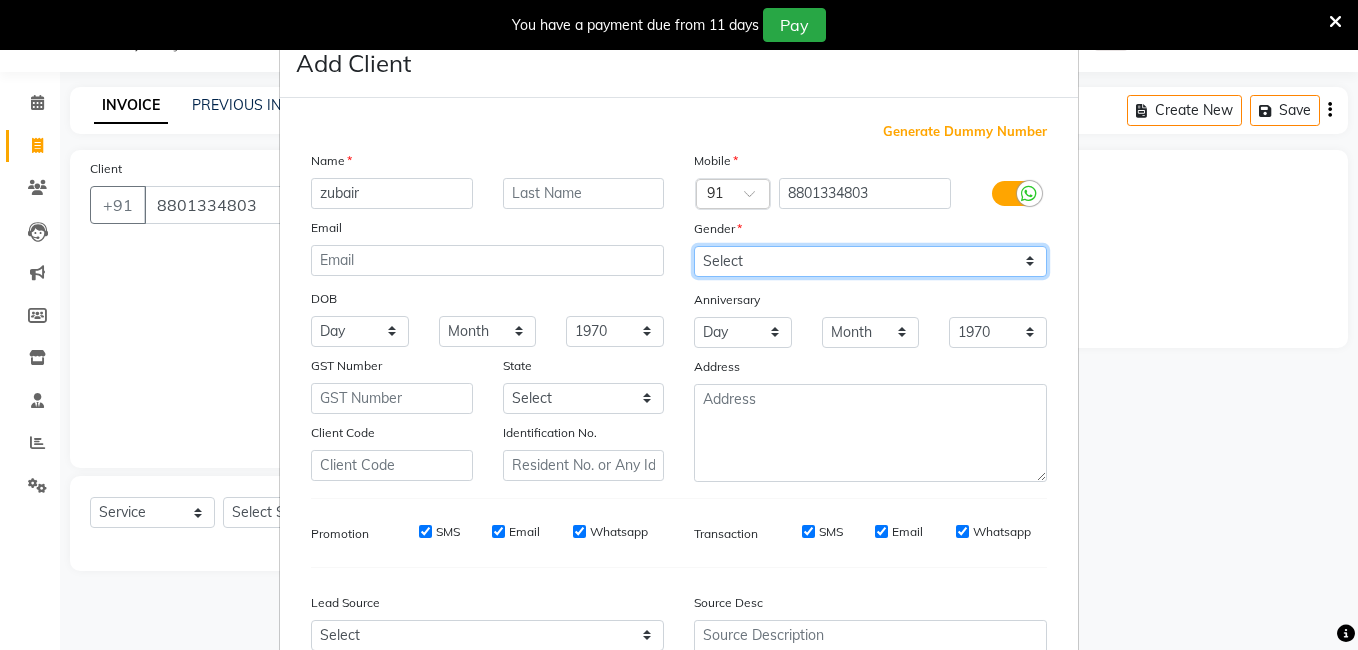 click on "Select [DEMOGRAPHIC_DATA] [DEMOGRAPHIC_DATA] Other Prefer Not To Say" at bounding box center (870, 261) 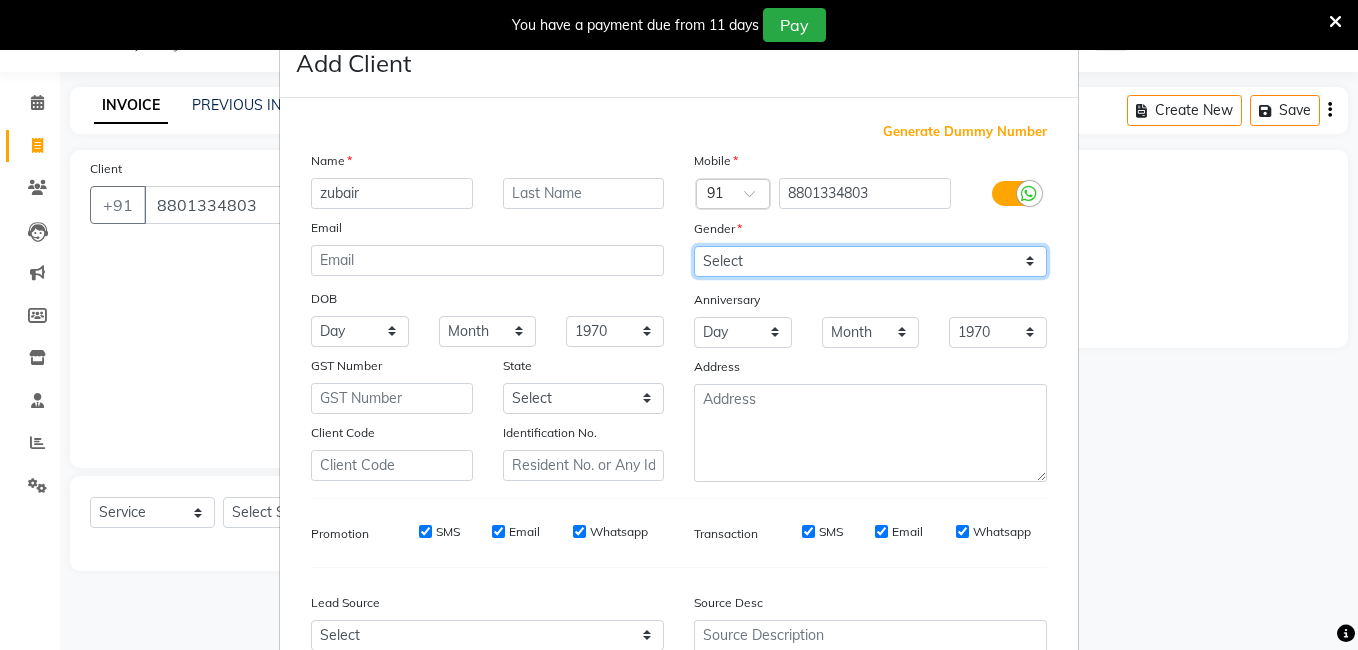 select on "[DEMOGRAPHIC_DATA]" 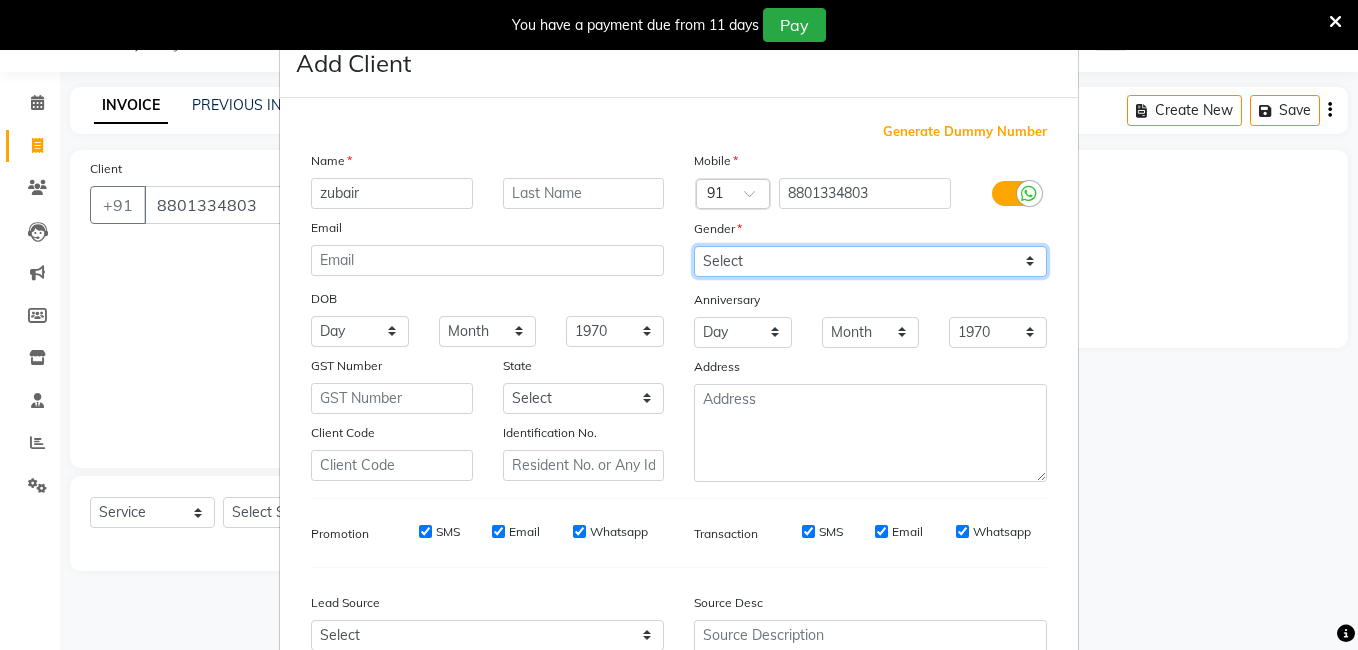 click on "Select [DEMOGRAPHIC_DATA] [DEMOGRAPHIC_DATA] Other Prefer Not To Say" at bounding box center (870, 261) 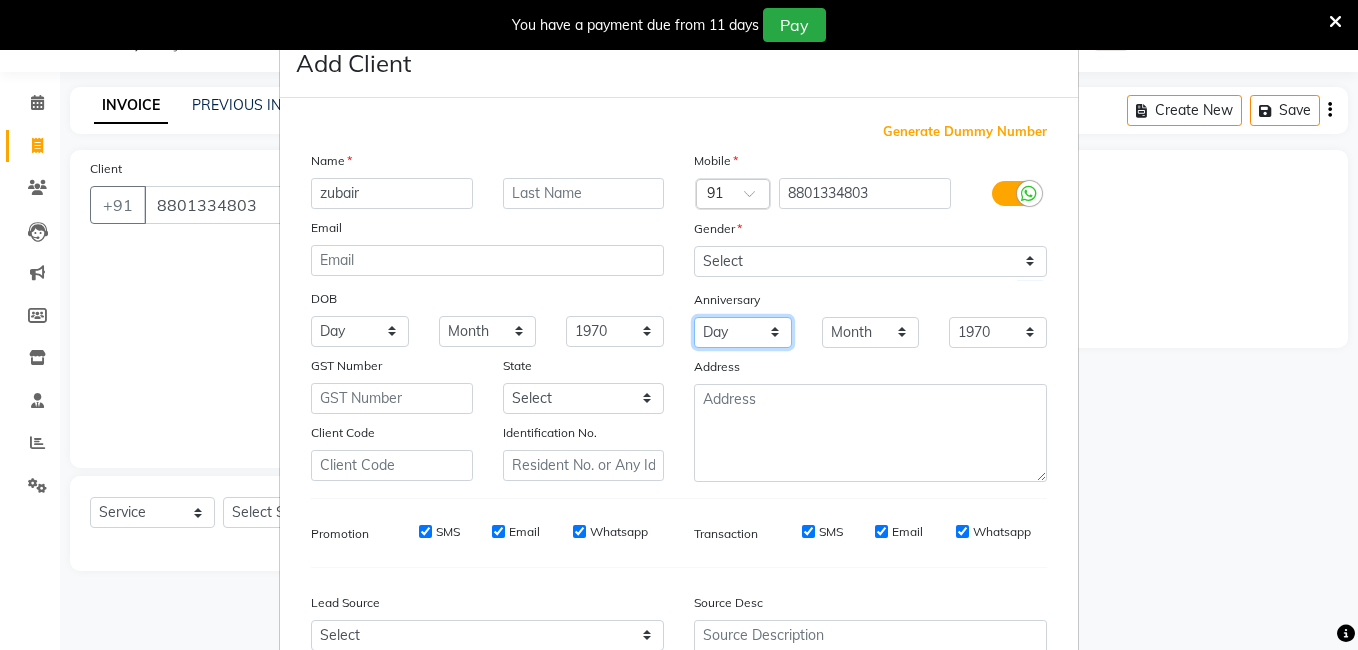 drag, startPoint x: 716, startPoint y: 327, endPoint x: 746, endPoint y: 331, distance: 30.265491 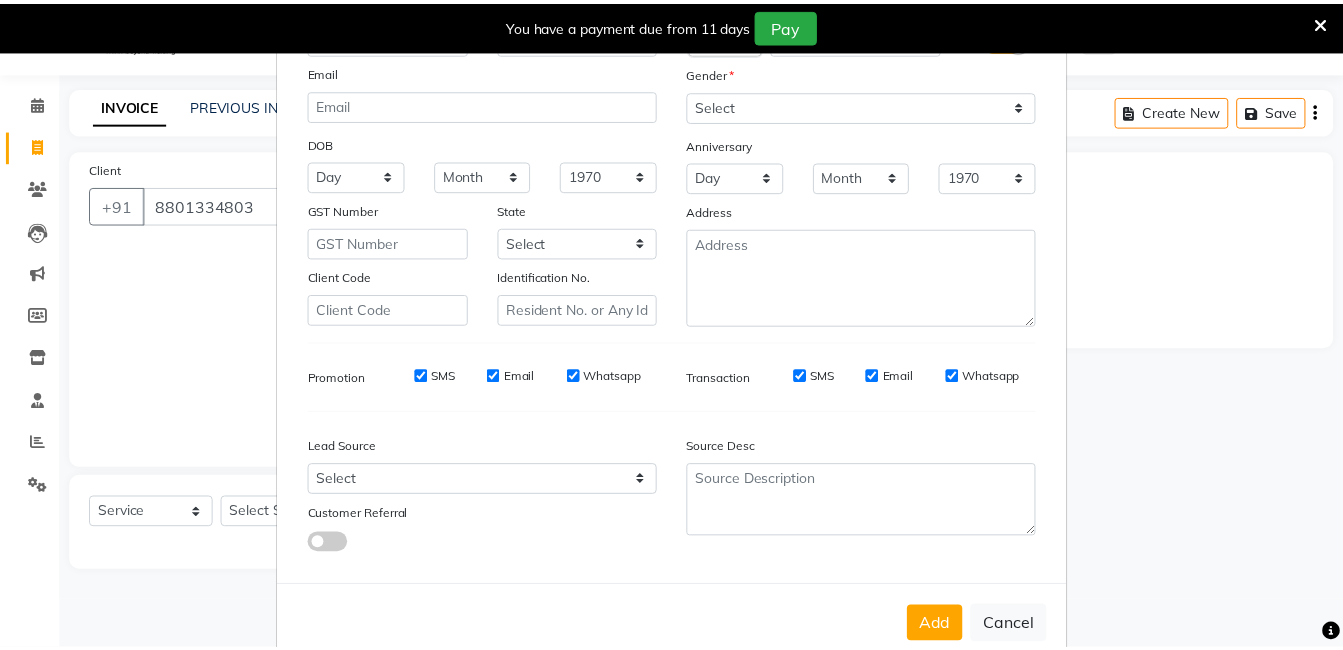 scroll, scrollTop: 199, scrollLeft: 0, axis: vertical 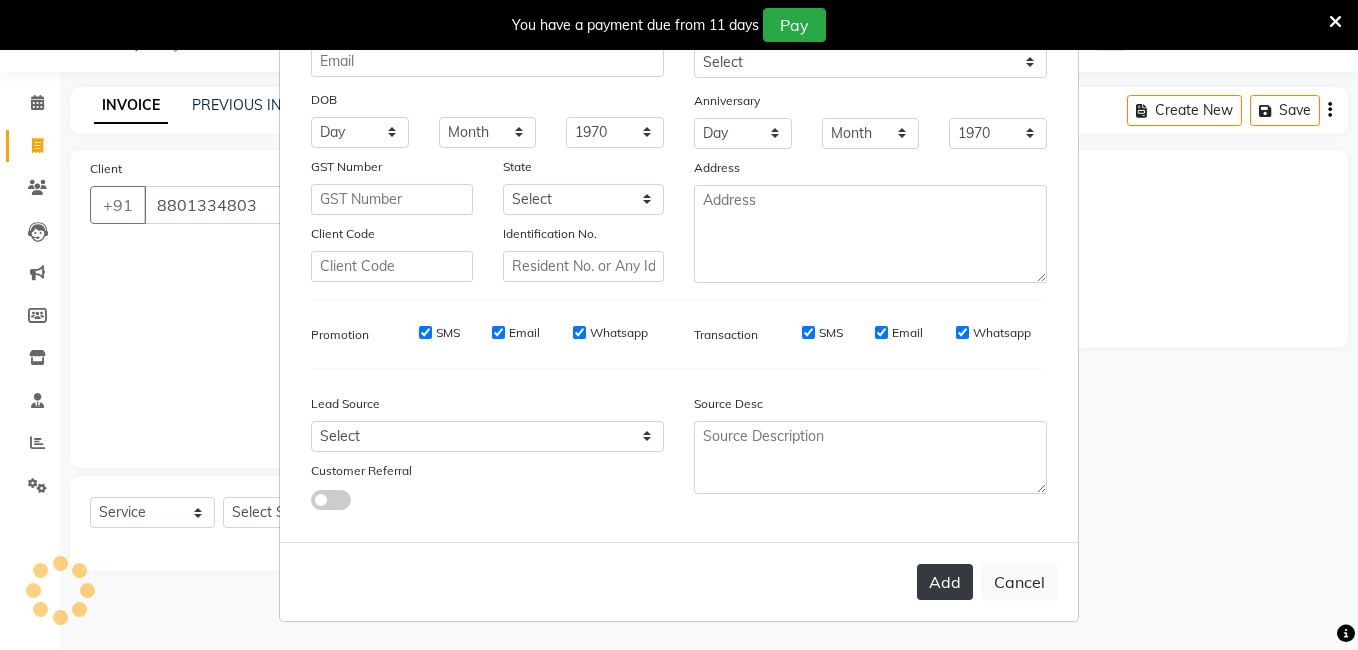click on "Add" at bounding box center (945, 582) 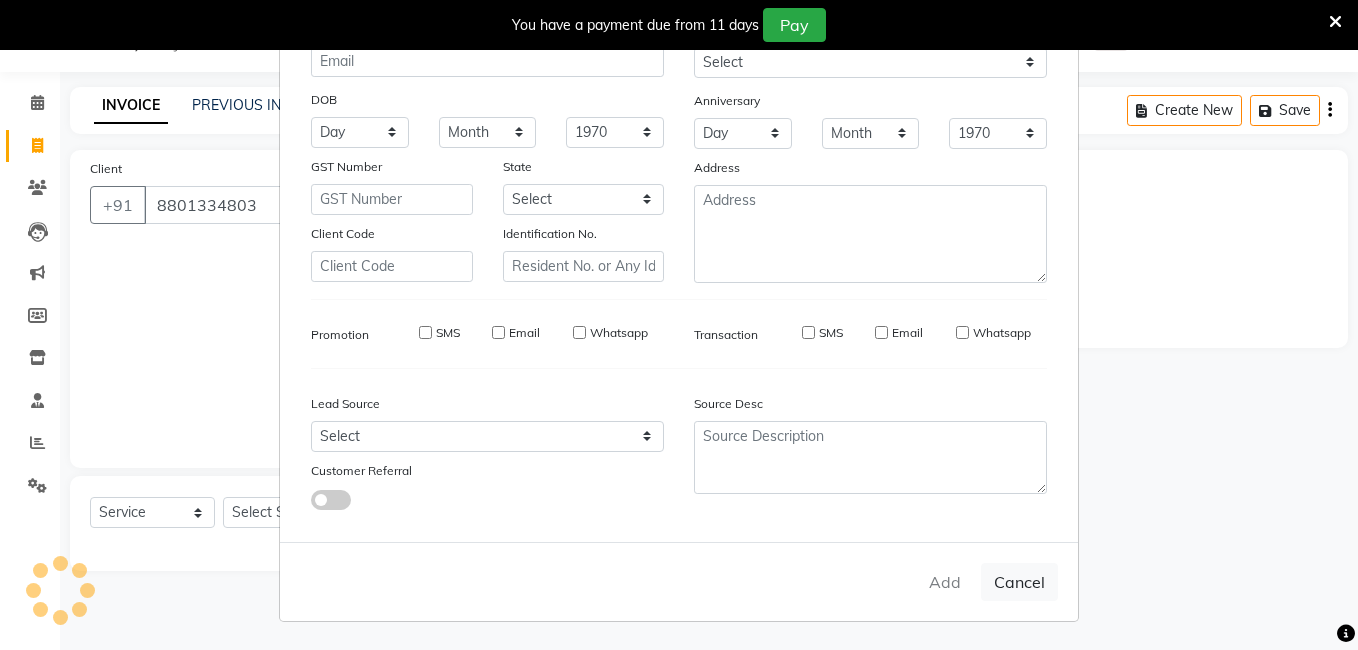 type 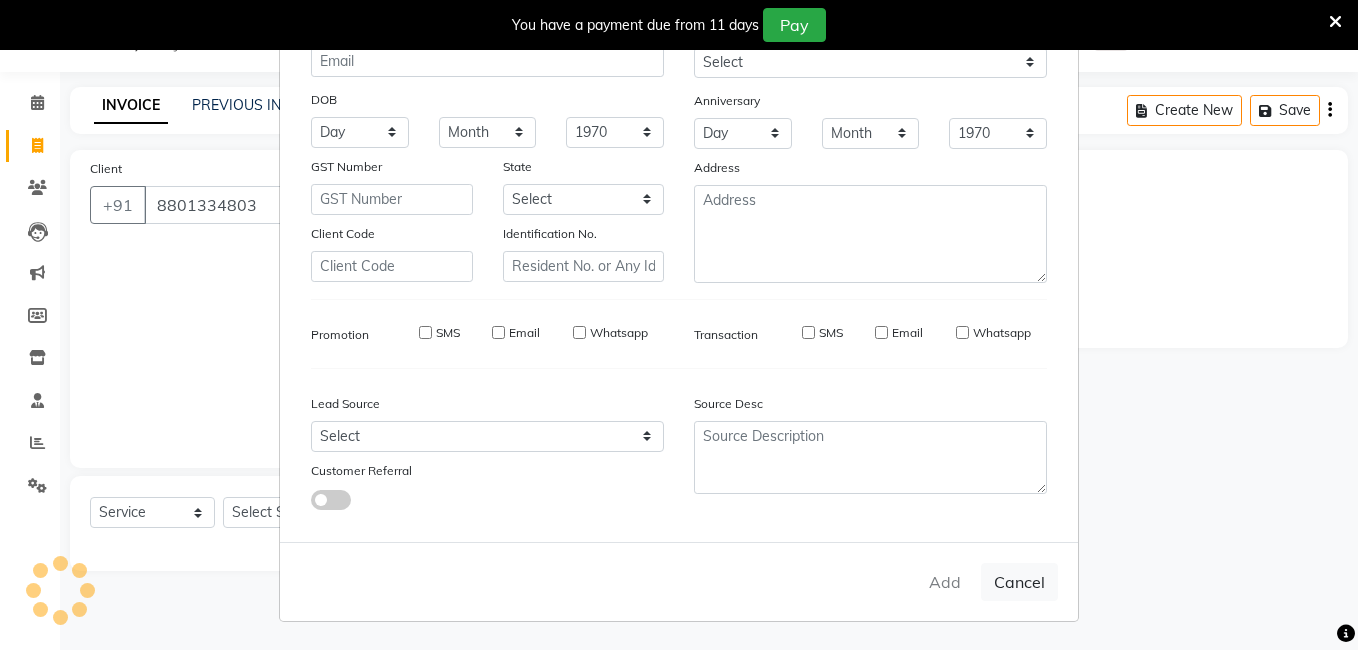 select 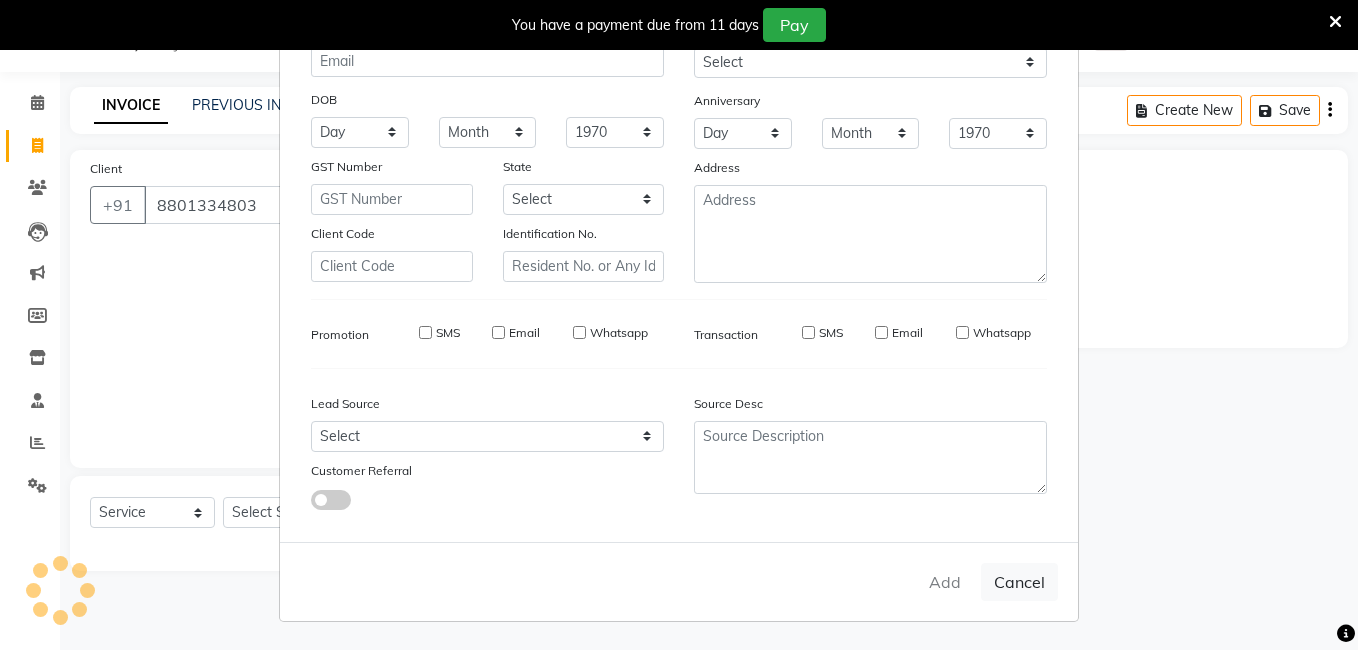 select 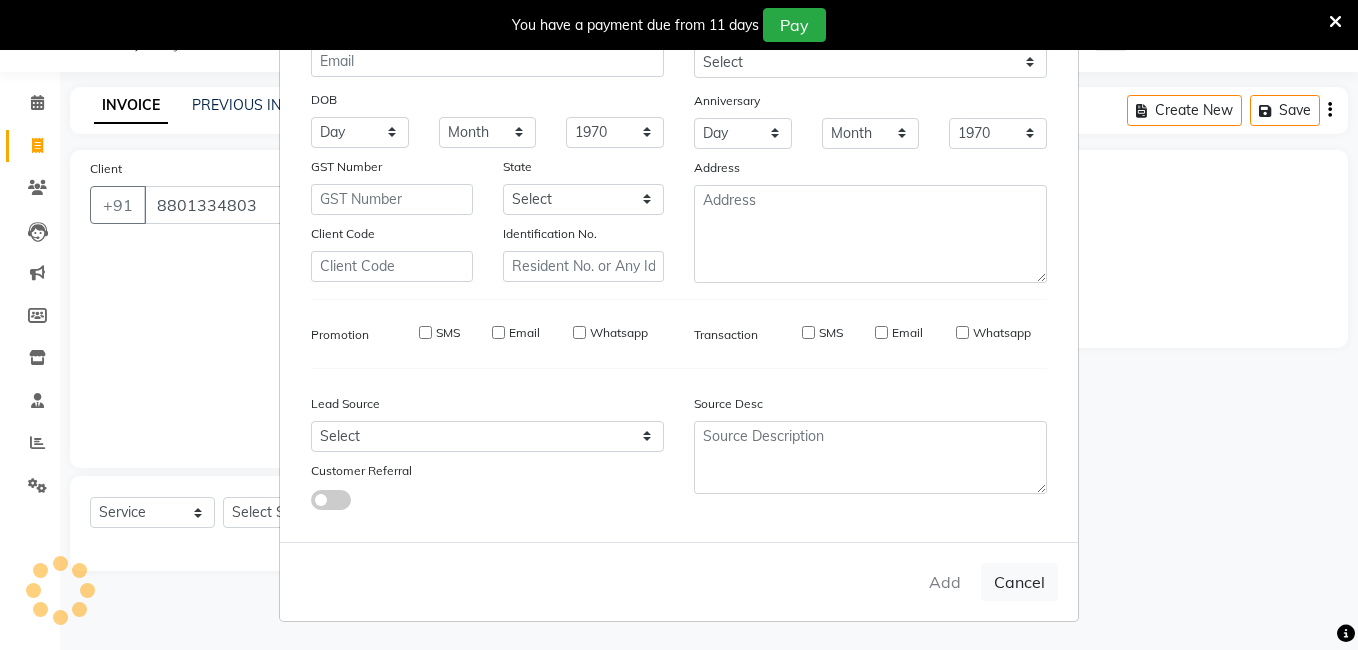 select 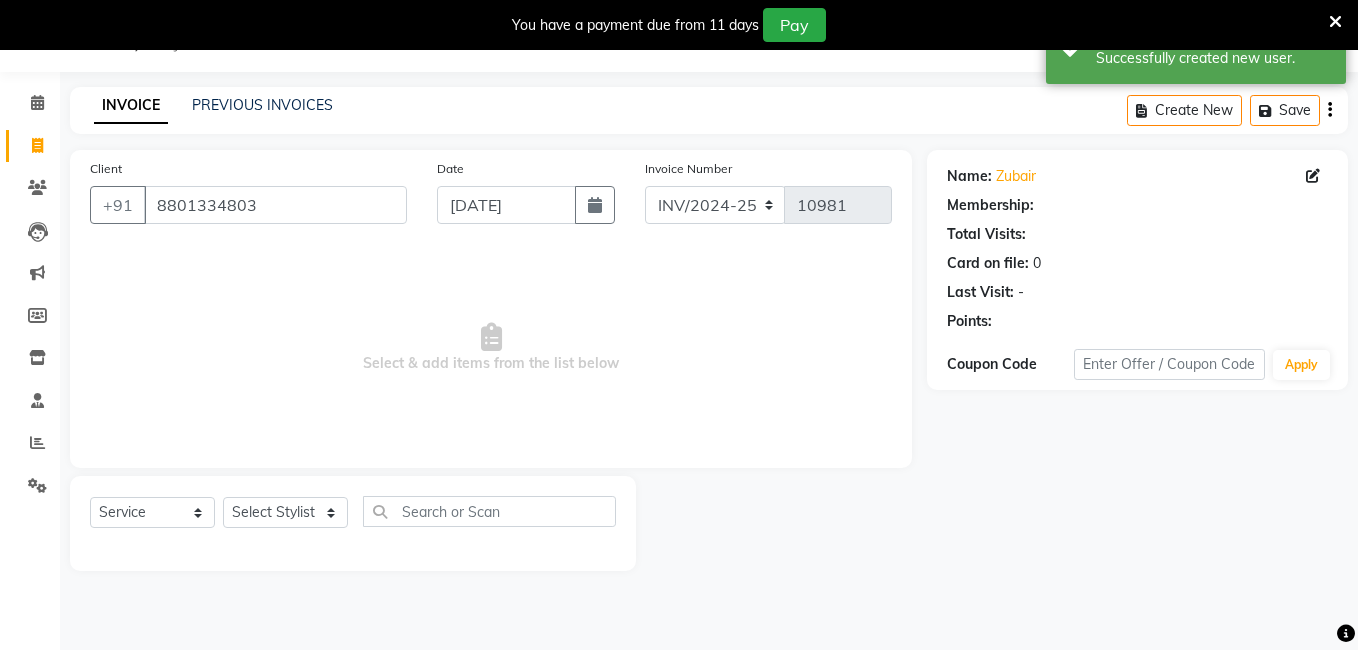 select on "1: Object" 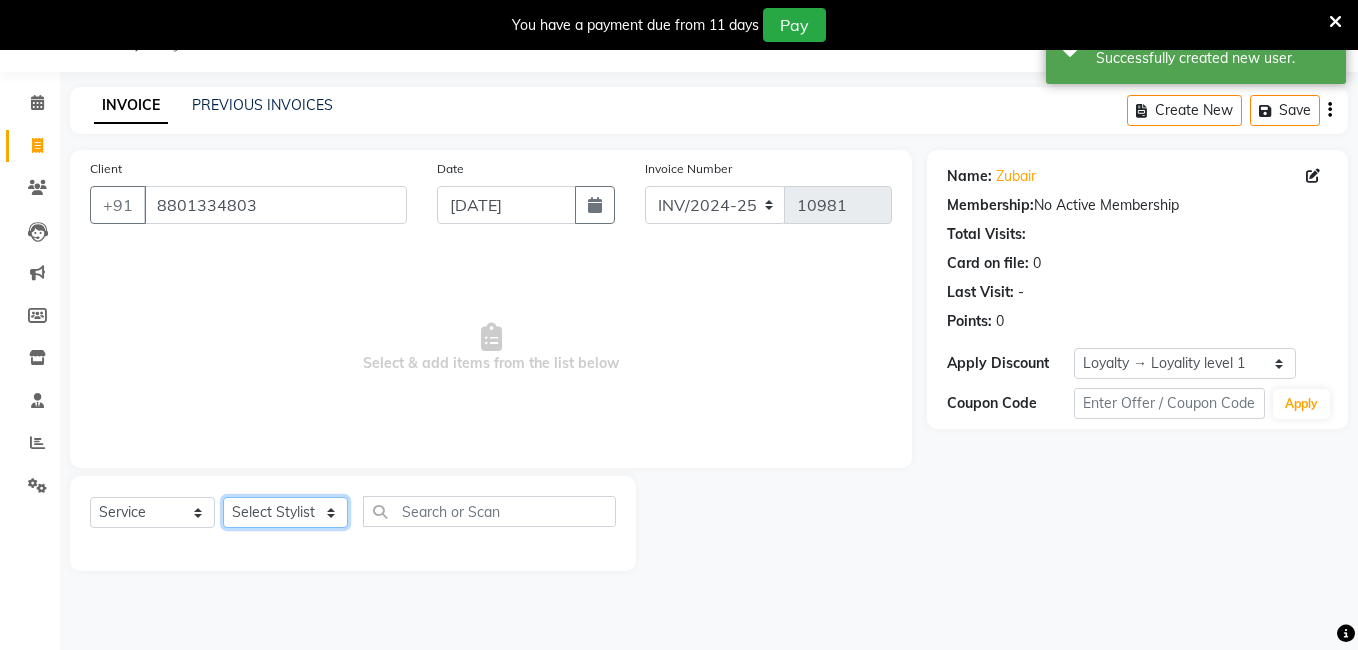 click on "Select Stylist [PERSON_NAME] [PERSON_NAME] kasim [PERSON_NAME] sameer [PERSON_NAME] manager" 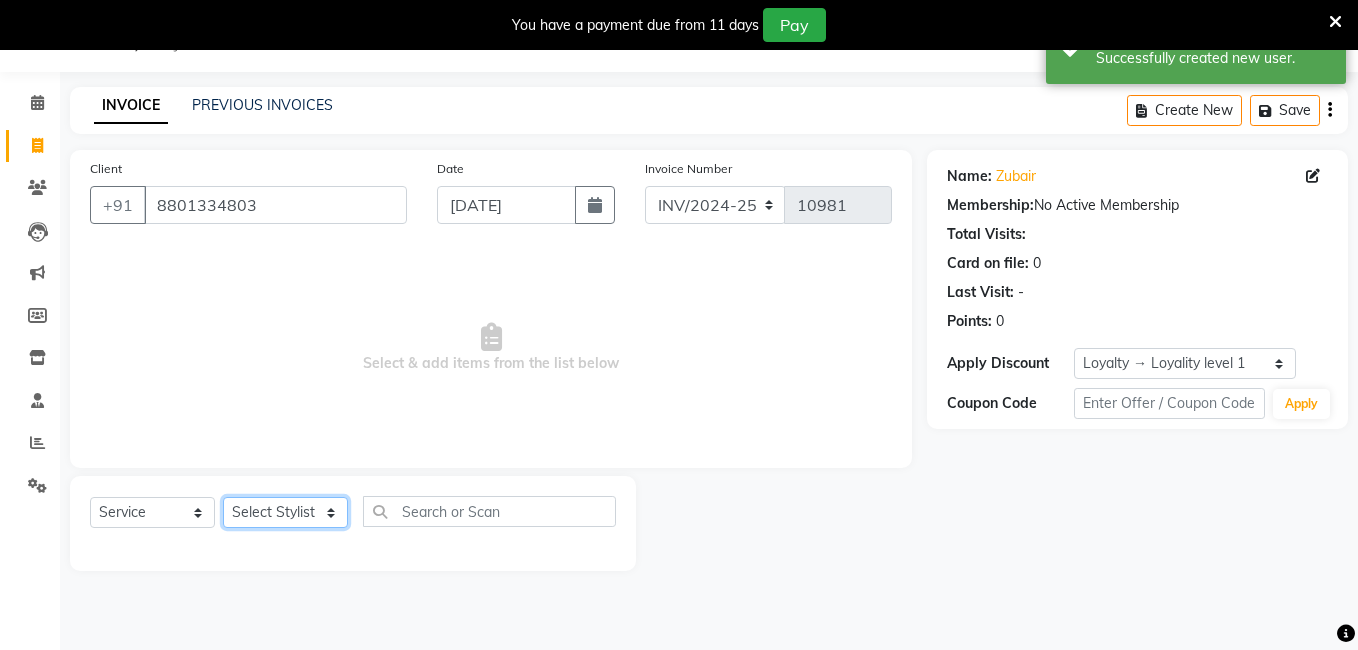 select on "43772" 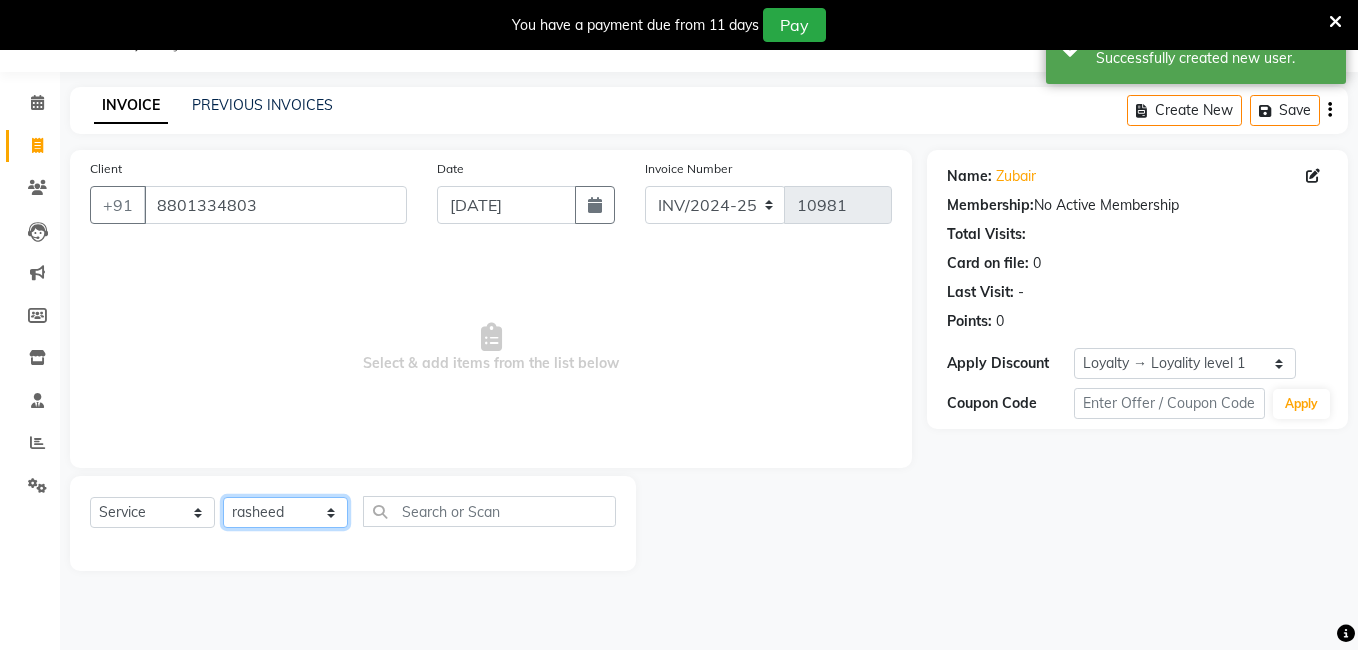 click on "Select Stylist [PERSON_NAME] [PERSON_NAME] kasim [PERSON_NAME] sameer [PERSON_NAME] manager" 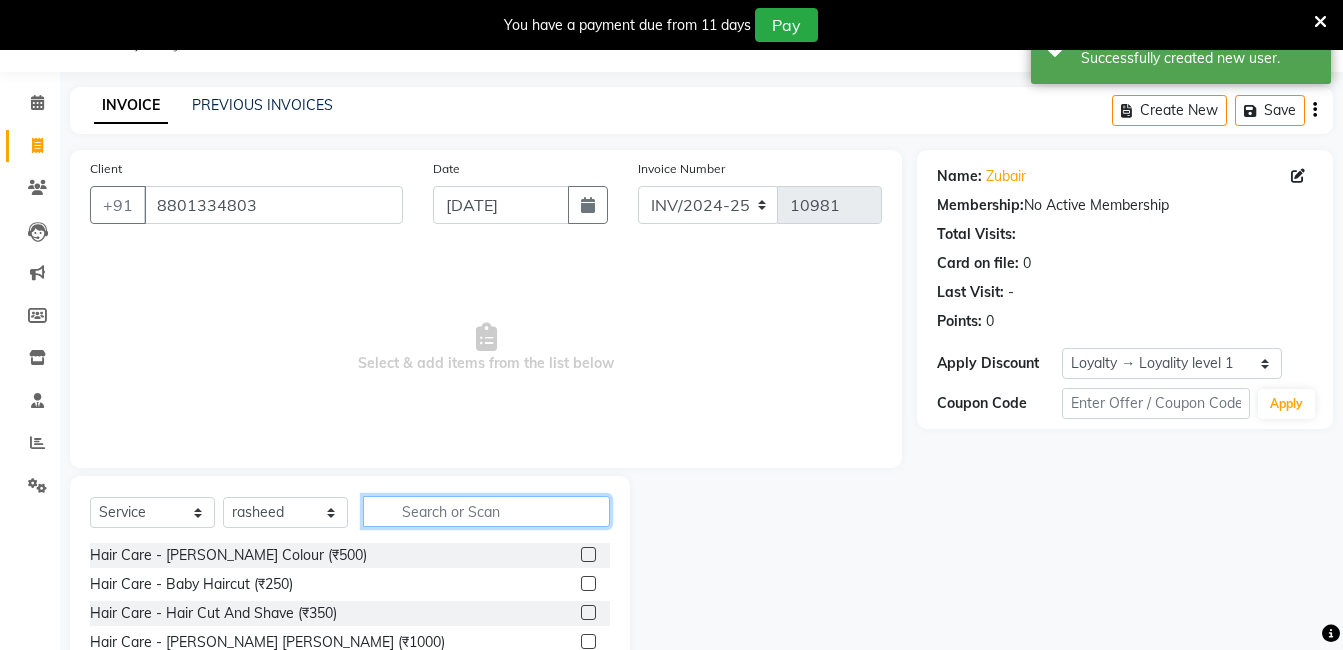 click 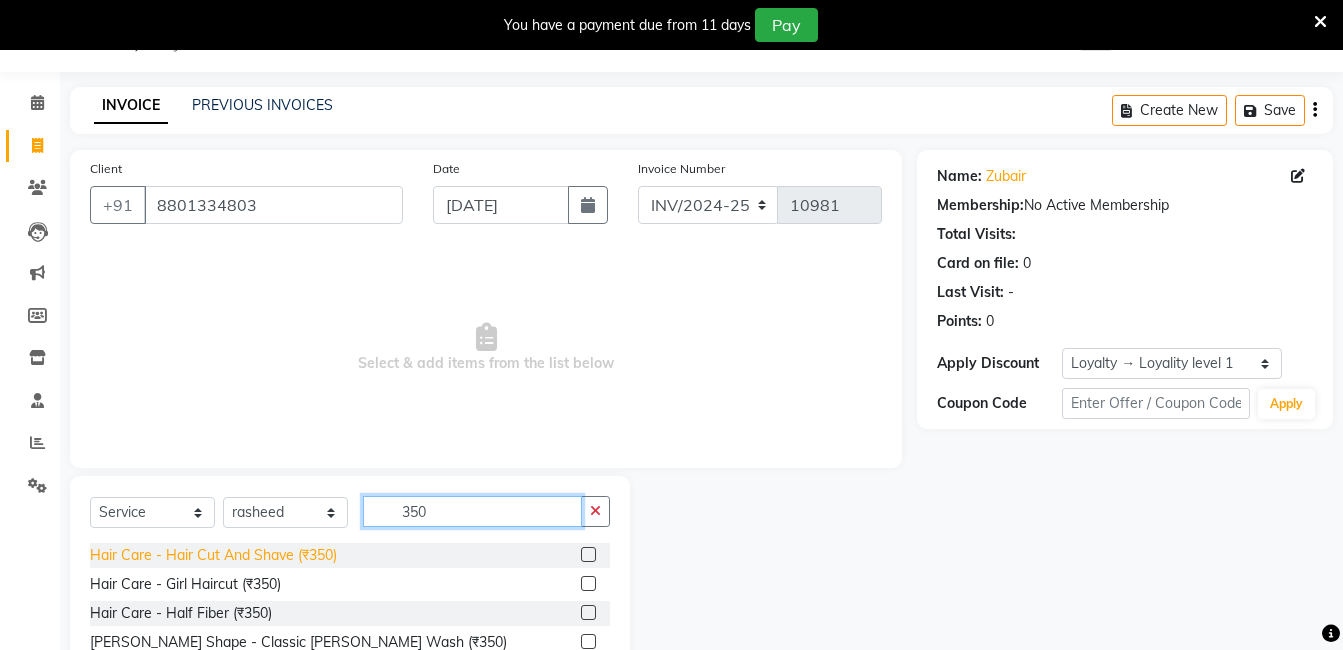 type on "350" 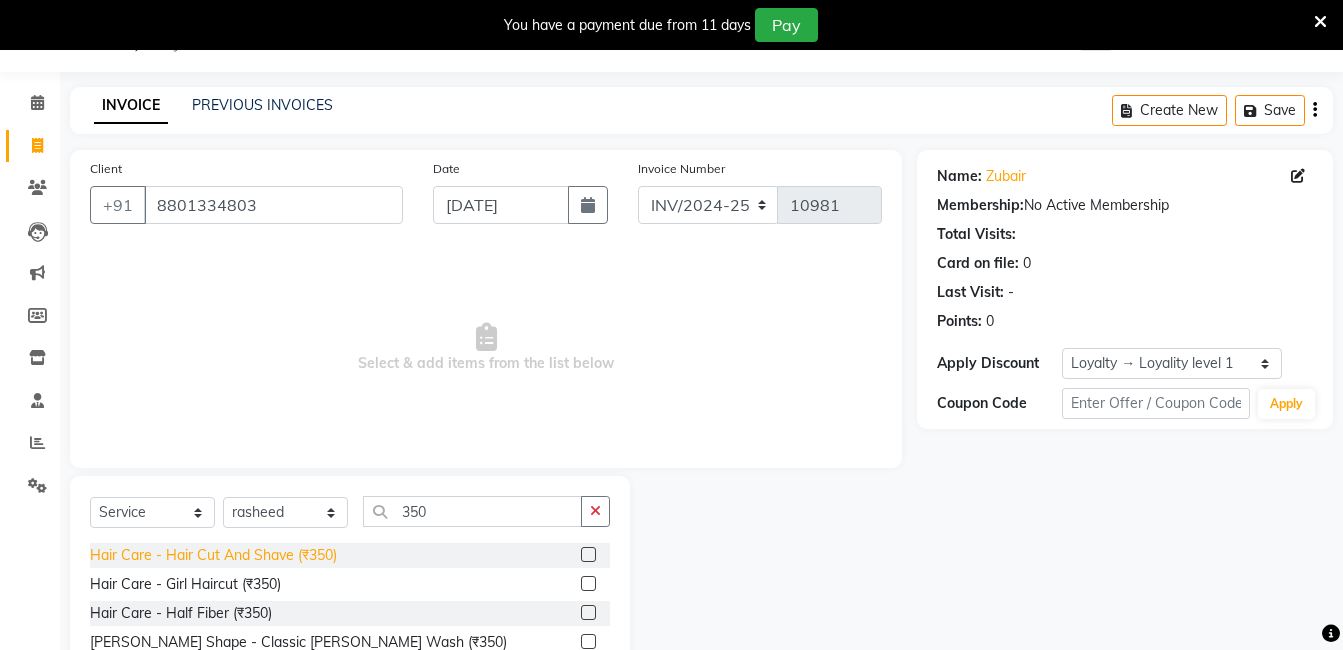 click on "Hair Care - Hair Cut And Shave (₹350)" 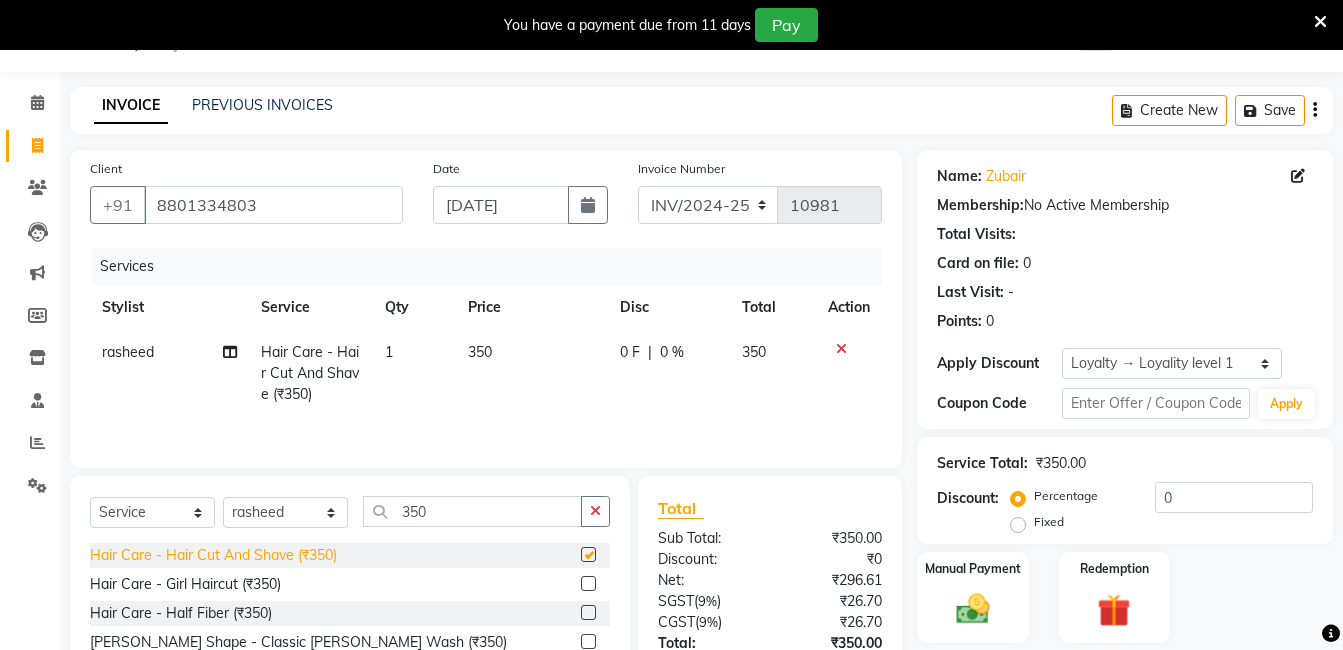 checkbox on "false" 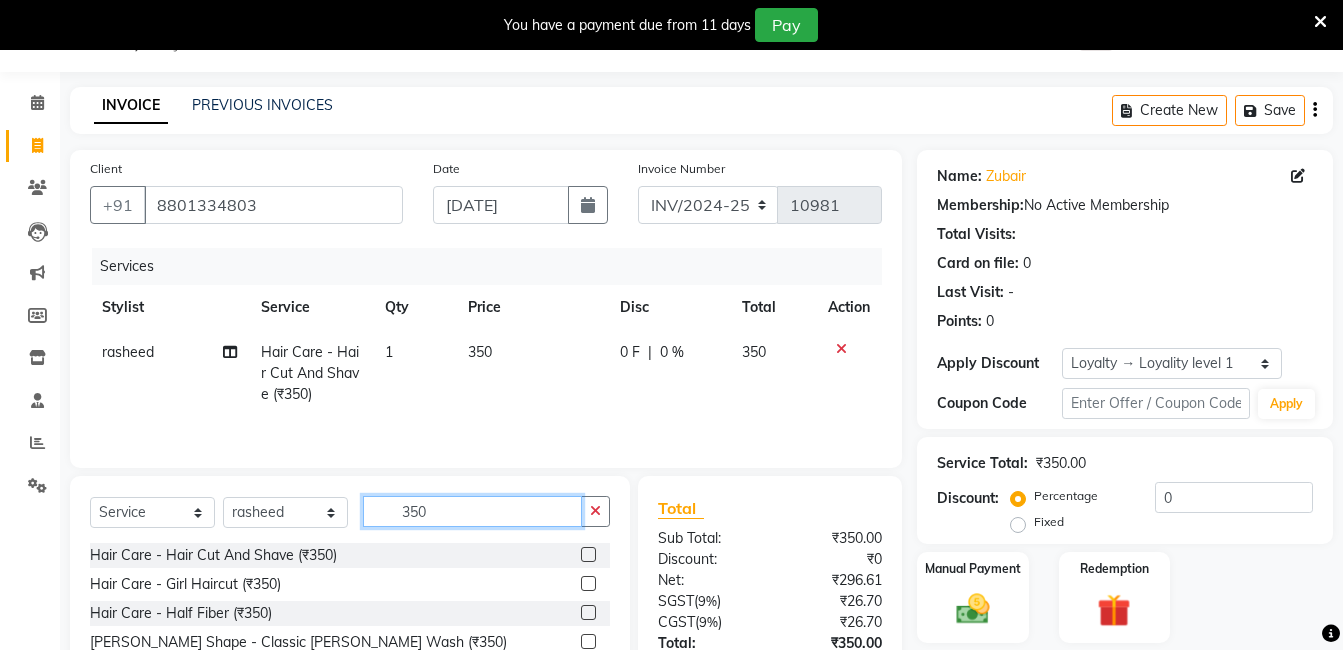 click on "350" 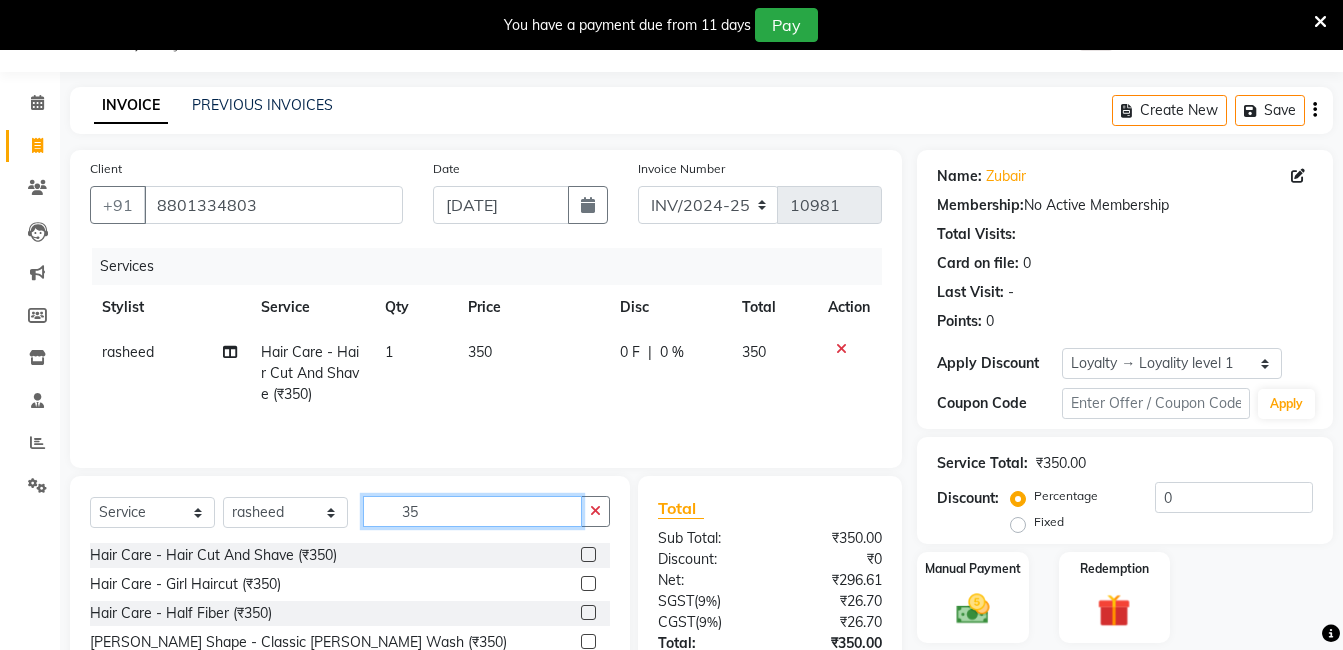 type on "3" 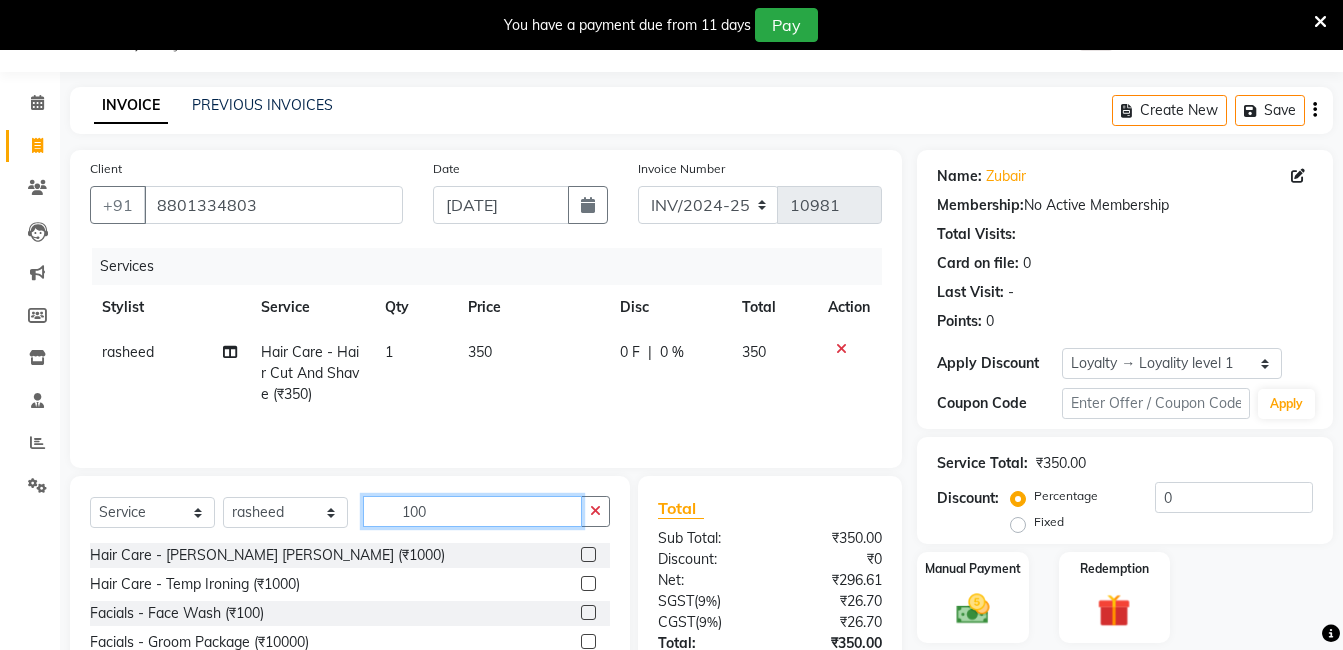 type on "100" 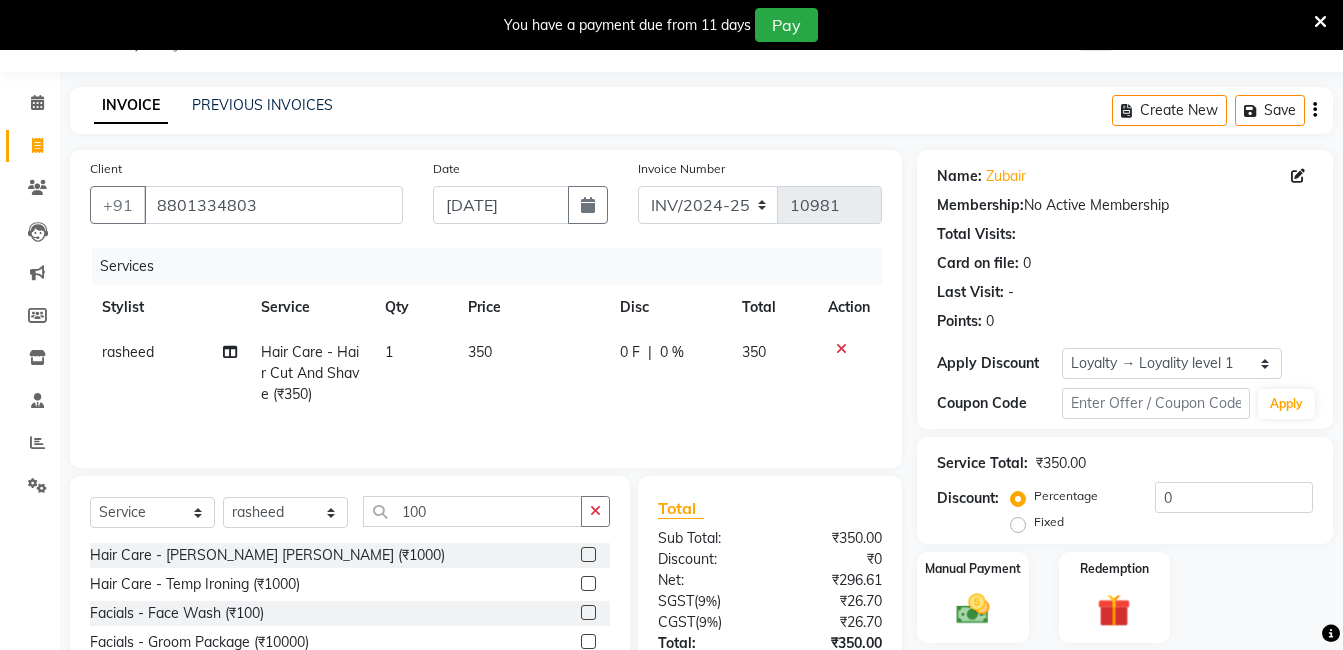 click on "₹350.00" 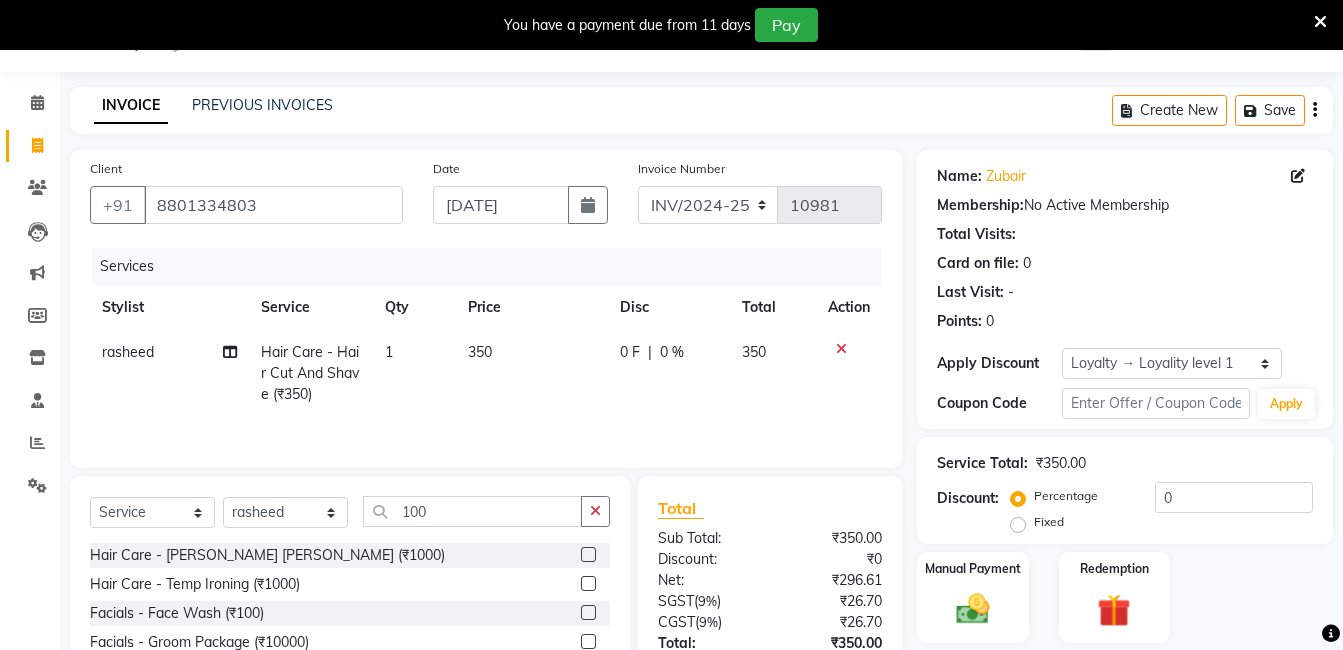 scroll, scrollTop: 151, scrollLeft: 0, axis: vertical 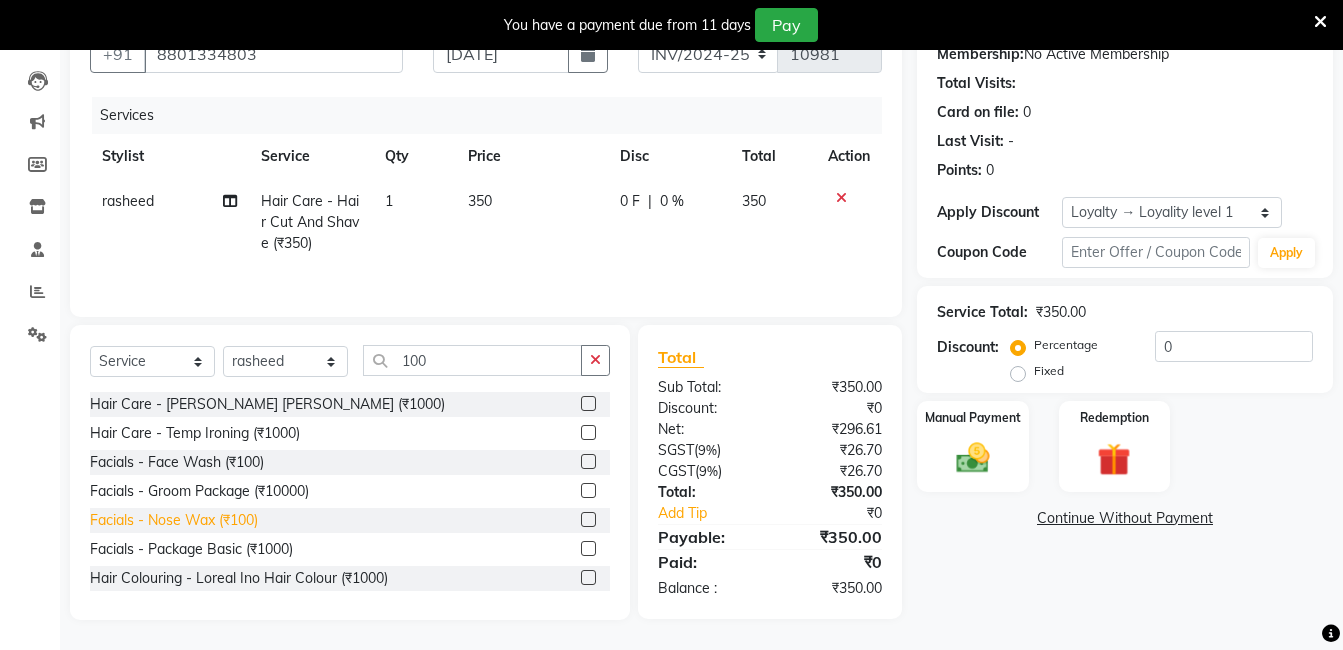 click on "Facials - Nose Wax (₹100)" 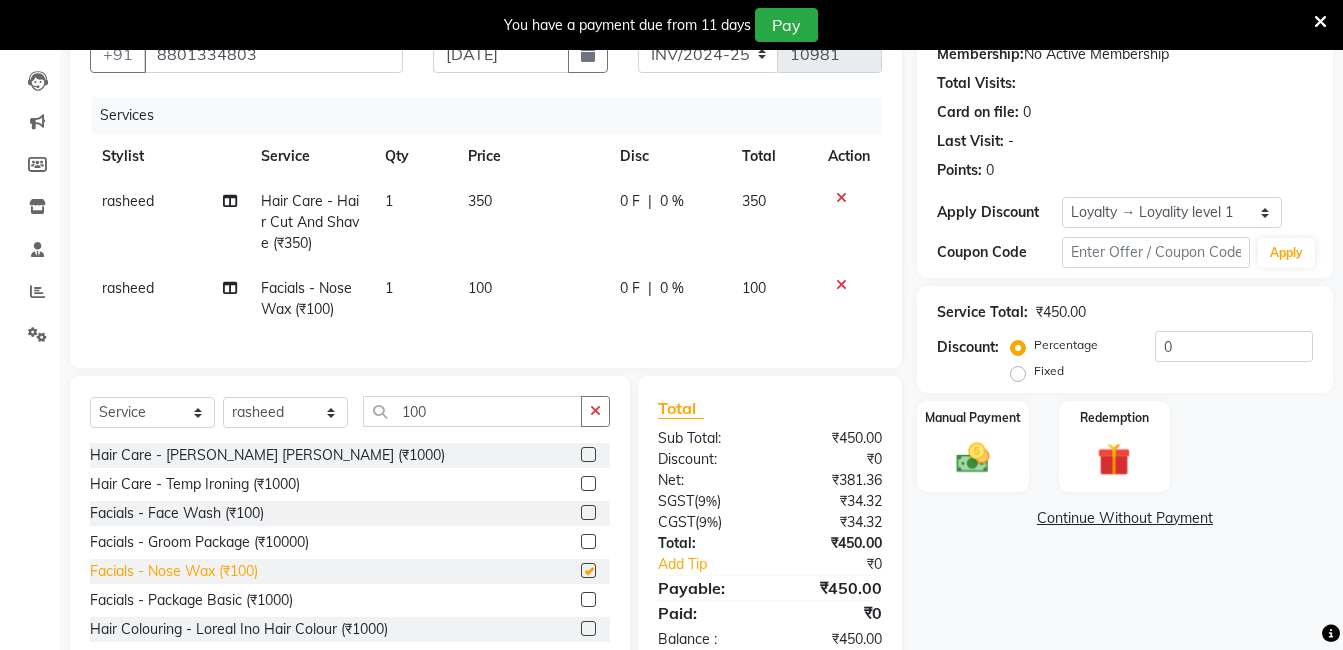 checkbox on "false" 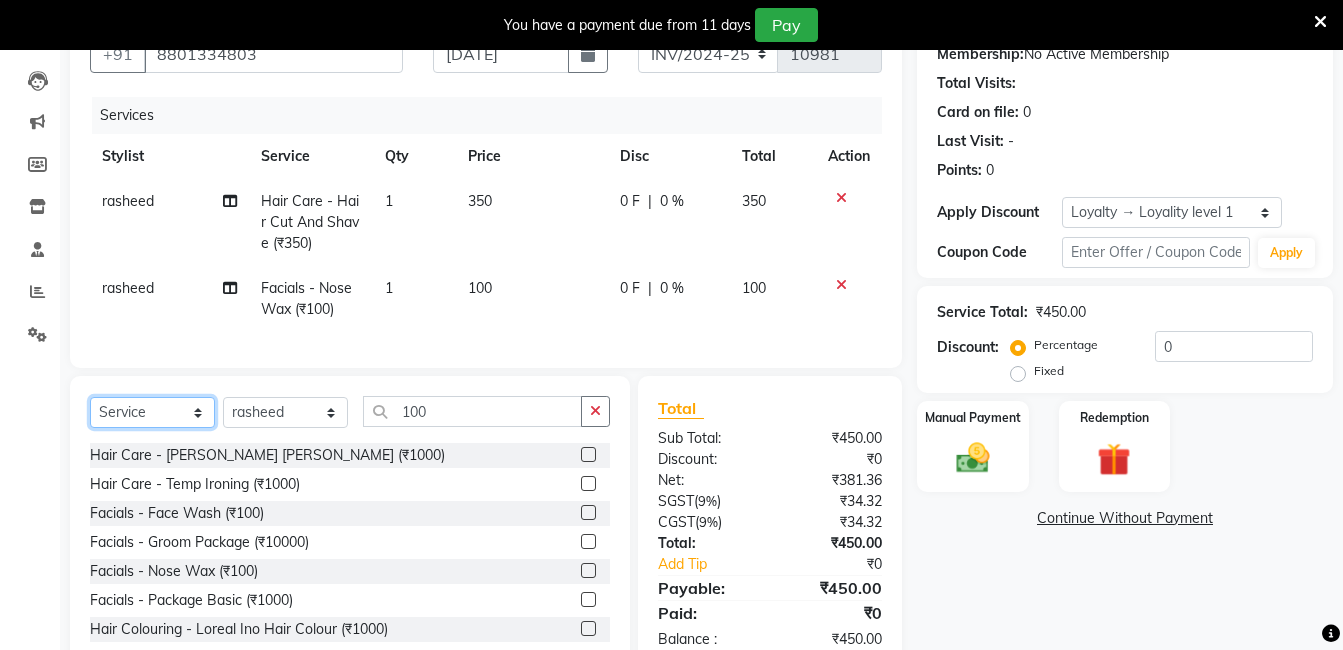 click on "Select  Service  Product  Membership  Package Voucher Prepaid Gift Card" 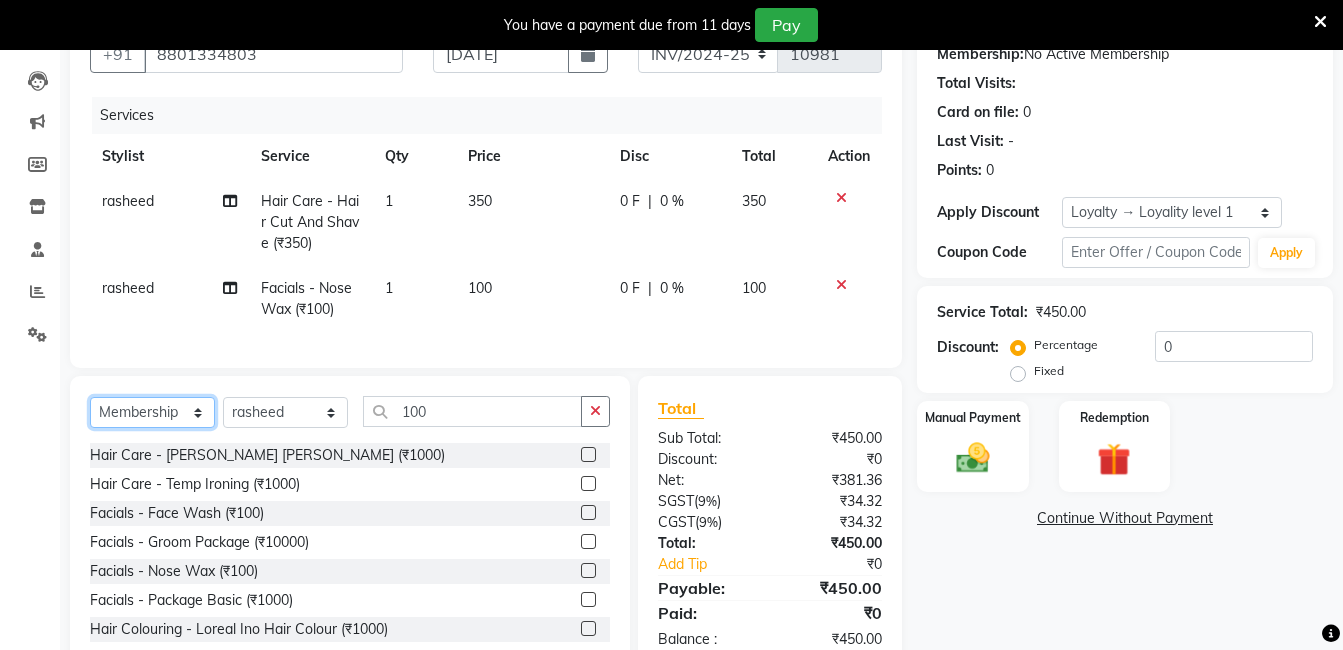 click on "Select  Service  Product  Membership  Package Voucher Prepaid Gift Card" 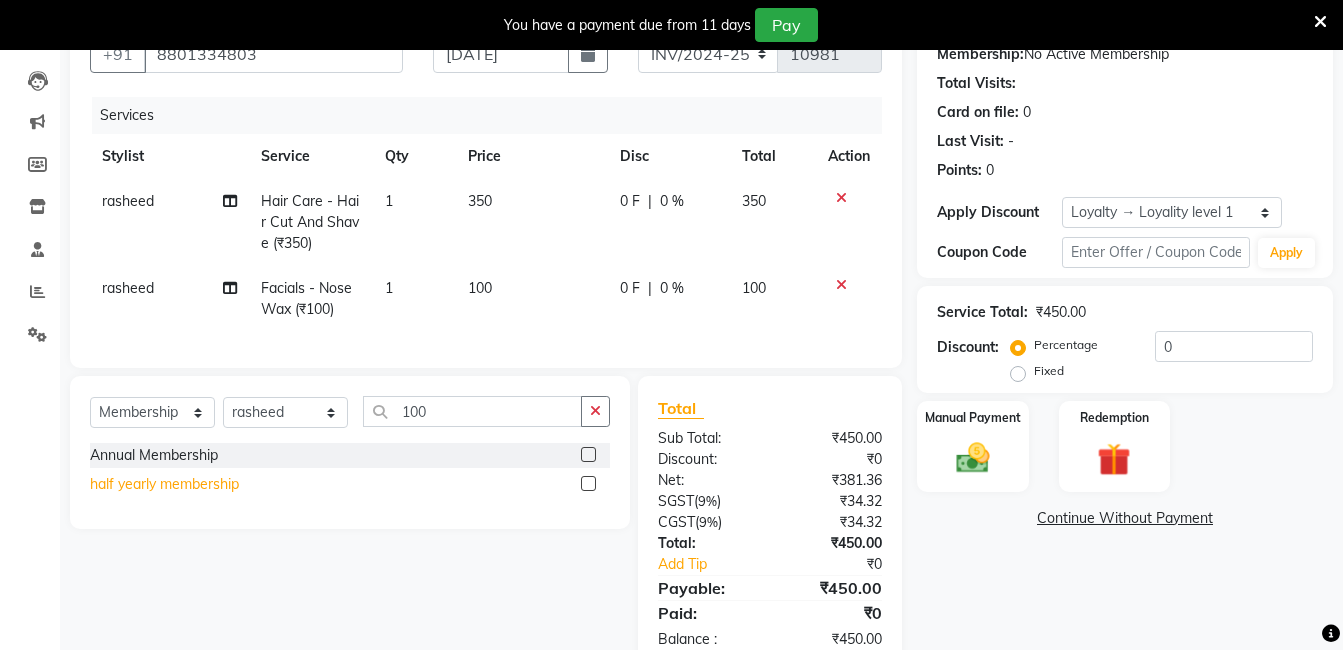 click on "half yearly membership" 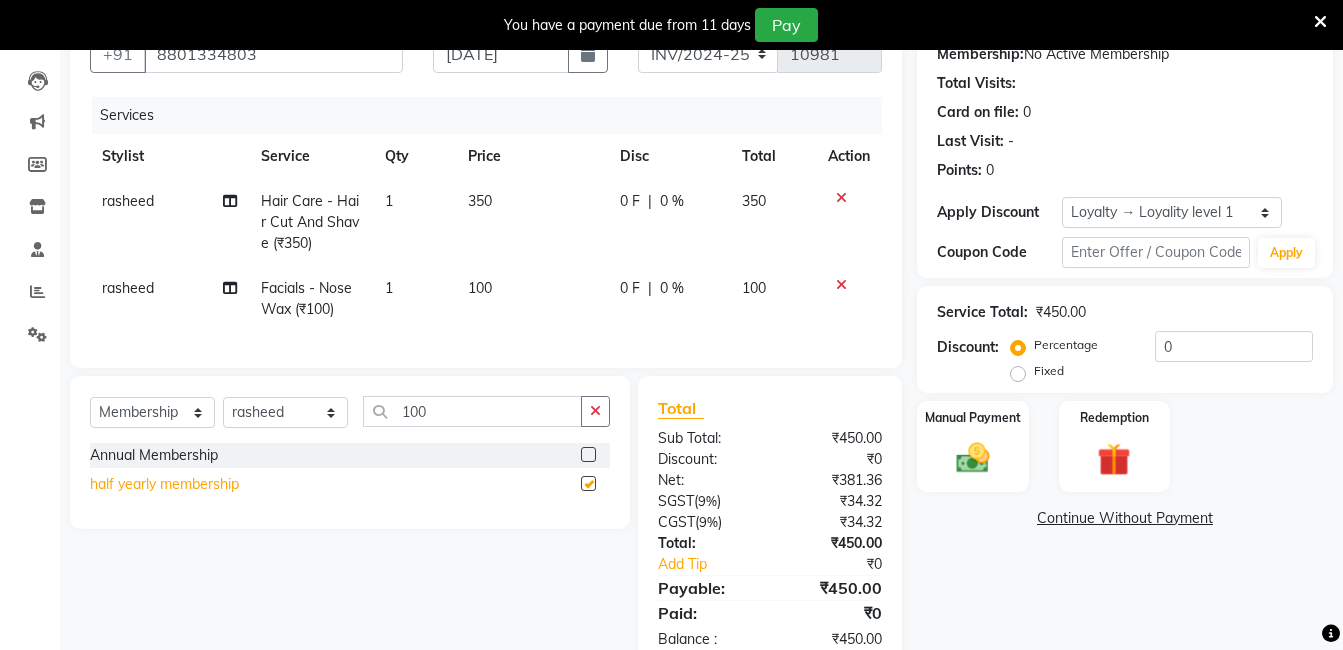 select on "select" 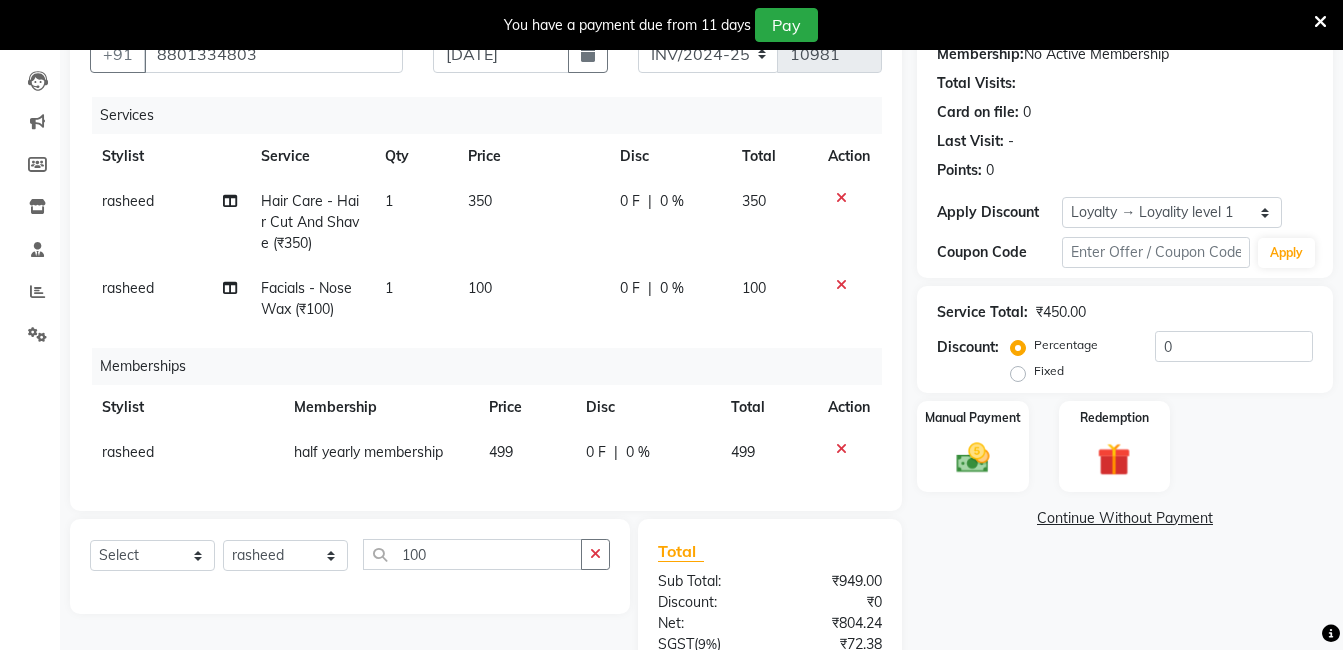 click on "499" 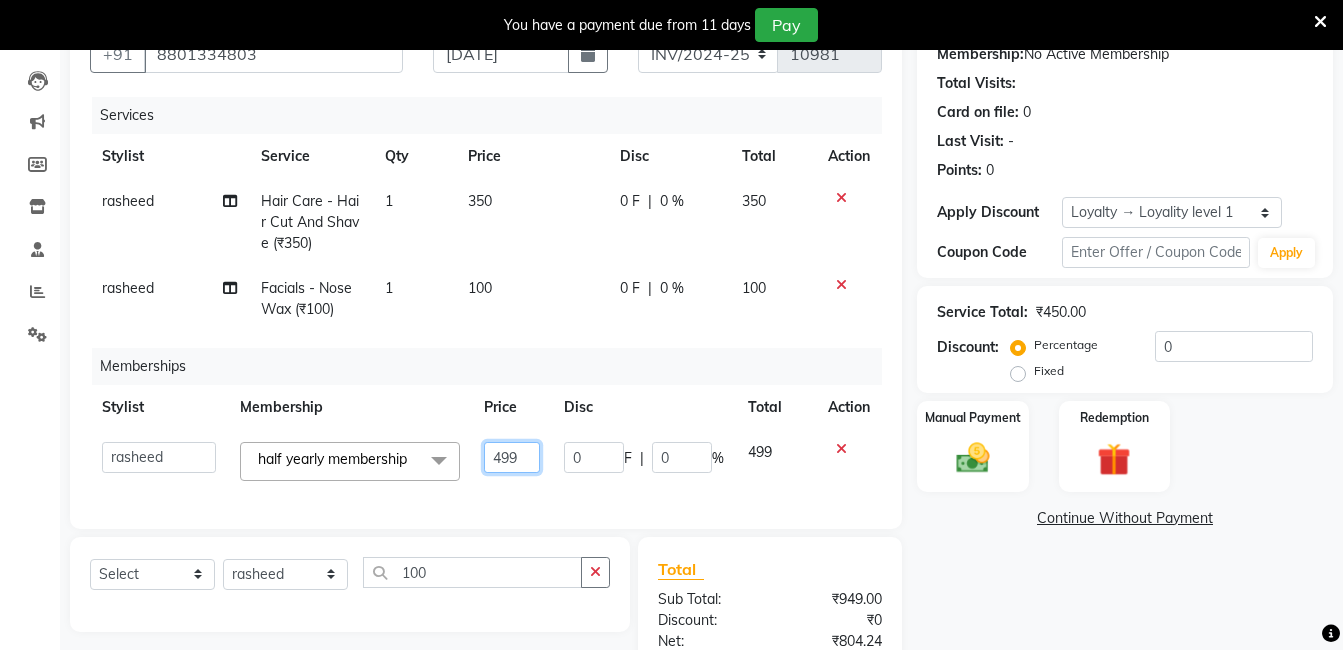 click on "499" 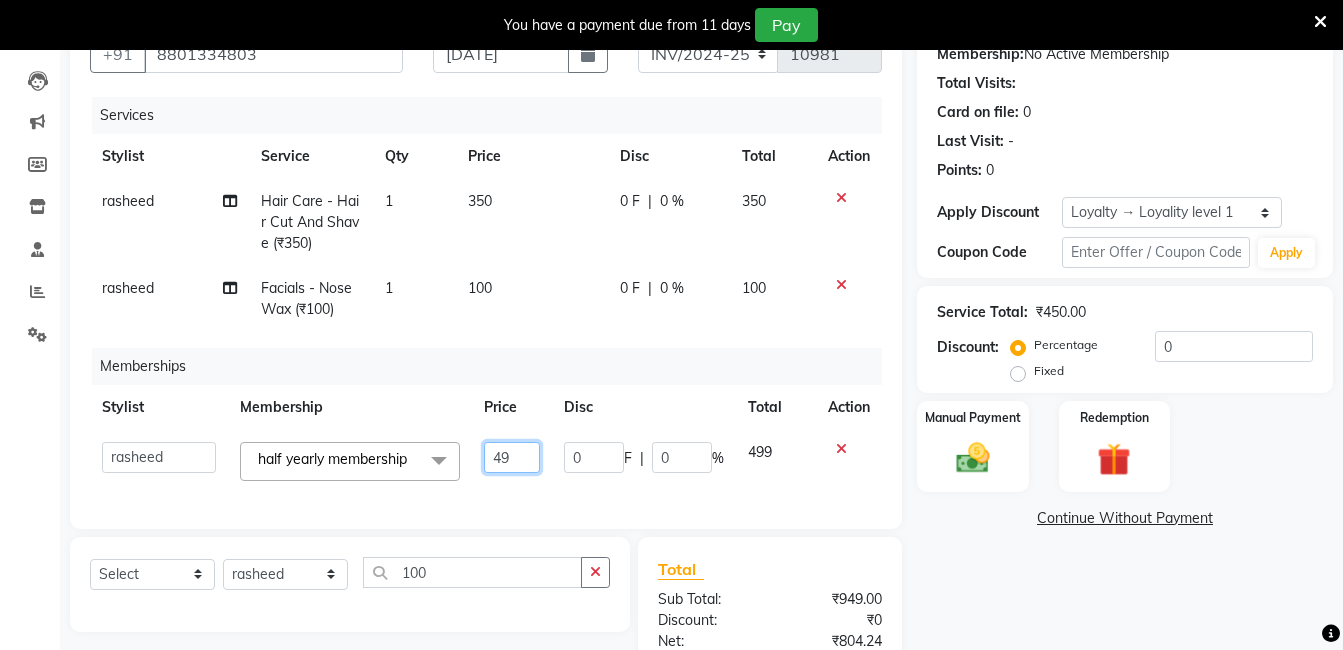 type on "4" 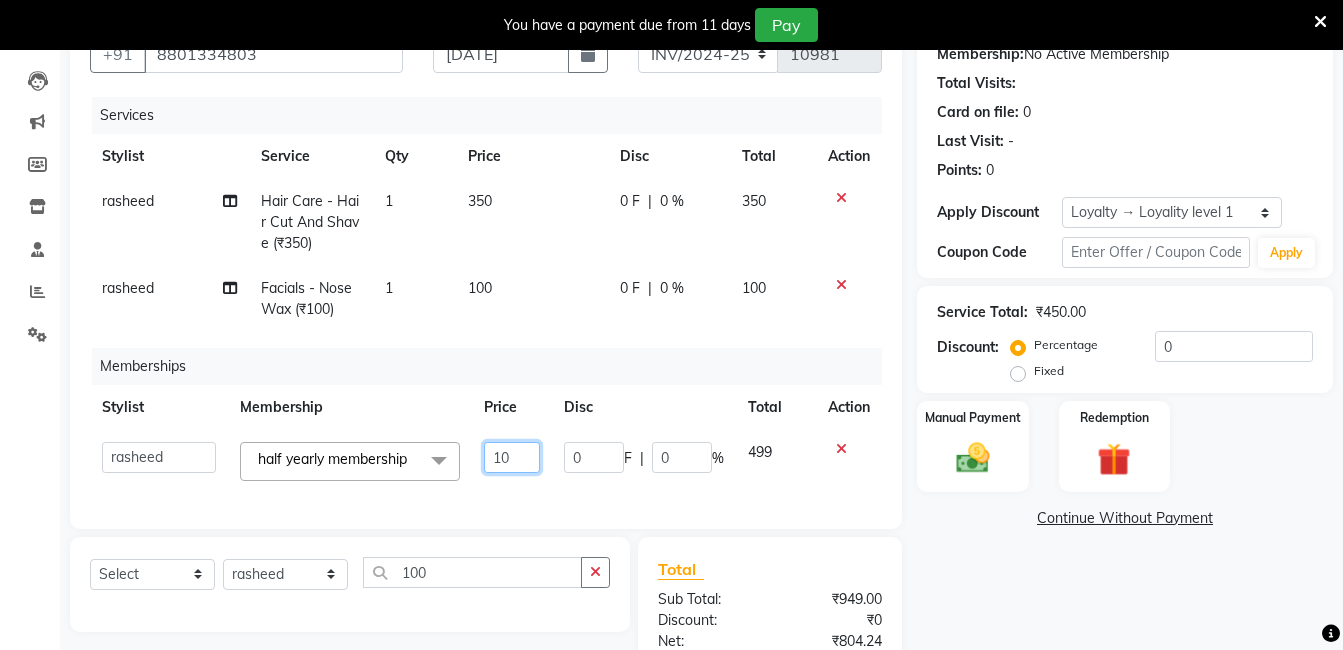 type on "100" 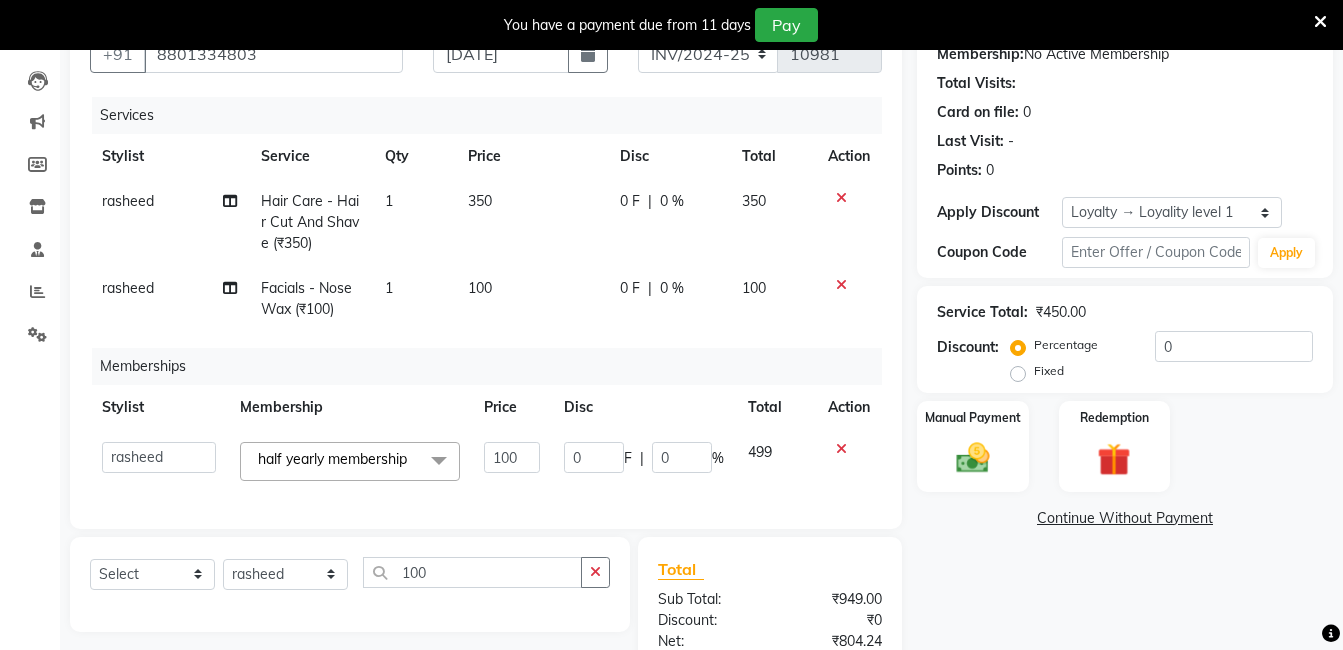 click on "Memberships" 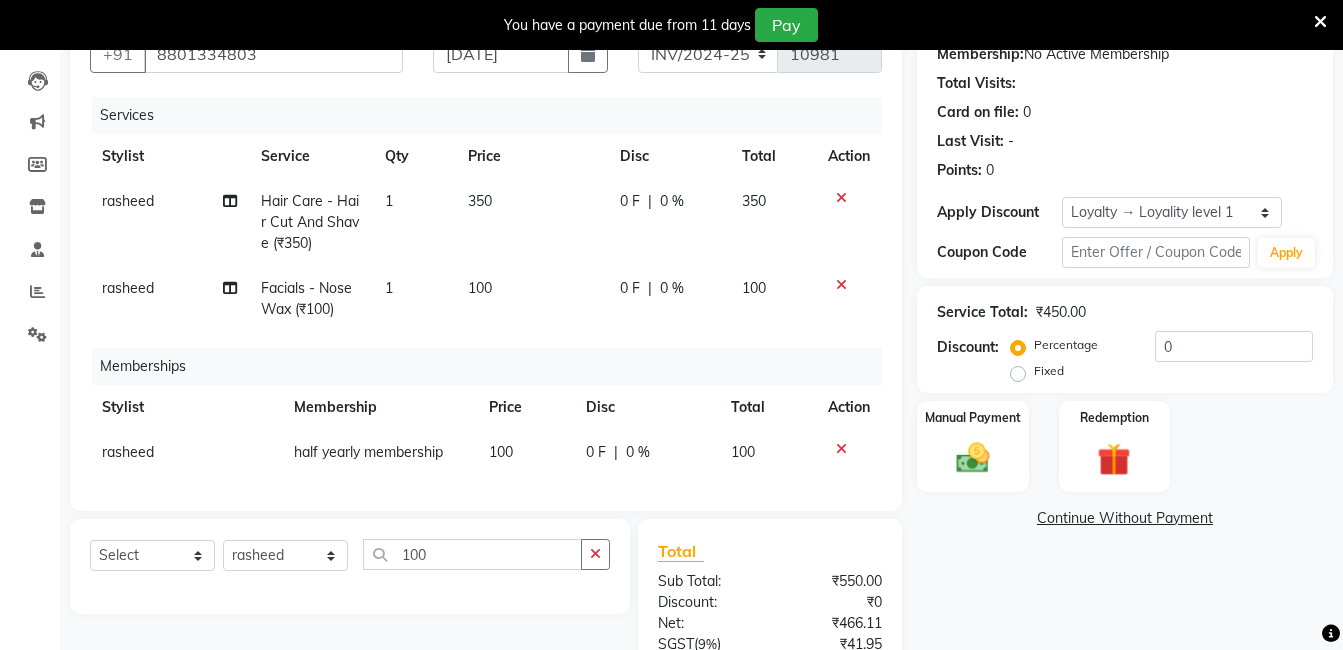 click on "Memberships" 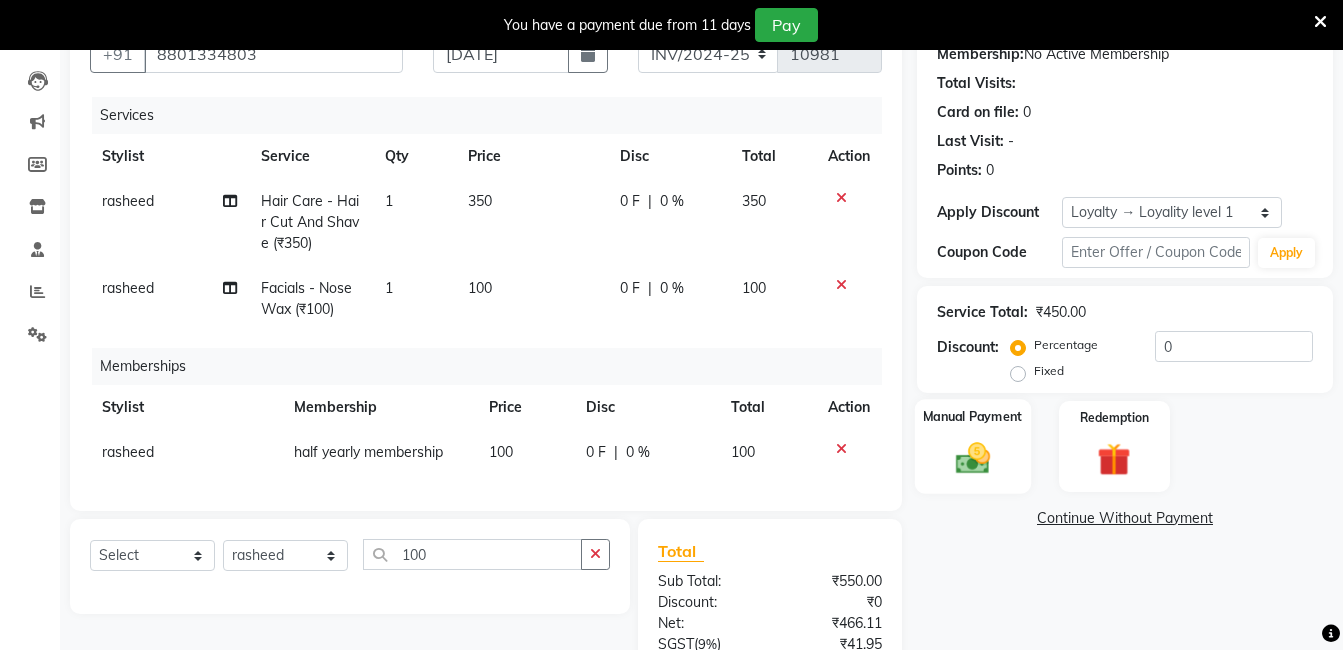 click on "Manual Payment" 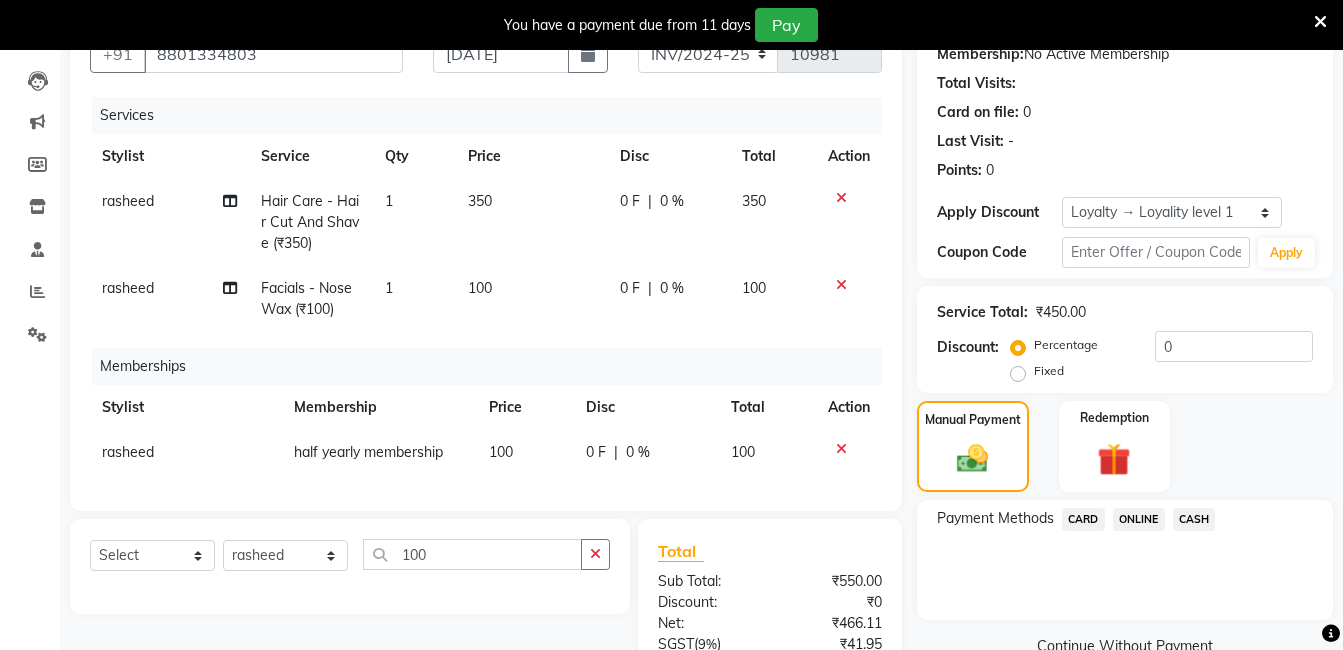 click on "ONLINE" 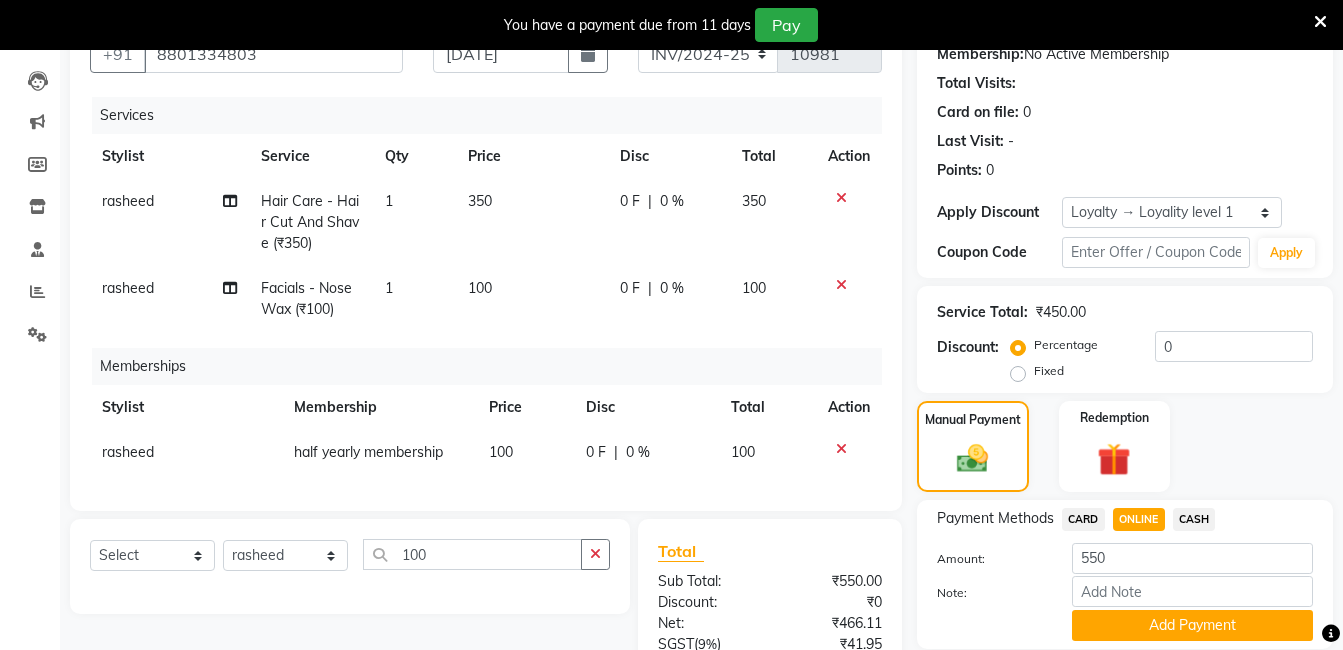 scroll, scrollTop: 359, scrollLeft: 0, axis: vertical 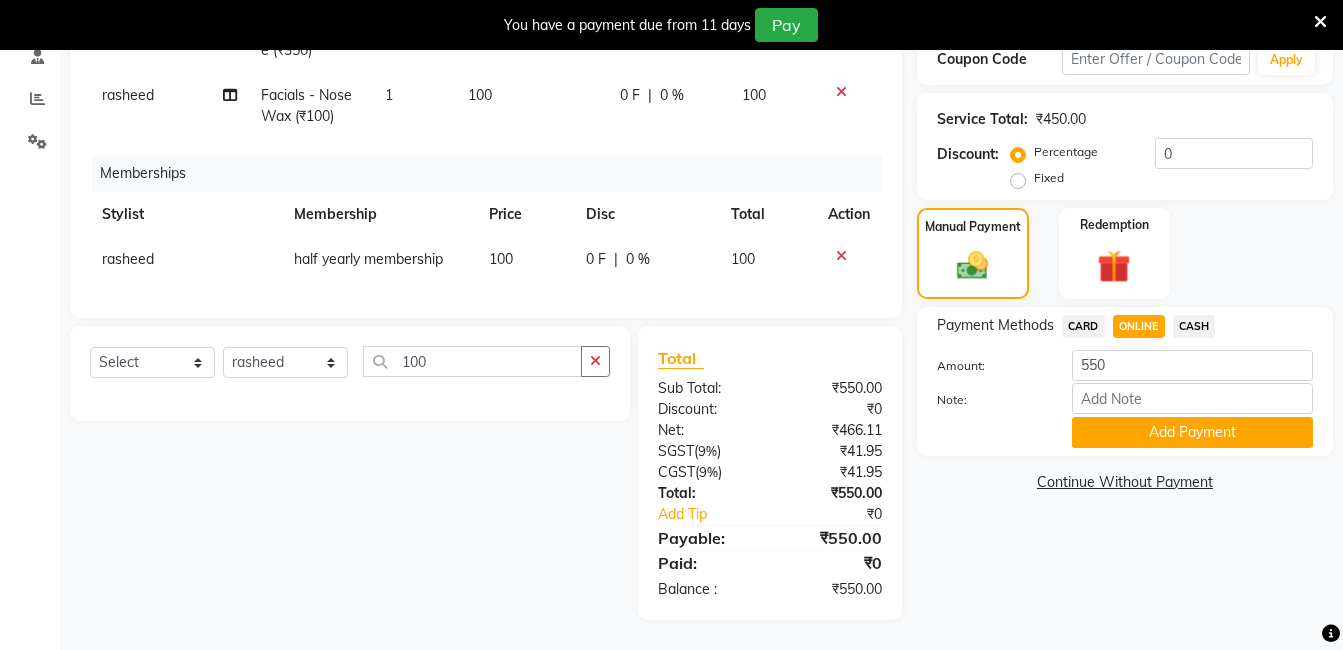 click on "Name: Zubair  Membership:  No Active Membership  Total Visits:   Card on file:  0 Last Visit:   - Points:   0  Apply Discount Select  Loyalty → Loyality level 1  Coupon Code Apply Service Total:  ₹450.00  Discount:  Percentage   Fixed  0 Manual Payment Redemption Payment Methods  CARD   ONLINE   CASH  Amount: 550 Note: Add Payment  Continue Without Payment" 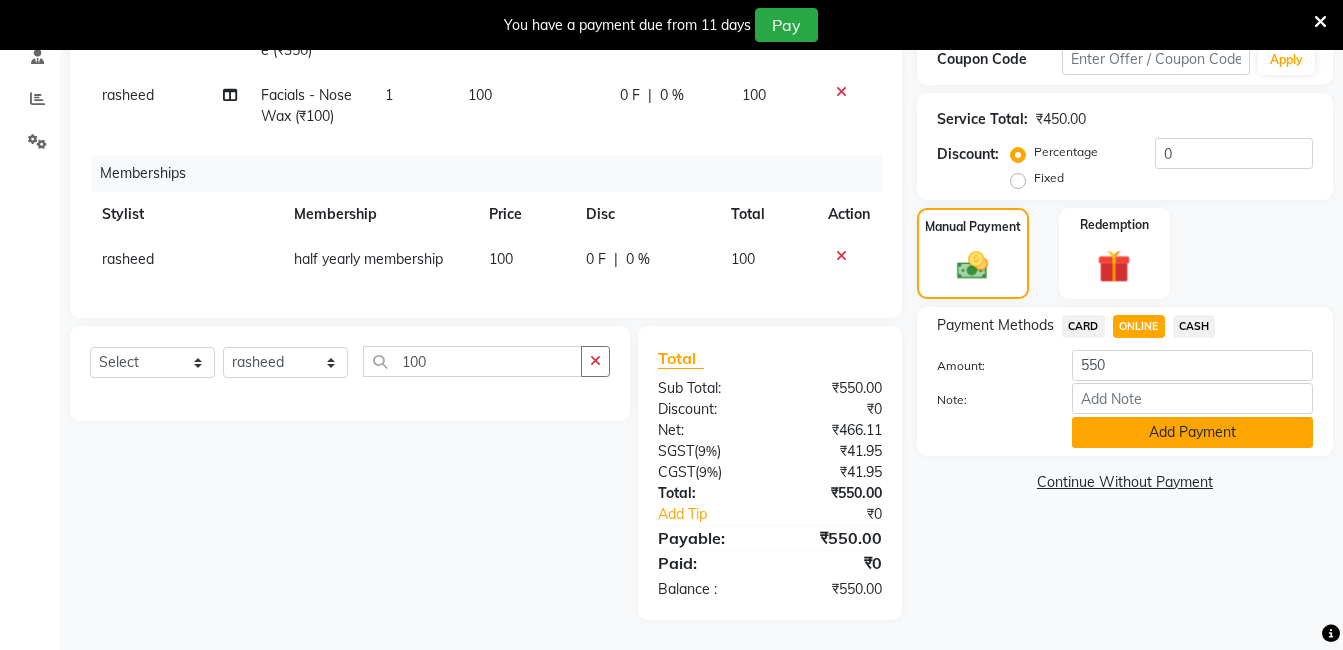 click on "Add Payment" 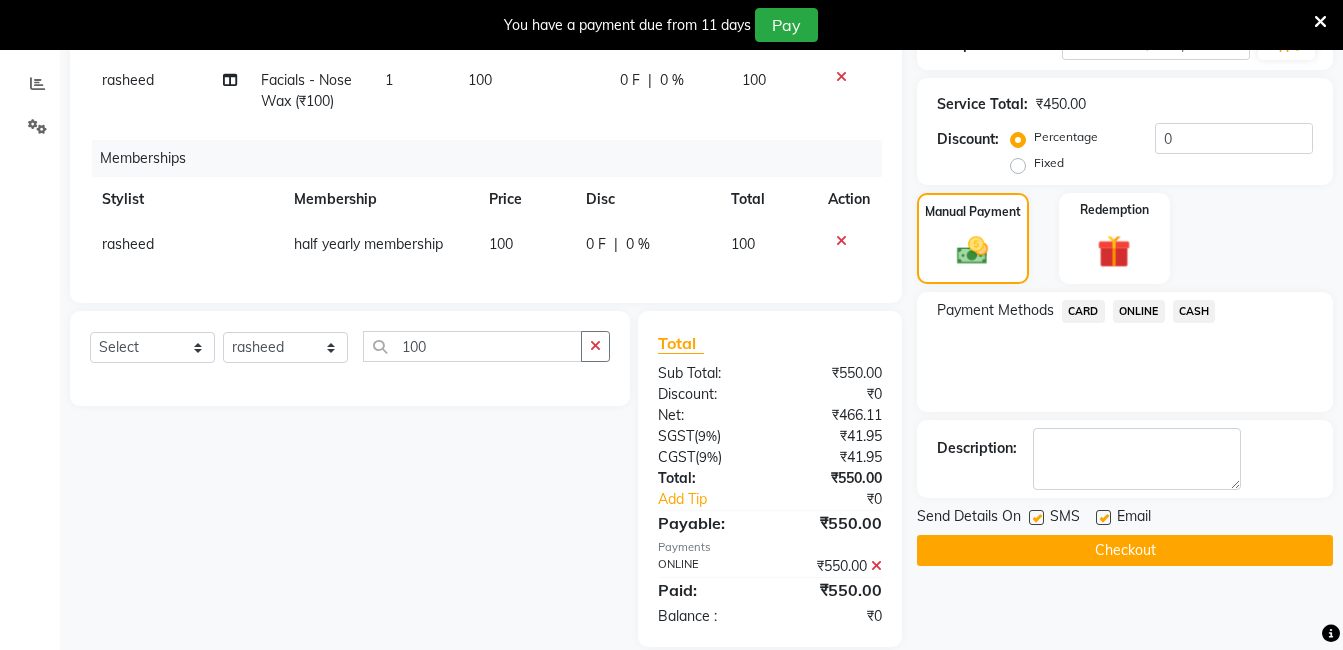 click on "Checkout" 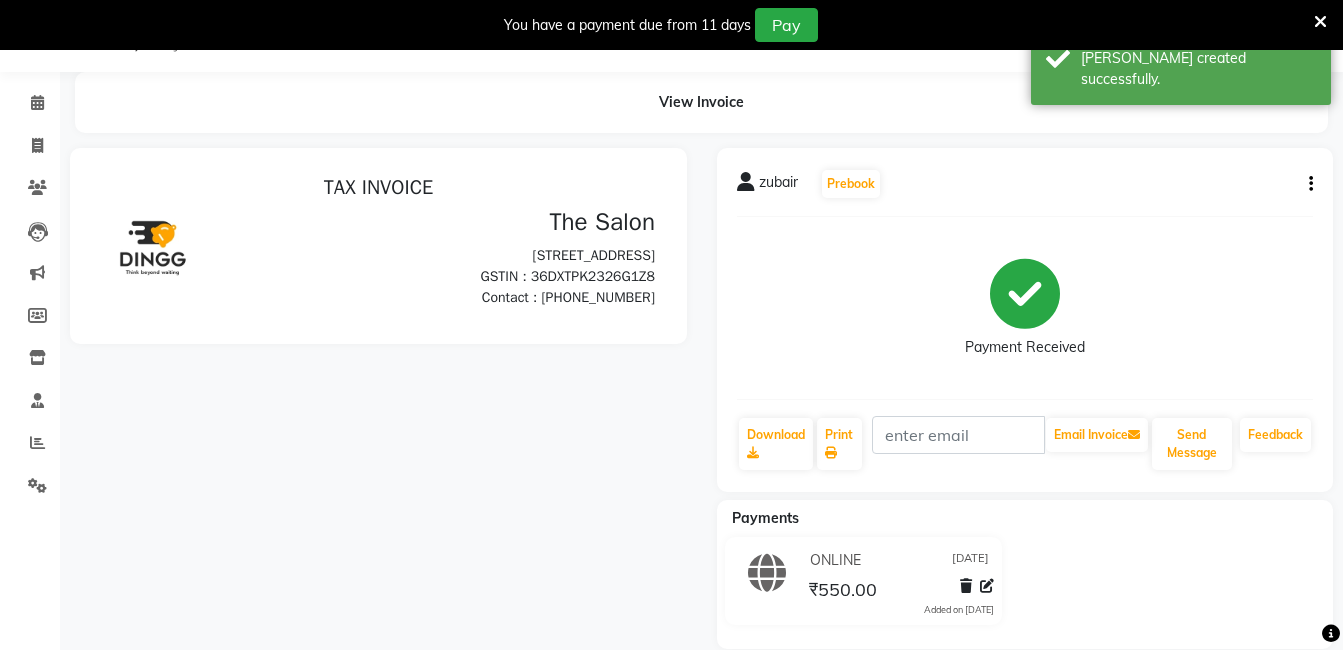 scroll, scrollTop: 0, scrollLeft: 0, axis: both 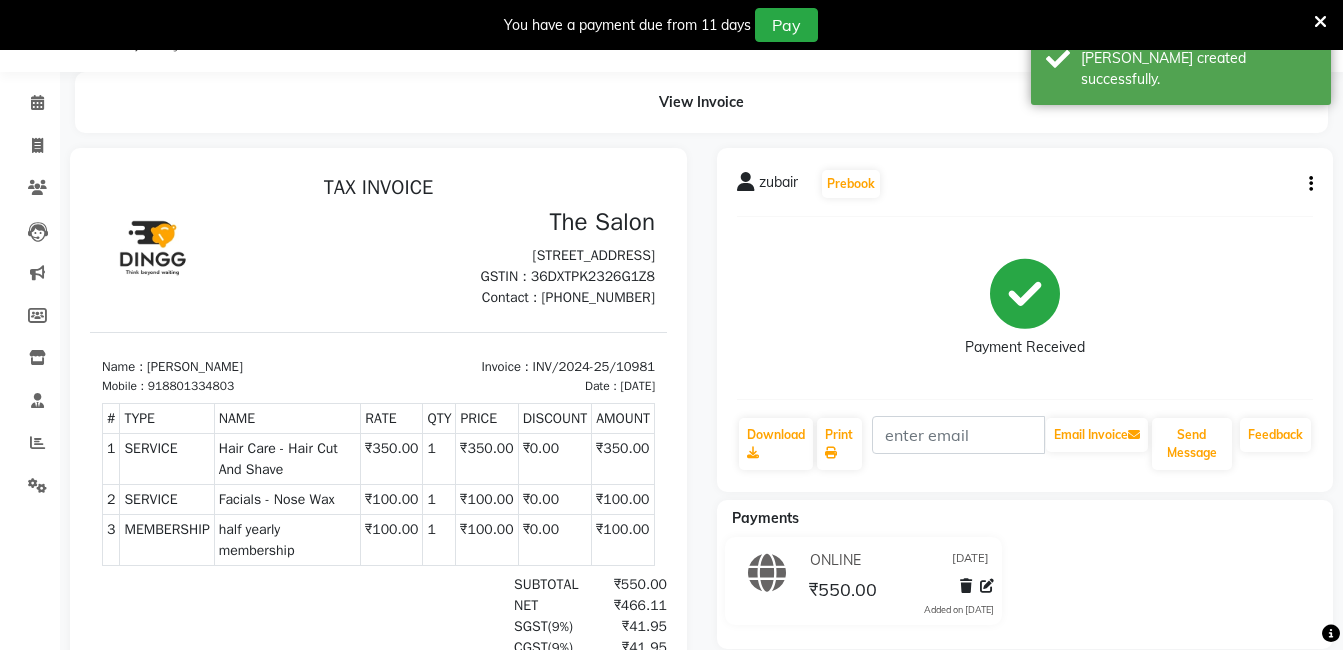 click on "[STREET_ADDRESS]" at bounding box center [523, 255] 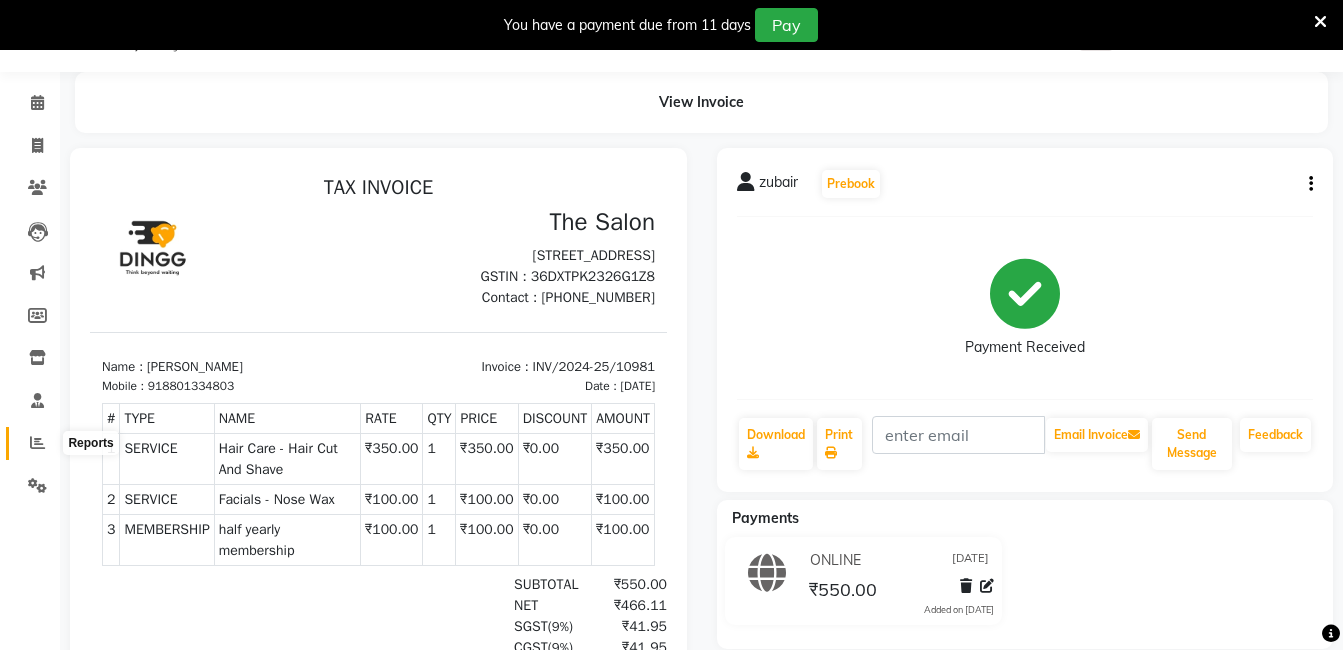 click 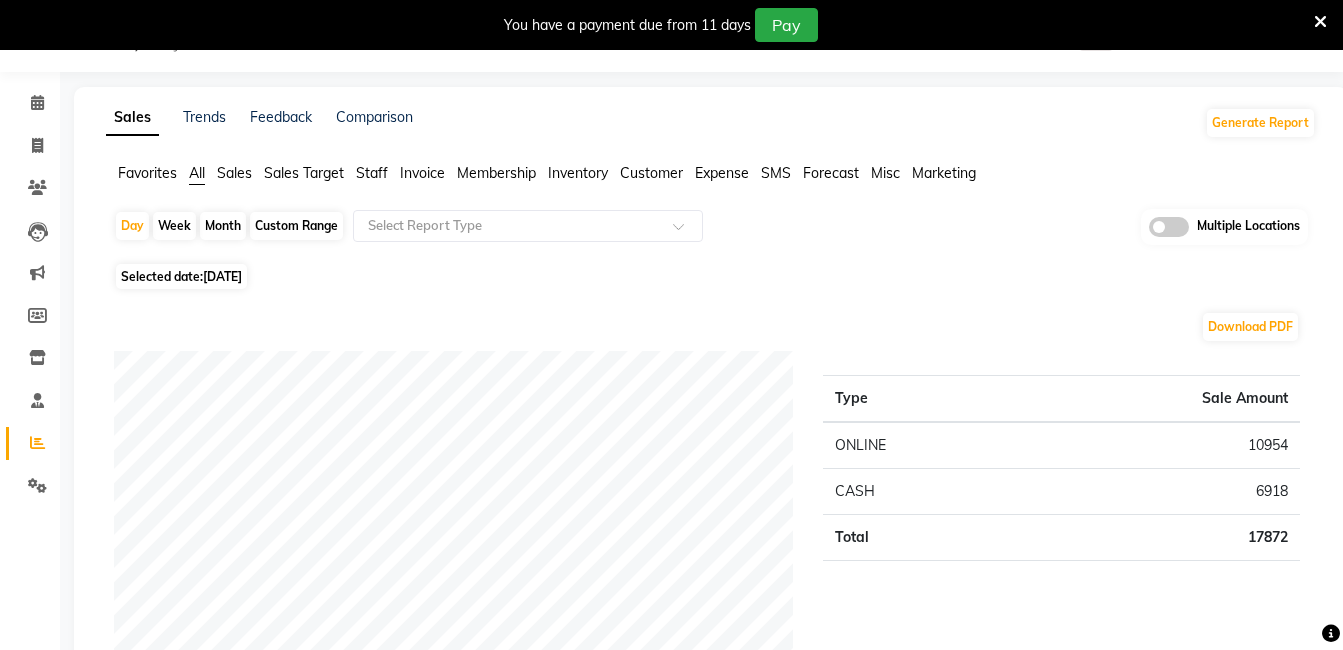 click on "Payment mode" 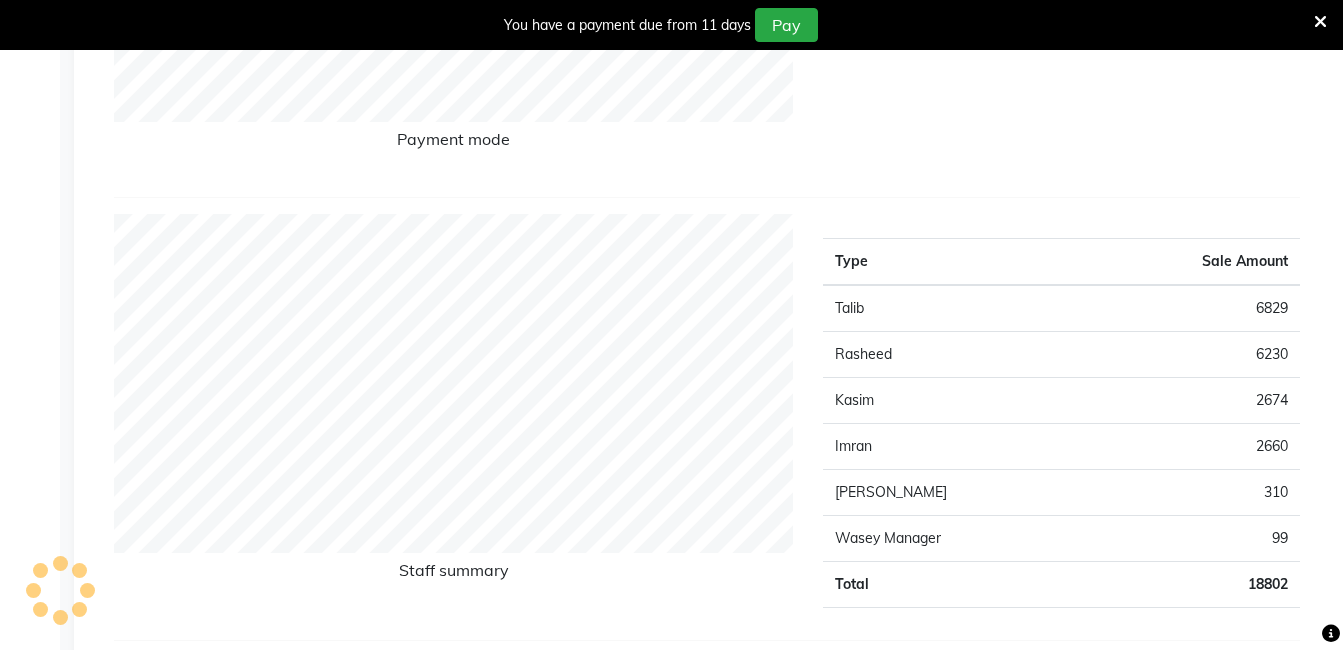 scroll, scrollTop: 0, scrollLeft: 0, axis: both 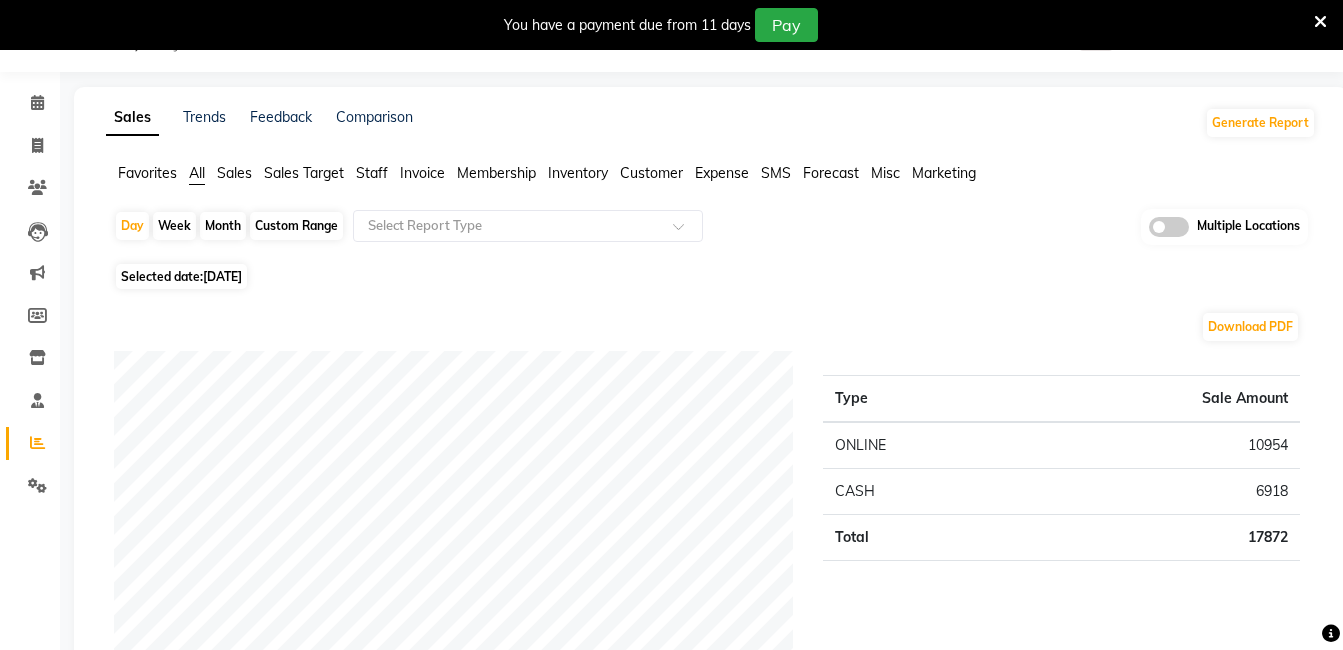 click on "Sales Trends Feedback Comparison Generate Report" 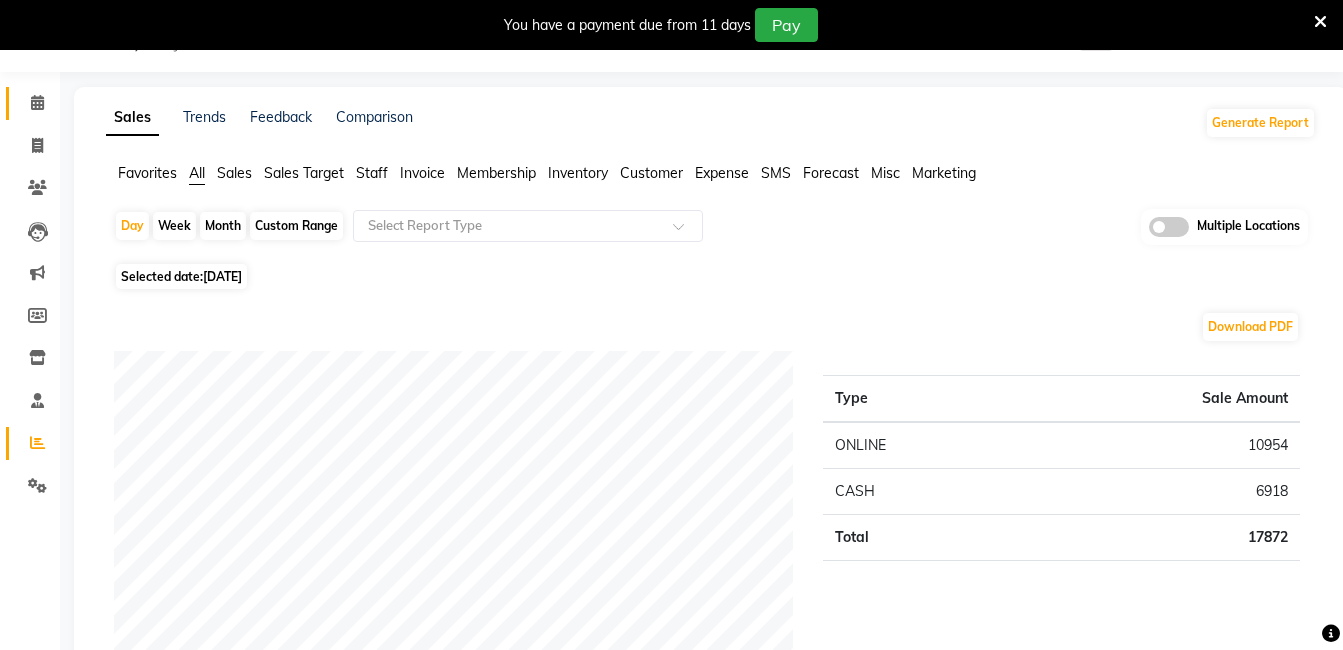 click on "Calendar" 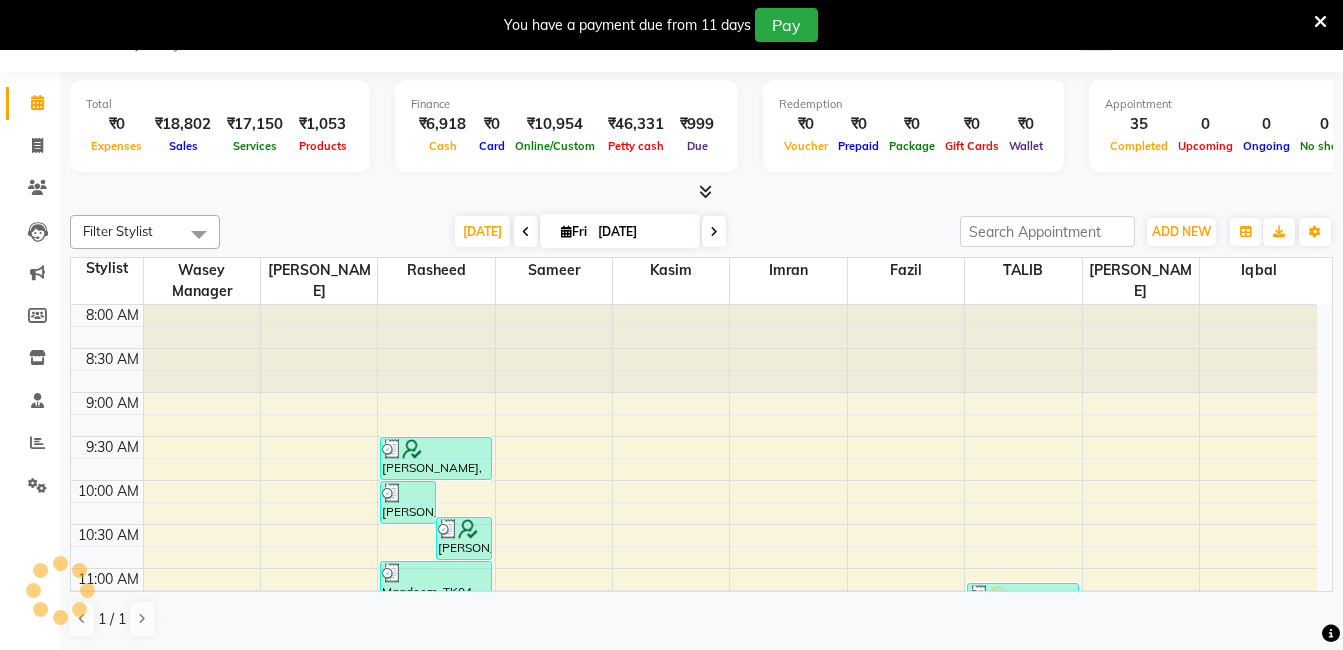 scroll, scrollTop: 819, scrollLeft: 0, axis: vertical 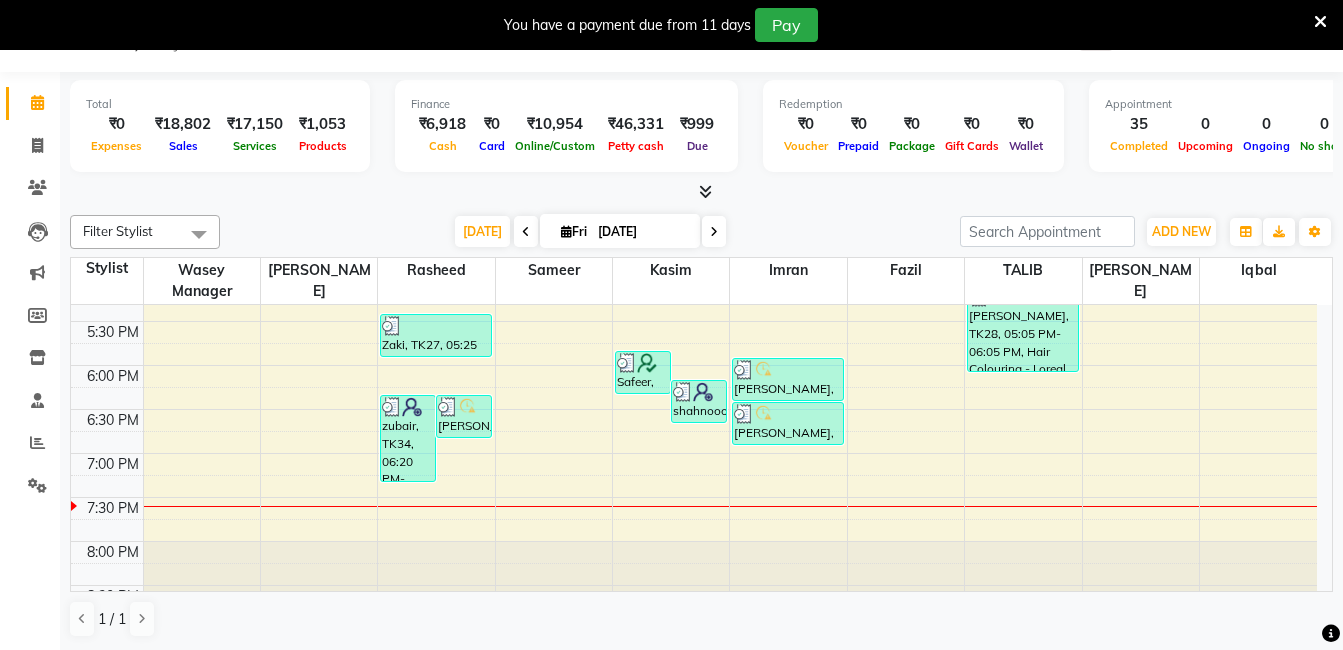click on "[DATE]  [DATE]" at bounding box center (590, 232) 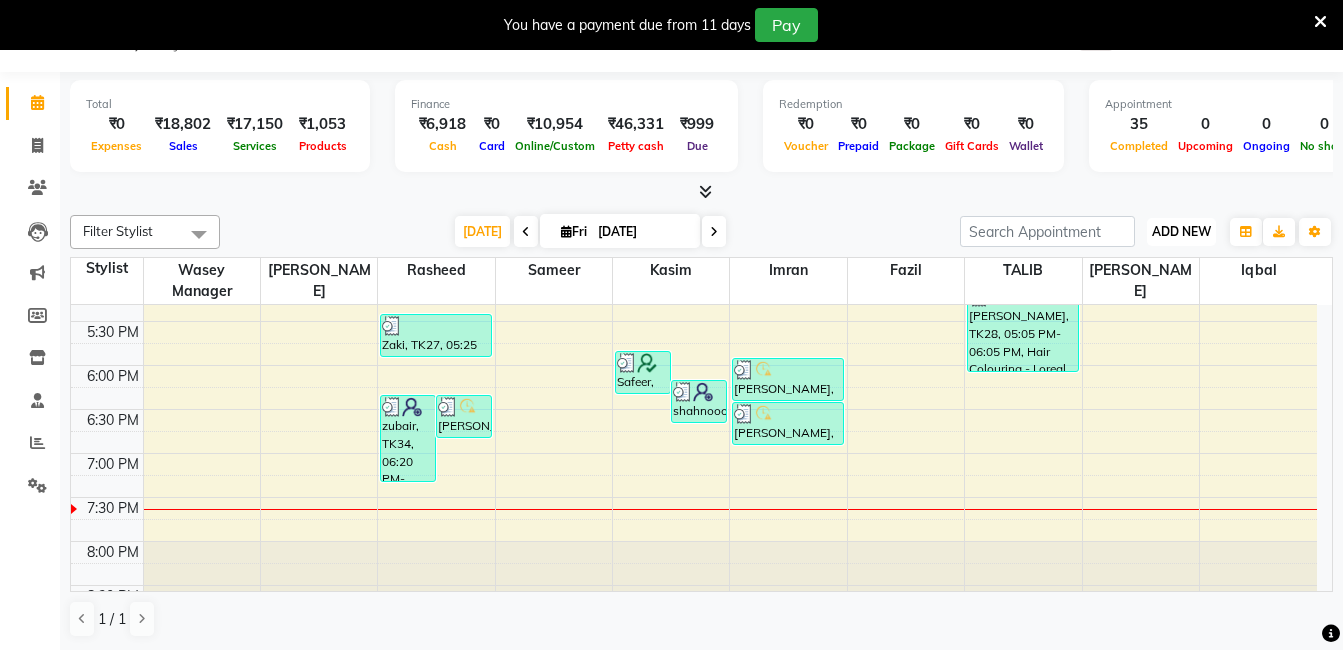 click on "ADD NEW" at bounding box center (1181, 231) 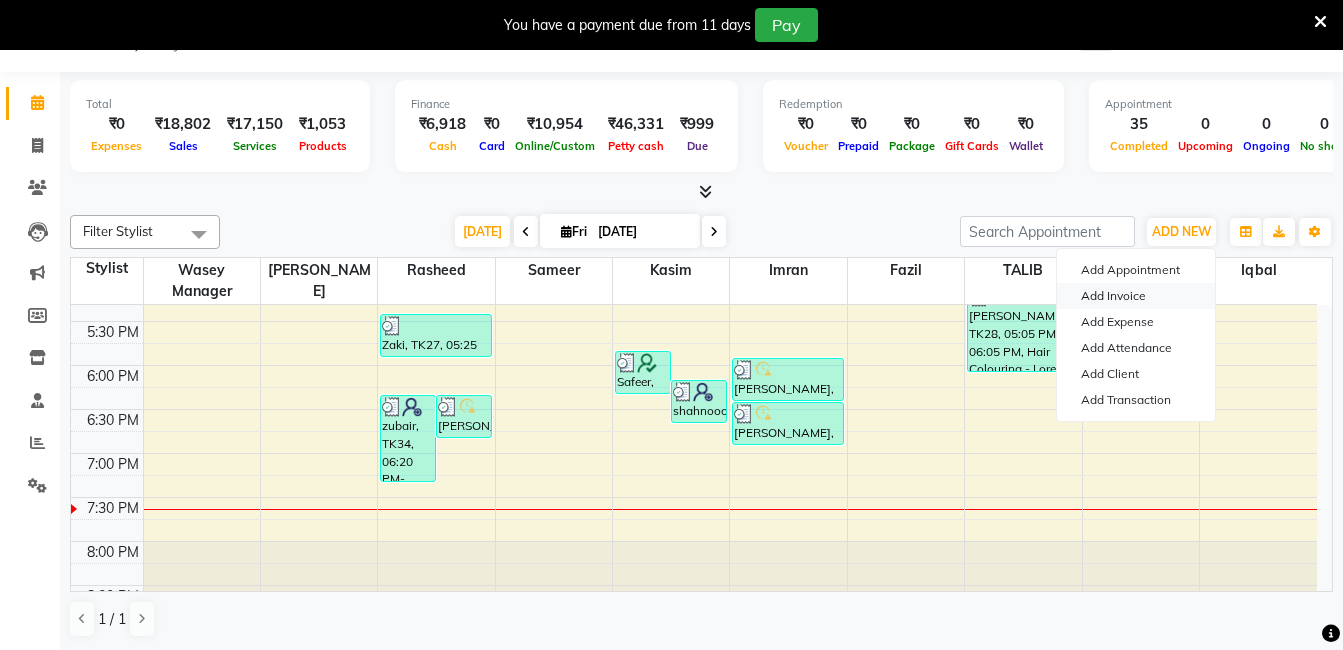 click on "Add Invoice" at bounding box center [1136, 296] 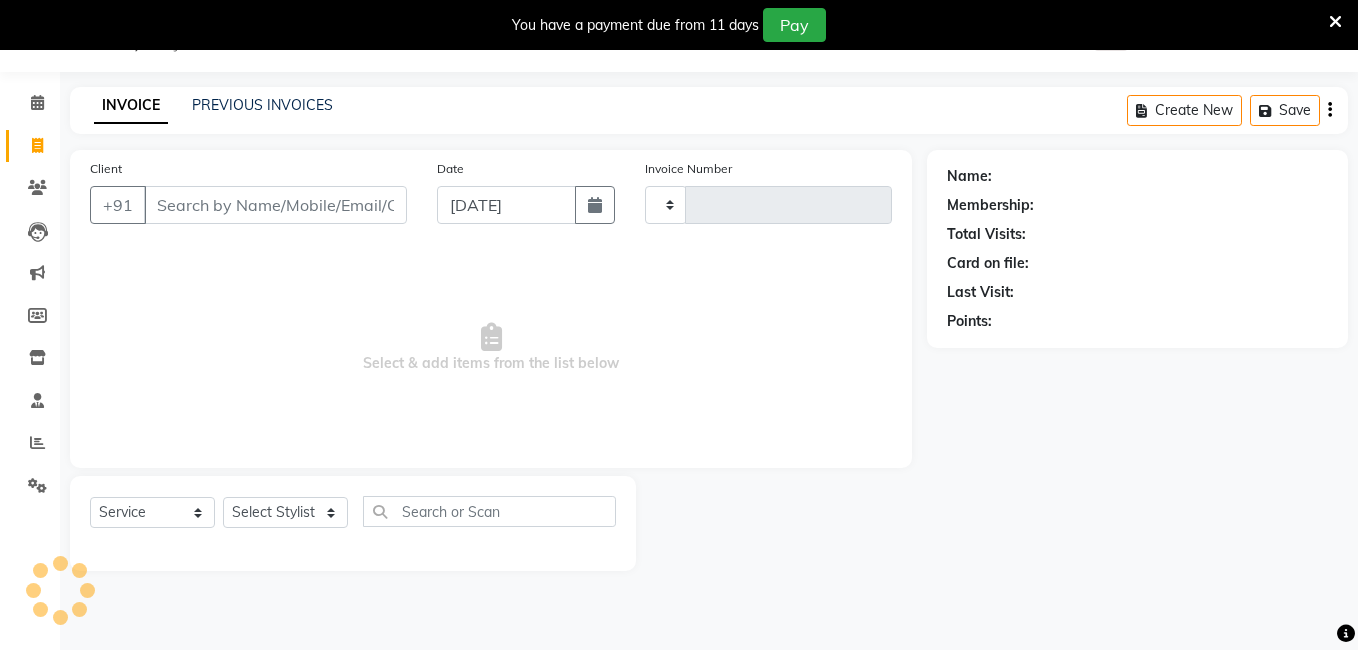 type on "10982" 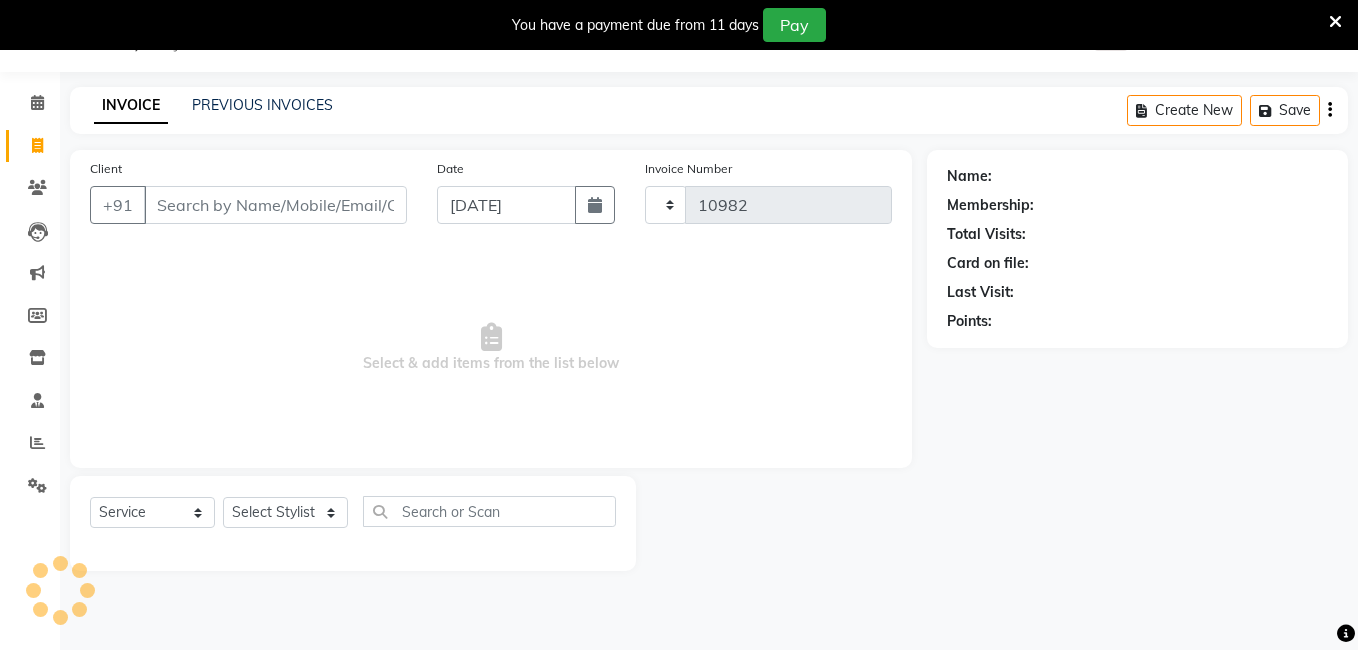 select on "5198" 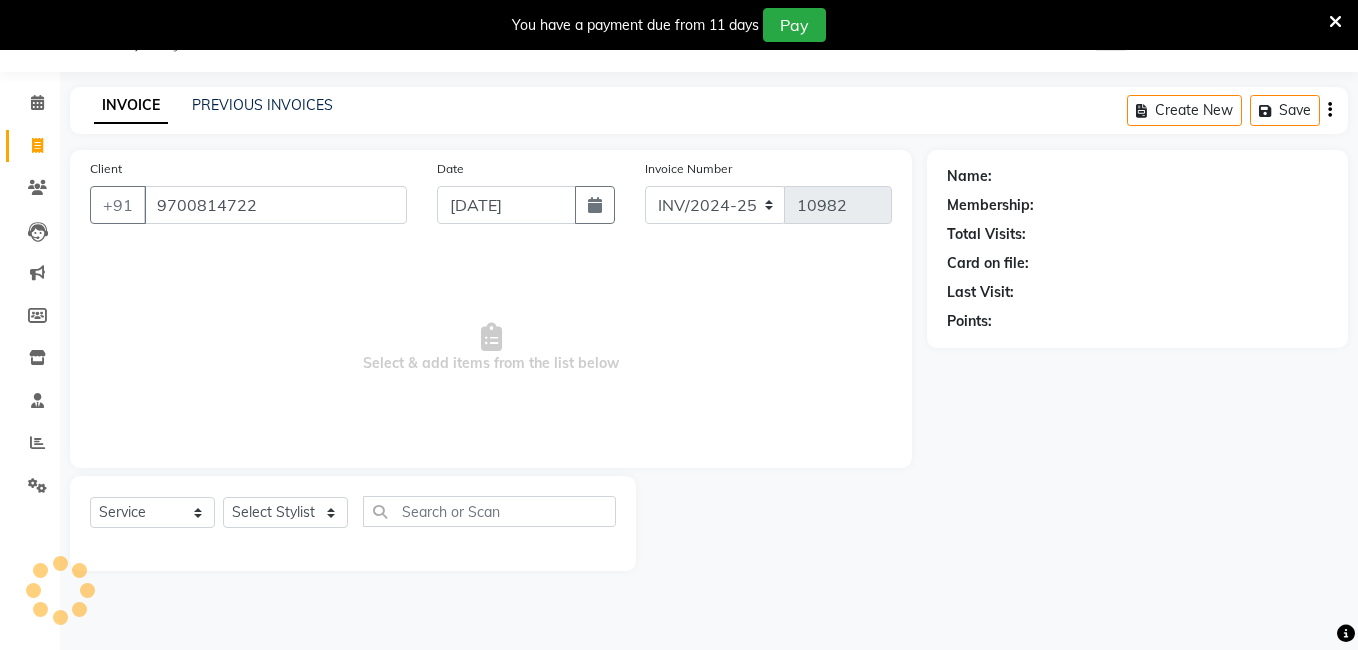 type on "9700814722" 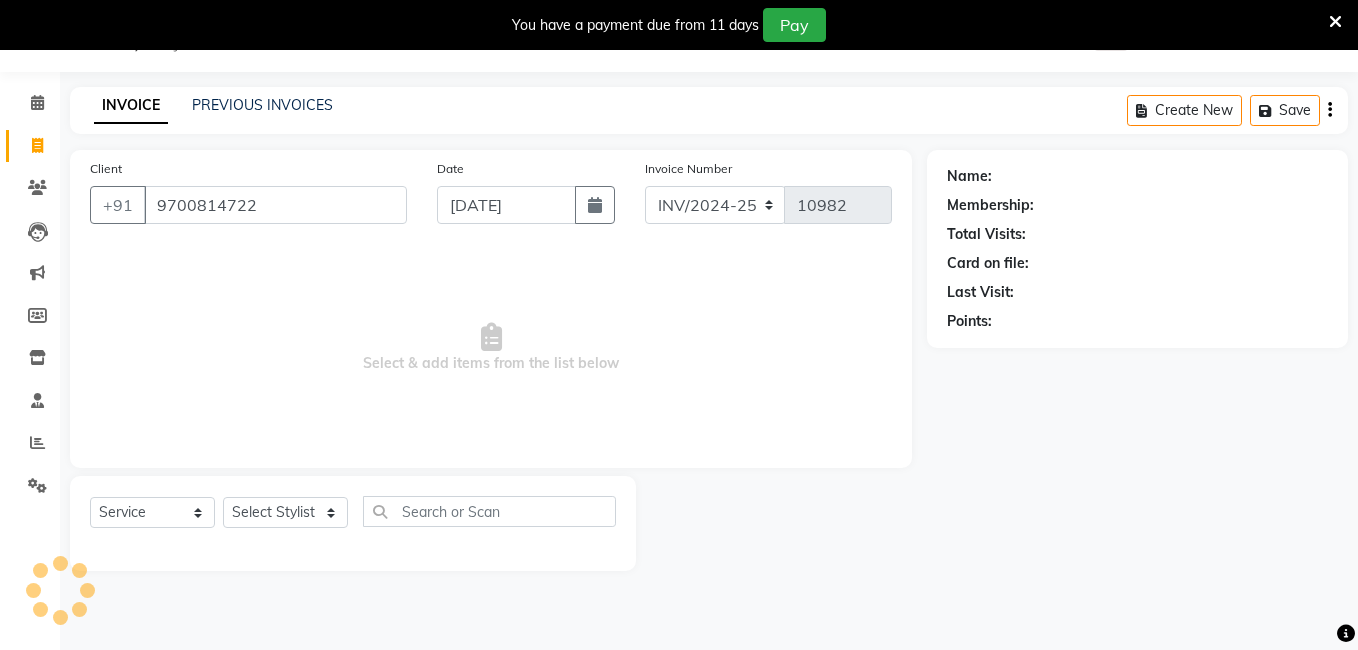 select on "2: Object" 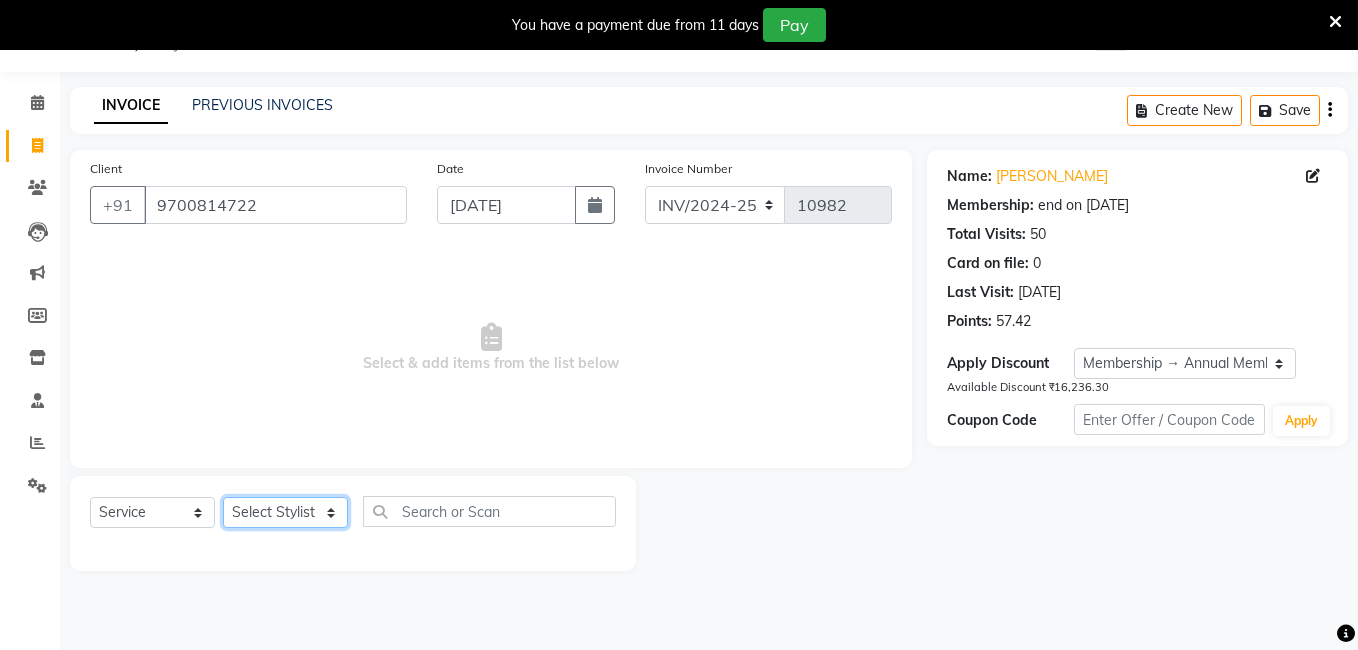 click on "Select Stylist [PERSON_NAME] [PERSON_NAME] kasim [PERSON_NAME] sameer [PERSON_NAME] manager" 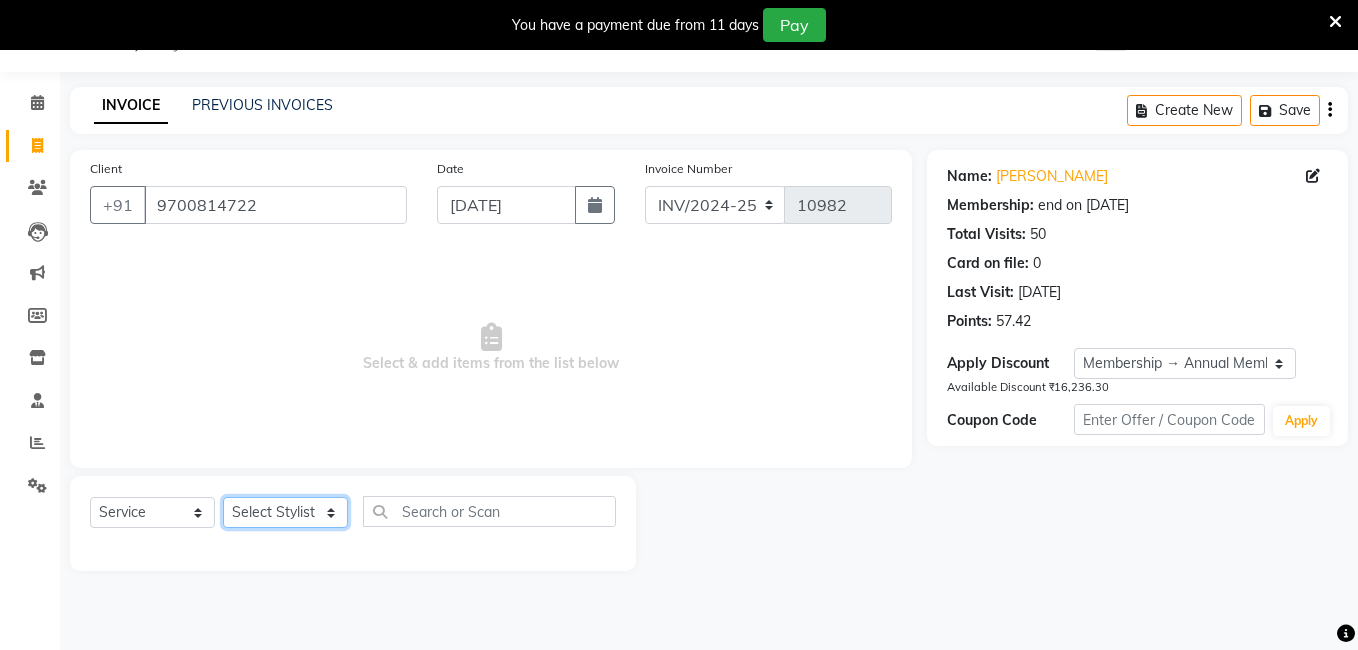 select on "63353" 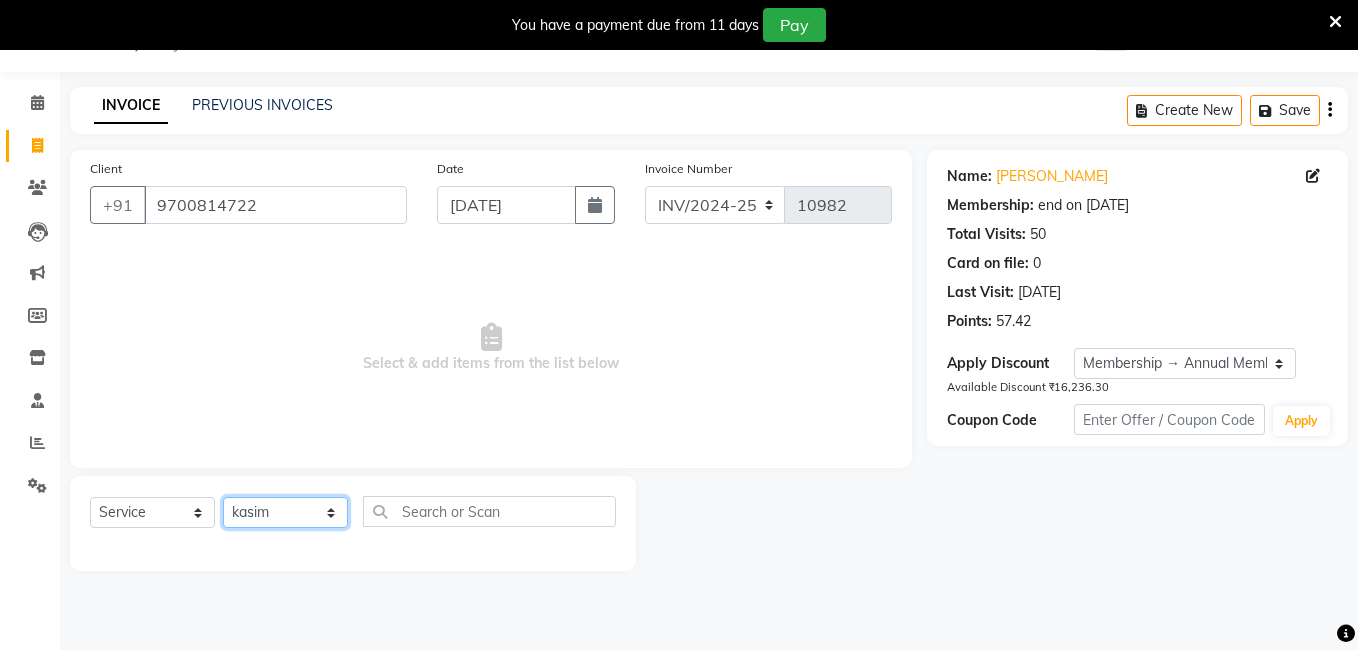 click on "Select Stylist [PERSON_NAME] [PERSON_NAME] kasim [PERSON_NAME] sameer [PERSON_NAME] manager" 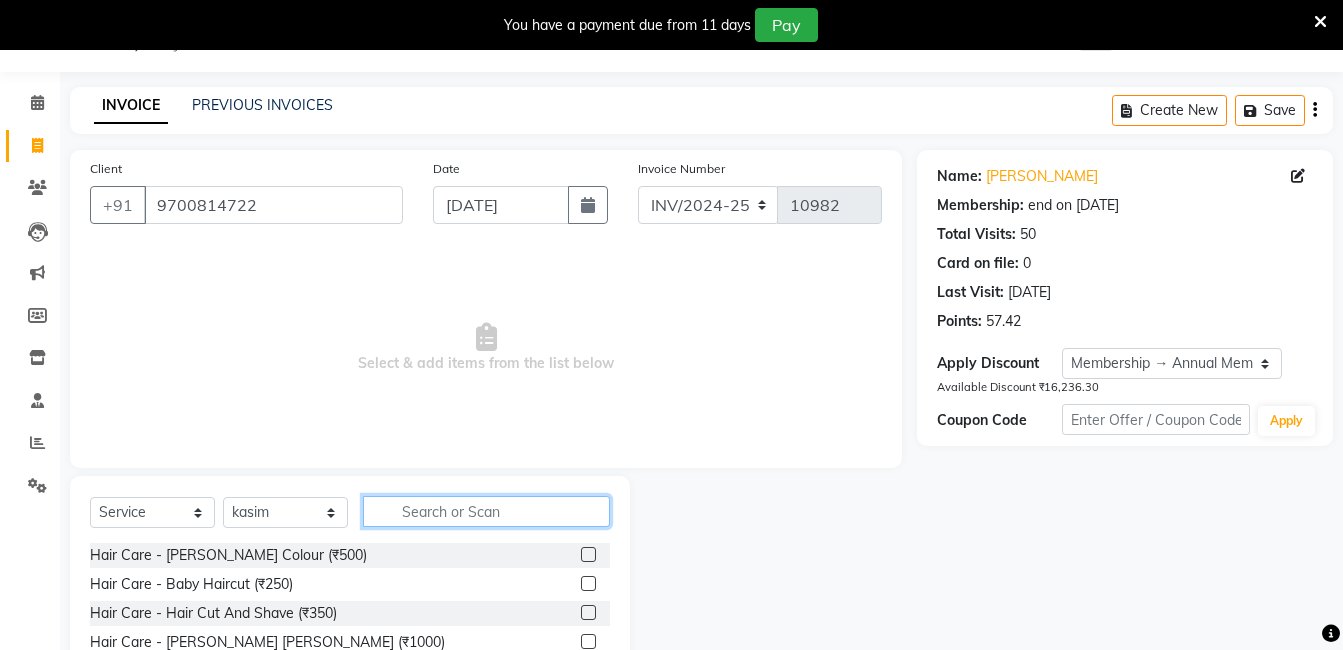 click 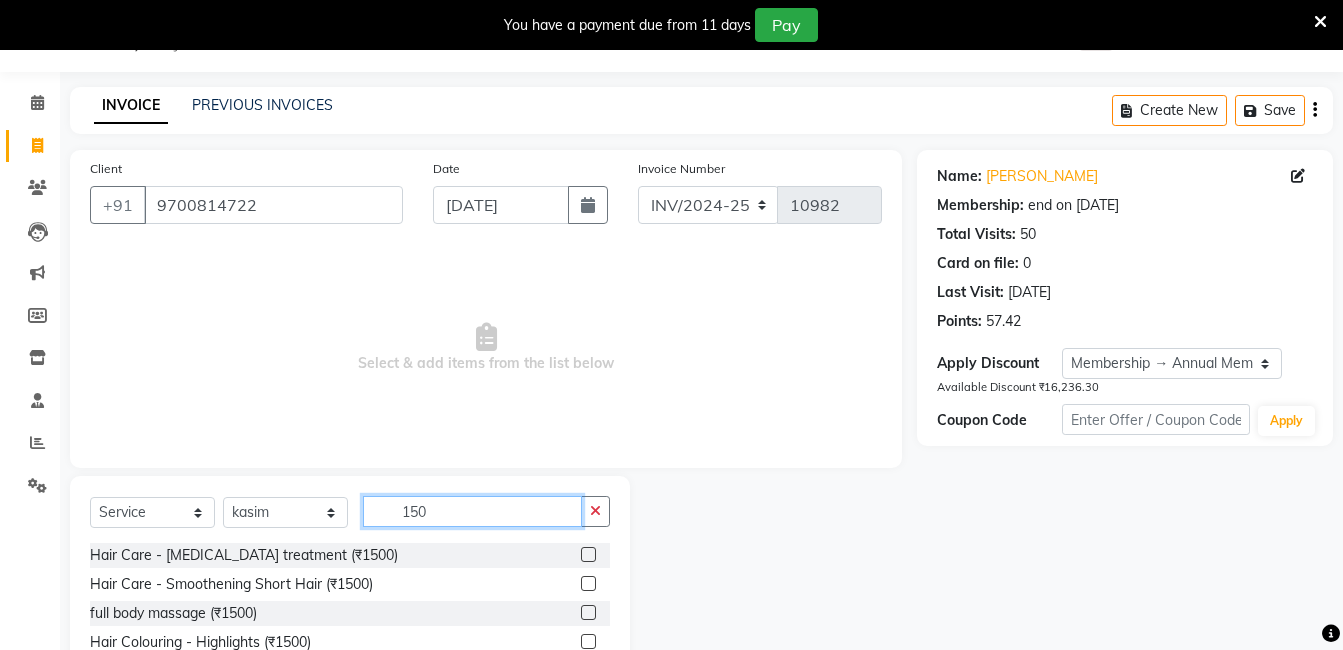scroll, scrollTop: 133, scrollLeft: 0, axis: vertical 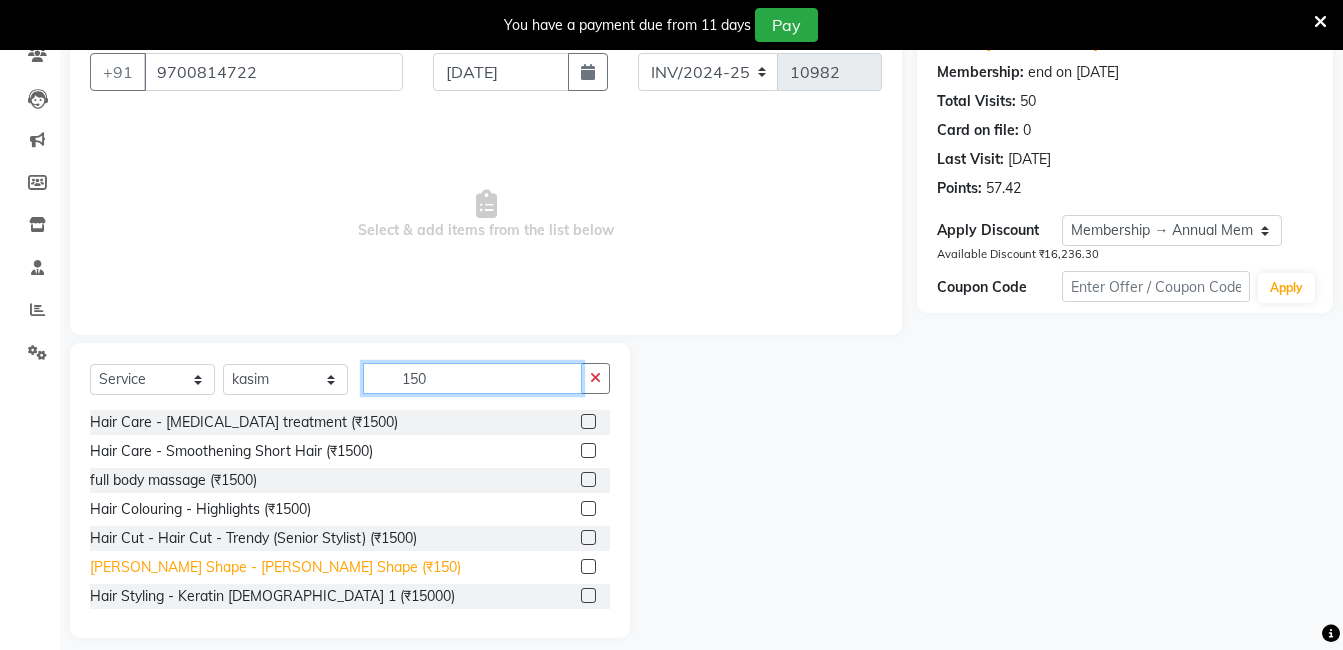 type on "150" 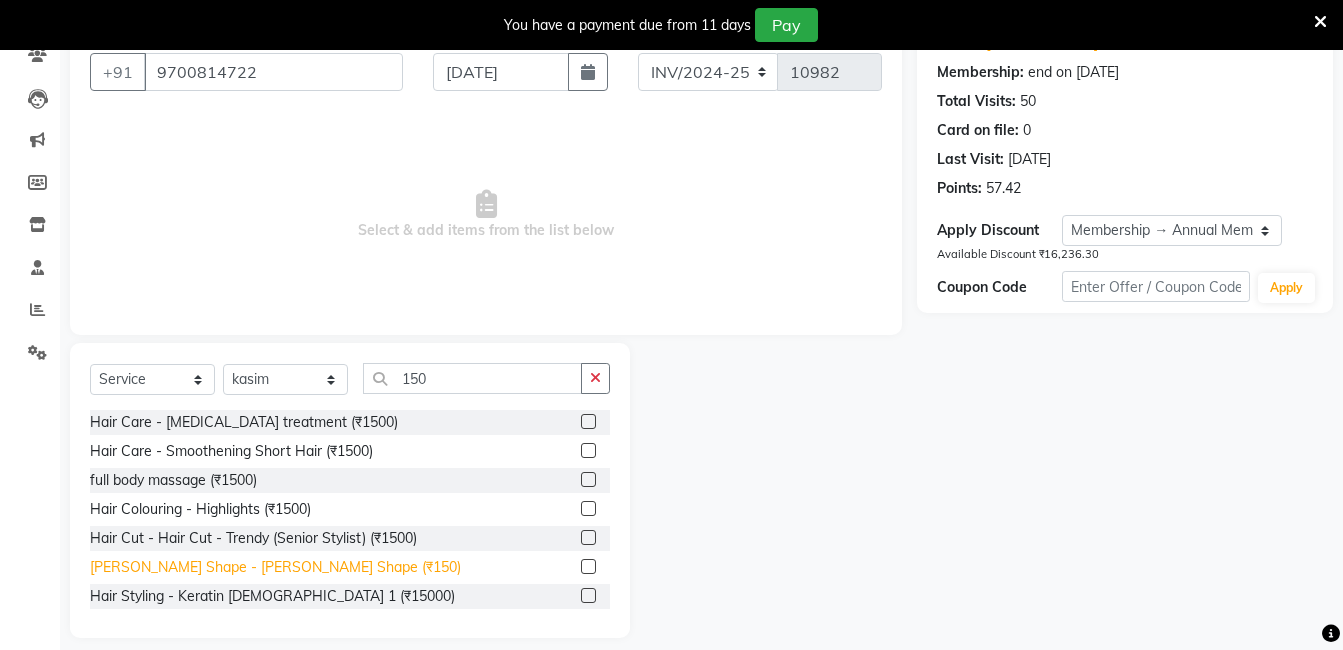 click on "[PERSON_NAME] Shape - [PERSON_NAME] Shape (₹150)" 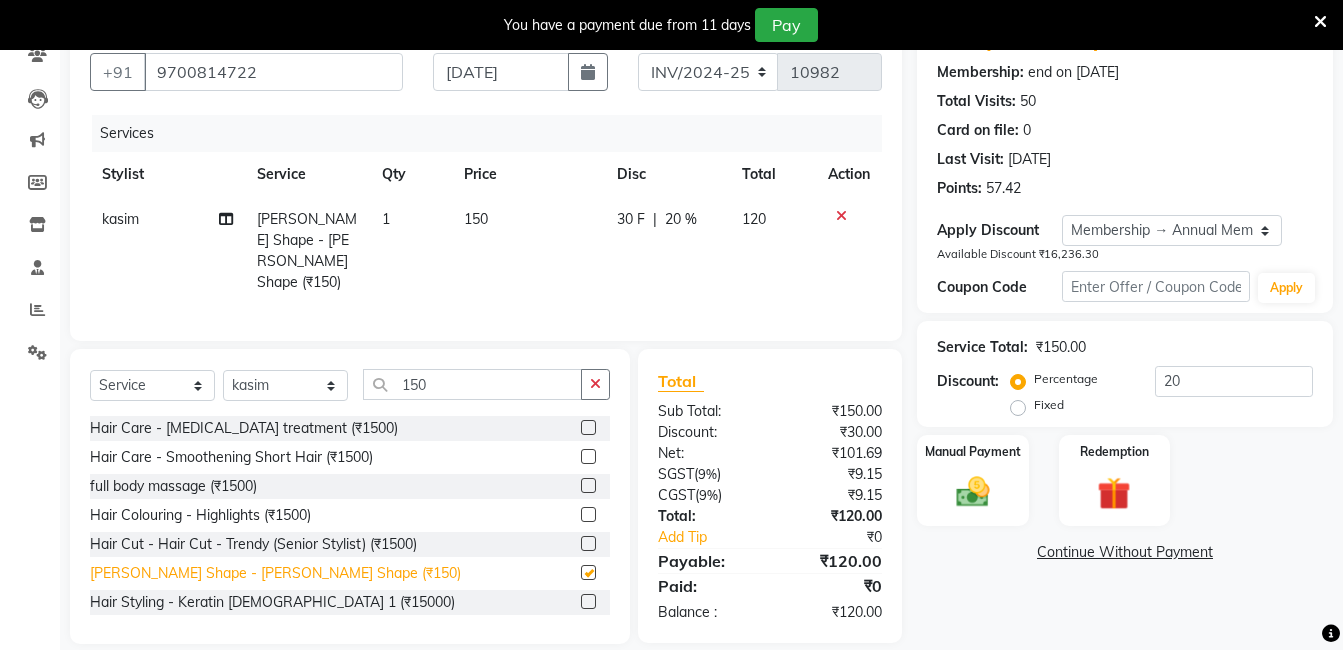 checkbox on "false" 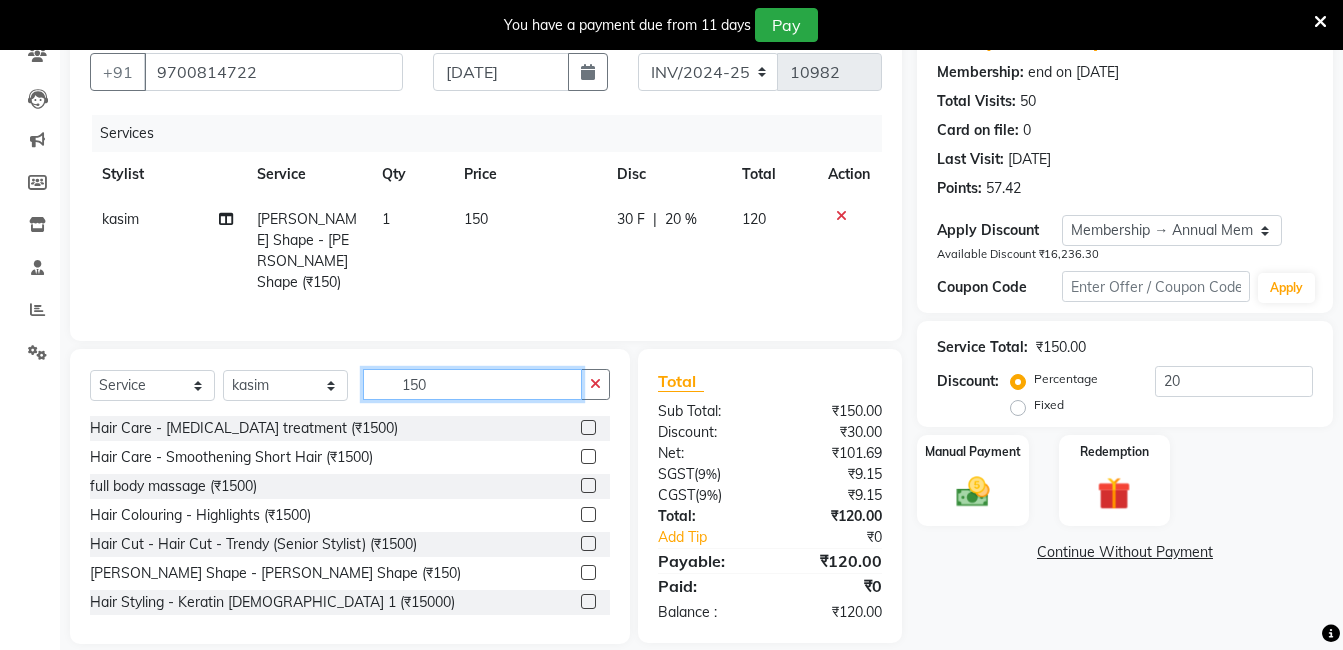 click on "150" 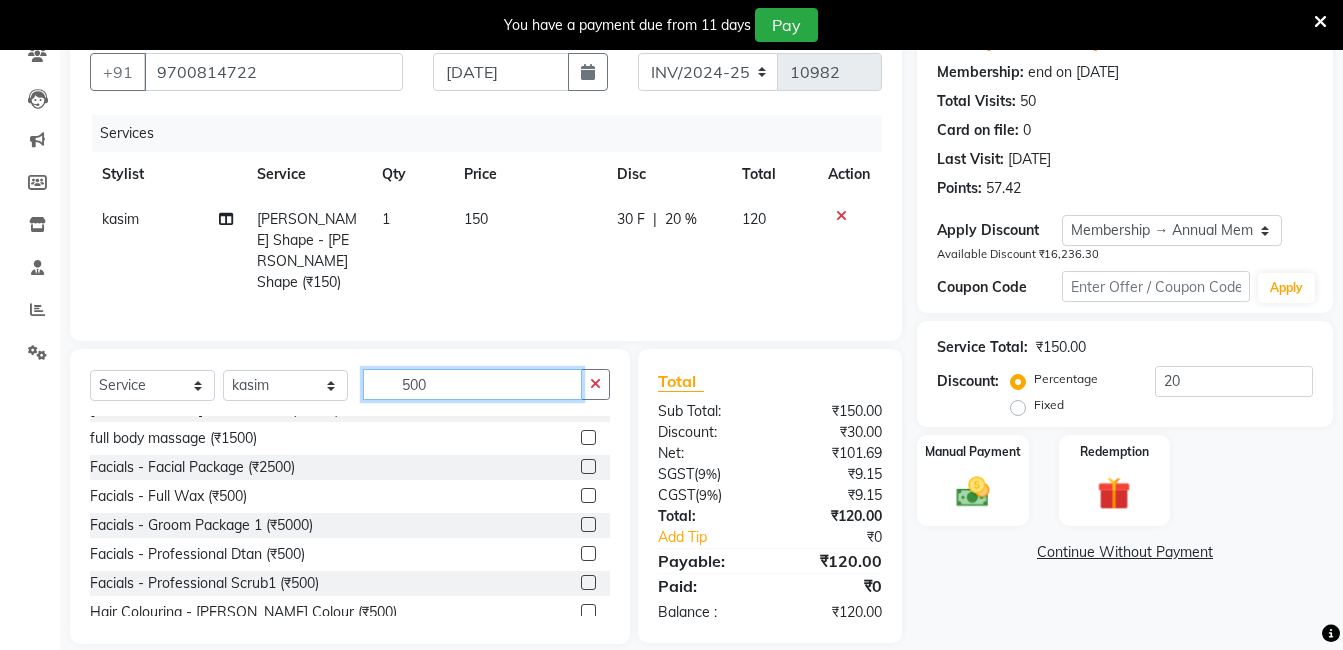 scroll, scrollTop: 380, scrollLeft: 0, axis: vertical 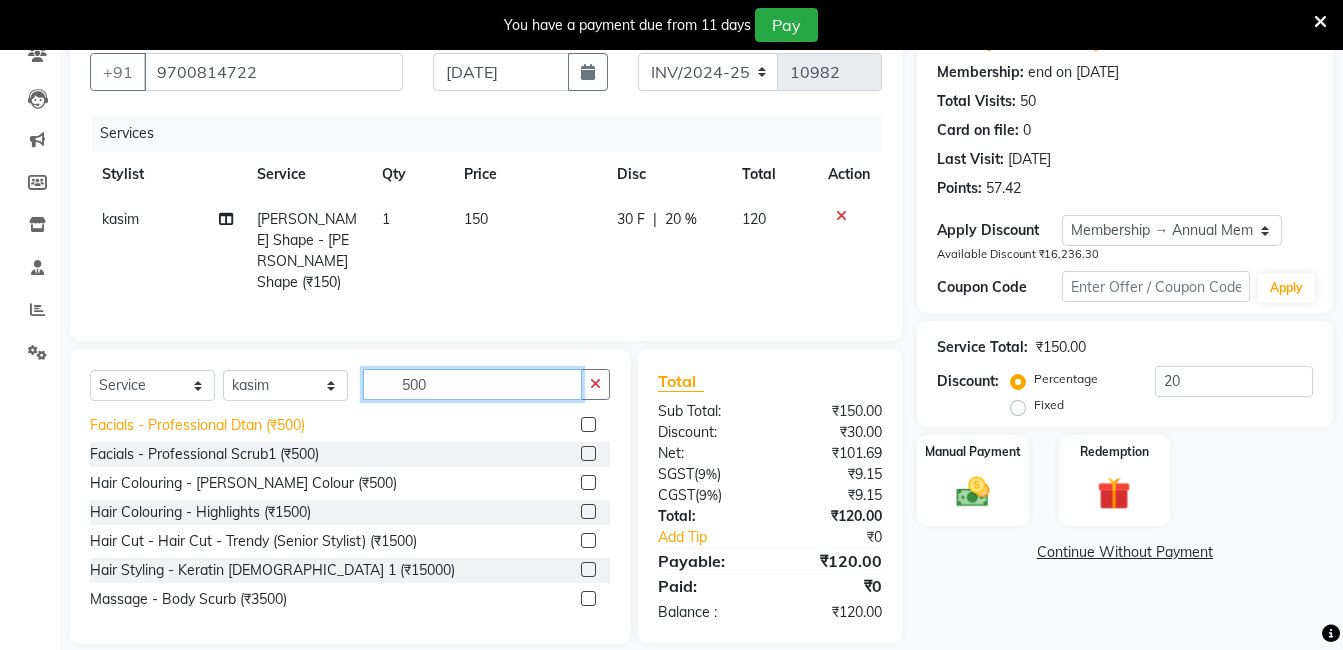 type on "500" 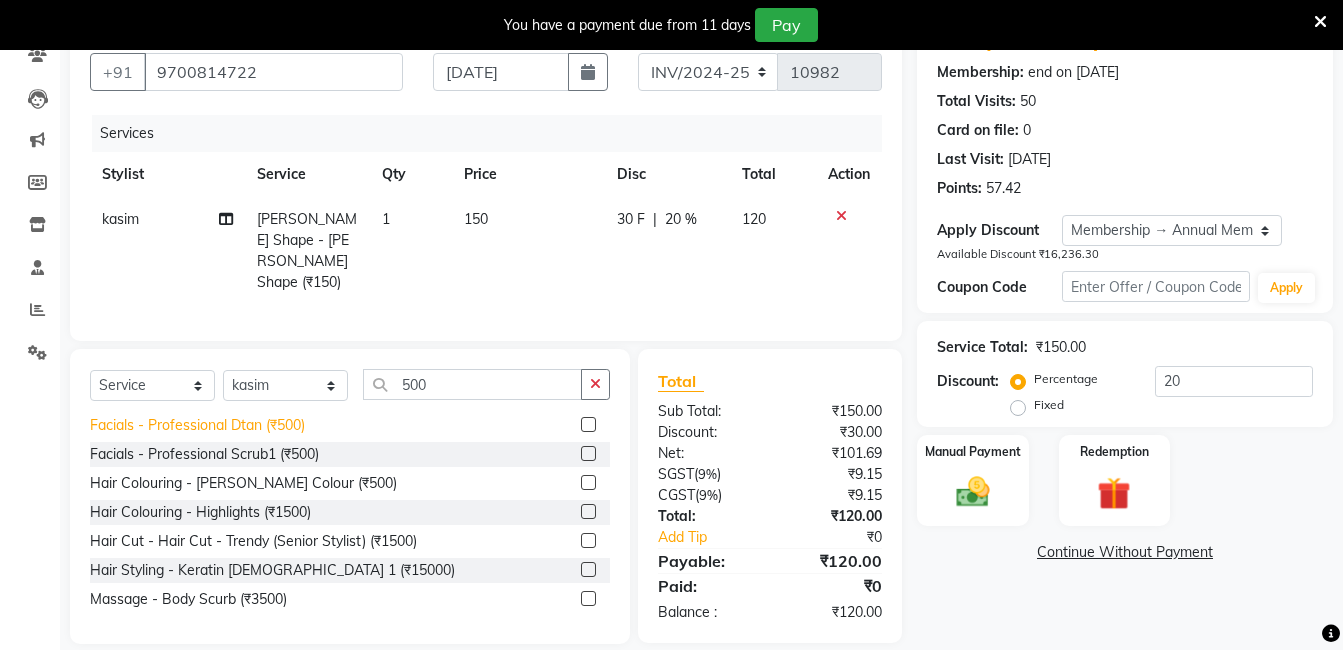 click on "Facials - Professional Dtan (₹500)" 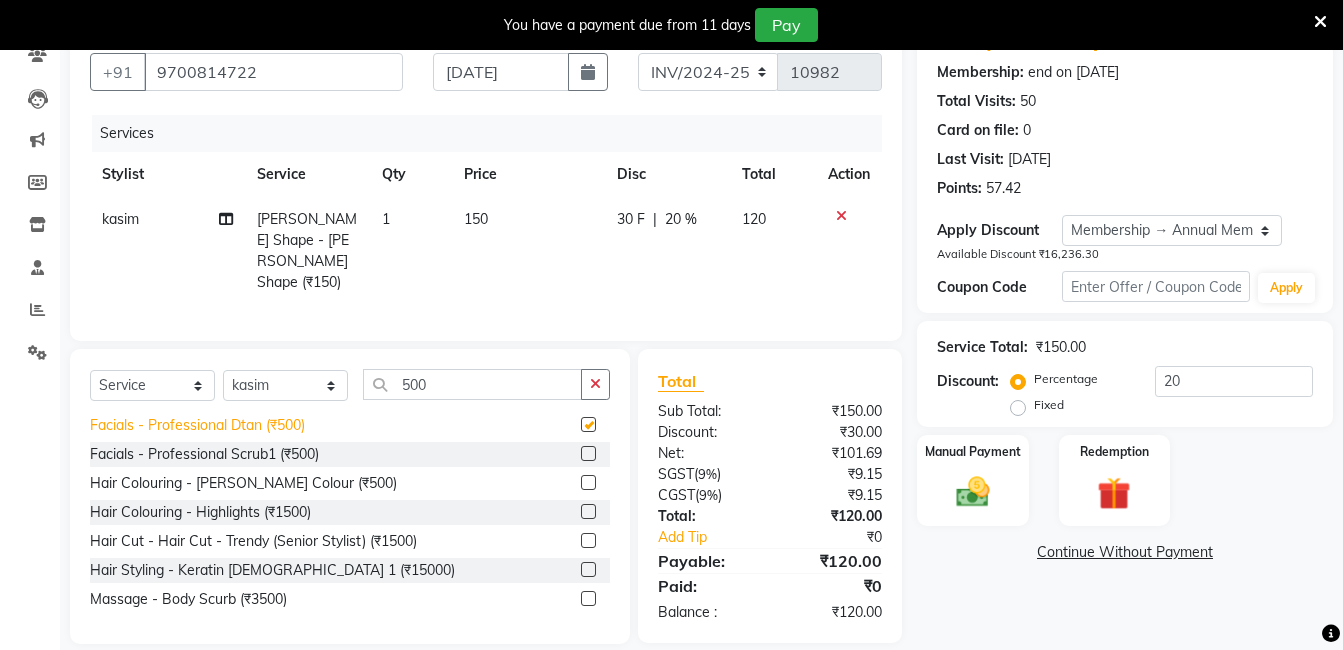 checkbox on "false" 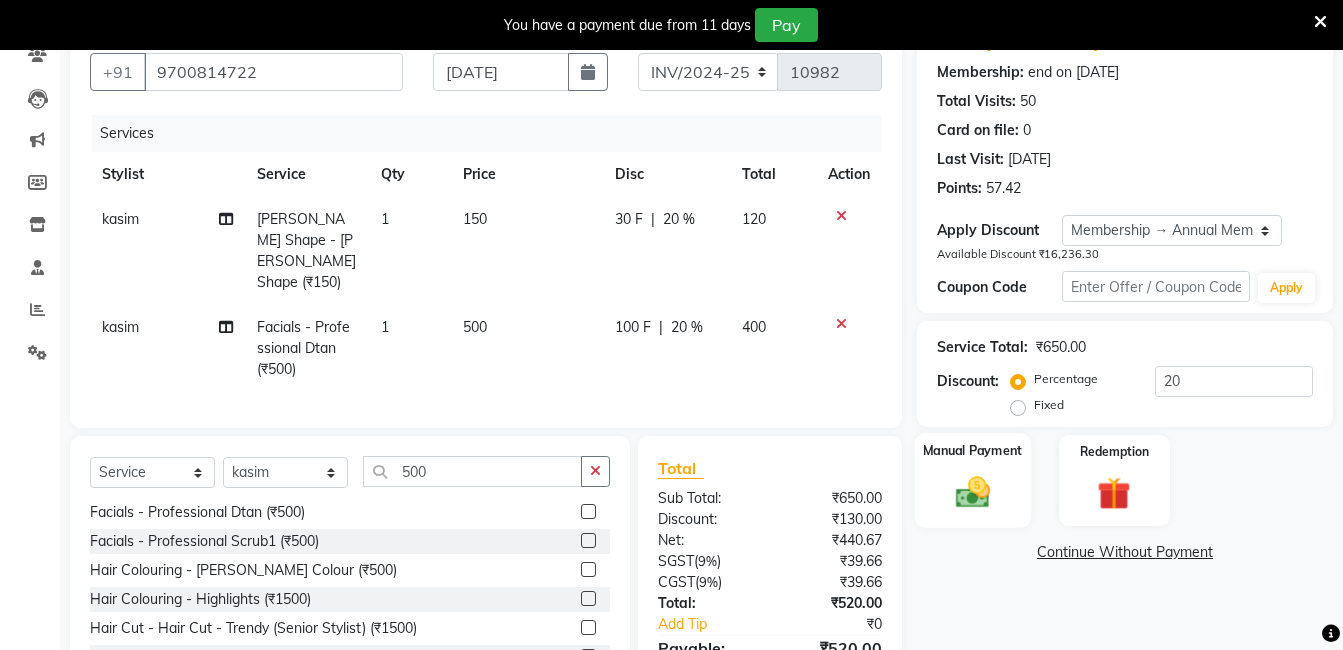click on "Manual Payment" 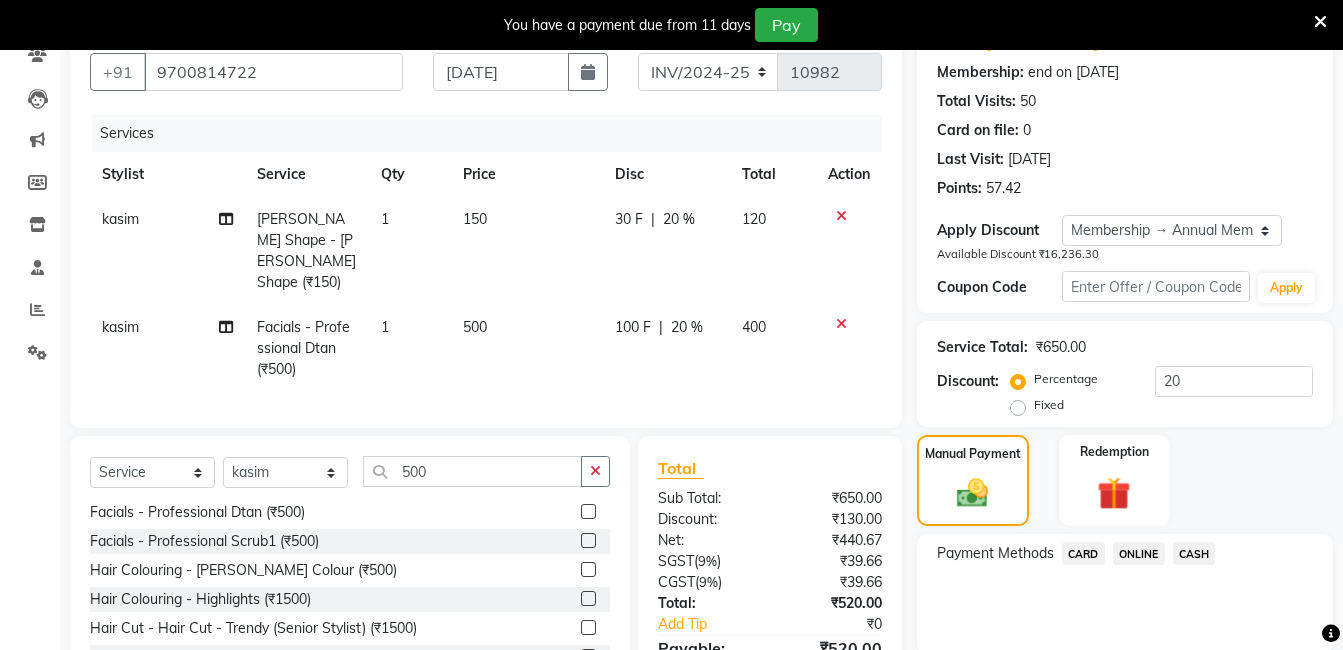click on "ONLINE" 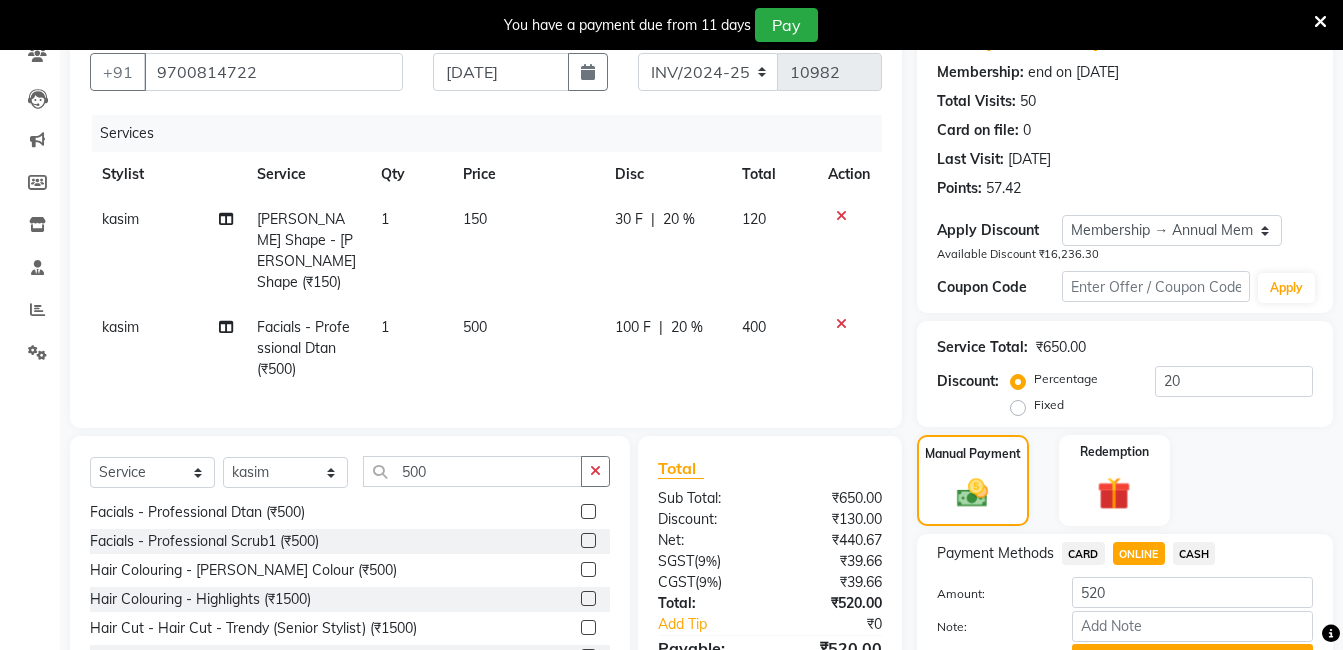 scroll, scrollTop: 238, scrollLeft: 0, axis: vertical 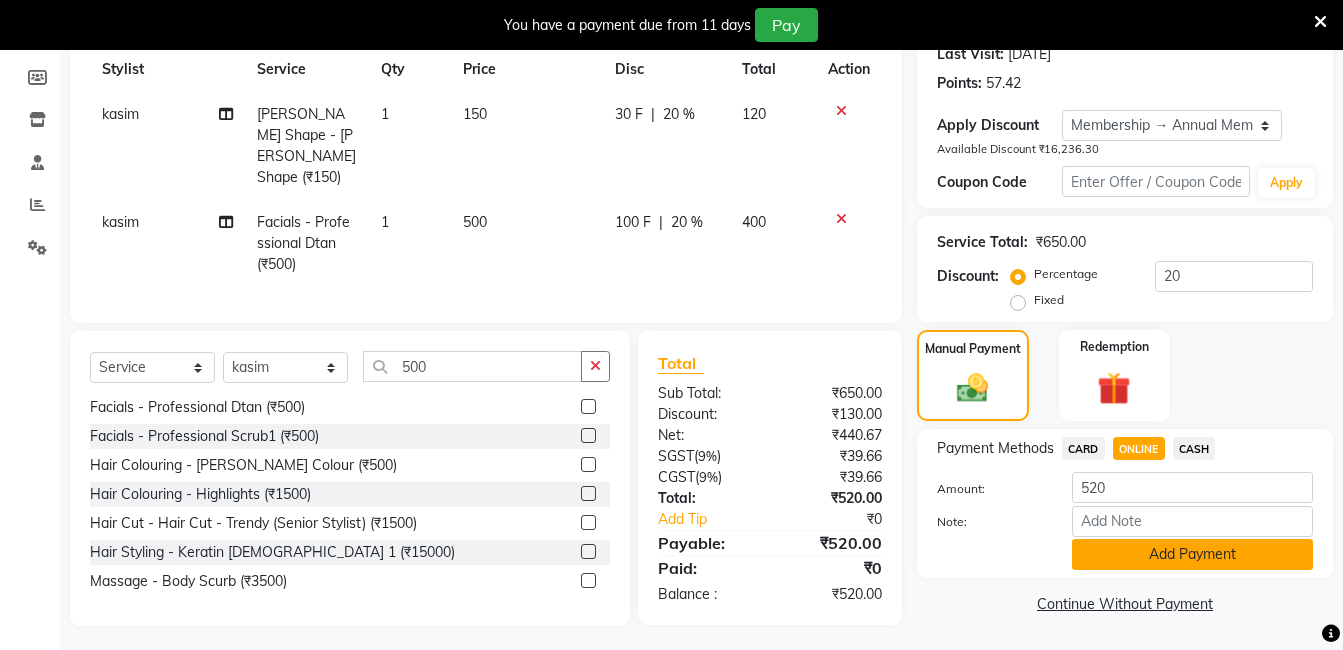 click on "Add Payment" 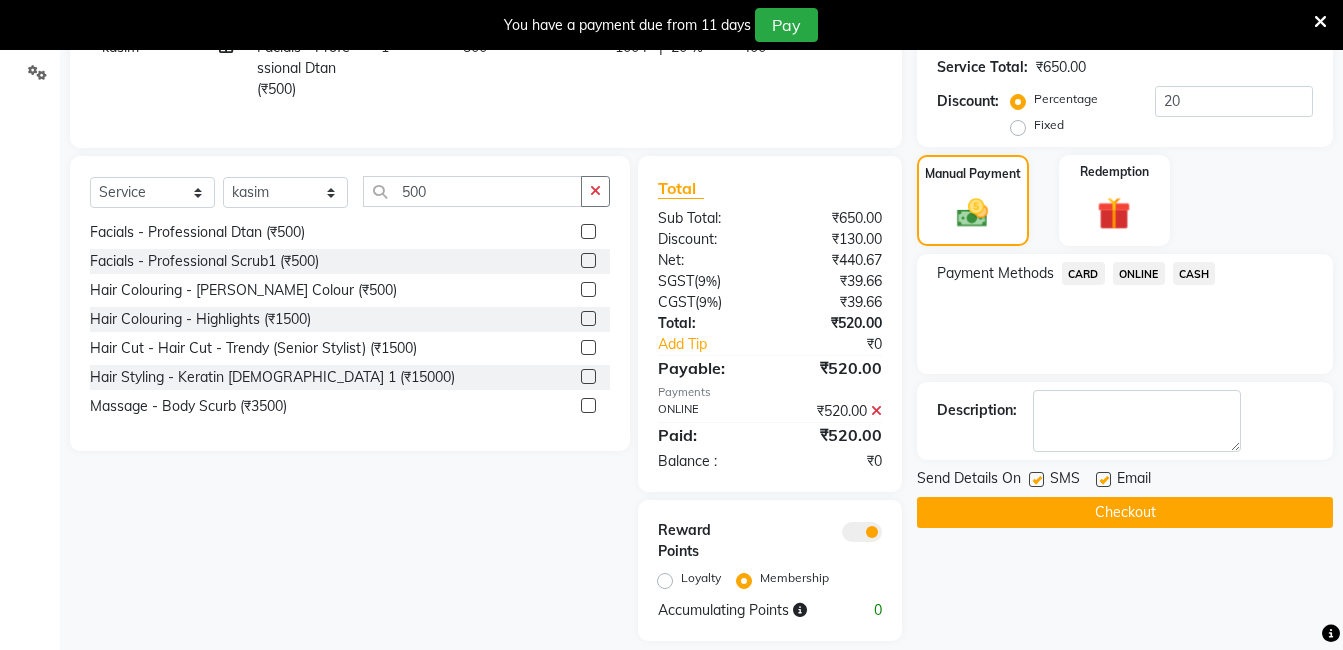scroll, scrollTop: 428, scrollLeft: 0, axis: vertical 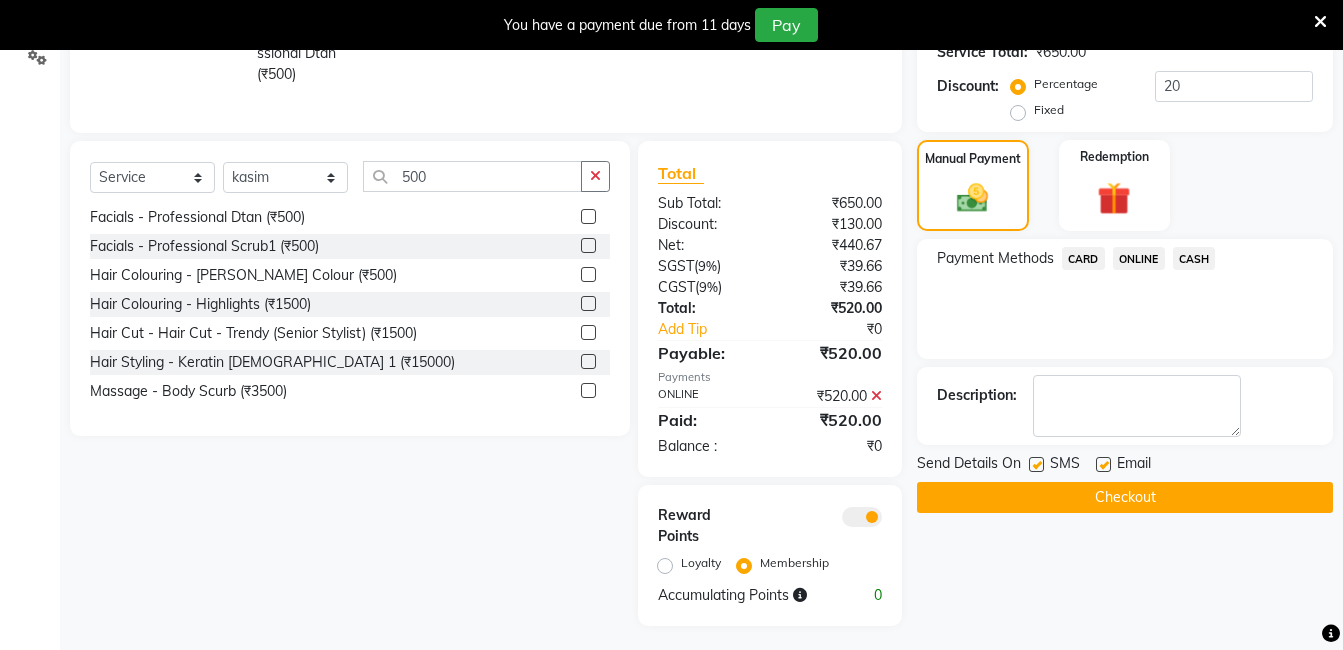 click on "Checkout" 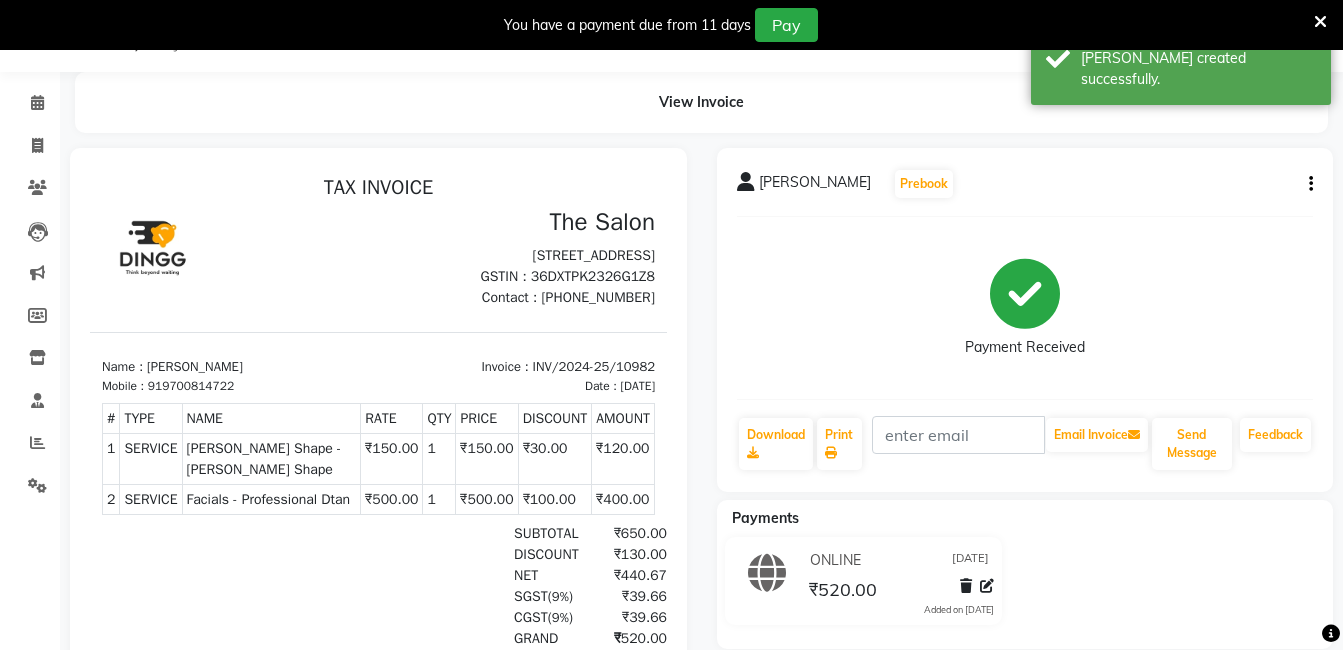 scroll, scrollTop: 0, scrollLeft: 0, axis: both 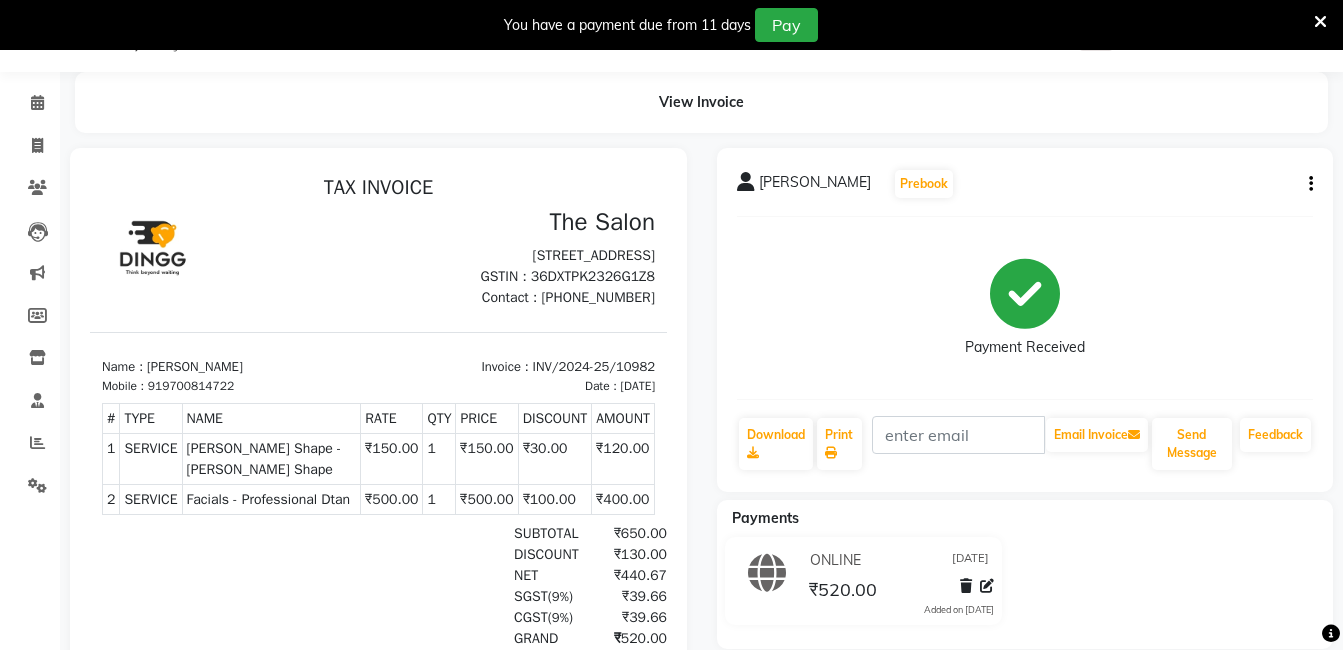 click on "Payments" 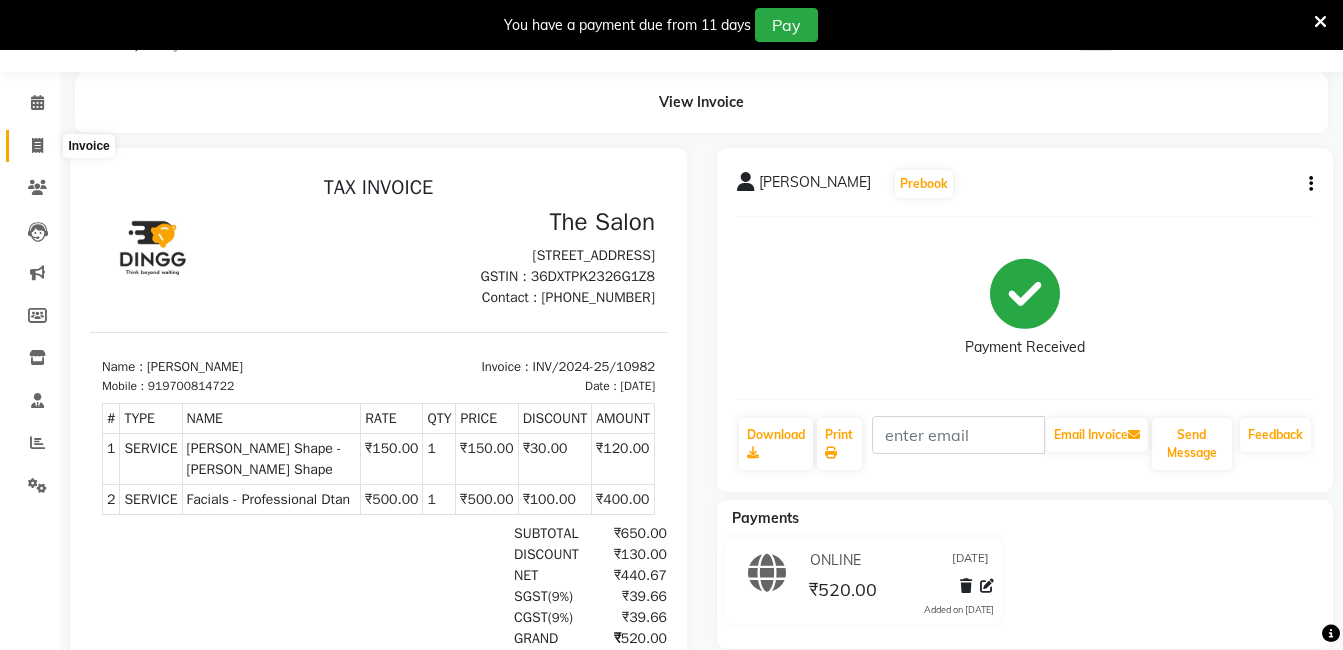 click 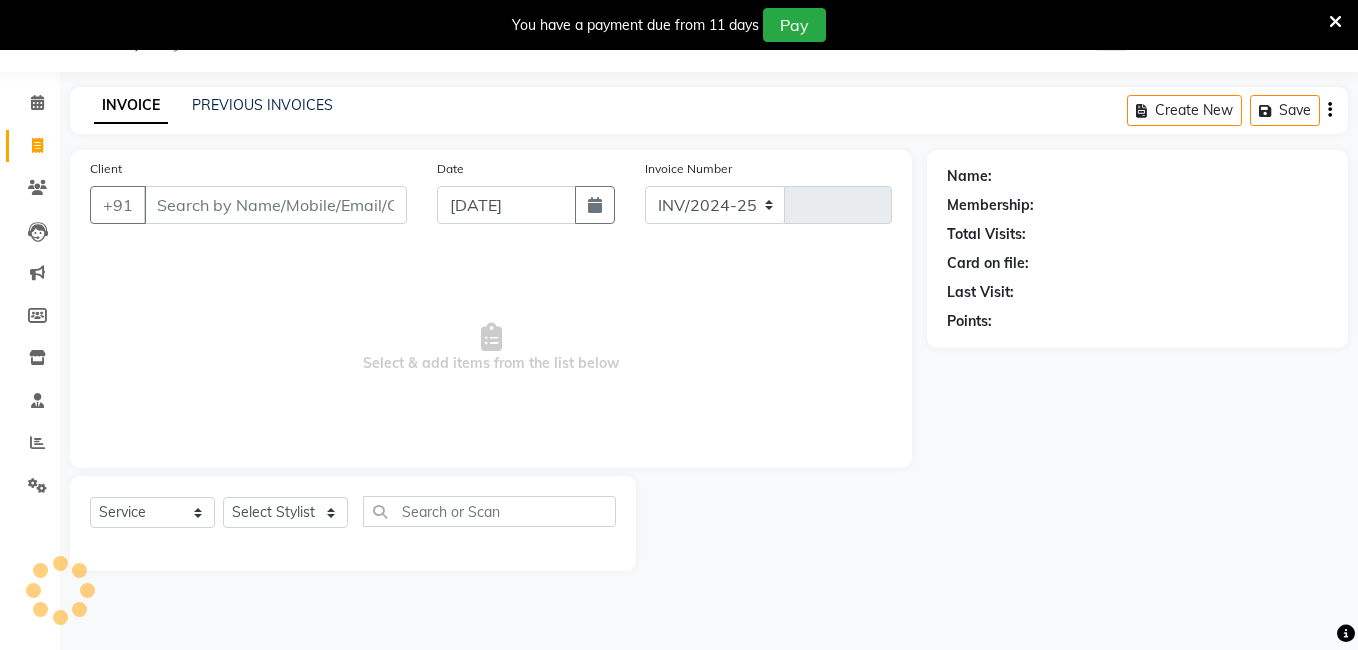 select on "5198" 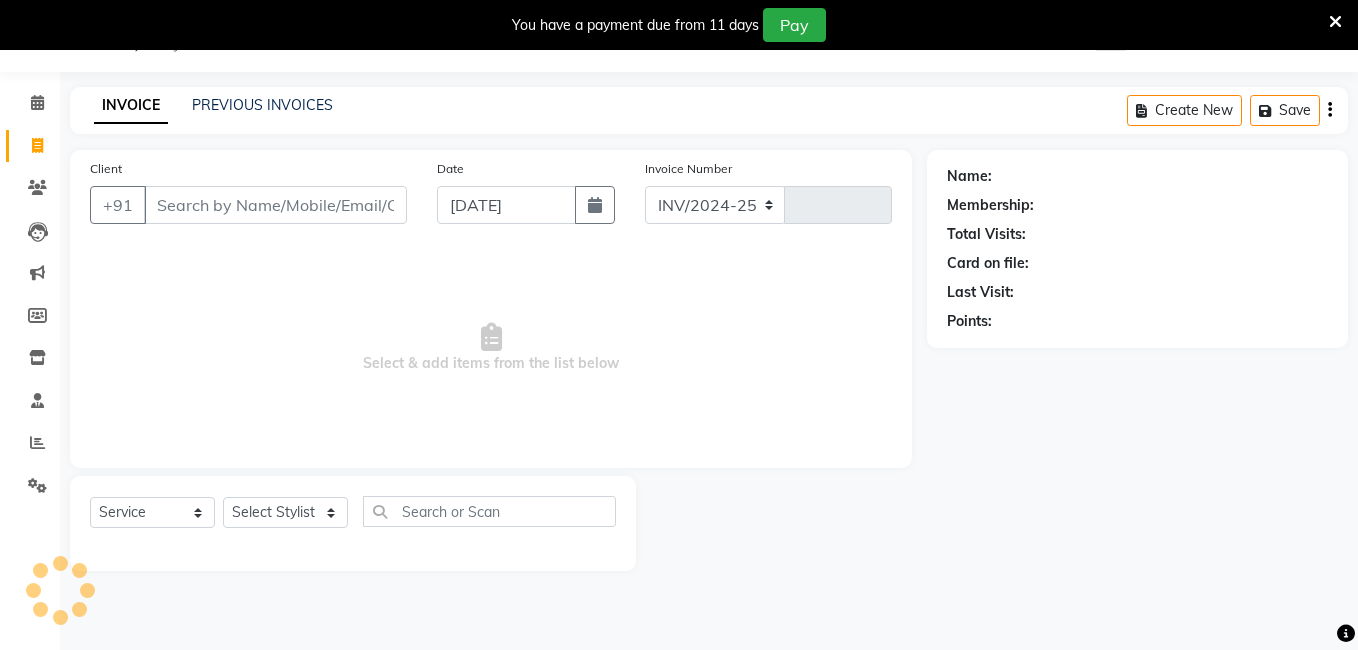 type on "10983" 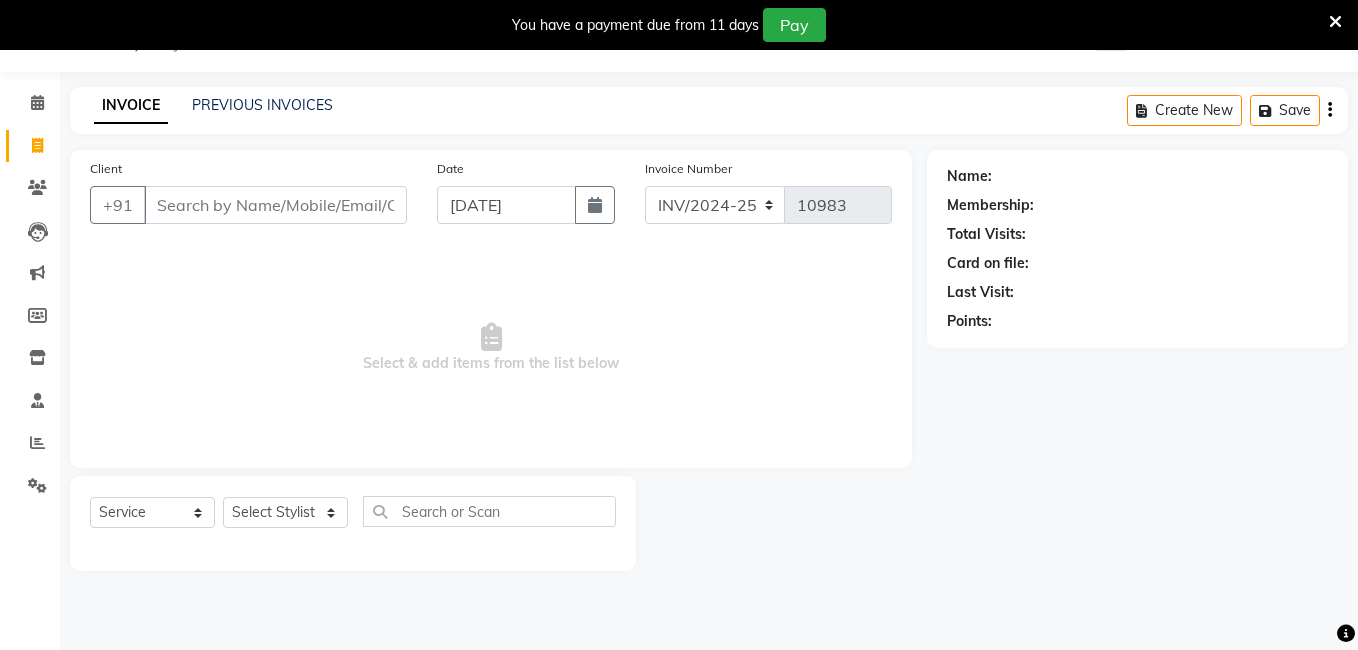 click on "Client" at bounding box center (275, 205) 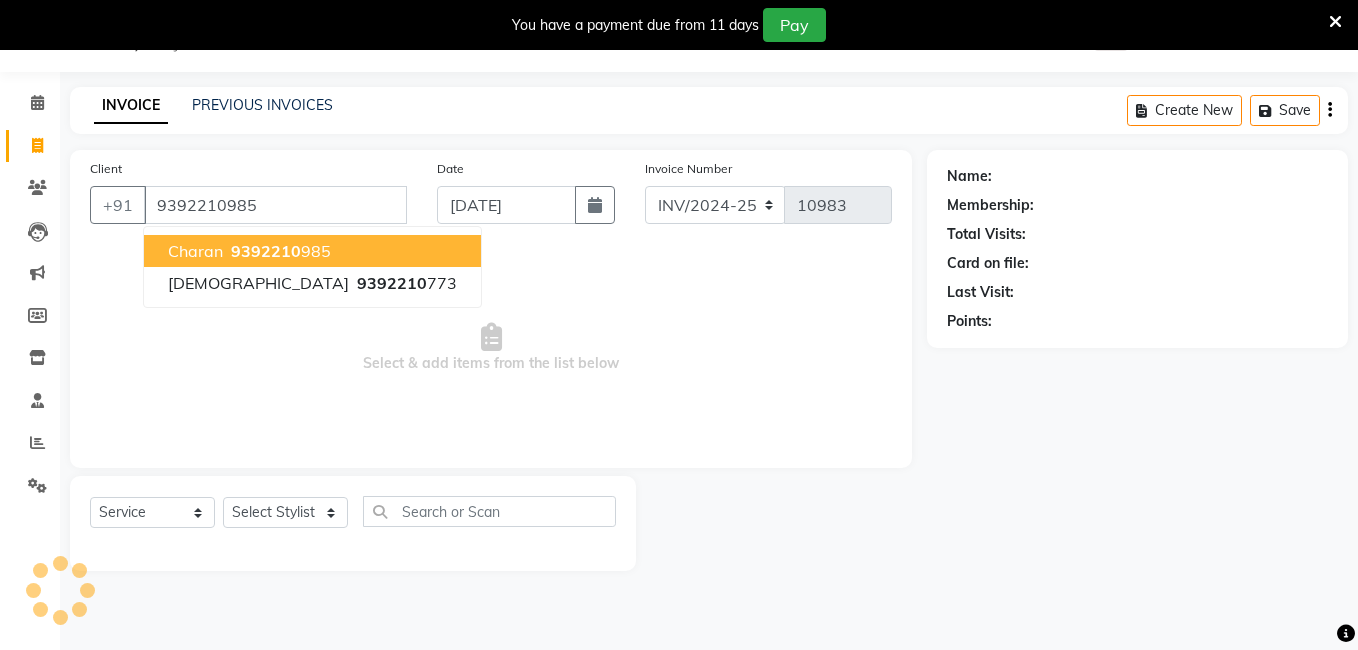 type on "9392210985" 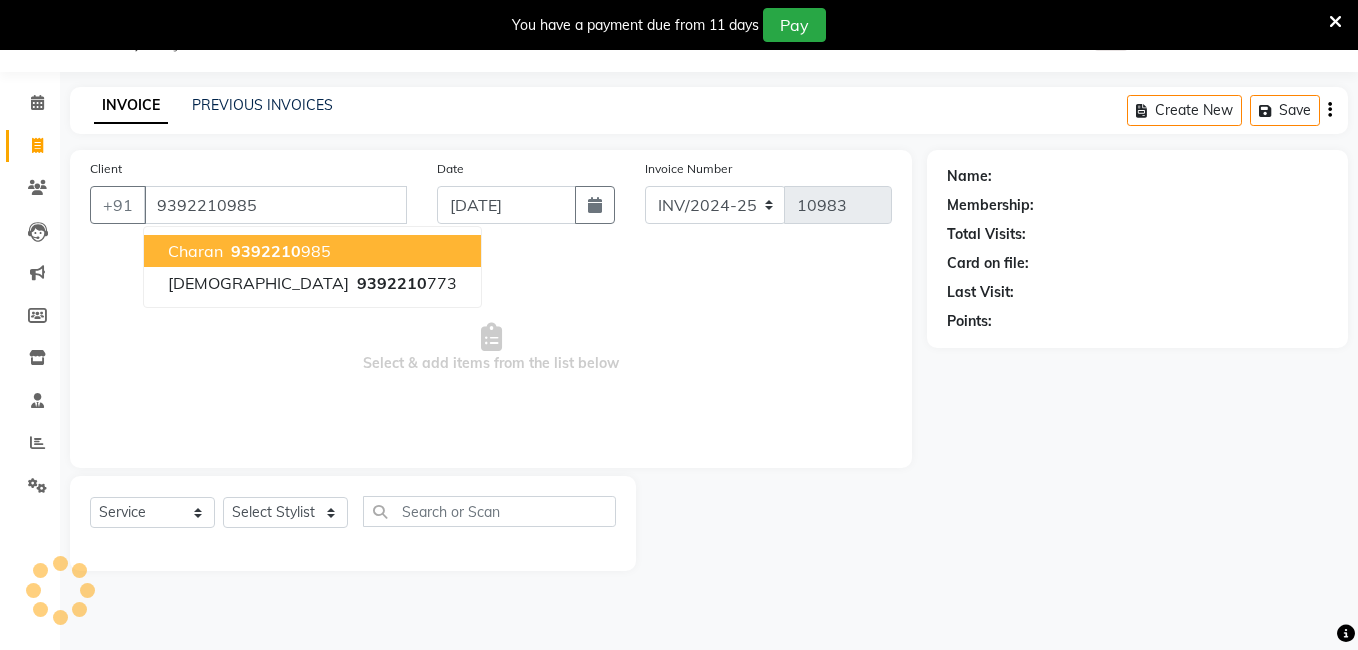select on "2: Object" 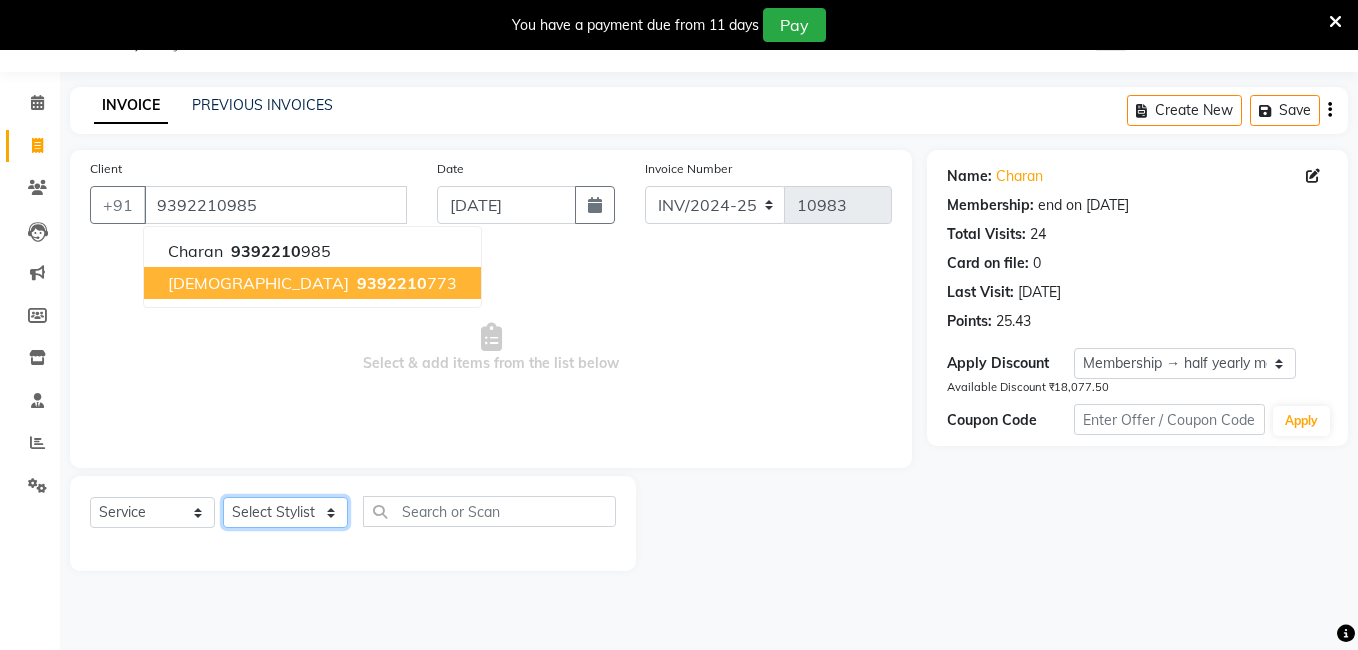 click on "Select Stylist [PERSON_NAME] [PERSON_NAME] kasim [PERSON_NAME] sameer [PERSON_NAME] manager" 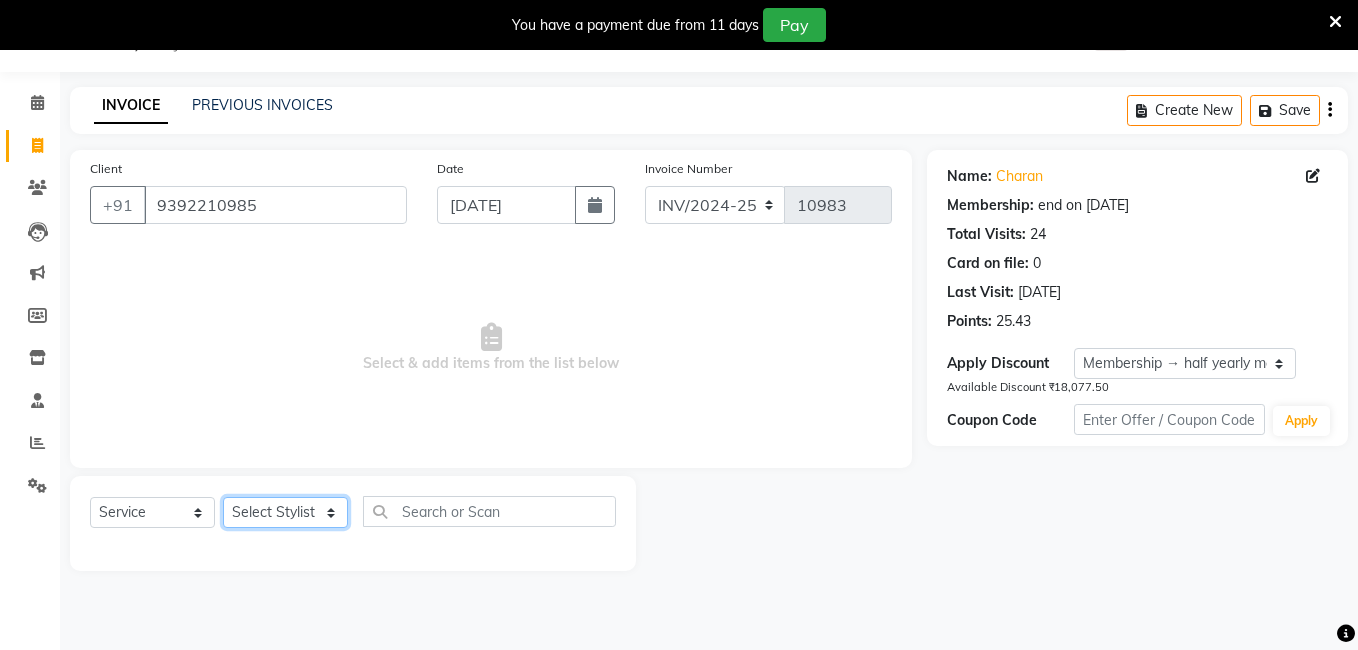 select on "43772" 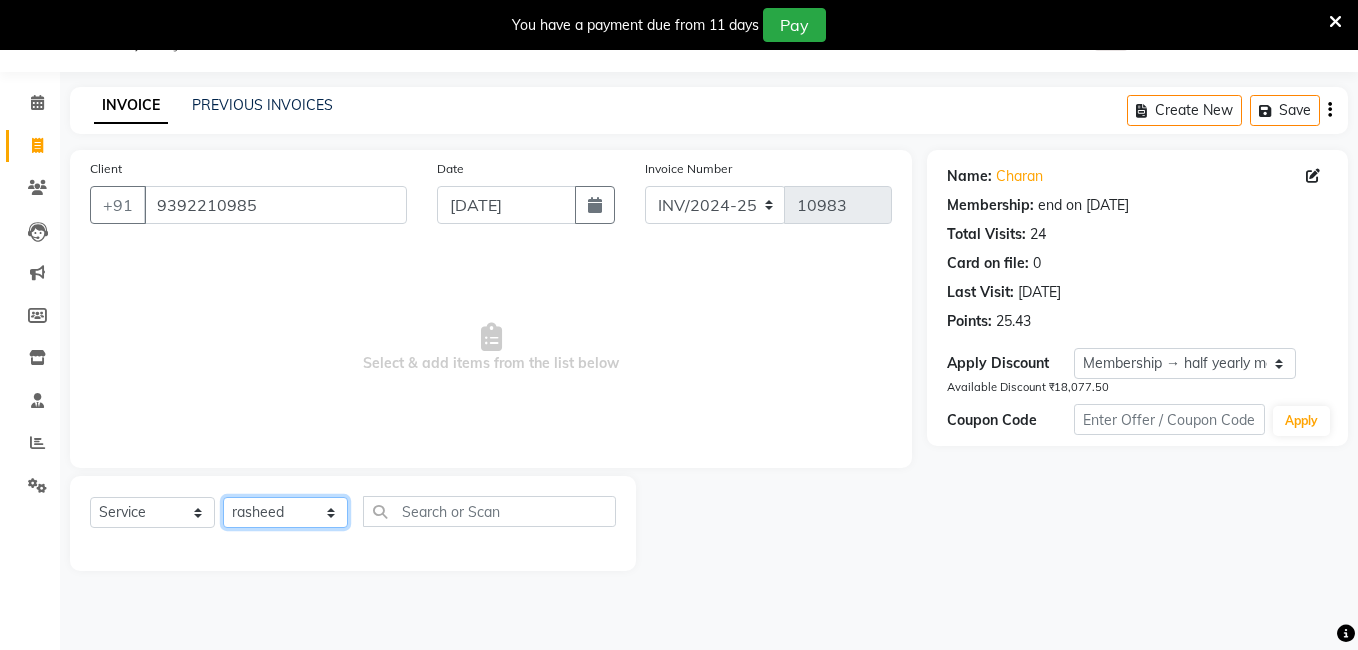 click on "Select Stylist [PERSON_NAME] [PERSON_NAME] kasim [PERSON_NAME] sameer [PERSON_NAME] manager" 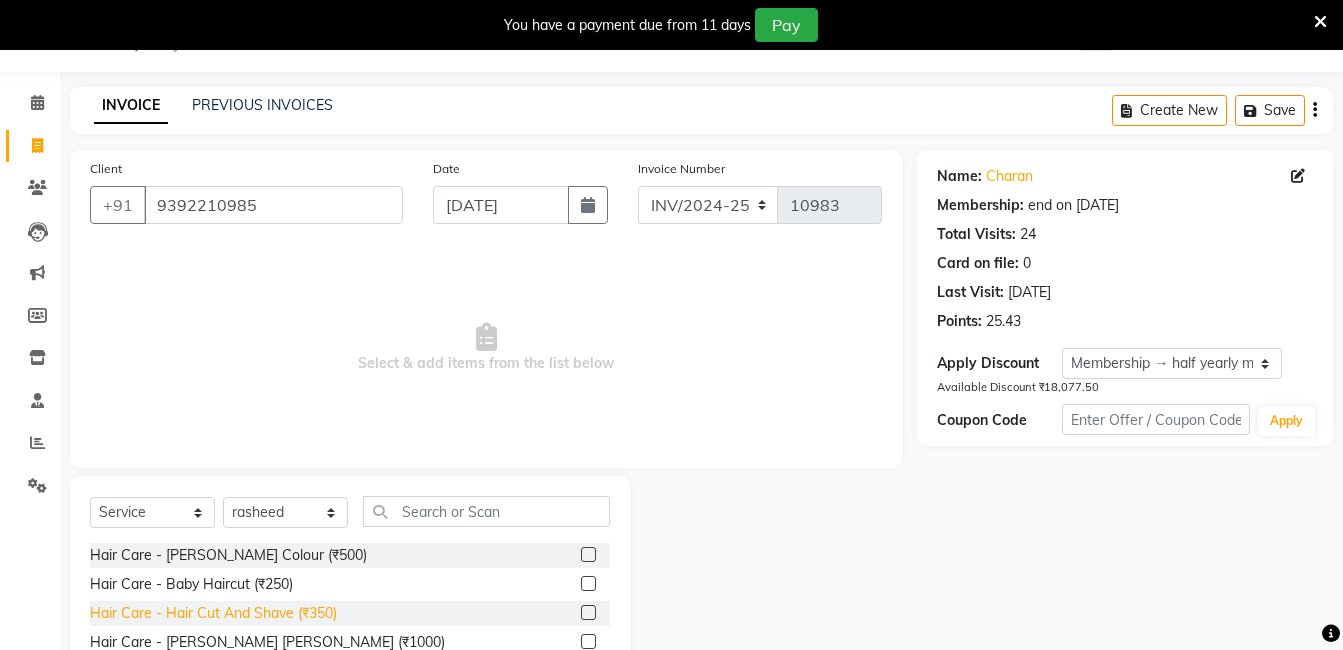 click on "Hair Care - Hair Cut And Shave (₹350)" 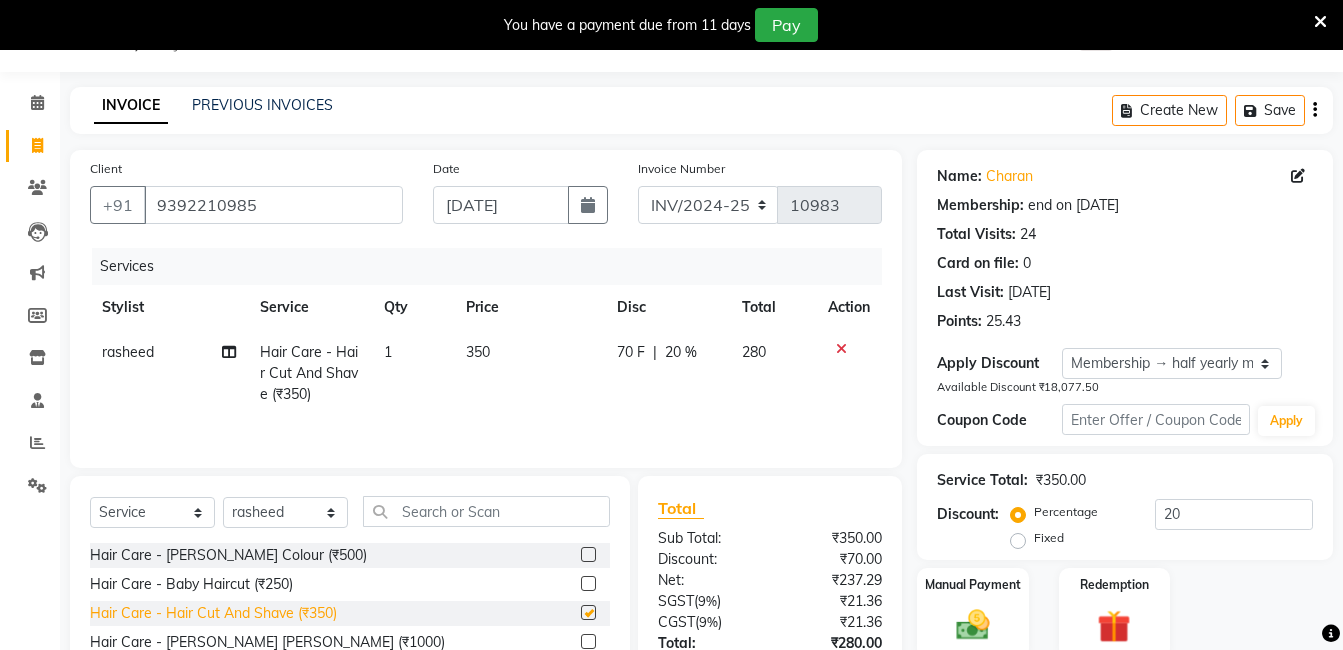 checkbox on "false" 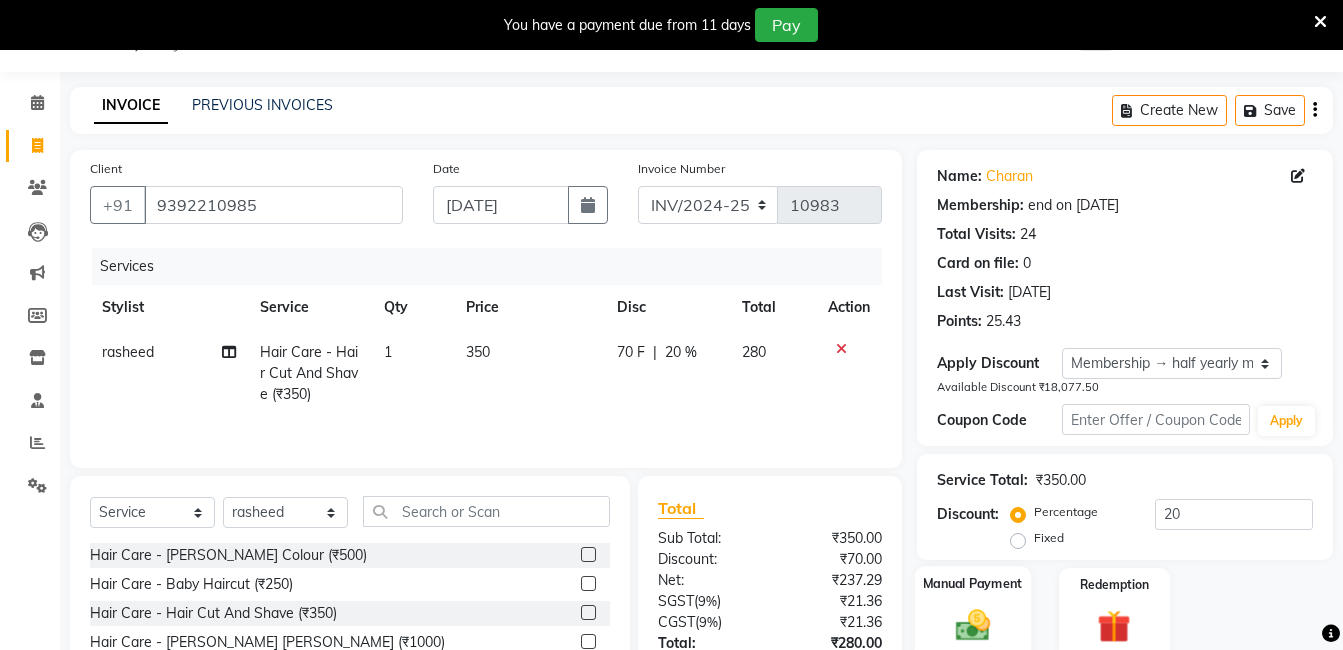 scroll, scrollTop: 151, scrollLeft: 0, axis: vertical 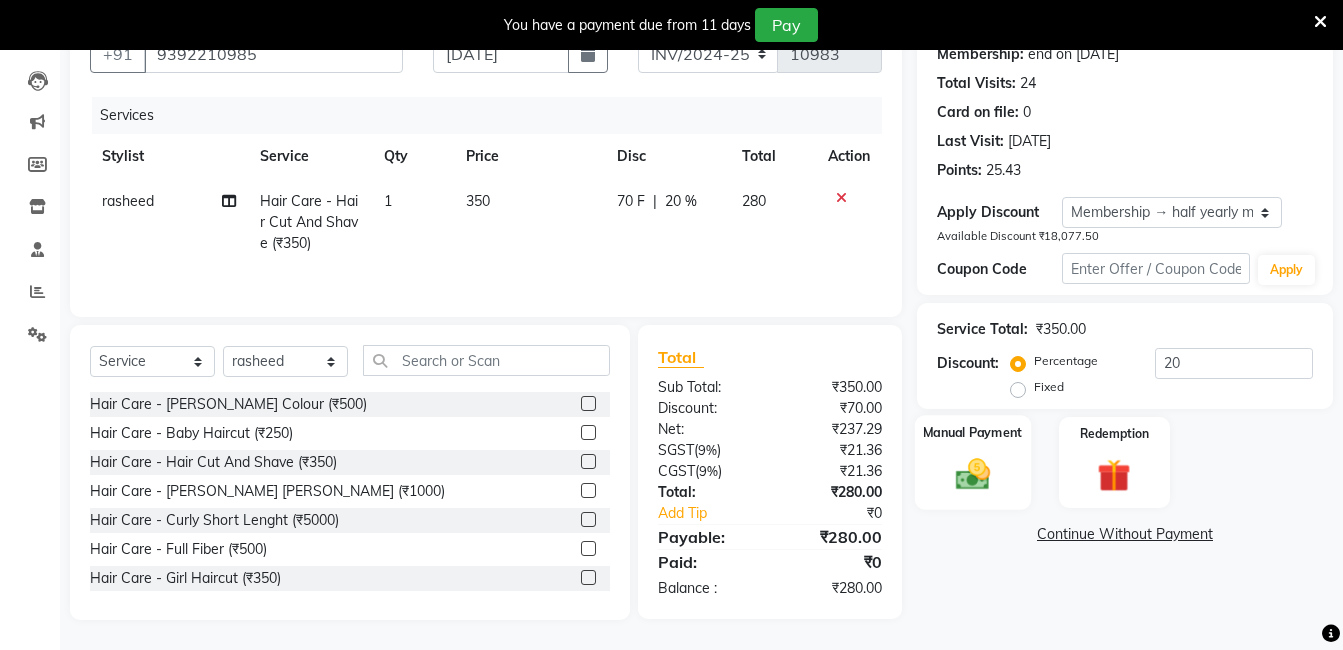 click on "Manual Payment" 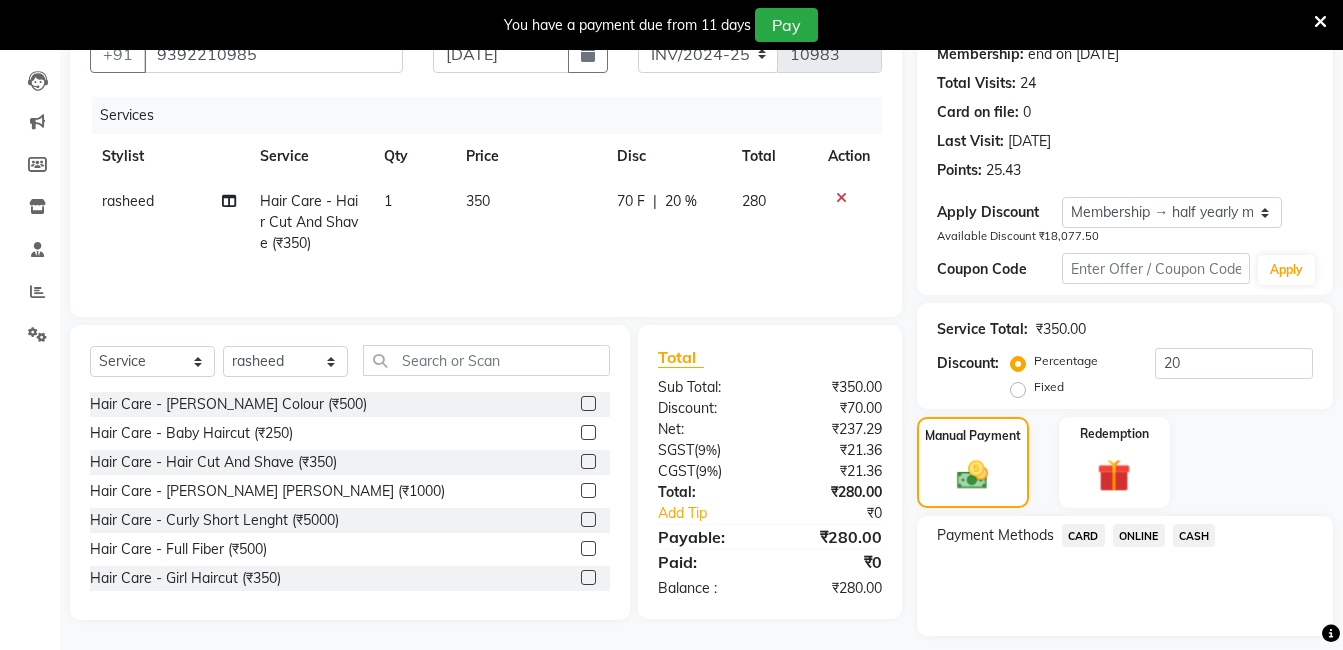click on "ONLINE" 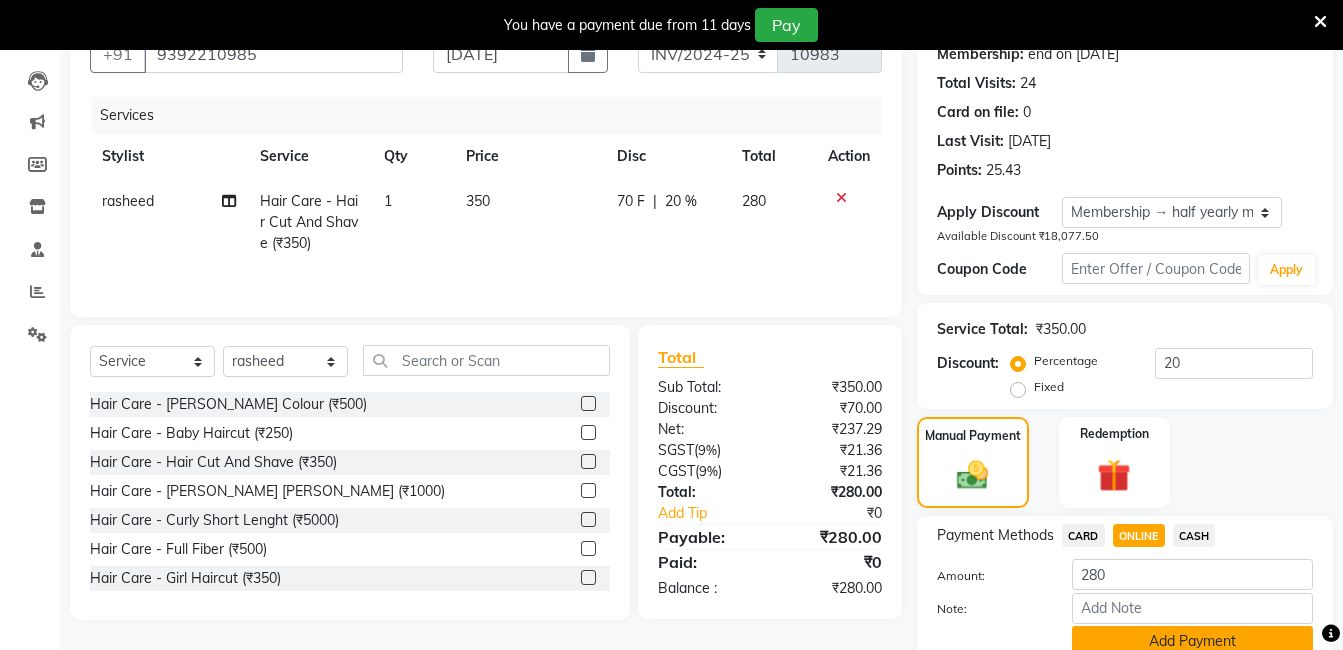 click on "Add Payment" 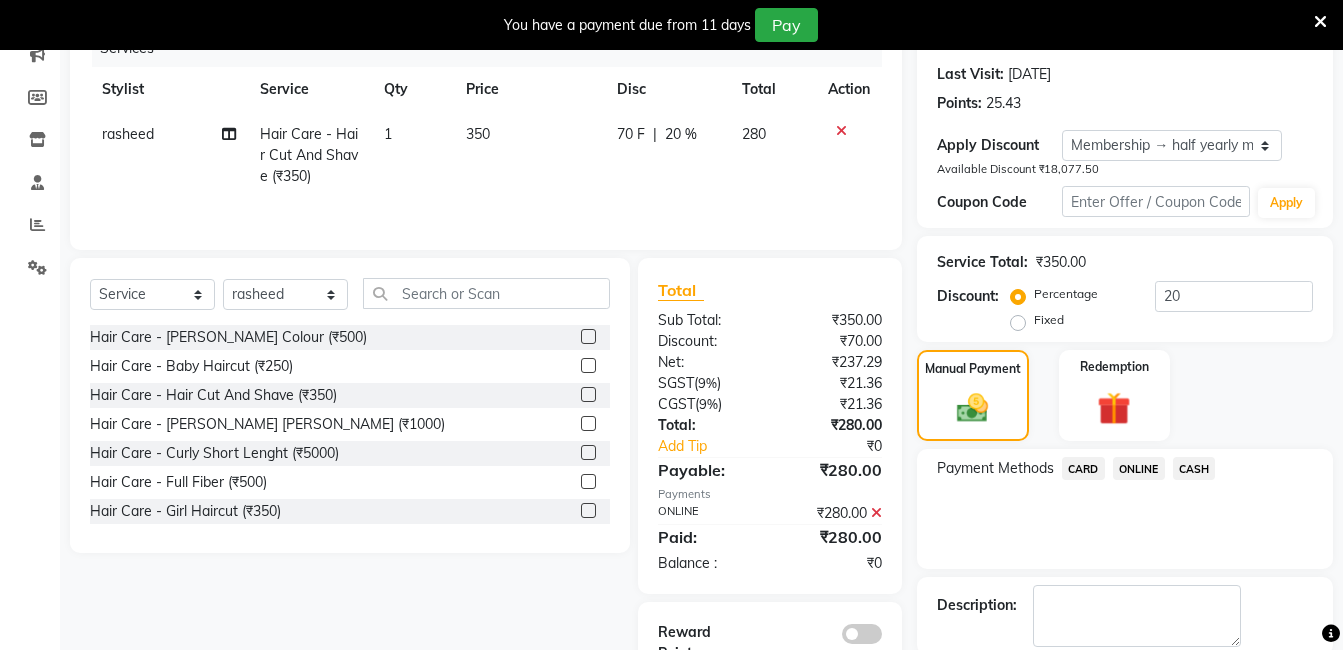 scroll, scrollTop: 318, scrollLeft: 0, axis: vertical 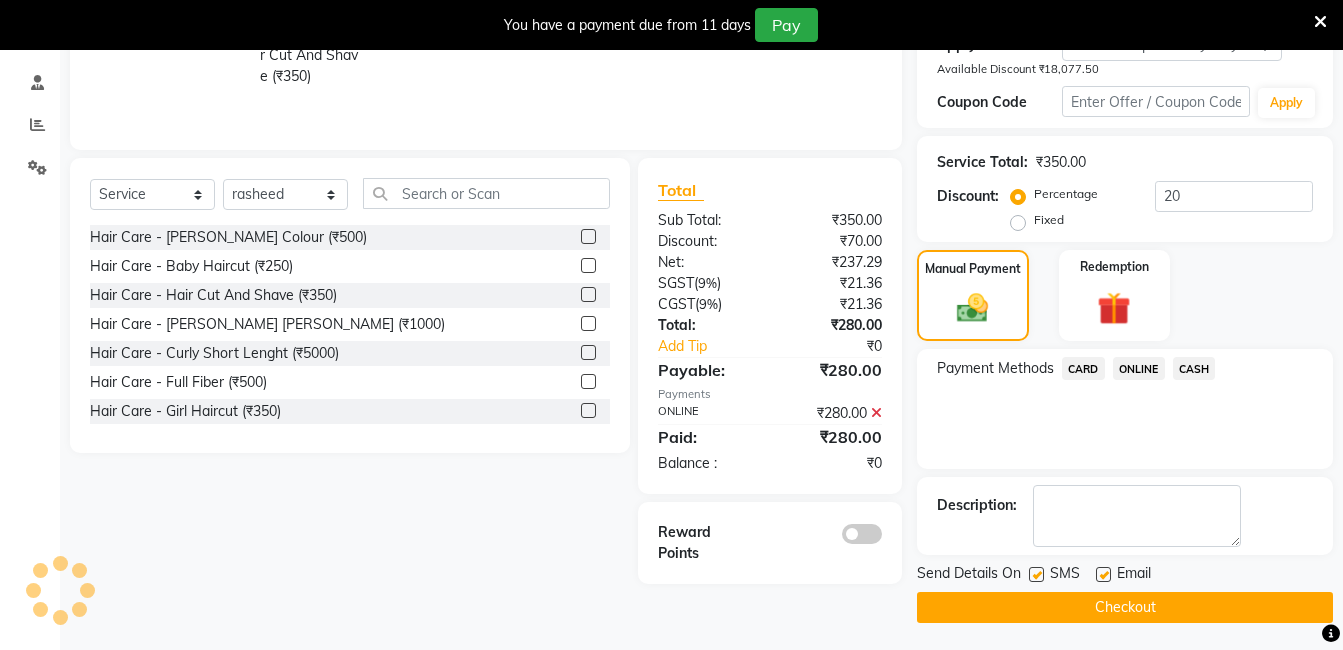 click on "Checkout" 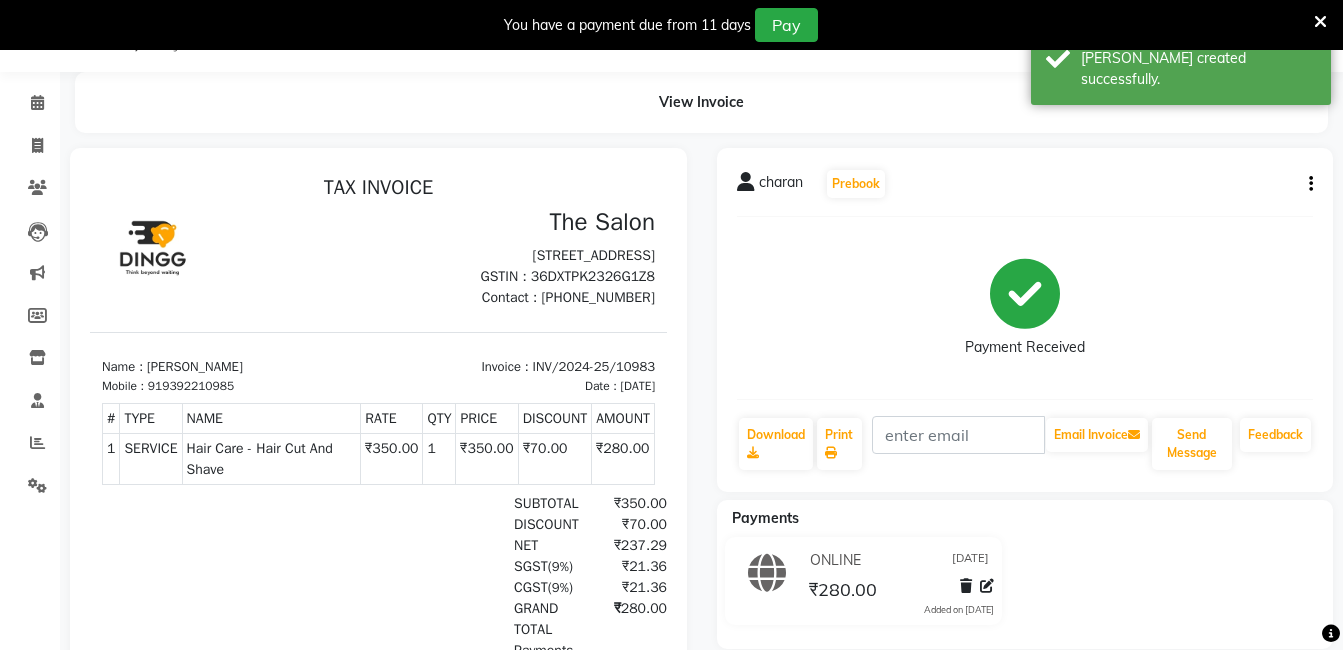 scroll, scrollTop: 0, scrollLeft: 0, axis: both 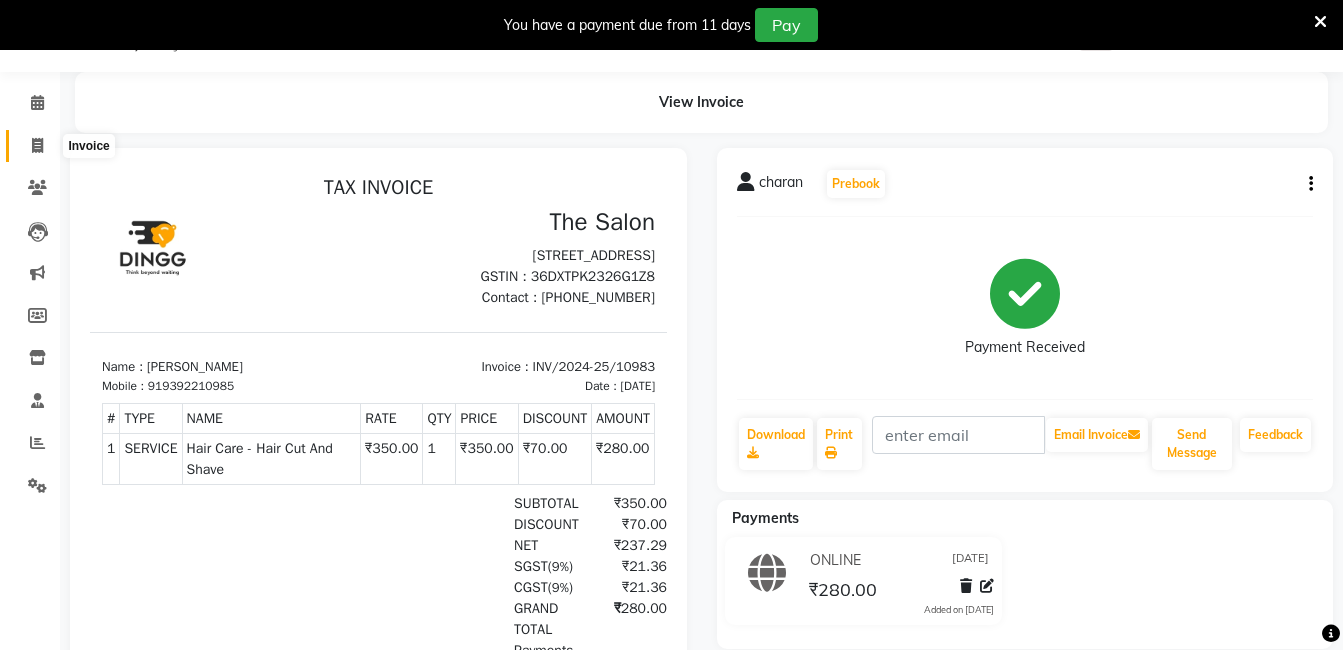 click 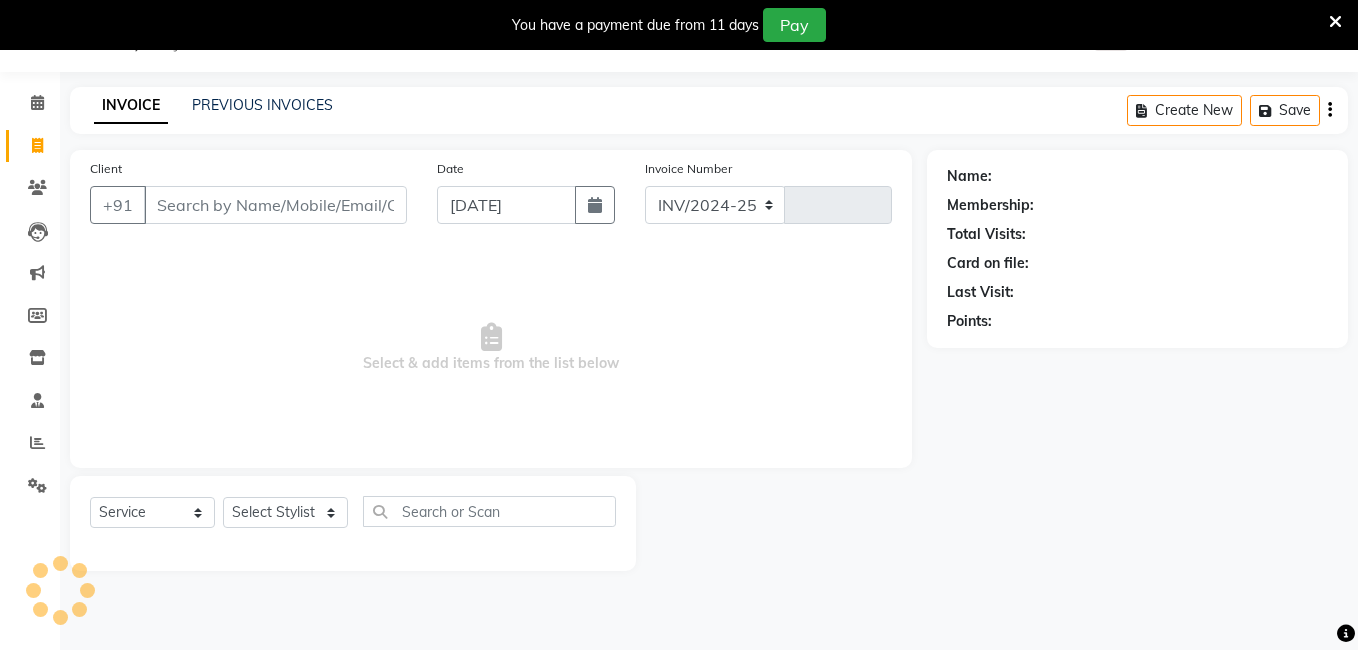 select on "5198" 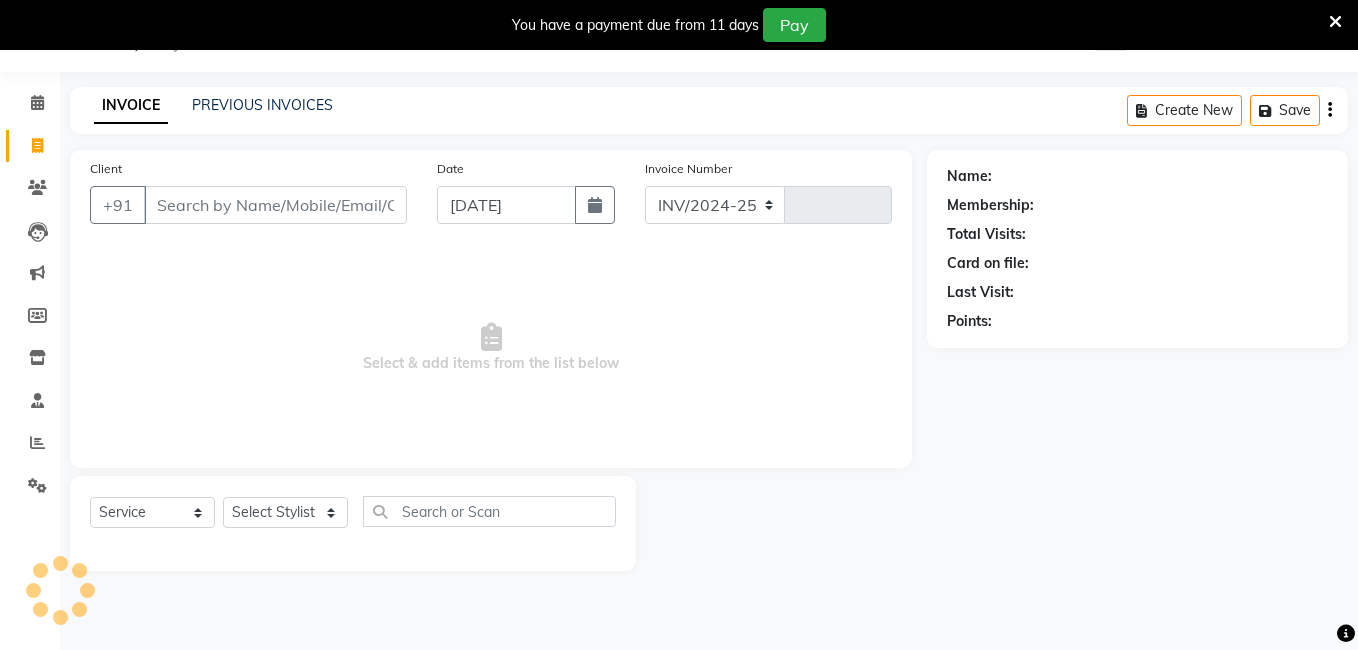 type on "10984" 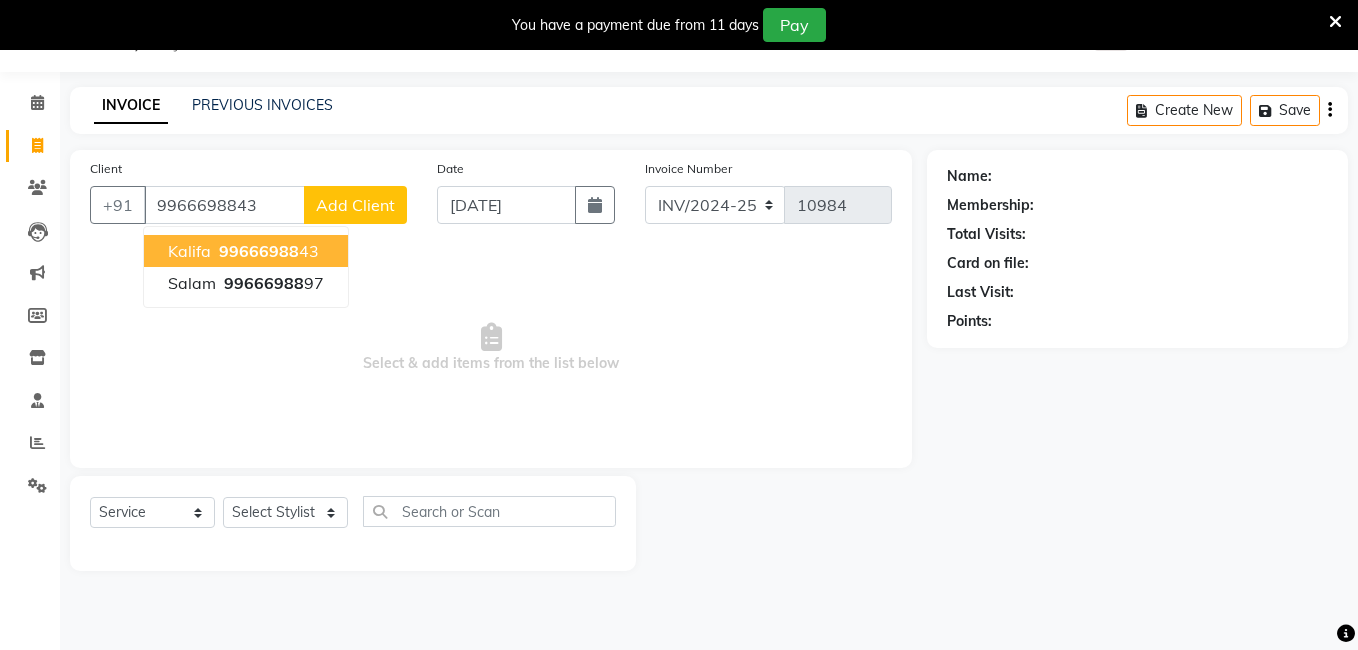 type on "9966698843" 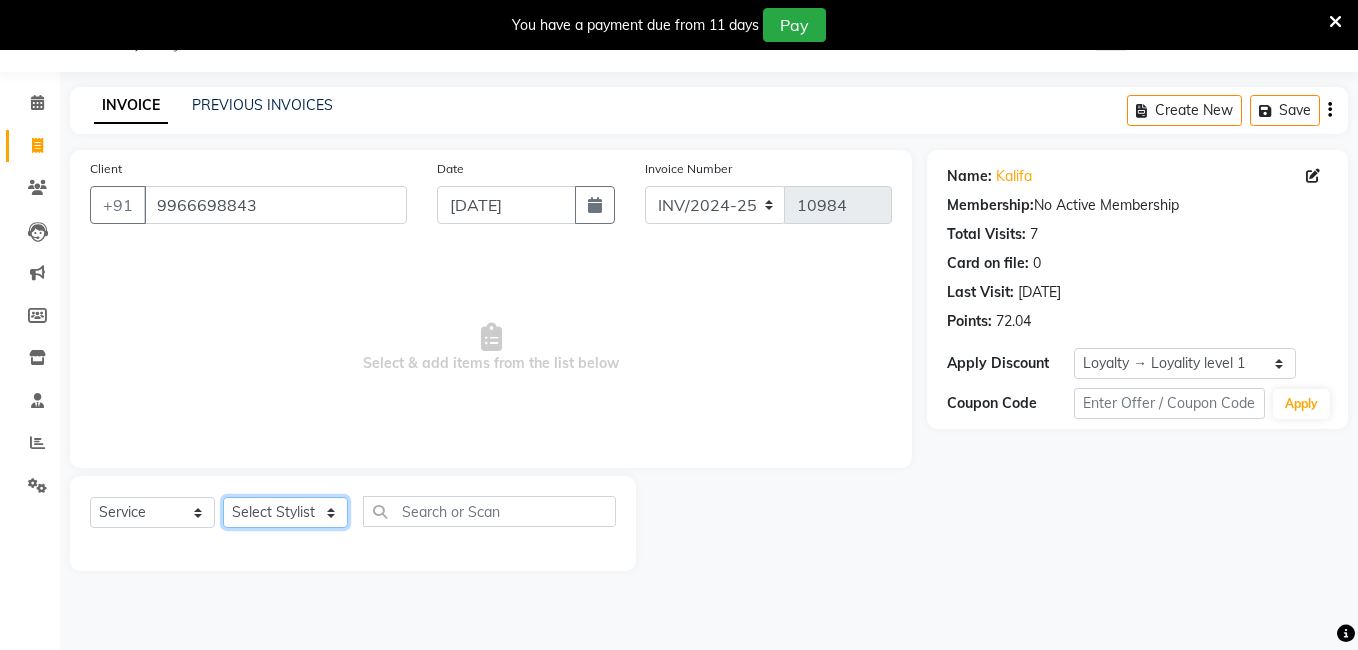 click on "Select Stylist [PERSON_NAME] [PERSON_NAME] kasim [PERSON_NAME] sameer [PERSON_NAME] manager" 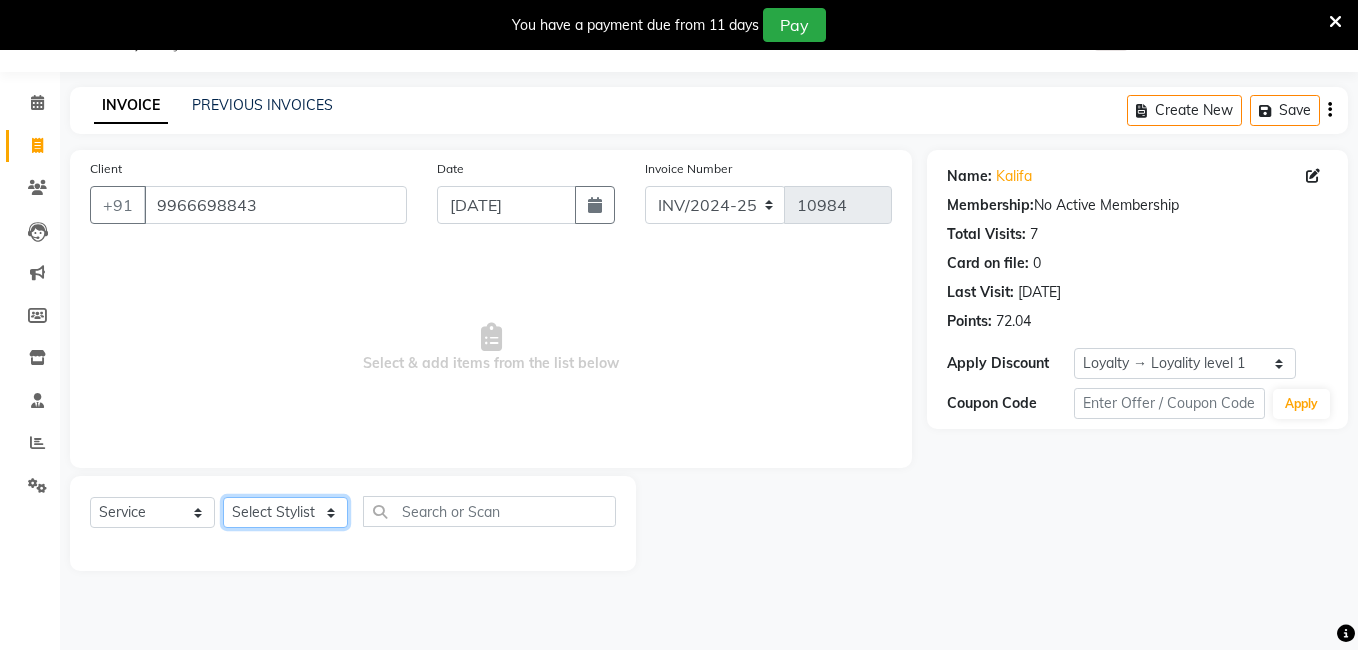 select on "65400" 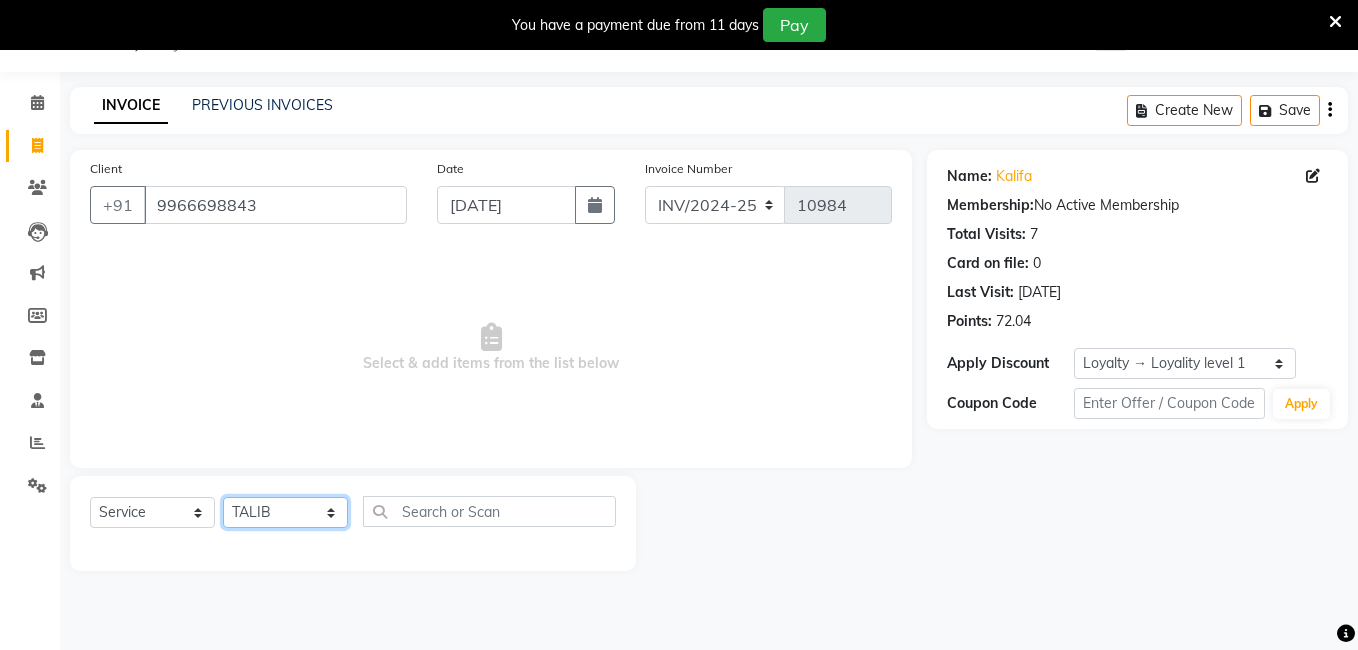 click on "Select Stylist [PERSON_NAME] [PERSON_NAME] kasim [PERSON_NAME] sameer [PERSON_NAME] manager" 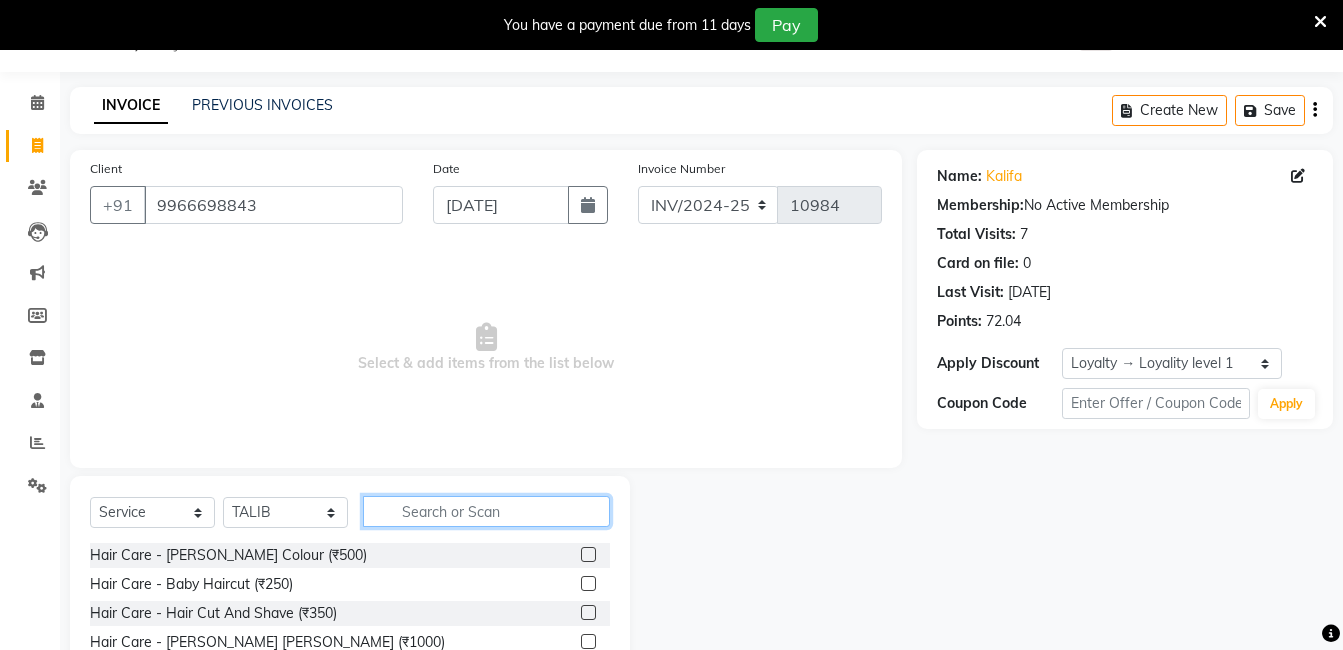 click 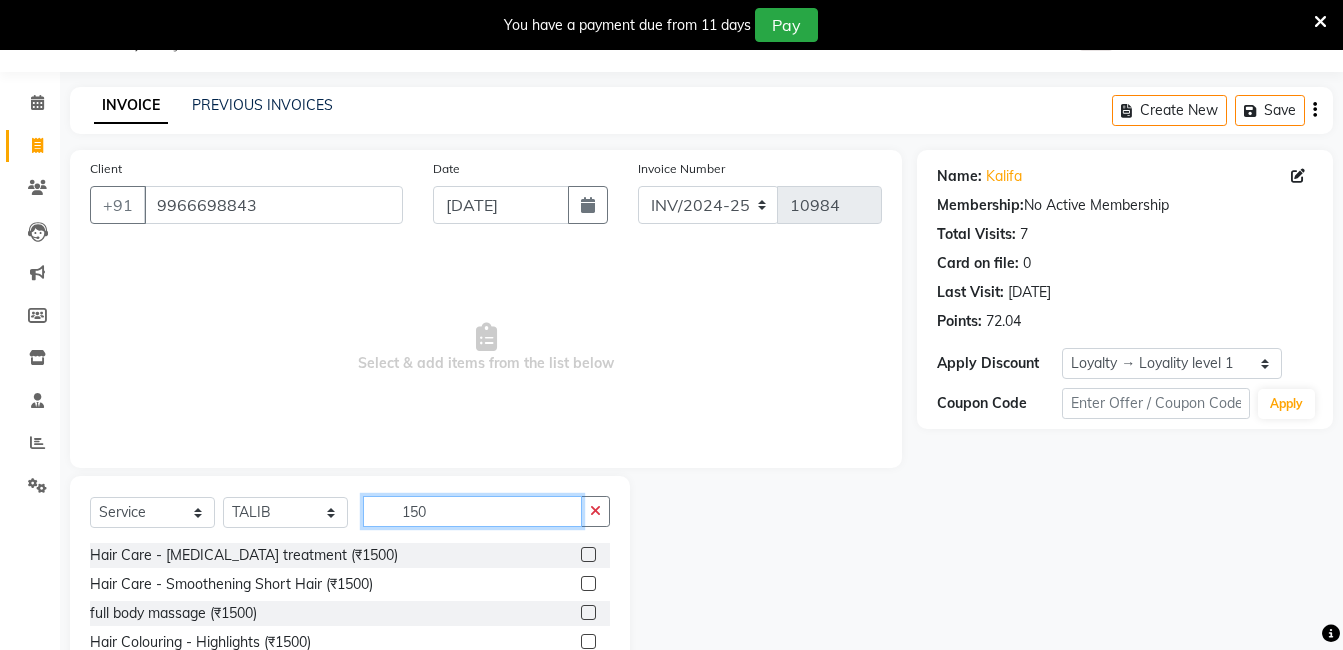 scroll, scrollTop: 151, scrollLeft: 0, axis: vertical 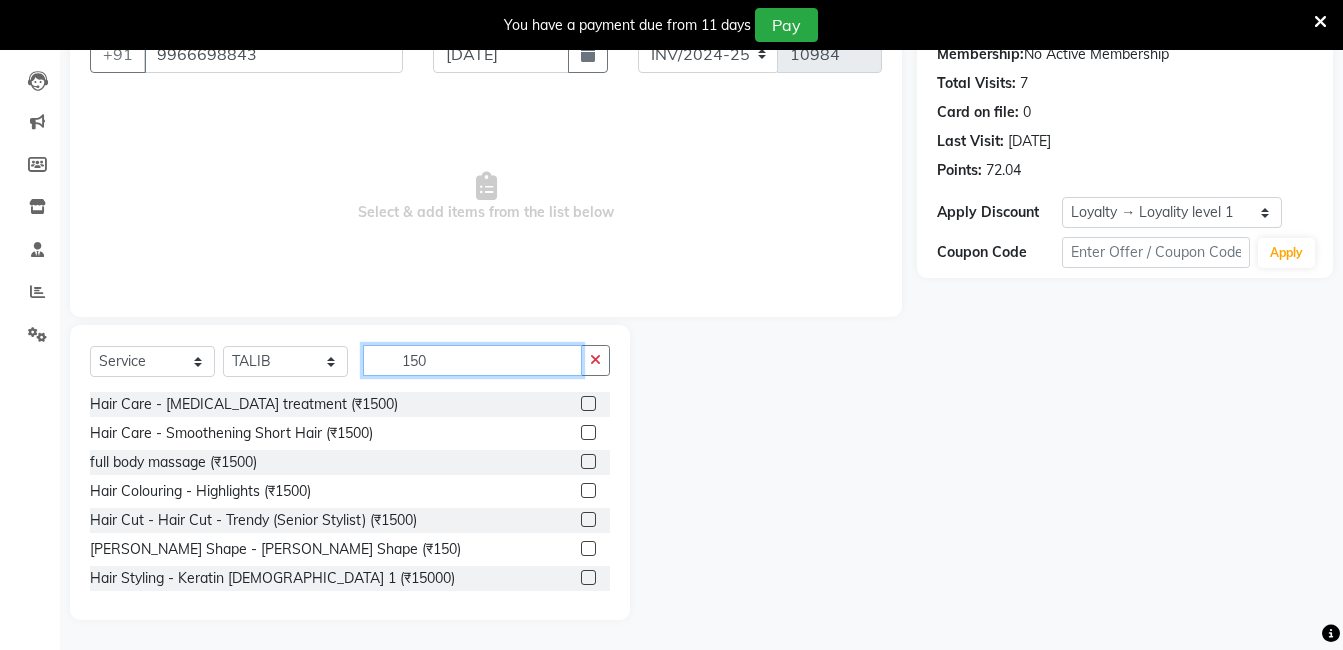 type on "150" 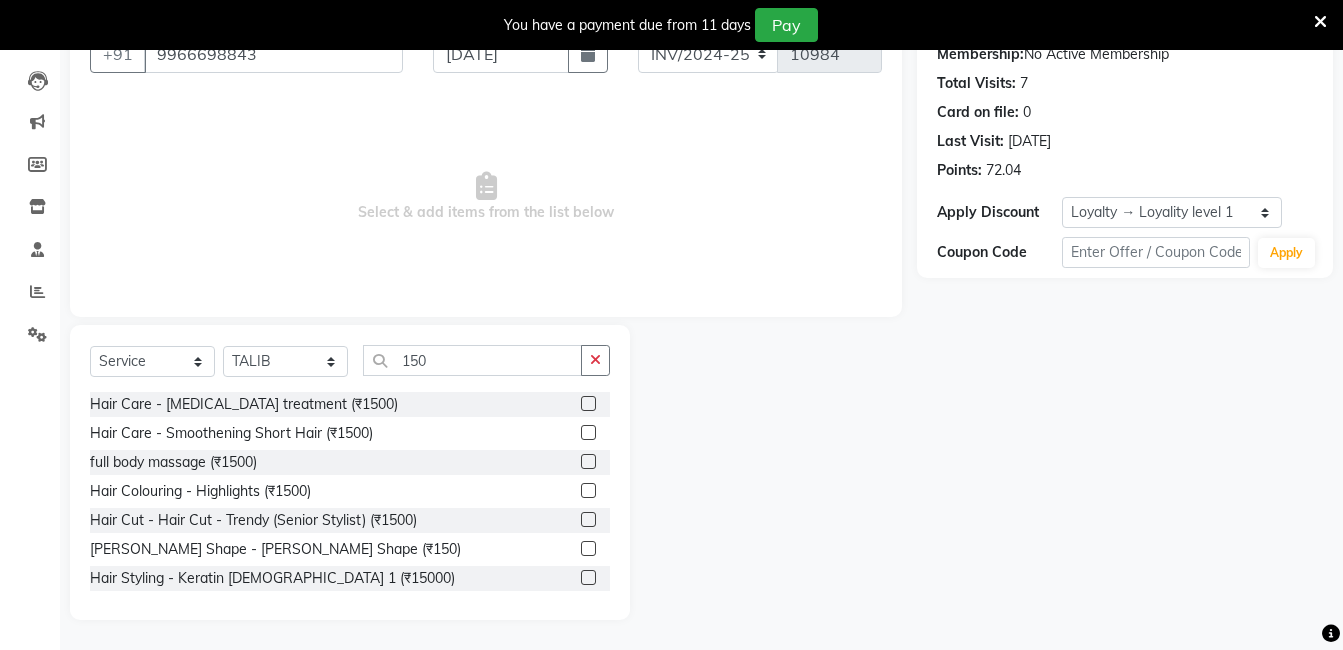 click 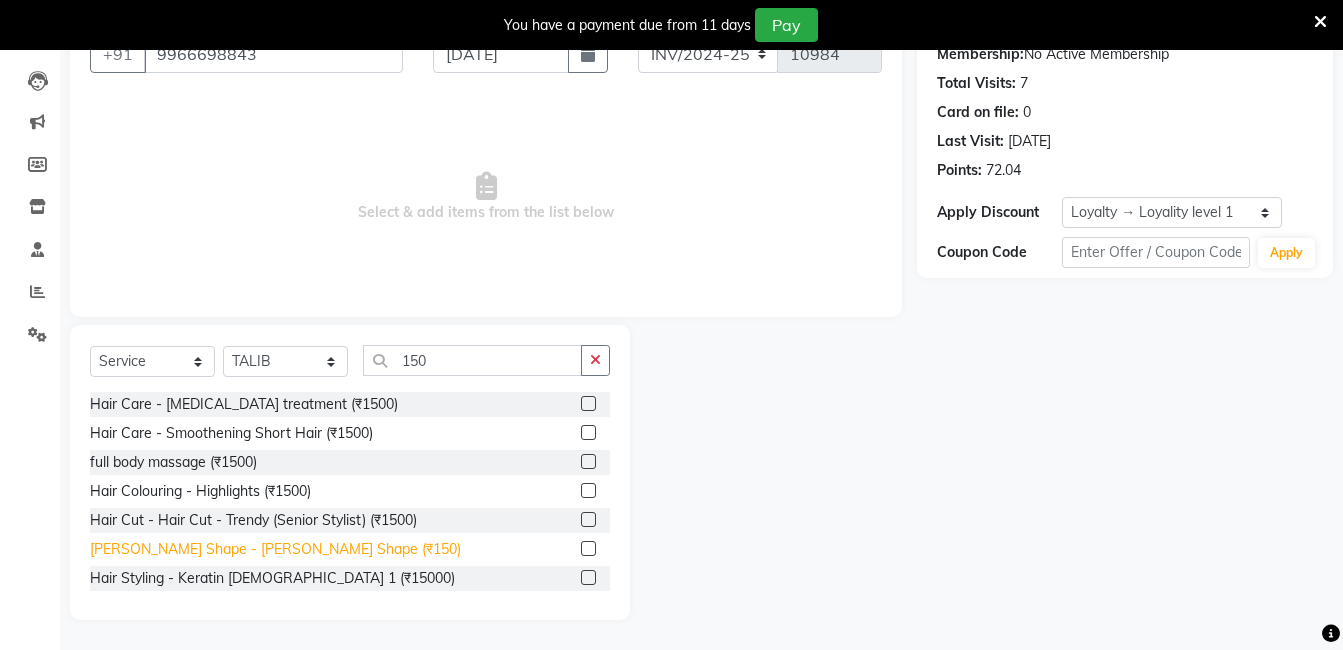 click on "[PERSON_NAME] Shape - [PERSON_NAME] Shape (₹150)" 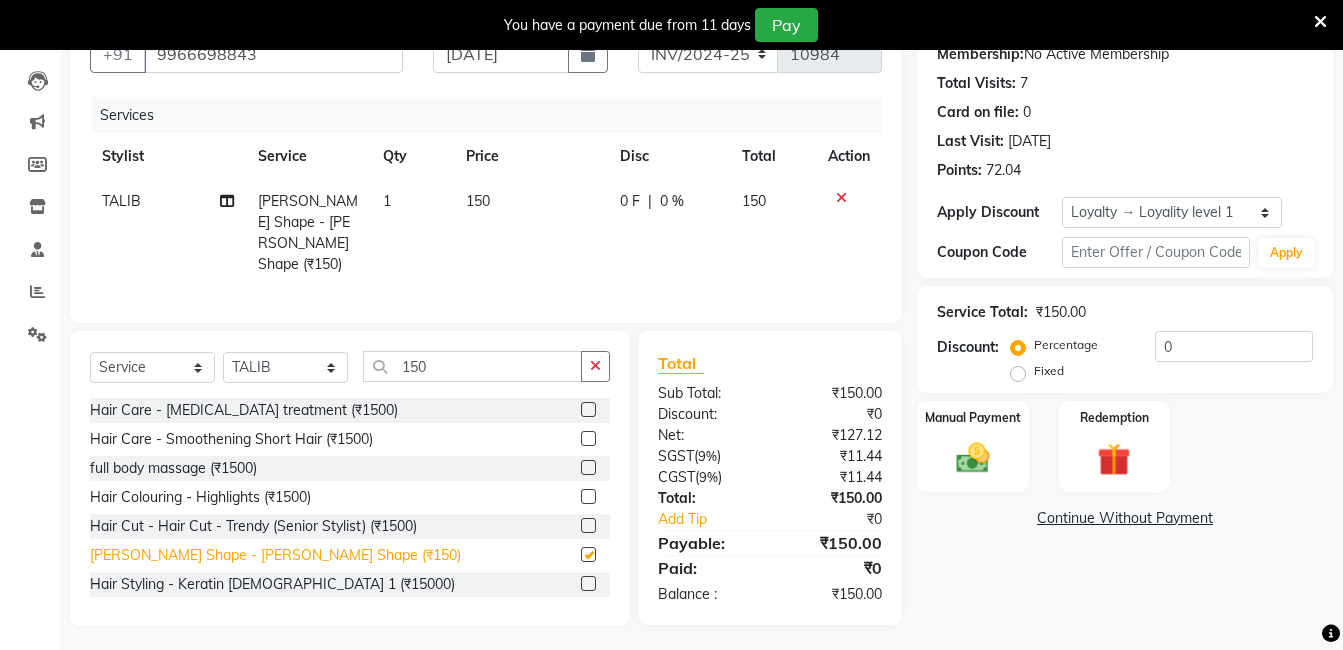 checkbox on "false" 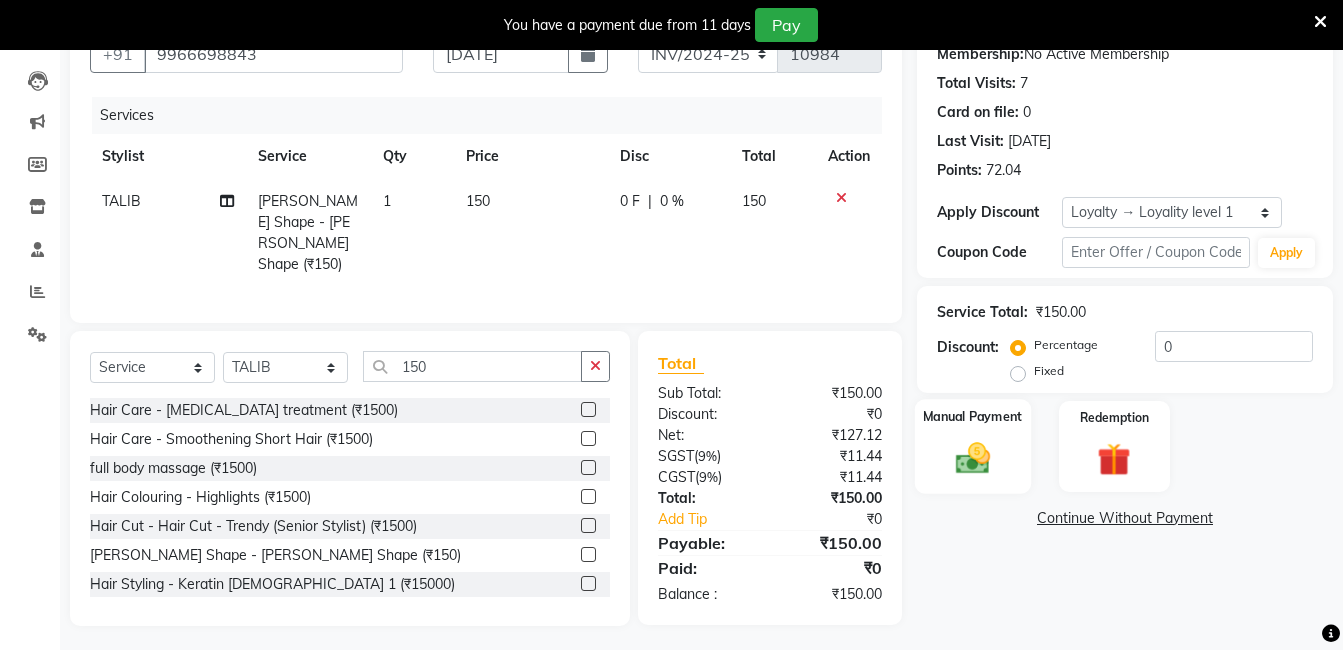 click on "Manual Payment" 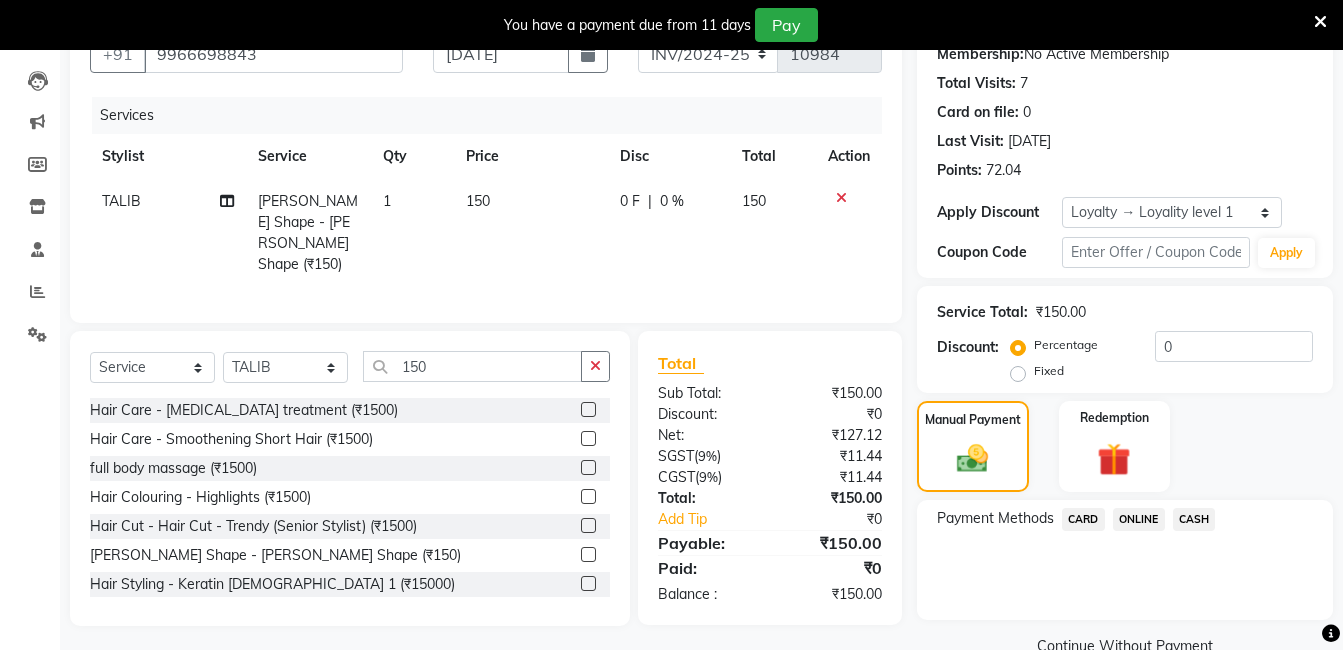 click on "ONLINE" 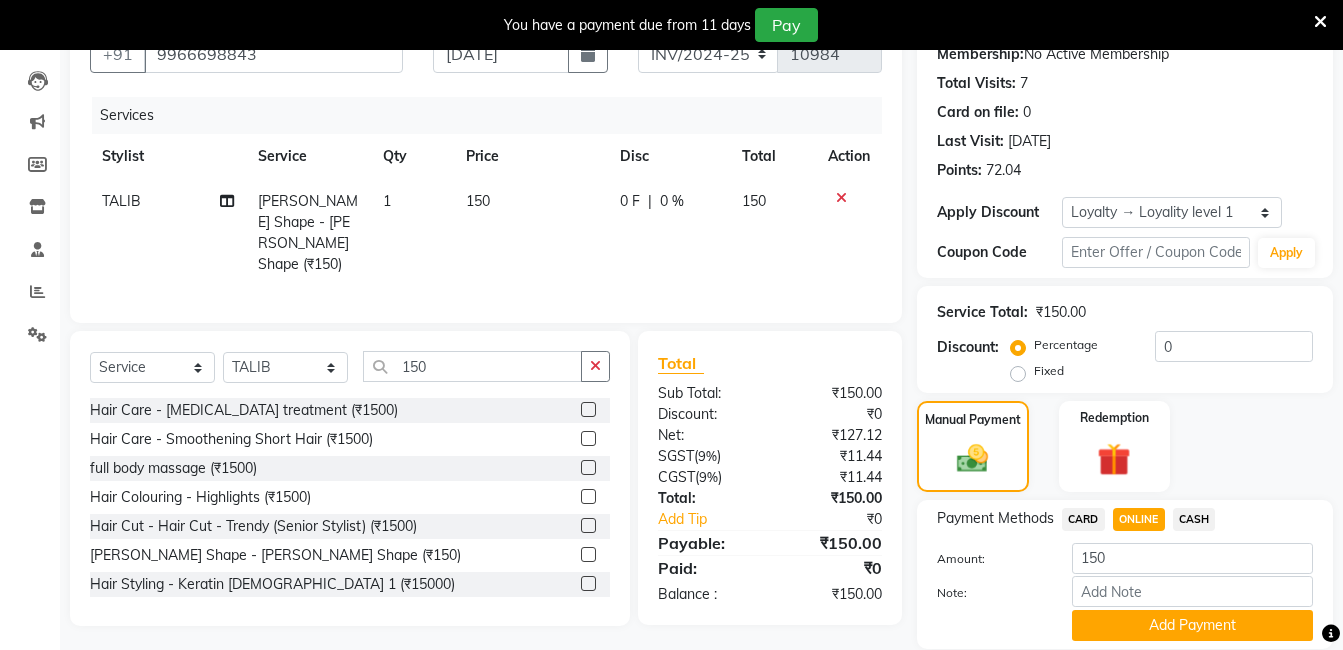 scroll, scrollTop: 221, scrollLeft: 0, axis: vertical 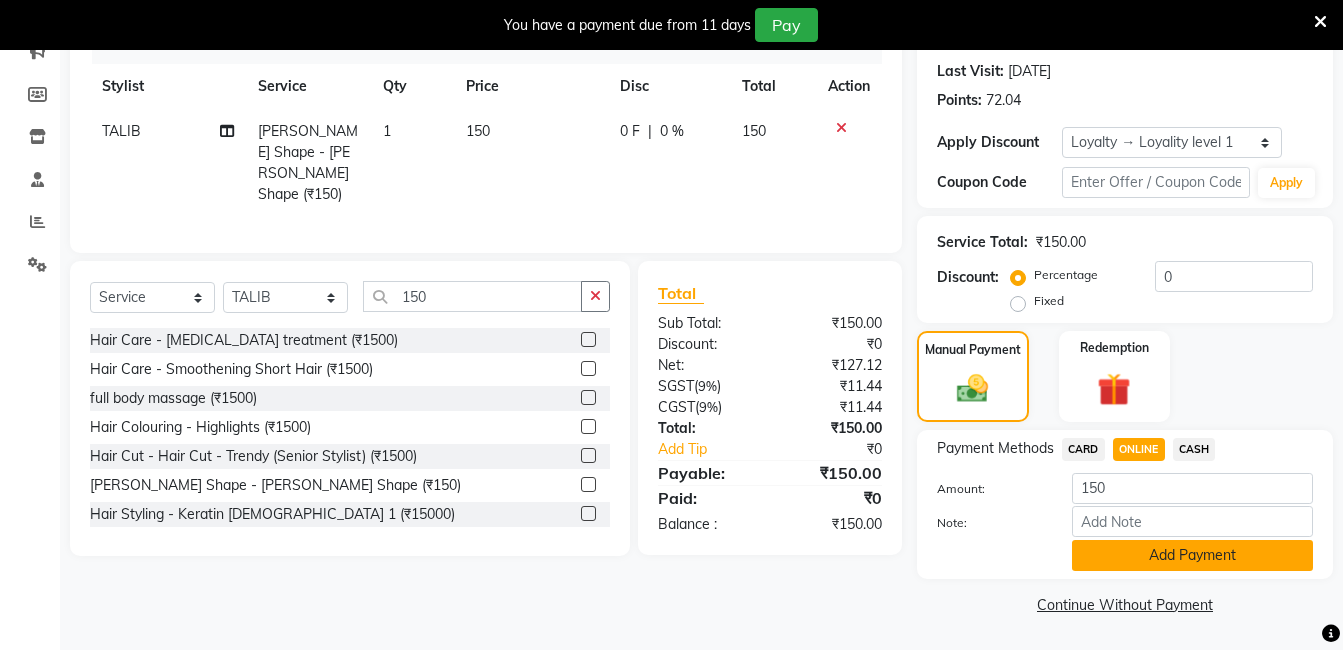 click on "Add Payment" 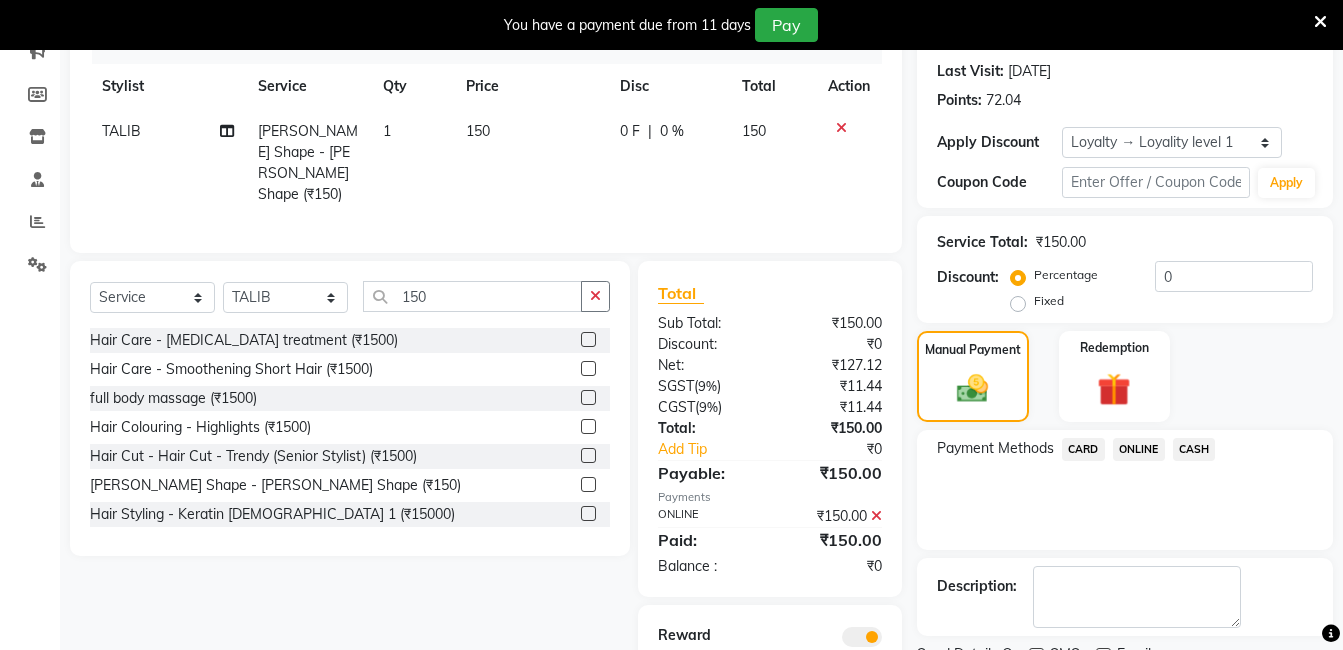 scroll, scrollTop: 311, scrollLeft: 0, axis: vertical 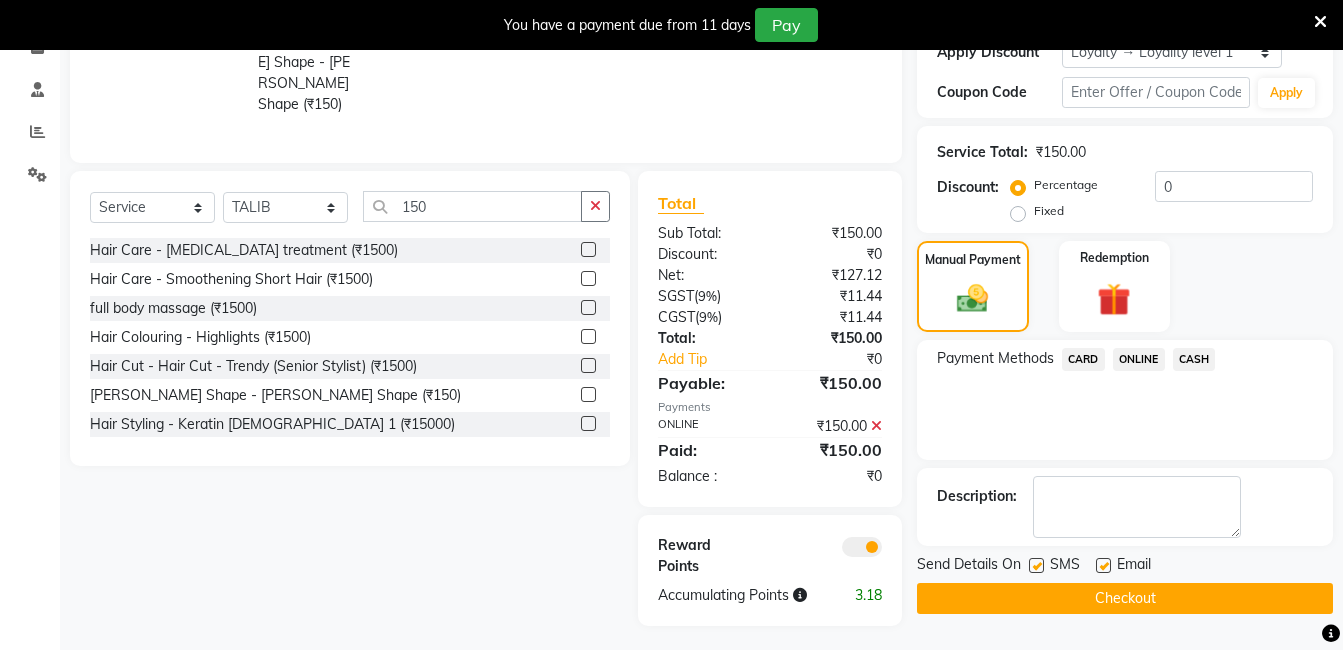 click on "Checkout" 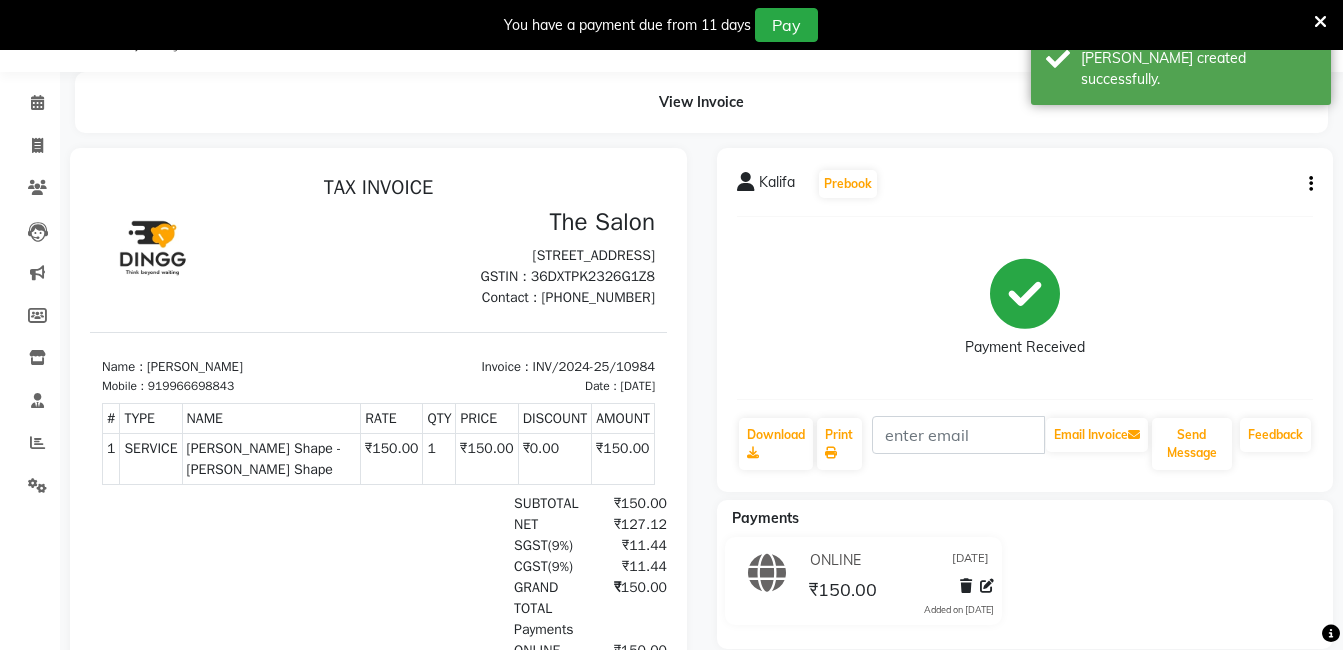 scroll, scrollTop: 0, scrollLeft: 0, axis: both 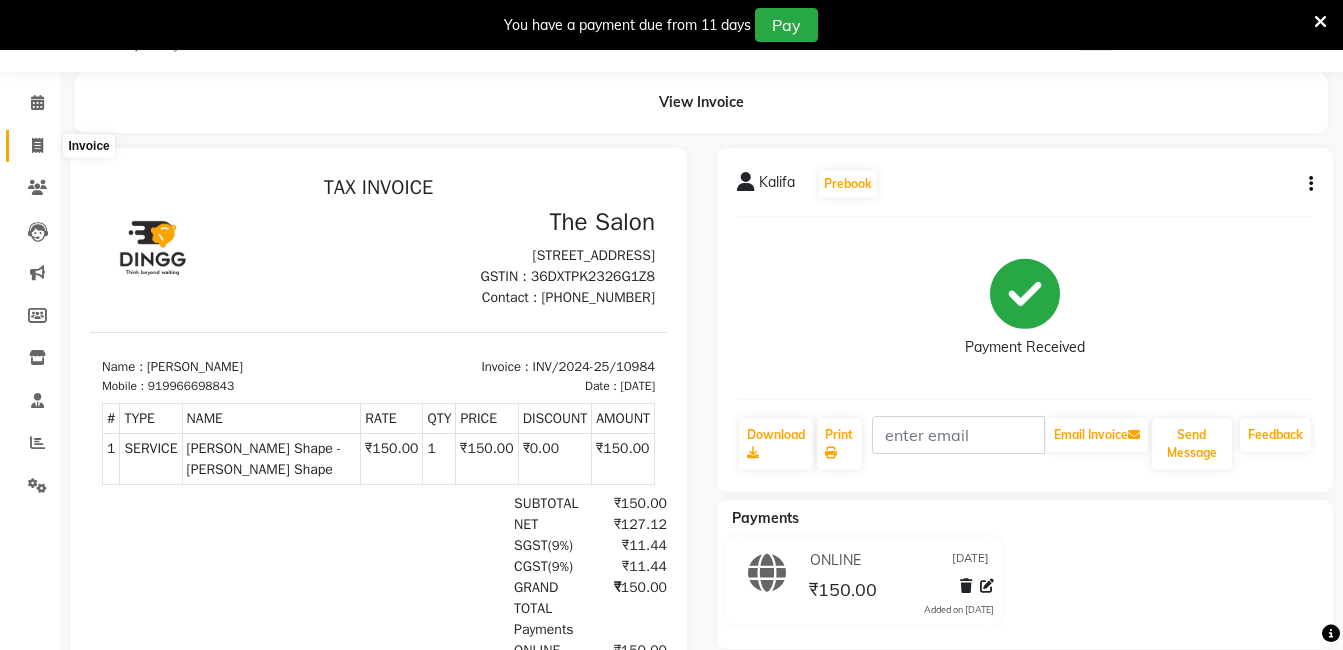 click 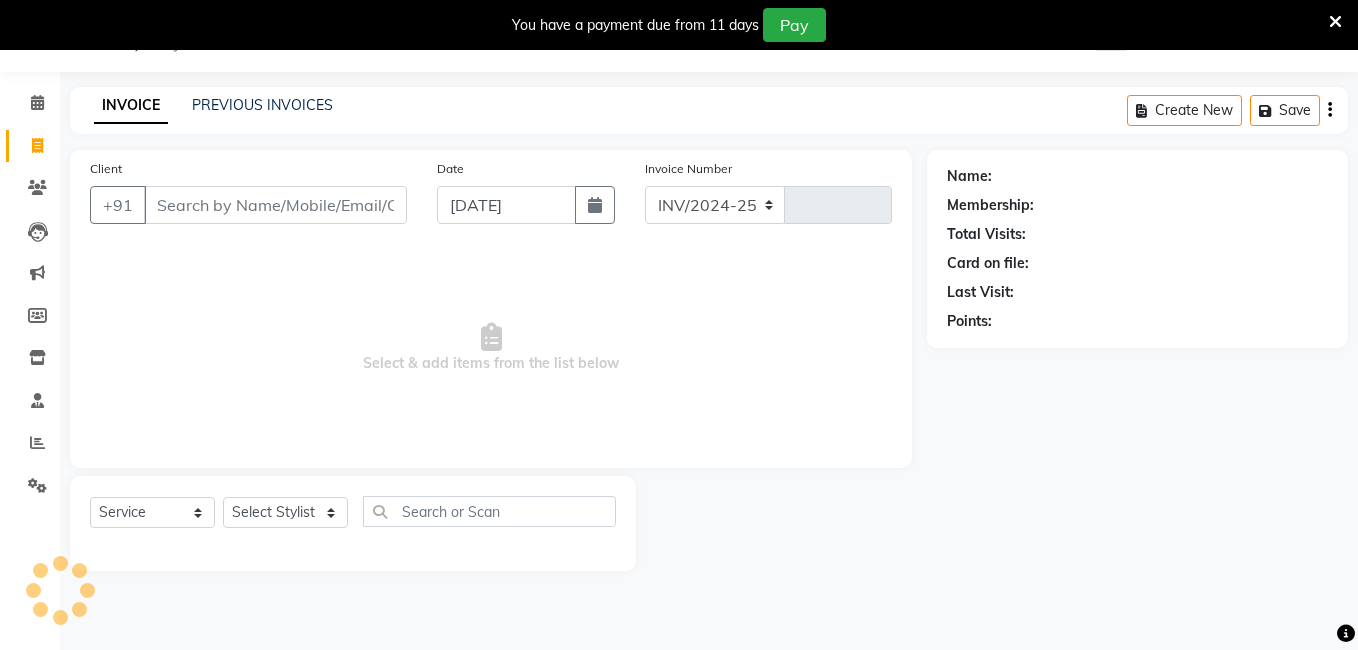 select on "5198" 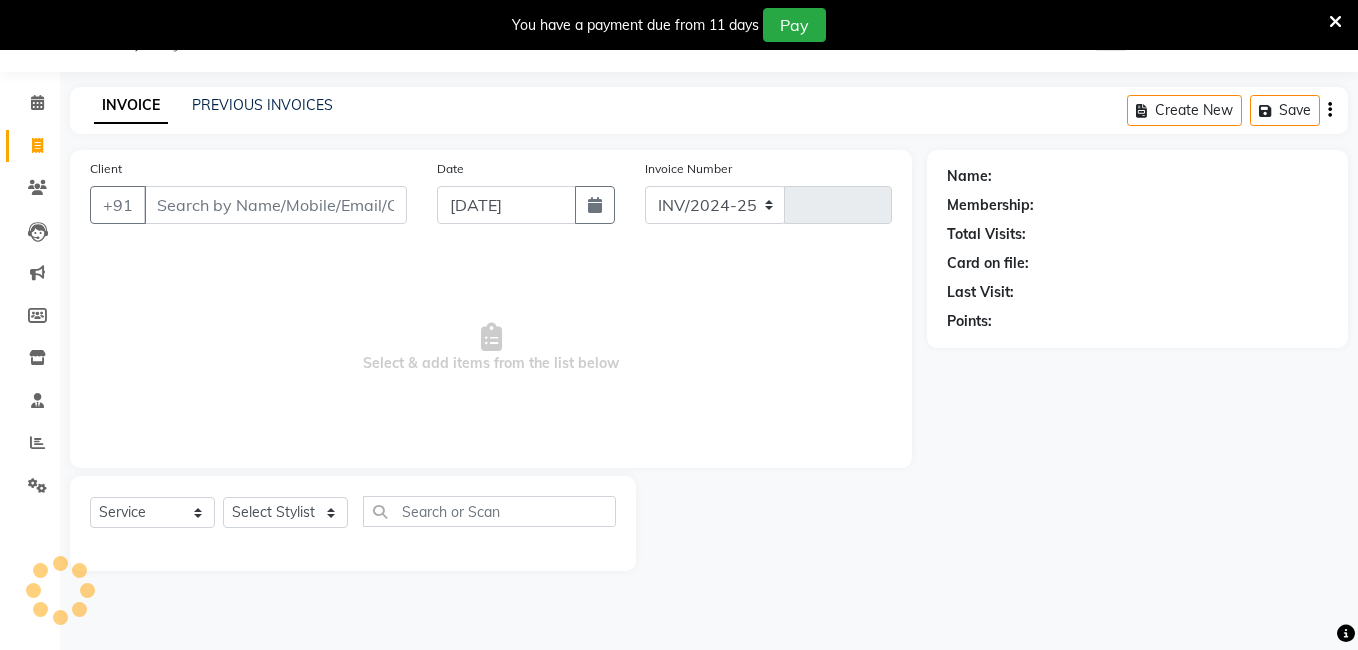 type on "10985" 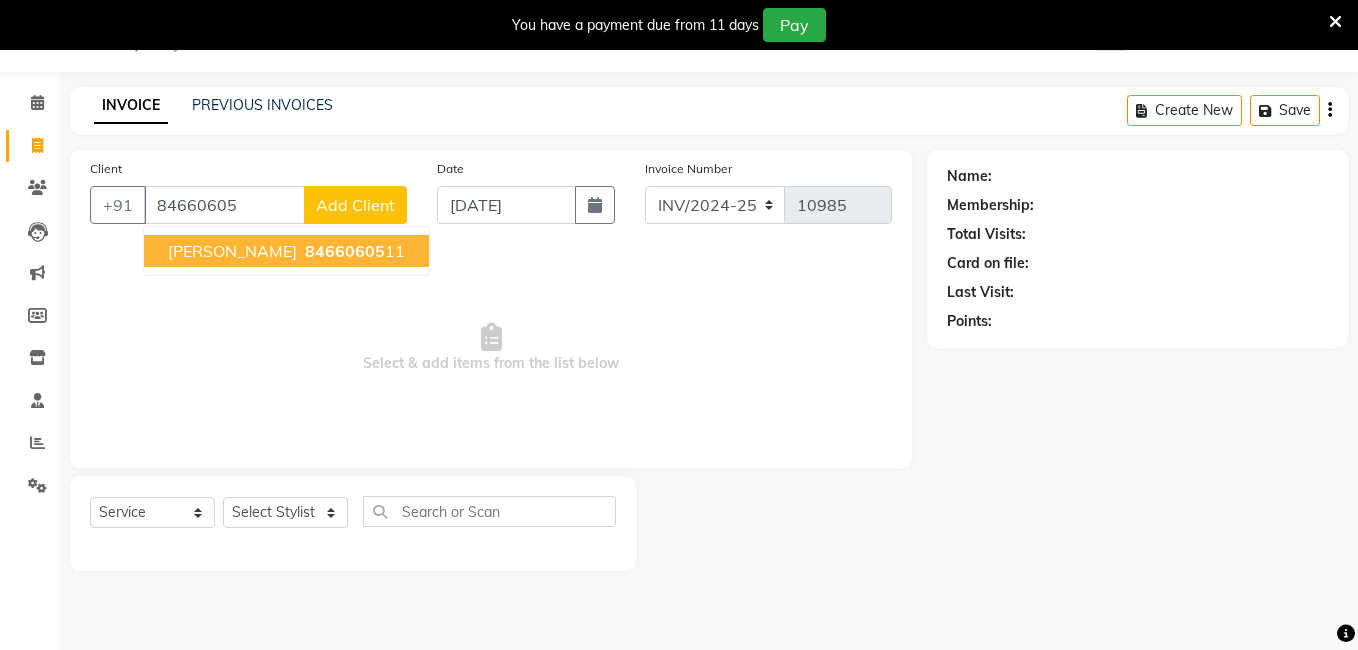 click on "[PERSON_NAME]   84660605 11" at bounding box center (286, 251) 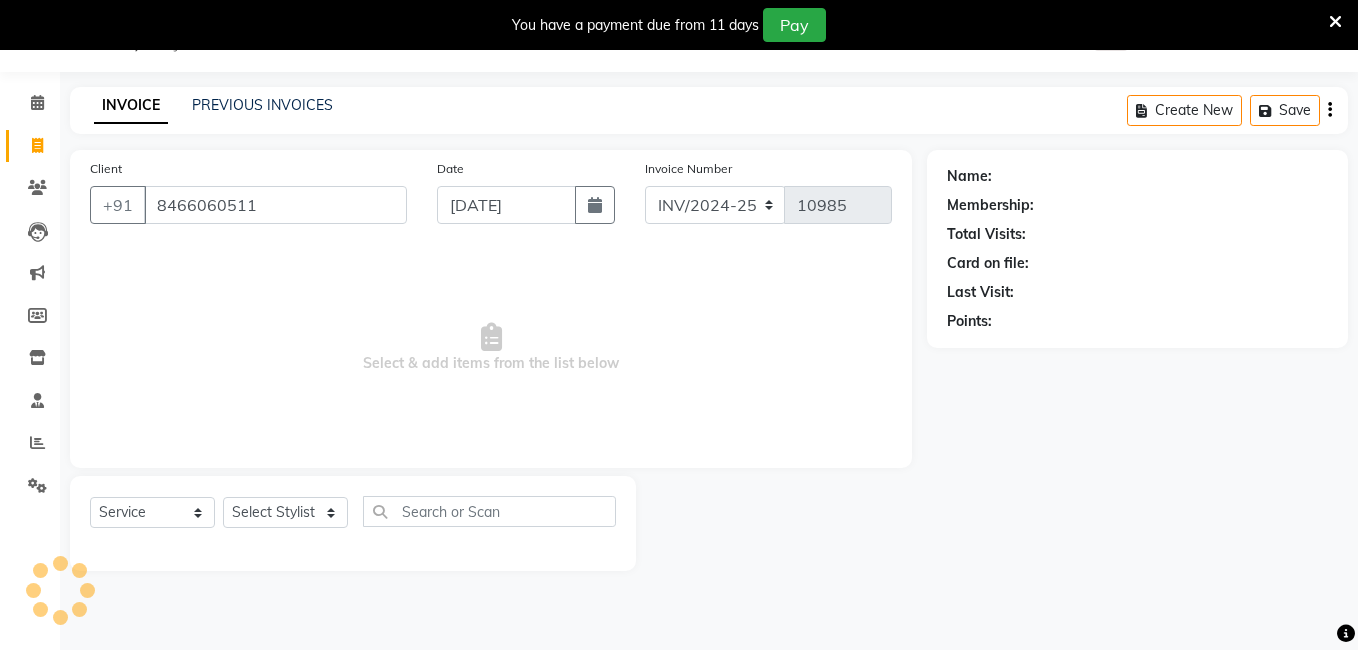 type on "8466060511" 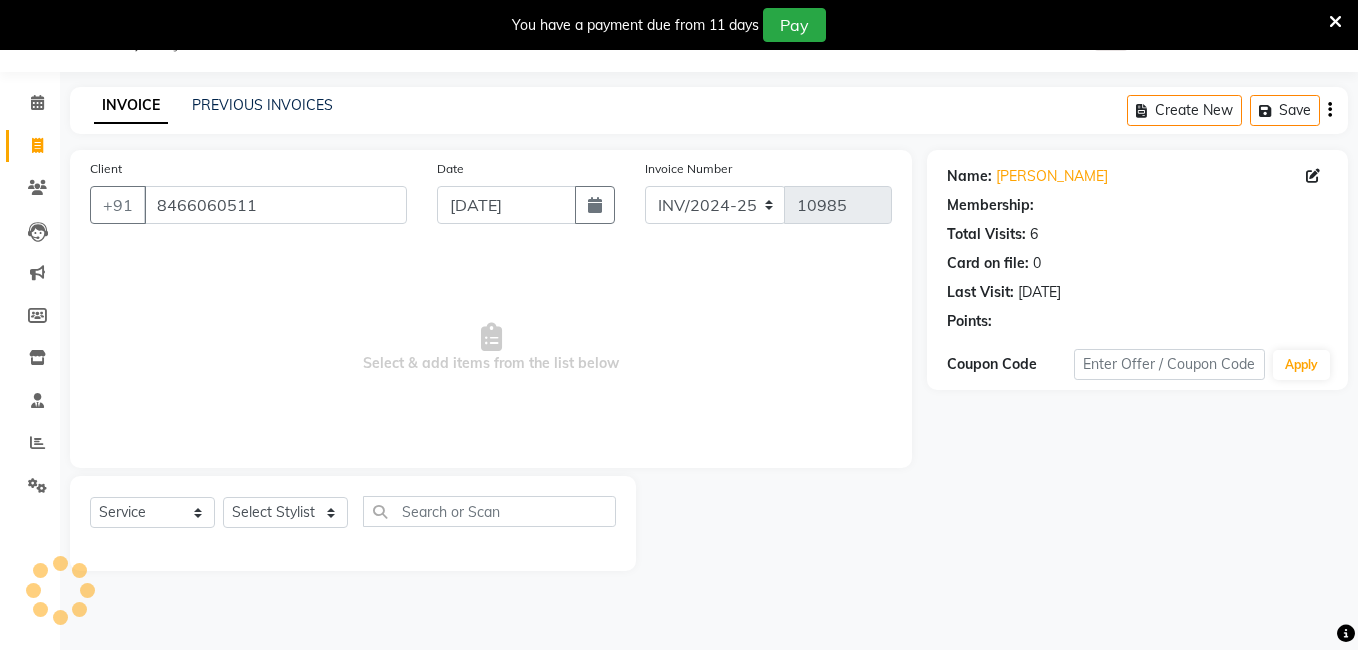 select on "1: Object" 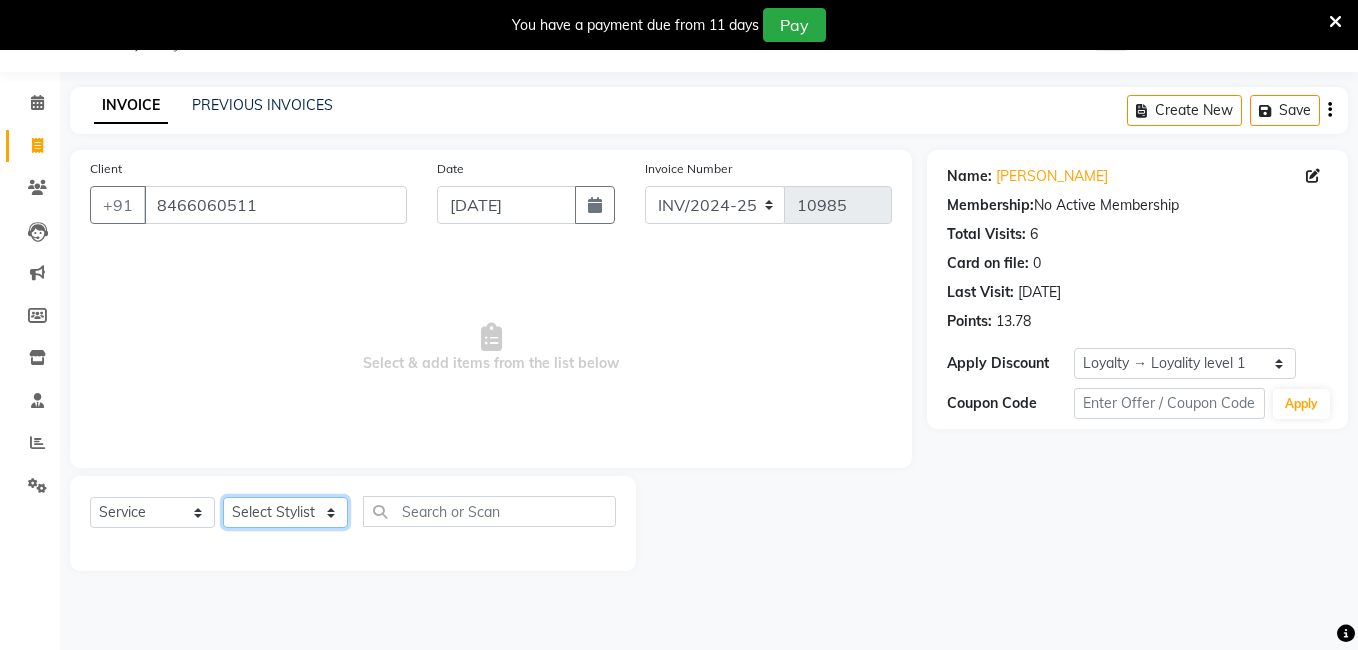click on "Select Stylist [PERSON_NAME] [PERSON_NAME] kasim [PERSON_NAME] sameer [PERSON_NAME] manager" 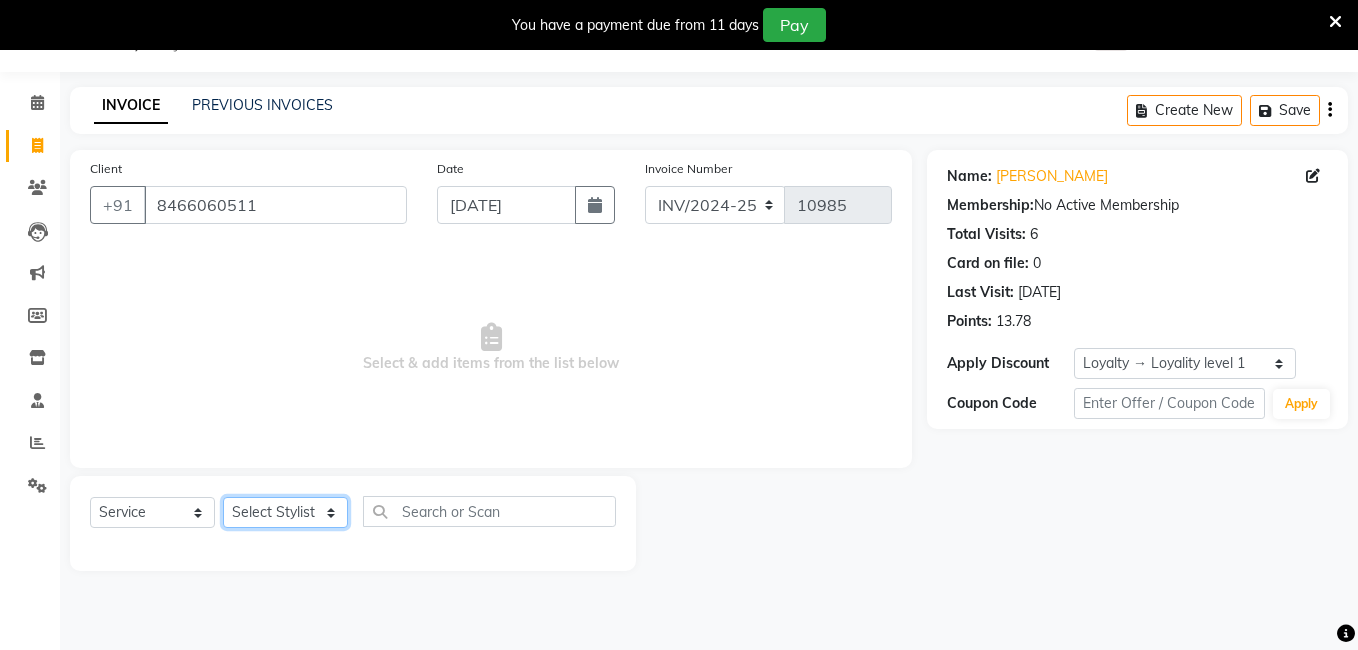 select on "65400" 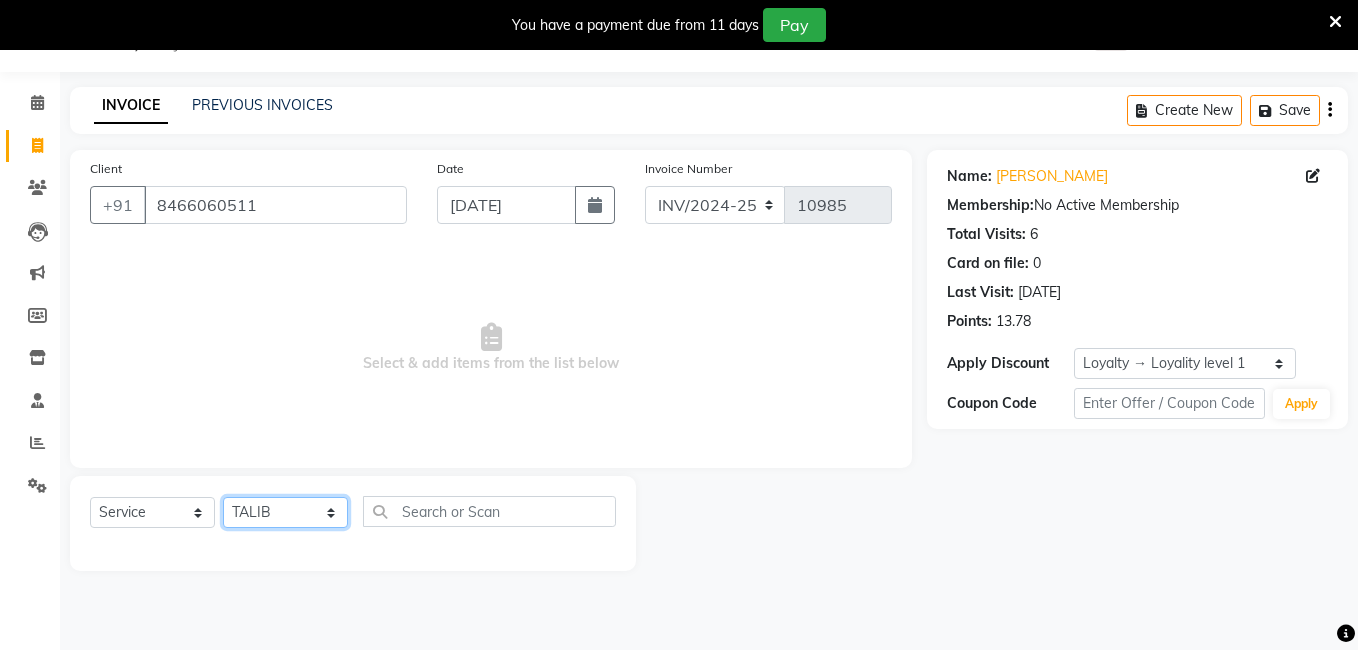click on "Select Stylist [PERSON_NAME] [PERSON_NAME] kasim [PERSON_NAME] sameer [PERSON_NAME] manager" 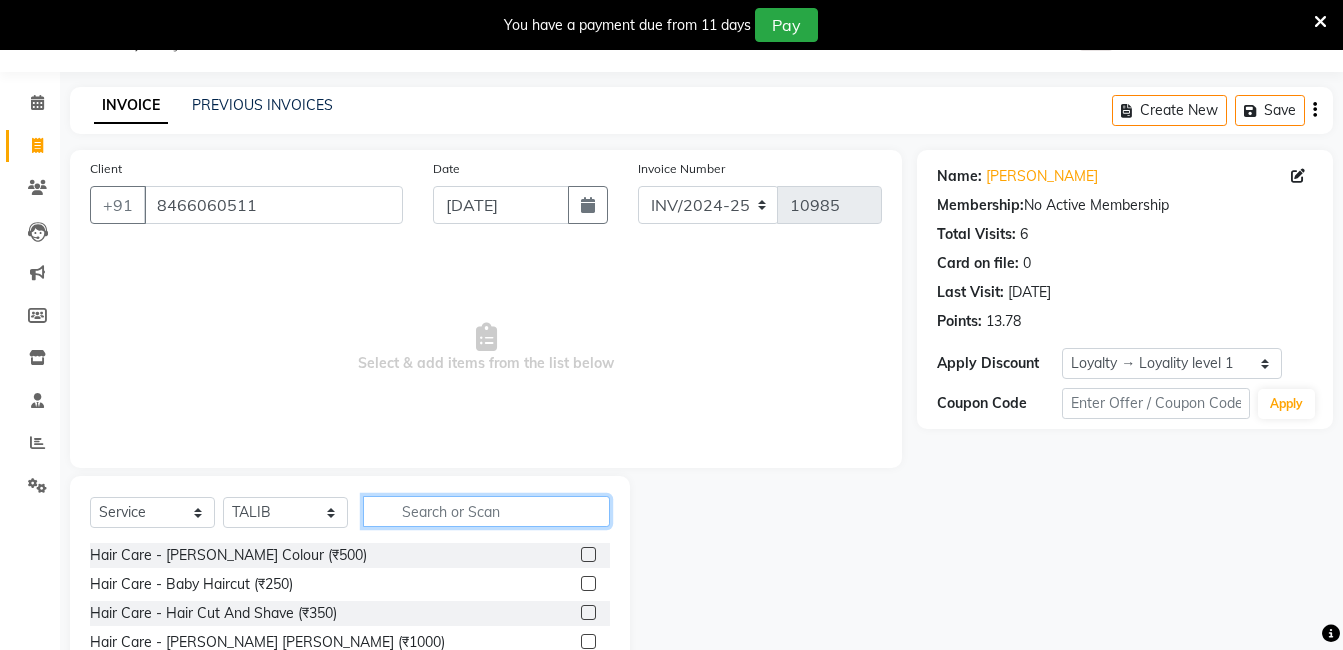 click 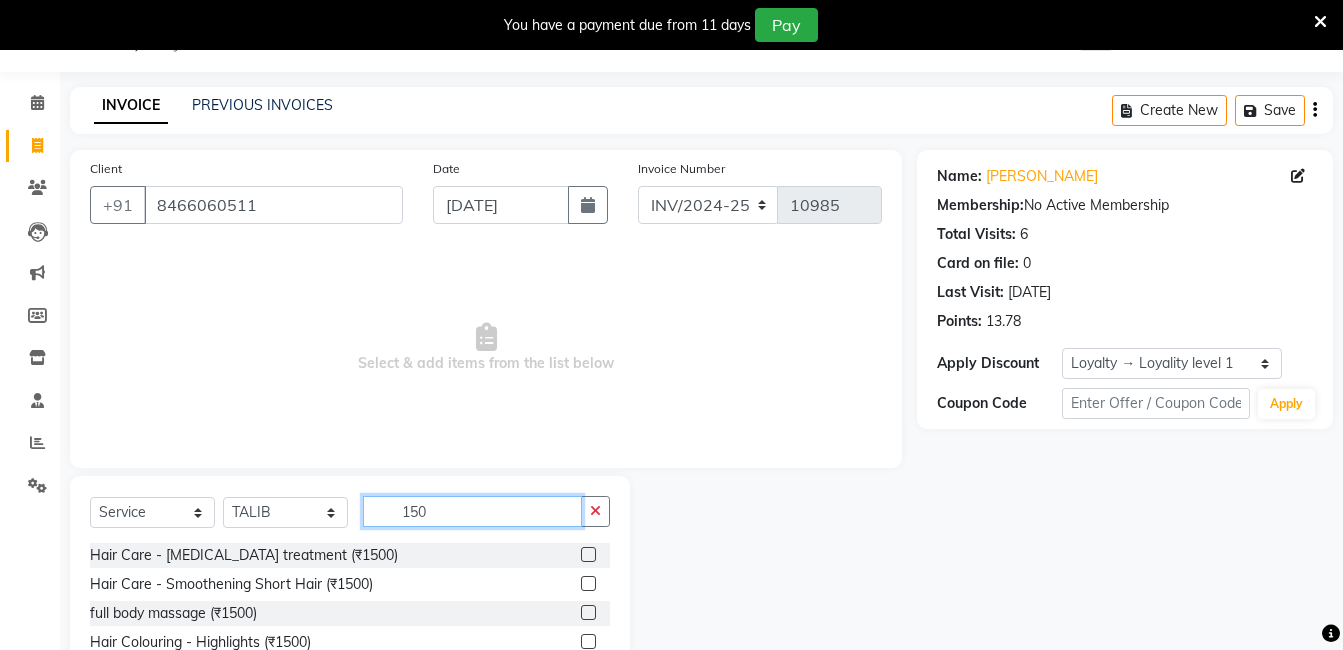 scroll, scrollTop: 151, scrollLeft: 0, axis: vertical 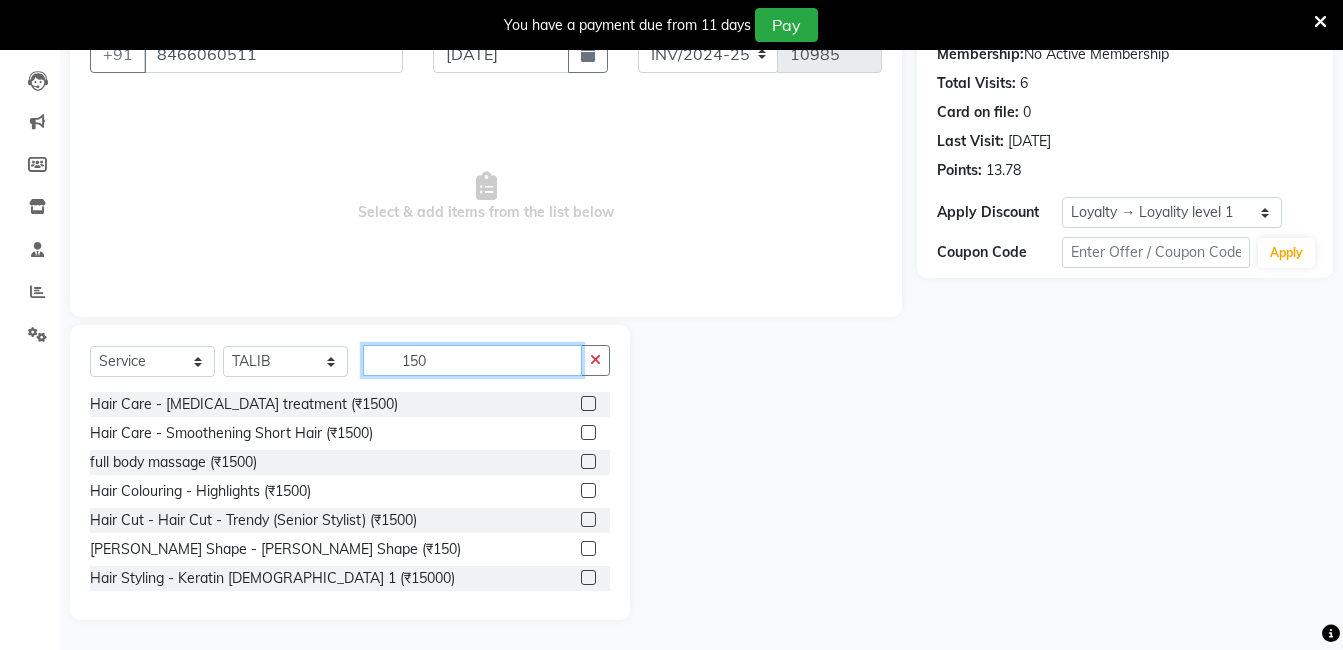 type on "150" 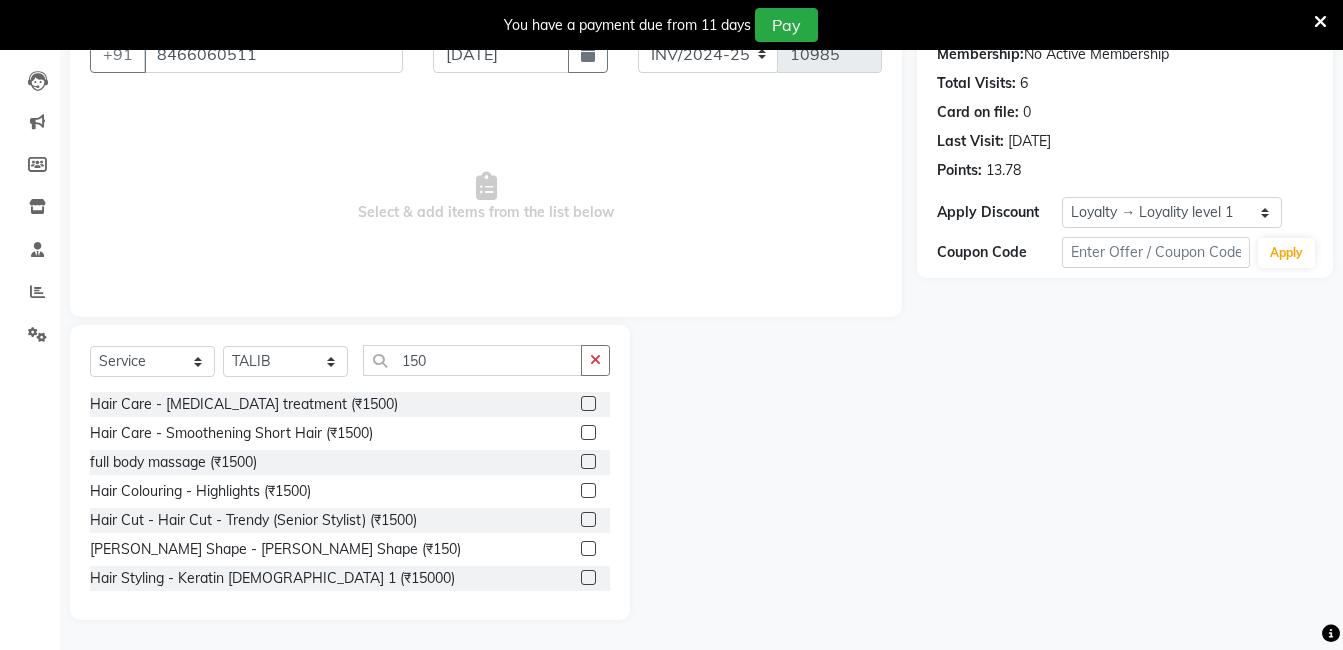 click on "Name: [PERSON_NAME] Membership:  No Active Membership  Total Visits:  6 Card on file:  0 Last Visit:   [DATE] Points:   13.78  Apply Discount Select  Loyalty → Loyality level 1  Coupon Code Apply" 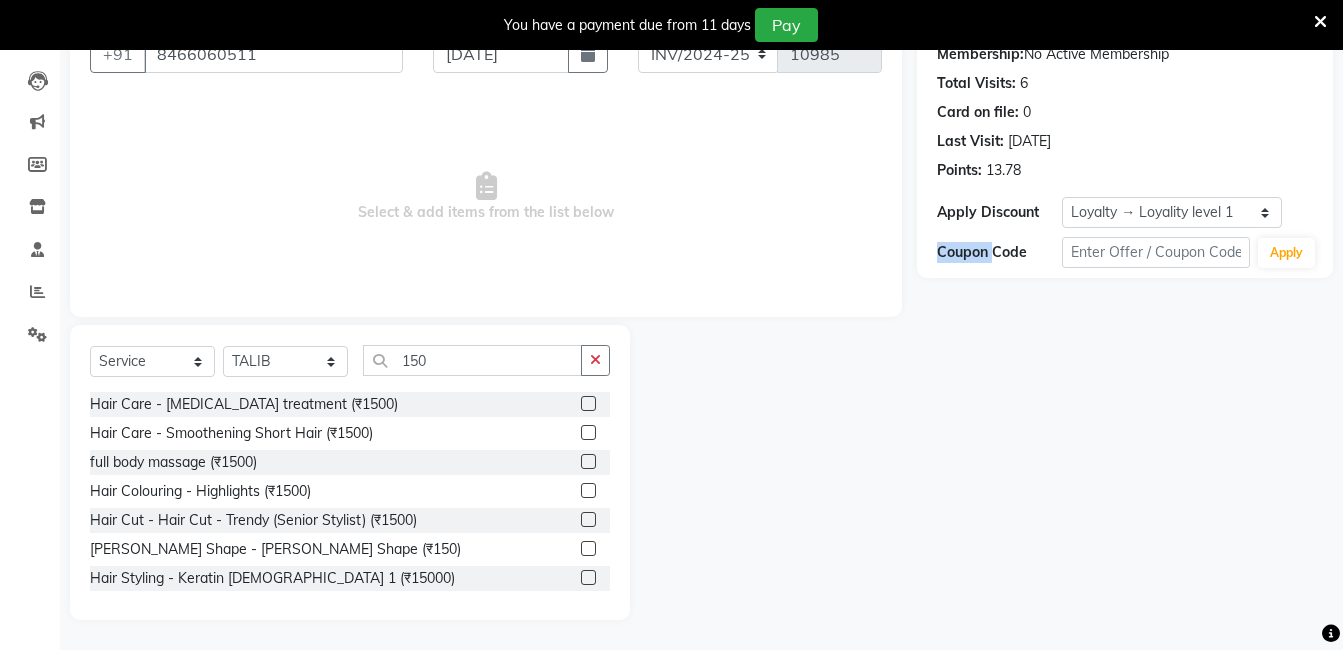 click on "Name: [PERSON_NAME] Membership:  No Active Membership  Total Visits:  6 Card on file:  0 Last Visit:   [DATE] Points:   13.78  Apply Discount Select  Loyalty → Loyality level 1  Coupon Code Apply" 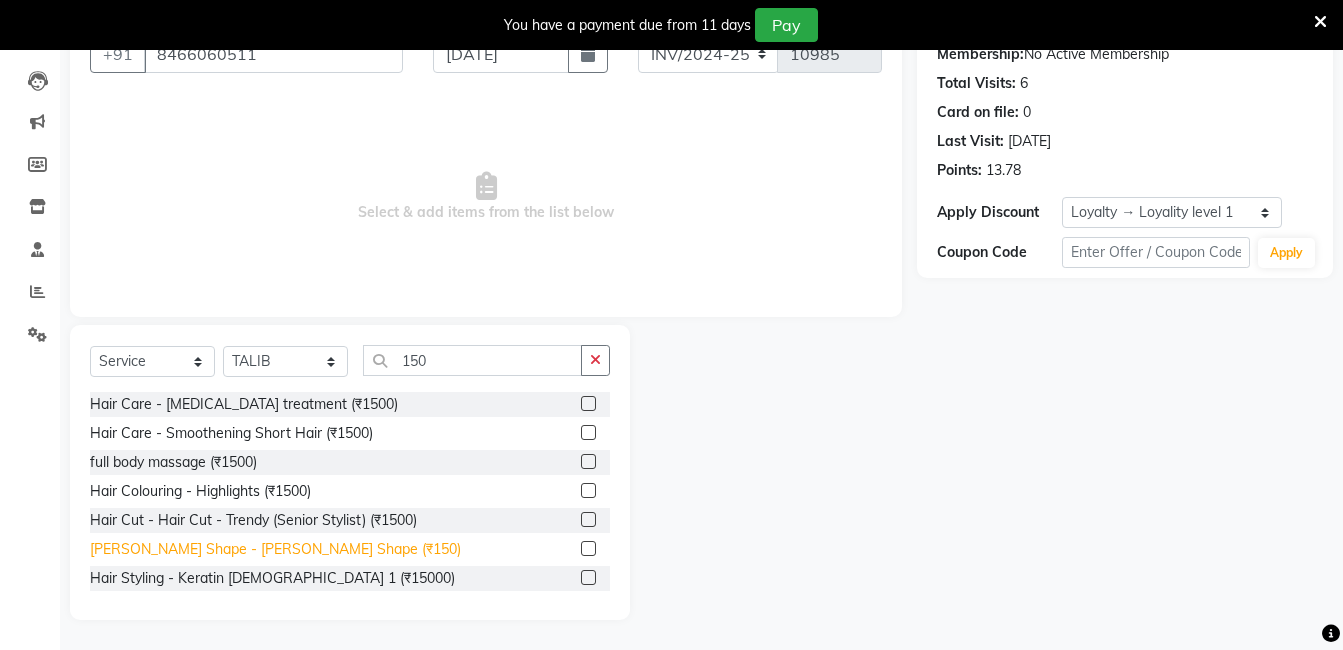 click on "[PERSON_NAME] Shape - [PERSON_NAME] Shape (₹150)" 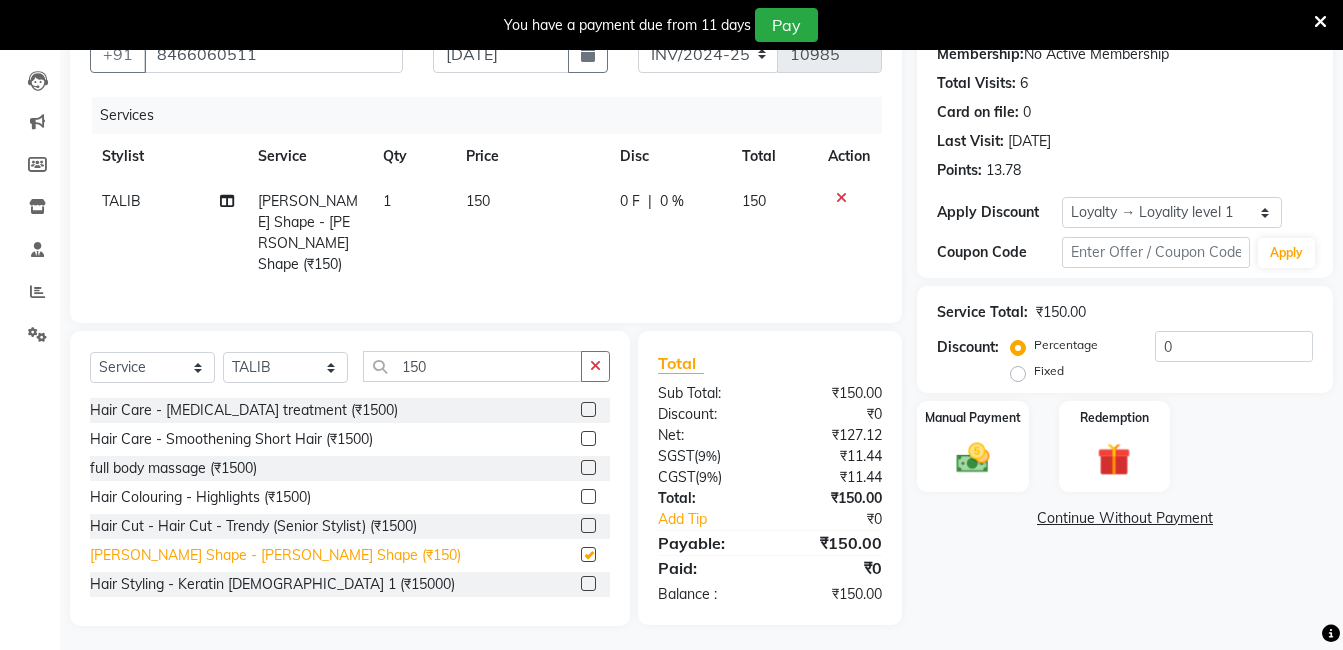 checkbox on "false" 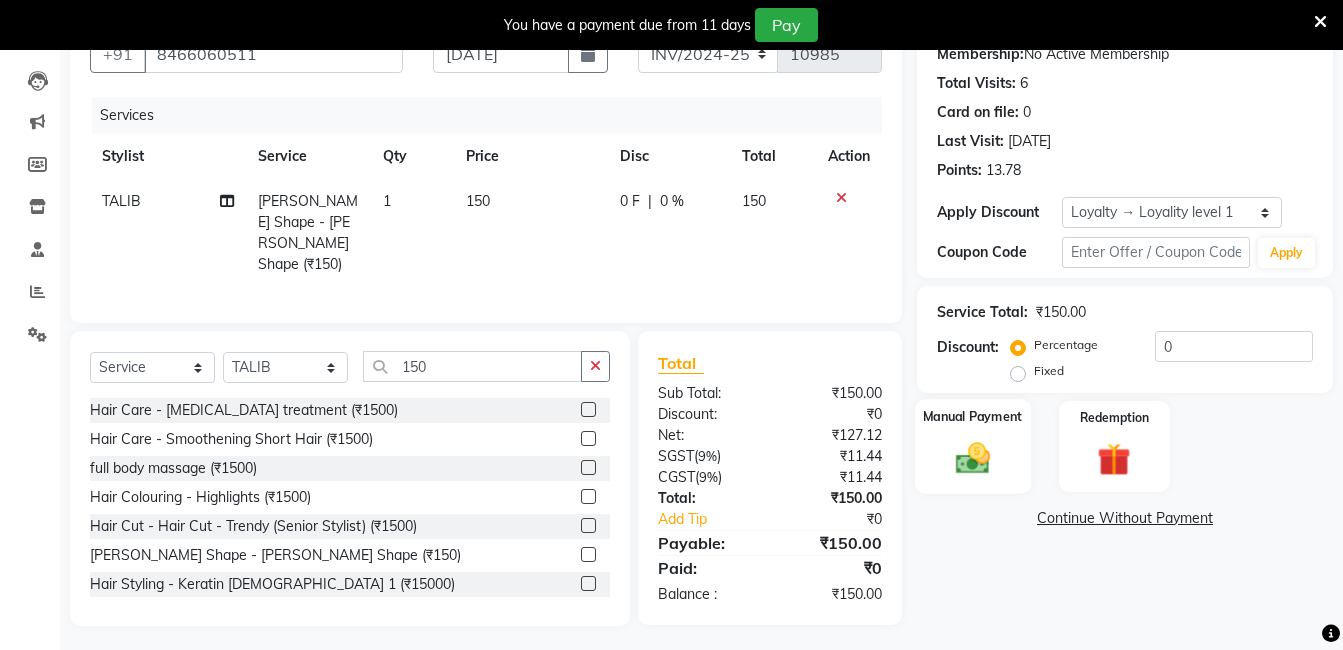 click on "Manual Payment" 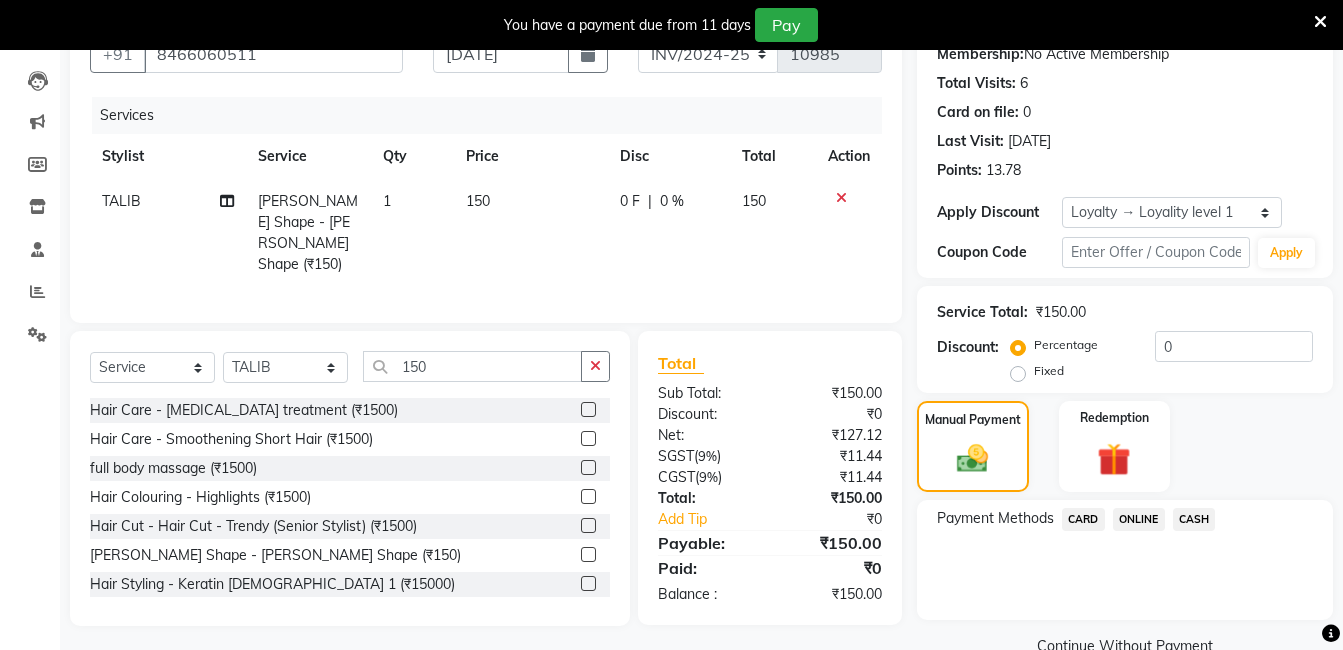 click on "ONLINE" 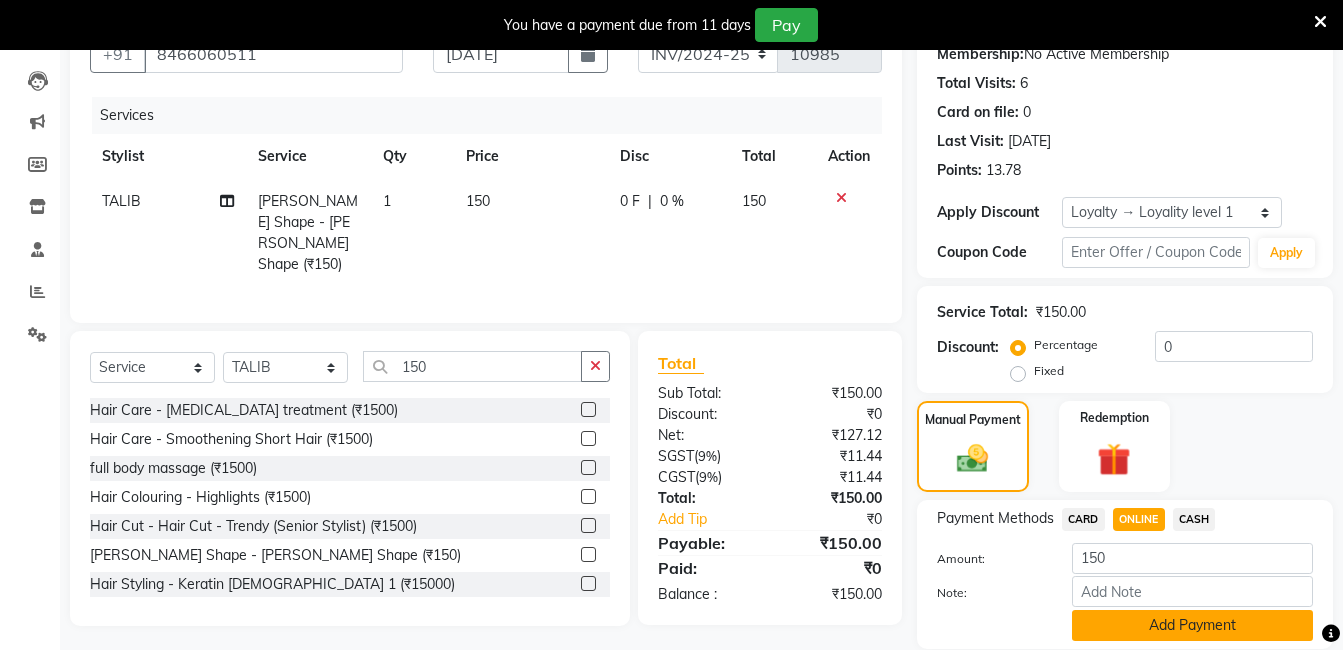 click on "Add Payment" 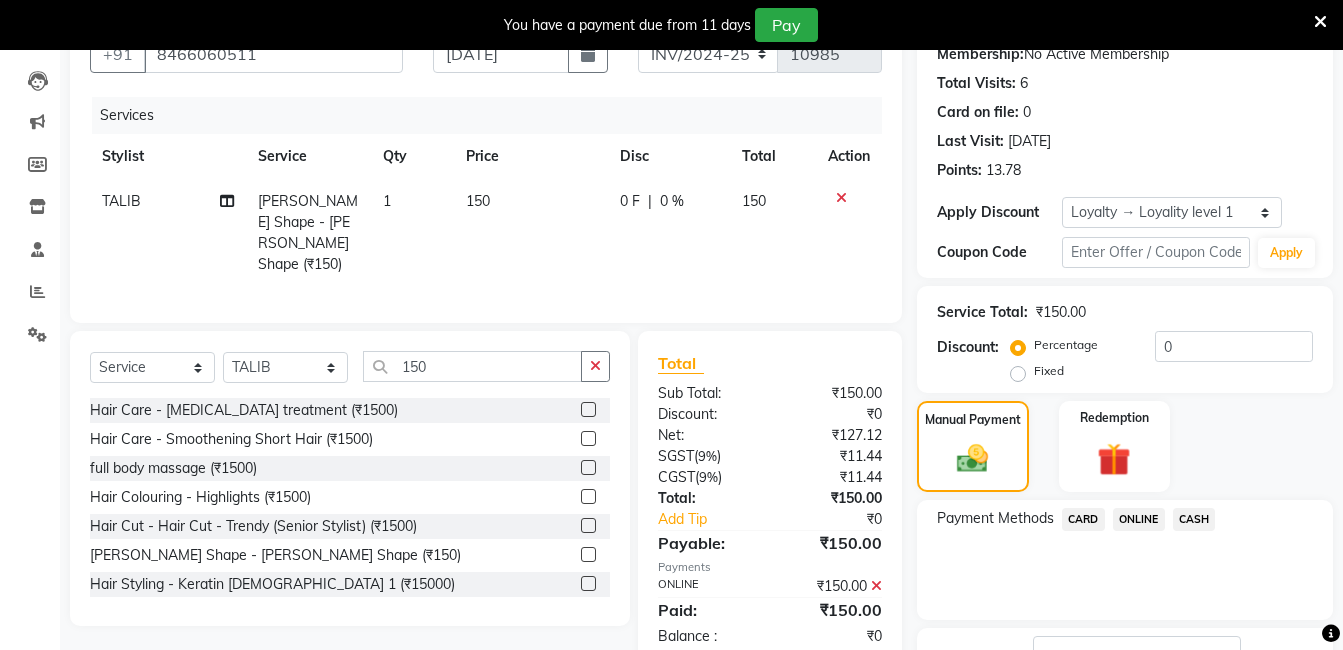 scroll, scrollTop: 311, scrollLeft: 0, axis: vertical 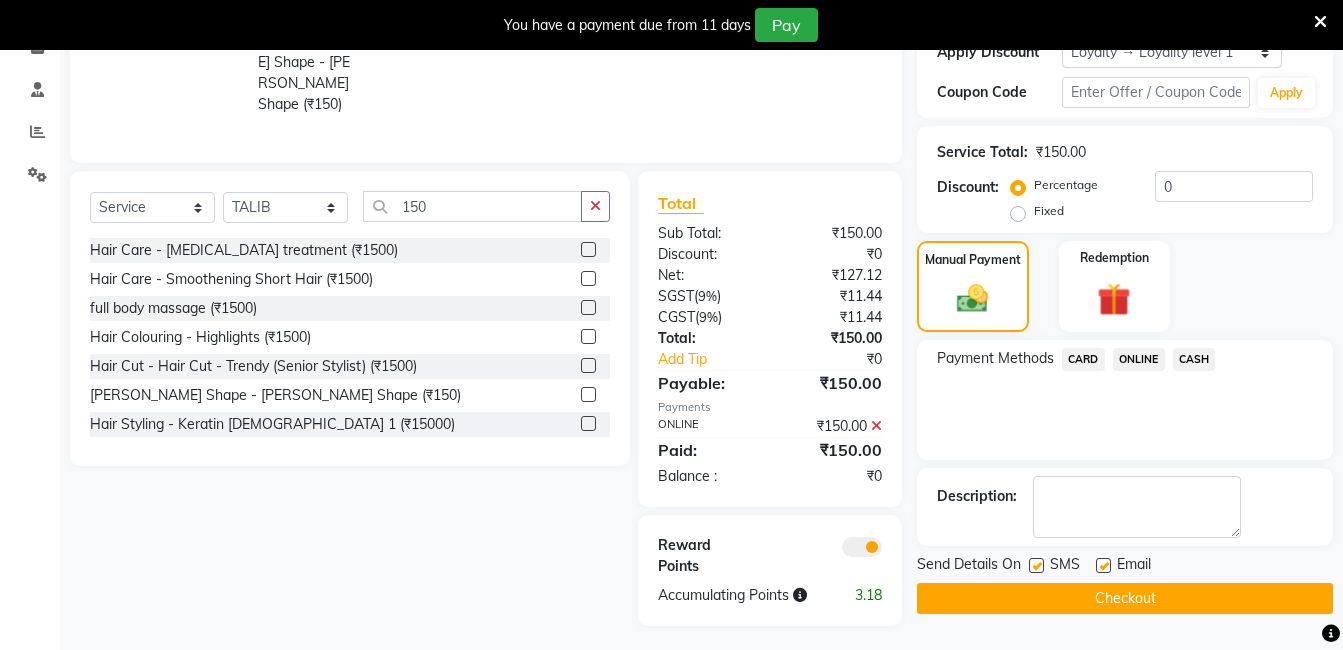 click on "Checkout" 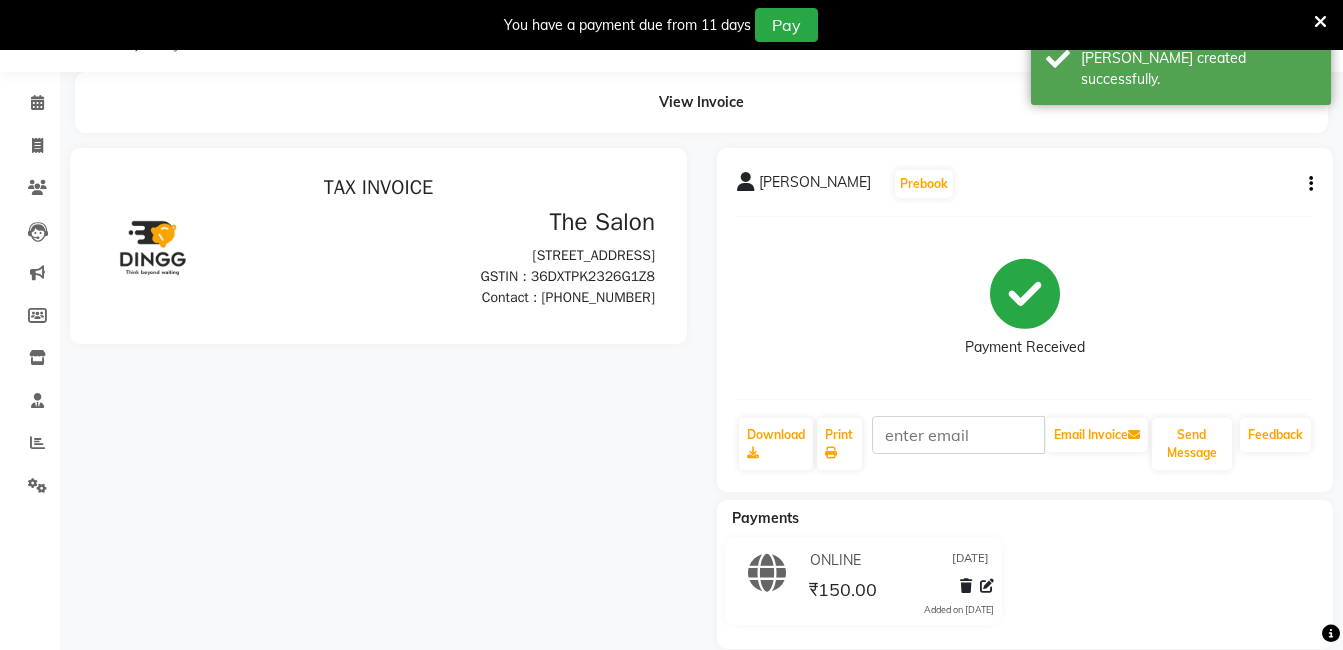 scroll, scrollTop: 0, scrollLeft: 0, axis: both 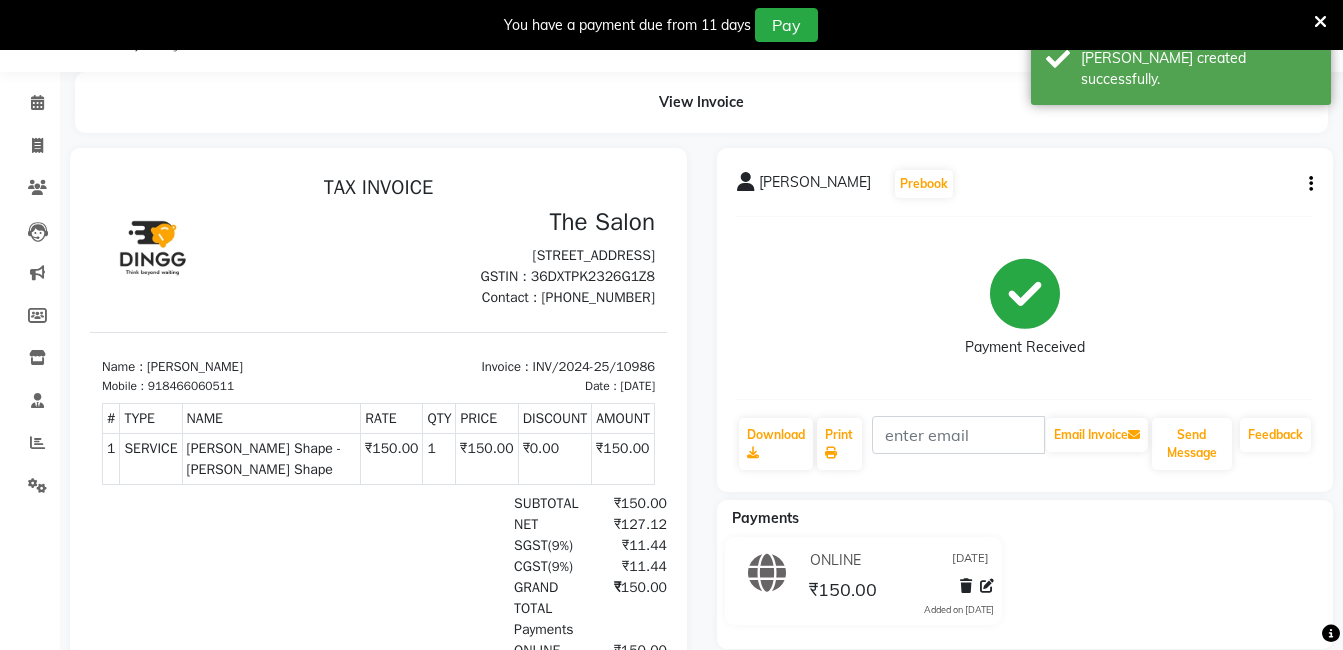 click on "ONLINE [DATE] ₹150.00  Added on [DATE]" 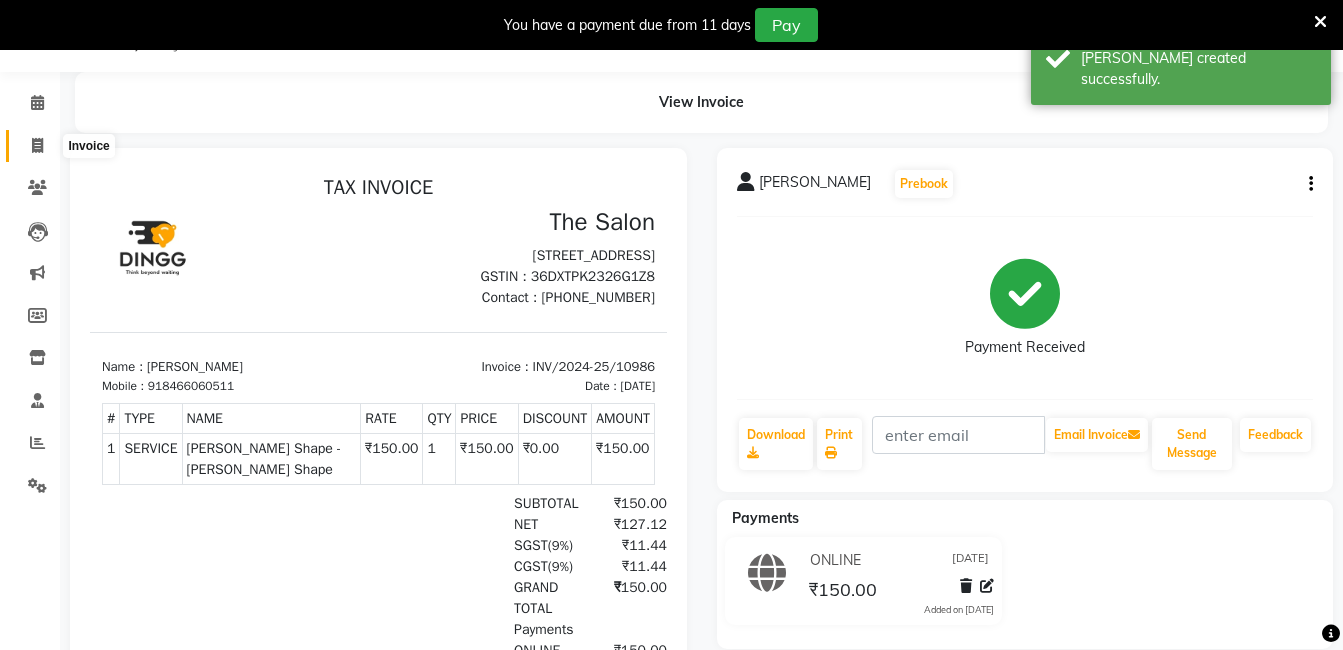 click 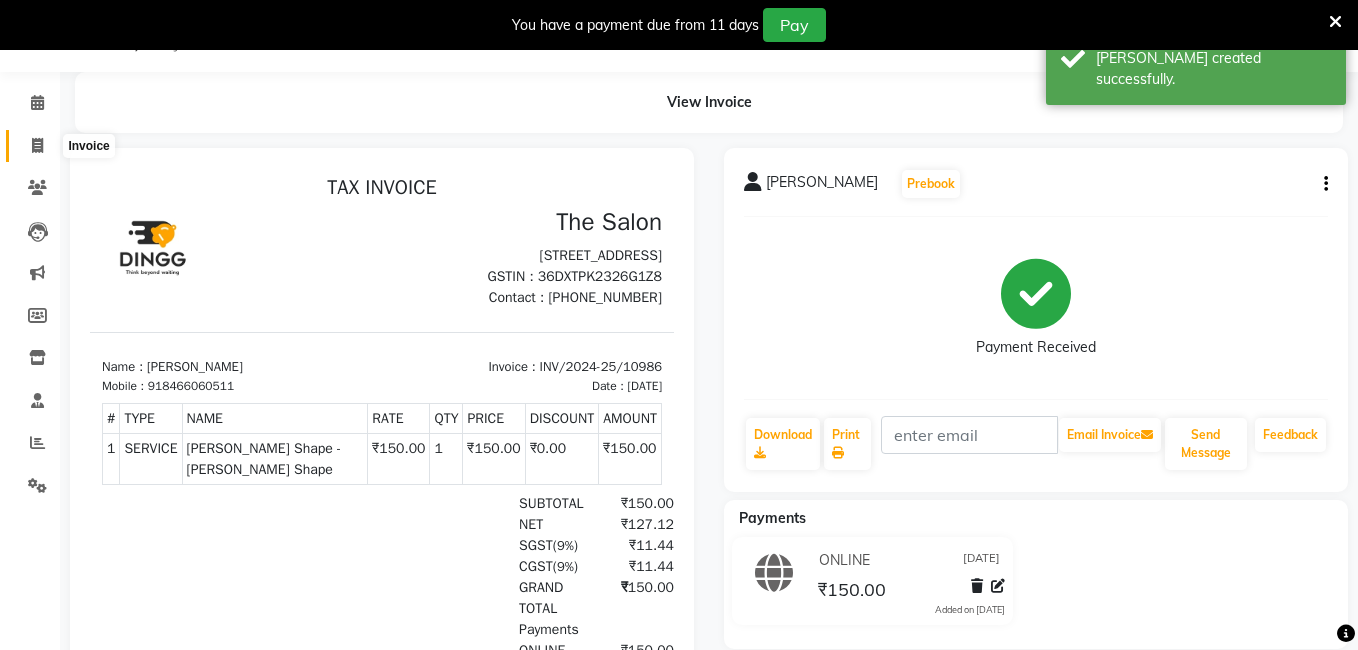 select on "service" 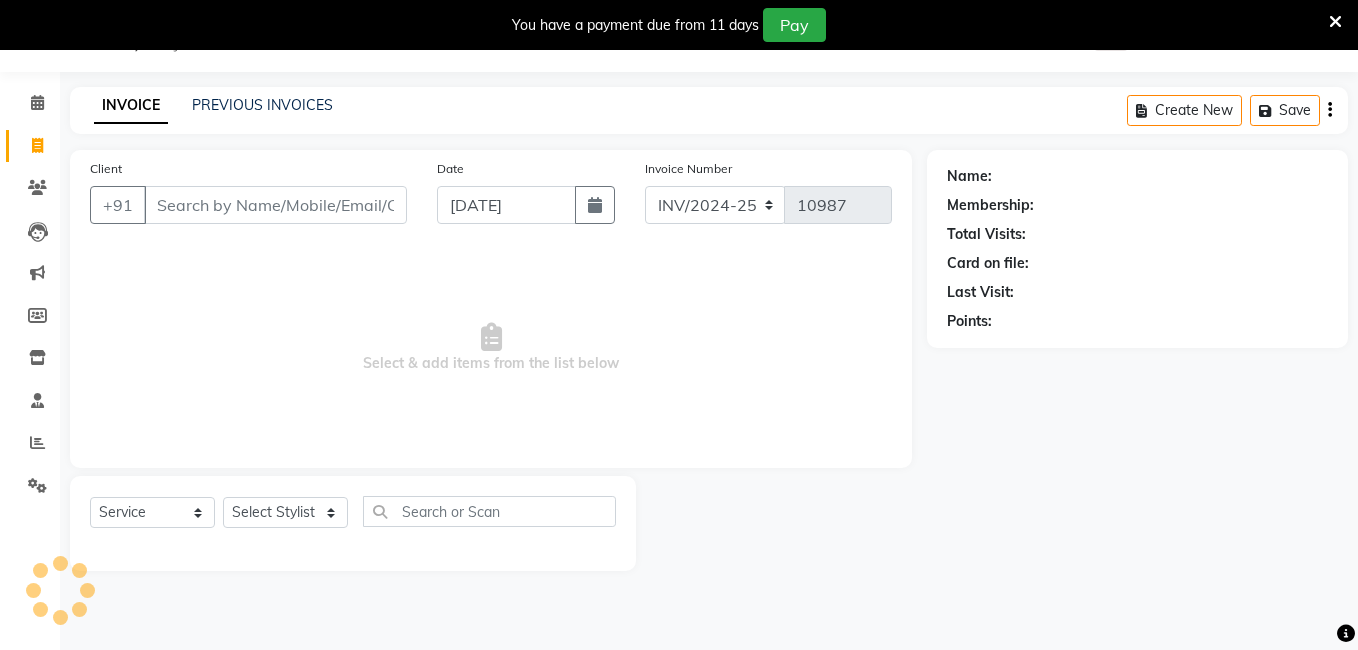 click on "Calendar" 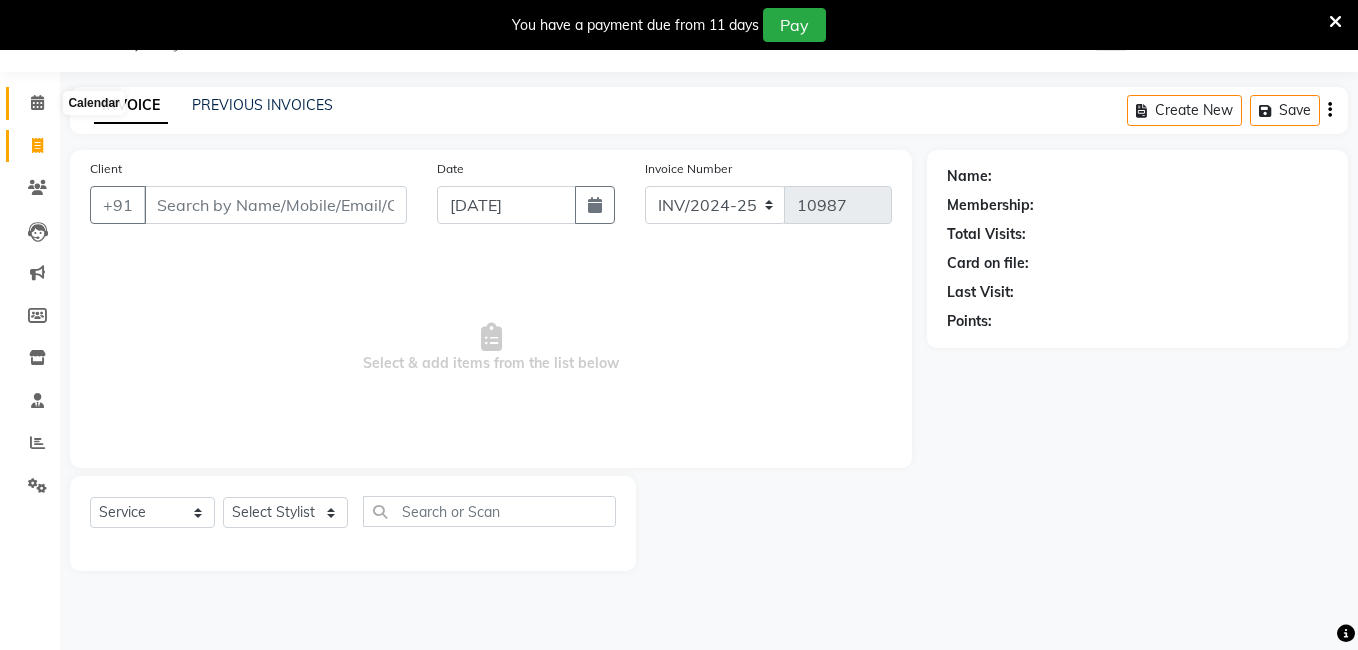 click 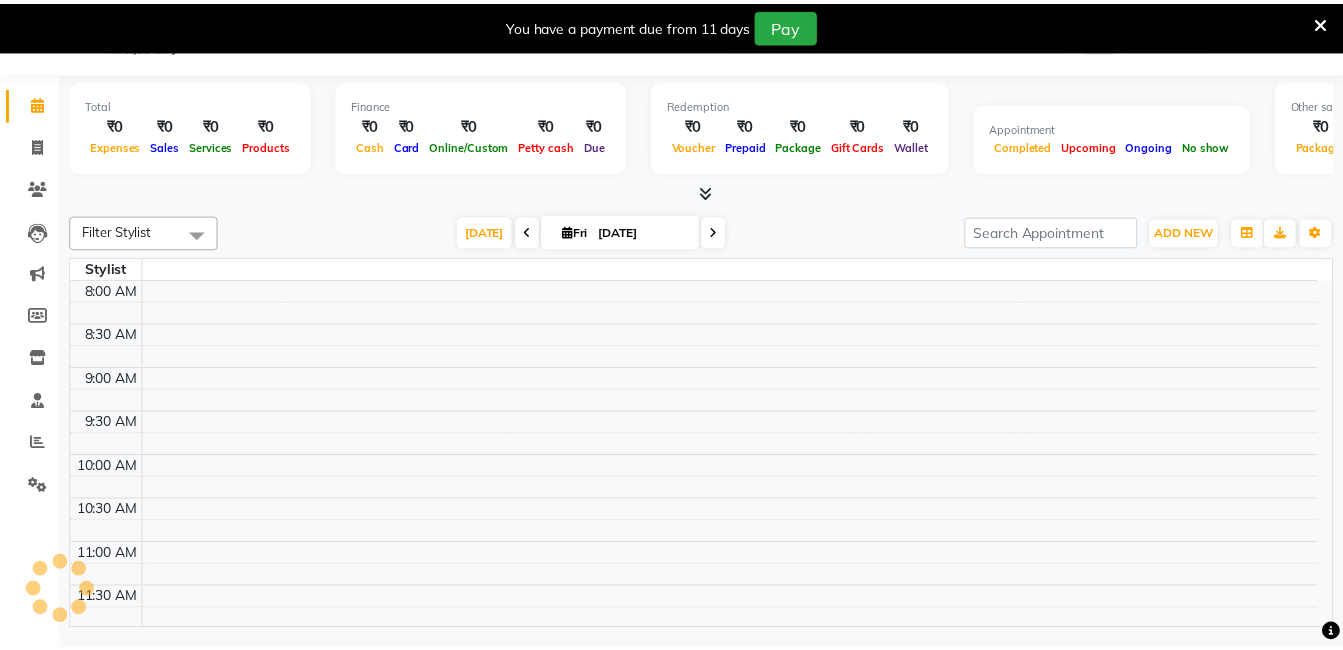 scroll, scrollTop: 0, scrollLeft: 0, axis: both 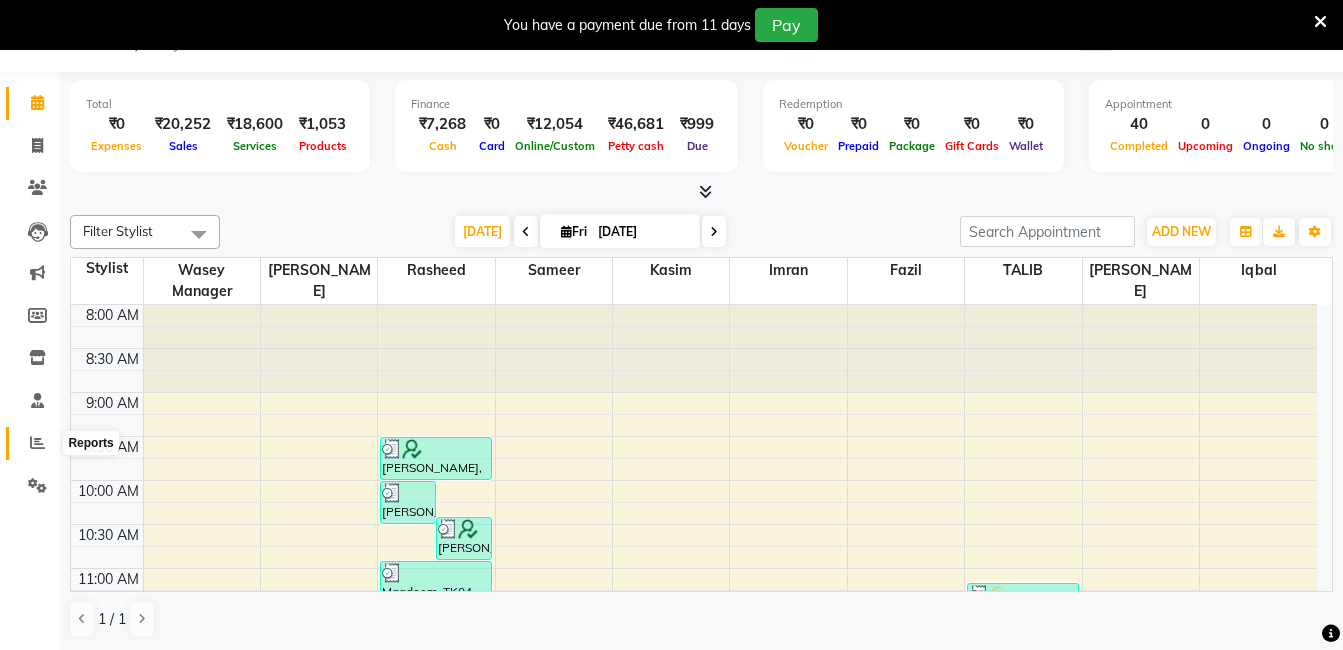 click 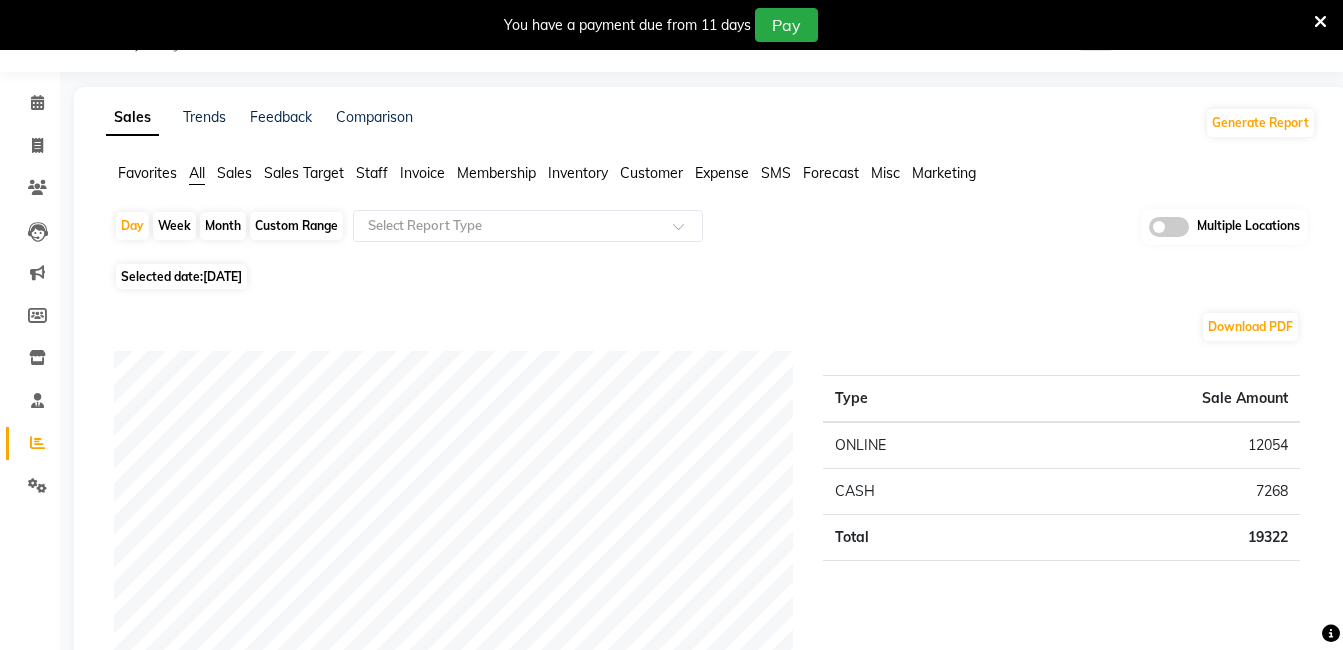 scroll, scrollTop: 568, scrollLeft: 0, axis: vertical 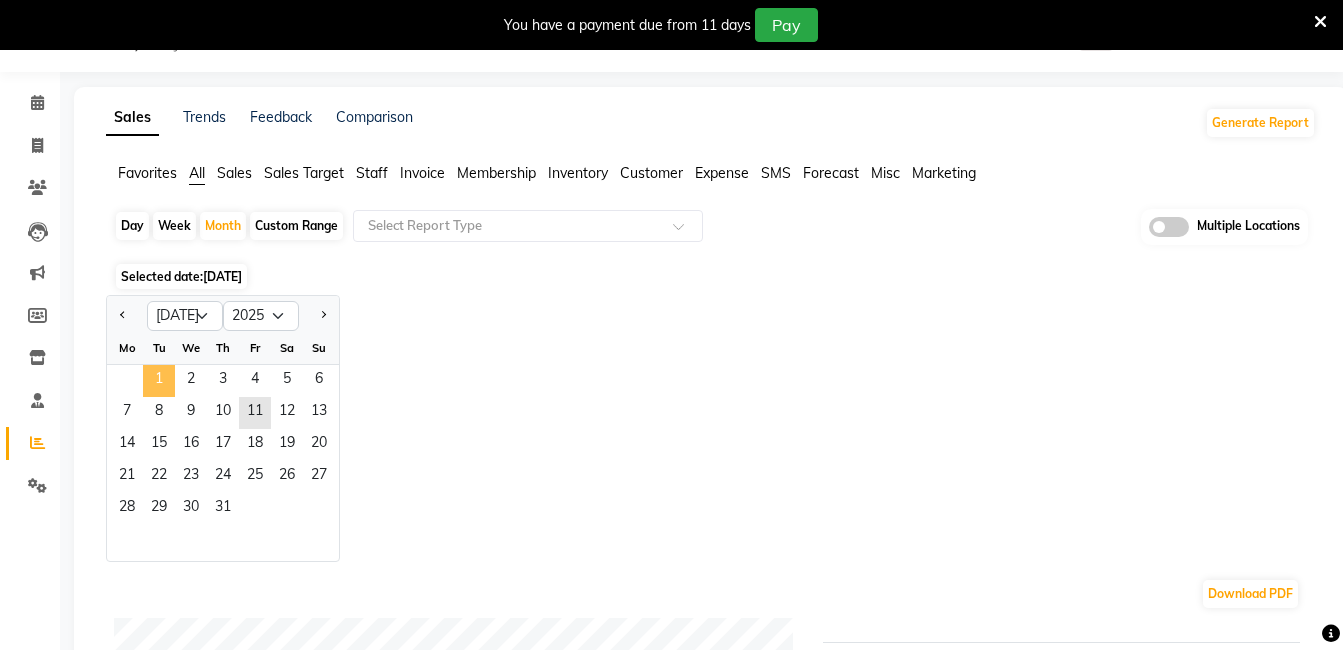 click on "1" 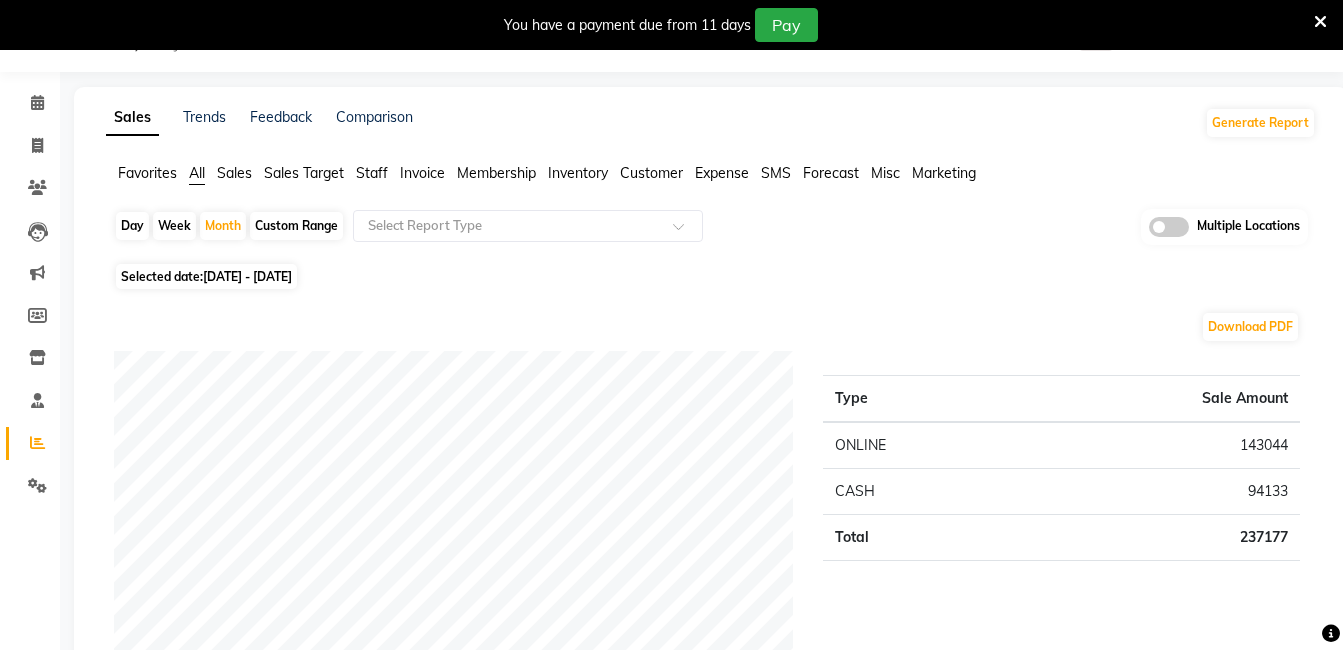 click on "Type Sale Amount ONLINE 143044 CASH 94133 Total 237177" 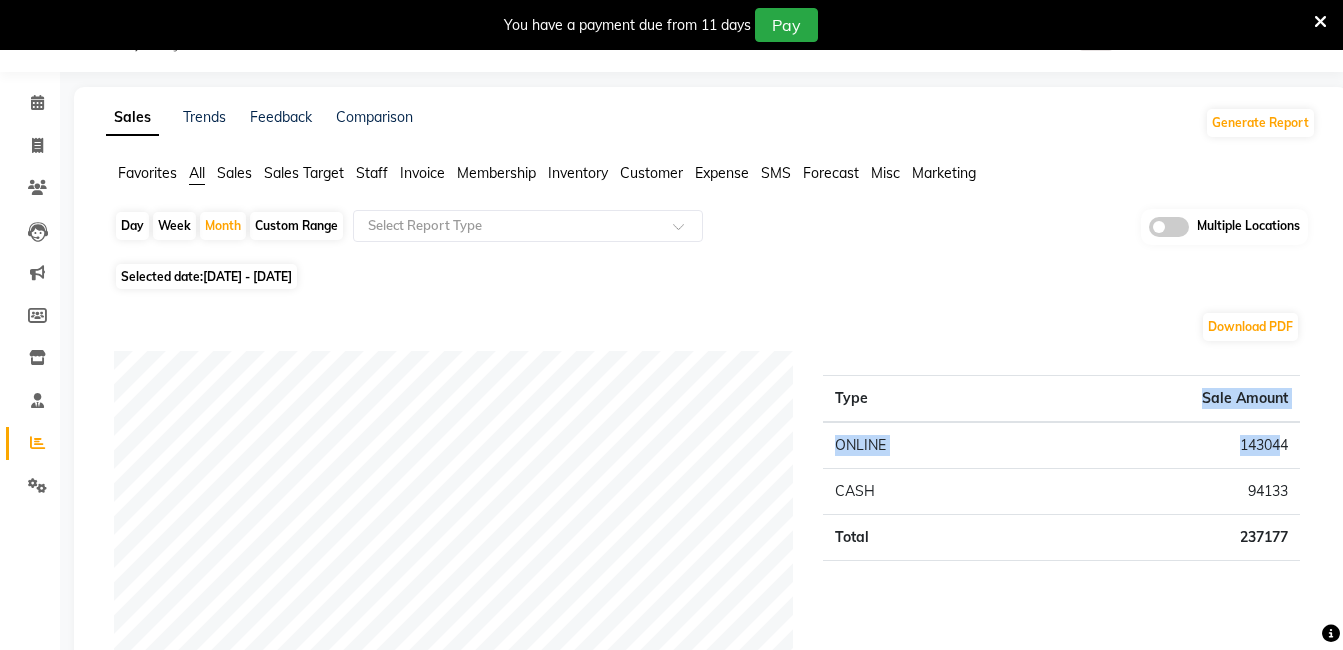 drag, startPoint x: 1199, startPoint y: 414, endPoint x: 1340, endPoint y: 404, distance: 141.35417 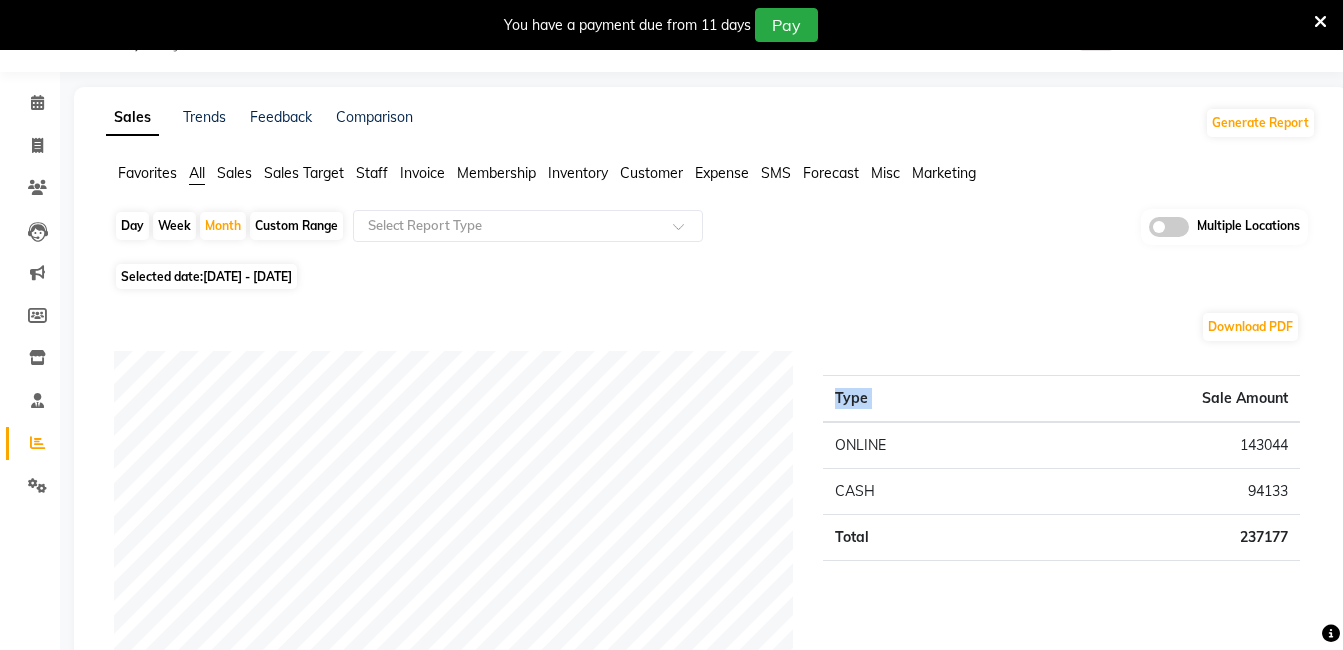 scroll, scrollTop: 568, scrollLeft: 0, axis: vertical 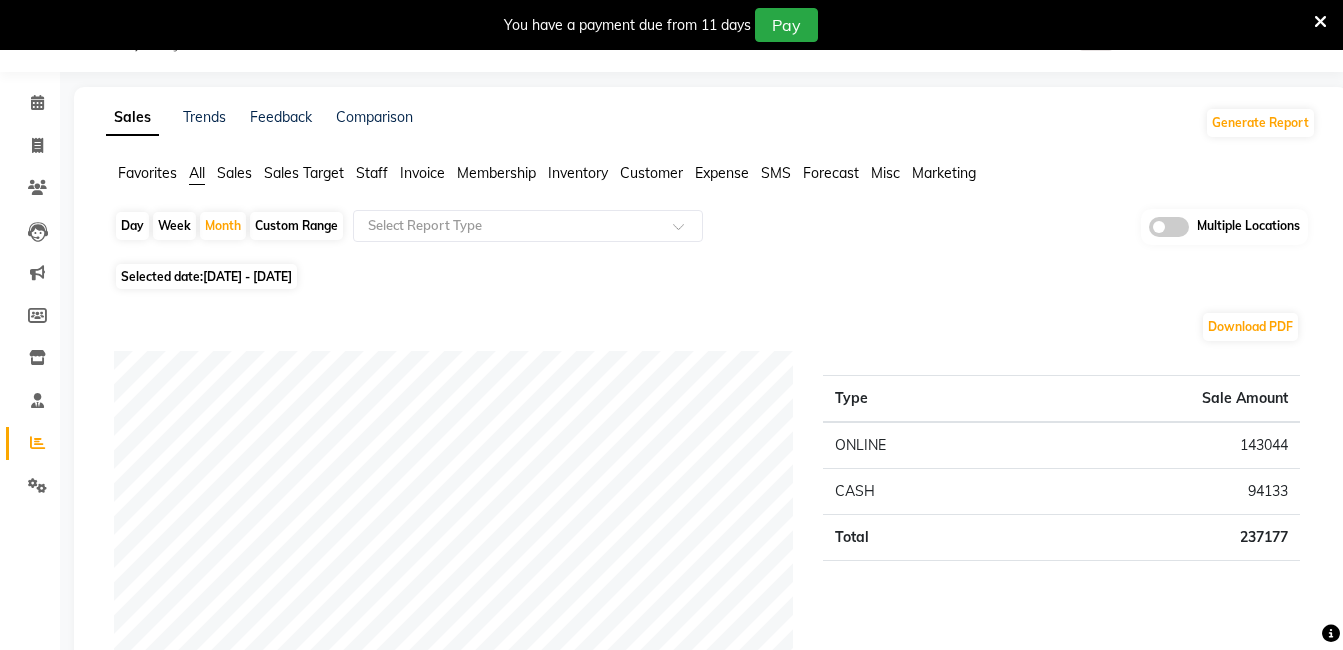click on "Favorites All Sales Sales Target Staff Invoice Membership Inventory Customer Expense SMS Forecast Misc Marketing  Day   Week   Month   Custom Range  Select Report Type Multiple Locations Selected date:  [DATE] - [DATE]  Download PDF Payment mode Type Sale Amount ONLINE 143044 CASH 94133 Total 237177 Staff summary Type Sale Amount Talib 72580 Rasheed 69335 Kasim 50755 Imran 38786 [PERSON_NAME] 8920 [PERSON_NAME] 2100 Sameer 600 Wasey Manager 99 Total 243175 Sales summary Type Sale Amount Vouchers 0 Gift card 0 Packages 0 Prepaid 0 Services 226071 Products 11414 Memberships 5692 Tips 2525 Fee 0 Total 245702 Expense by type Type Sale Amount [PERSON_NAME] bhai chitti [DATE] 28900 khalid bhai [DATE] 14400 staff tips 5880 Maintenance 650 Tea & Refreshment 250 Staff Snacks 115 Auto - Iqbal Bhai 40 Total 50235 Service by category Type Sale Amount Hair Care 102939 Facials 60730 Hair Colouring 36202 [PERSON_NAME] Shape 18529 Massage 4370 Hair Styling 1400 Hair Cut 1000 [MEDICAL_DATA] Removal Treatment 900 Total 226070 Service sales Type Sale Amount ★" 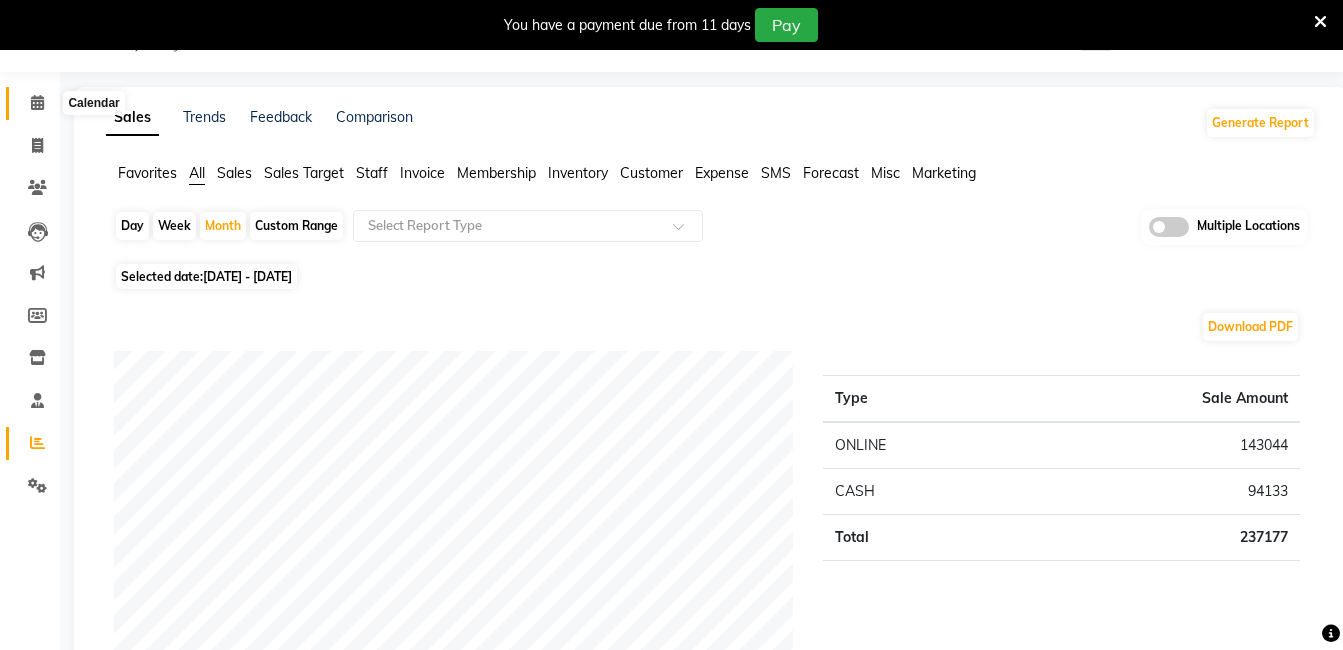 click 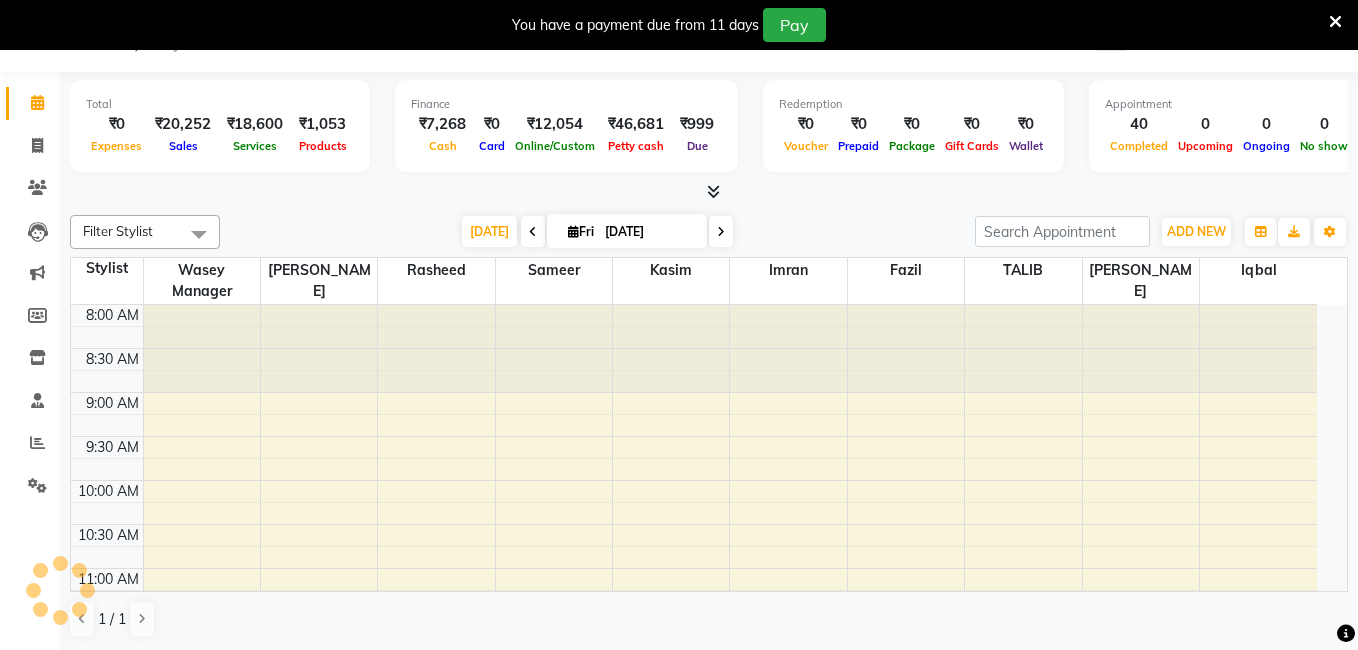 click 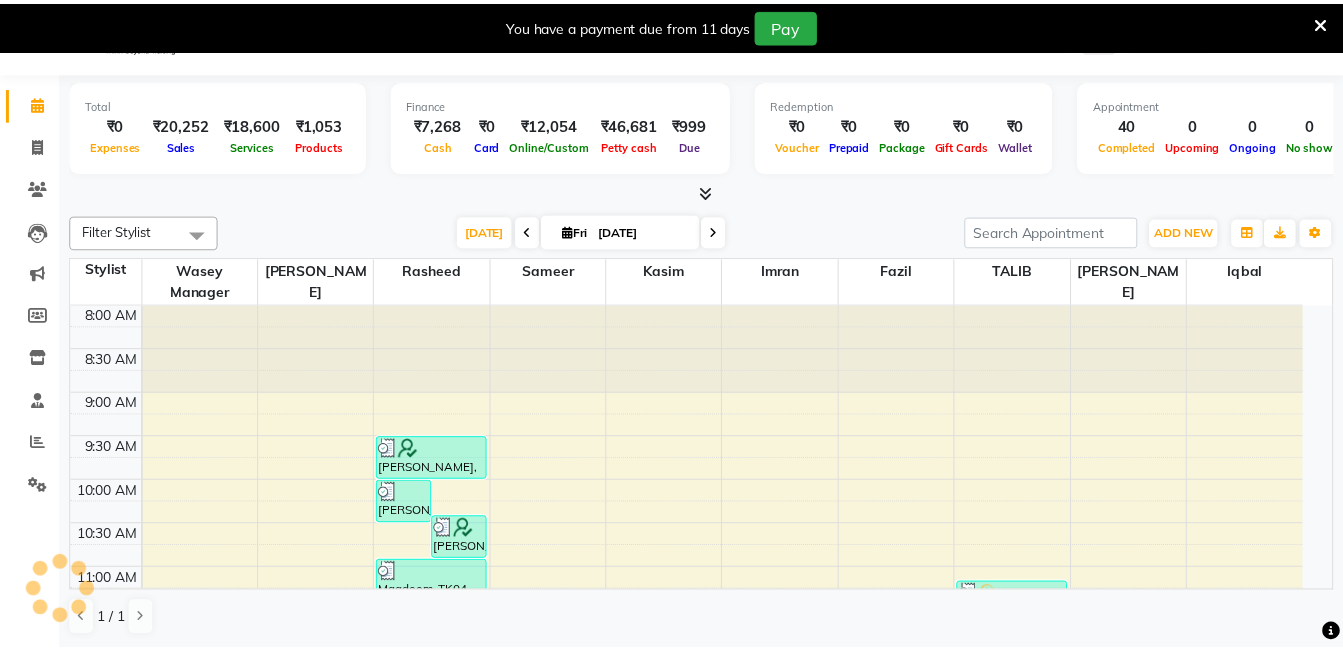 scroll, scrollTop: 0, scrollLeft: 0, axis: both 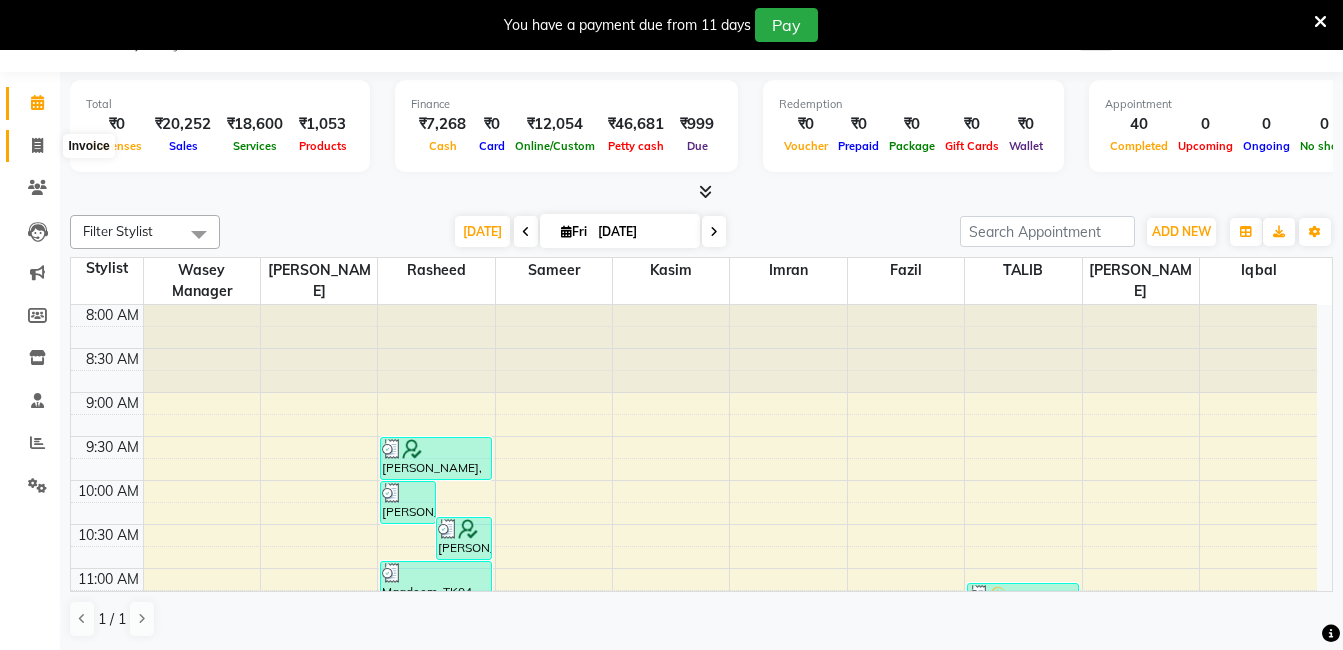 click 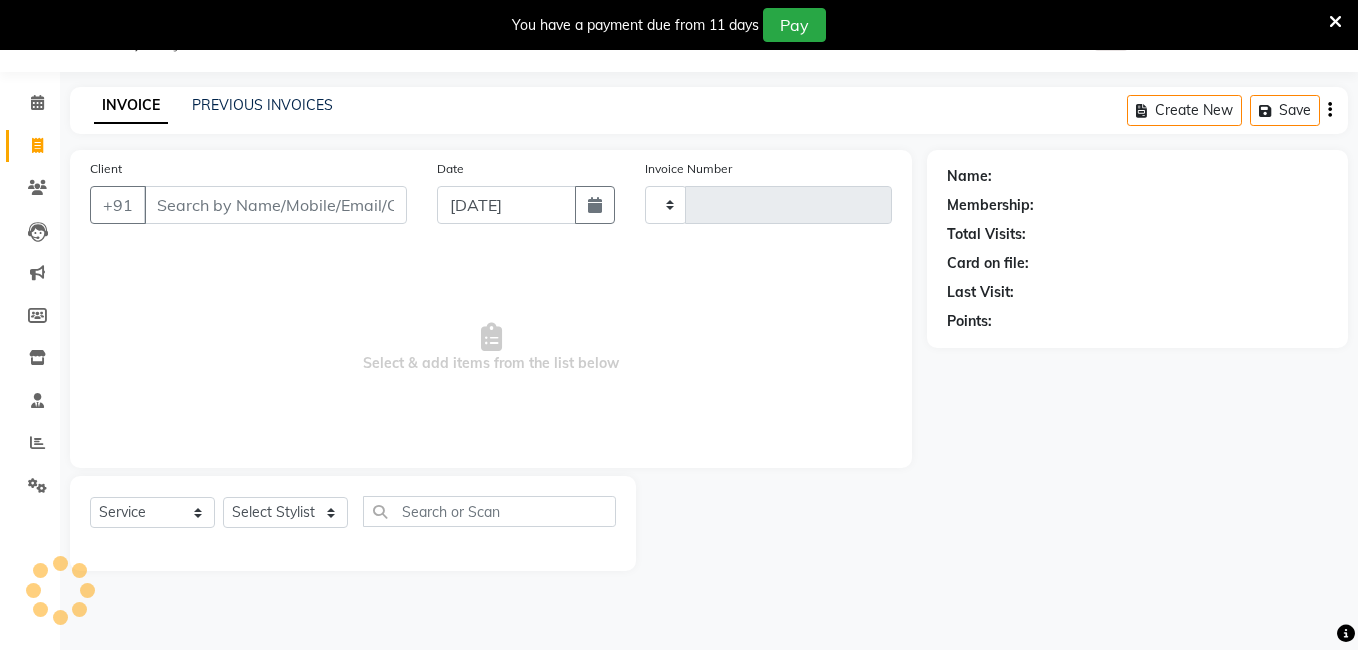 type on "10987" 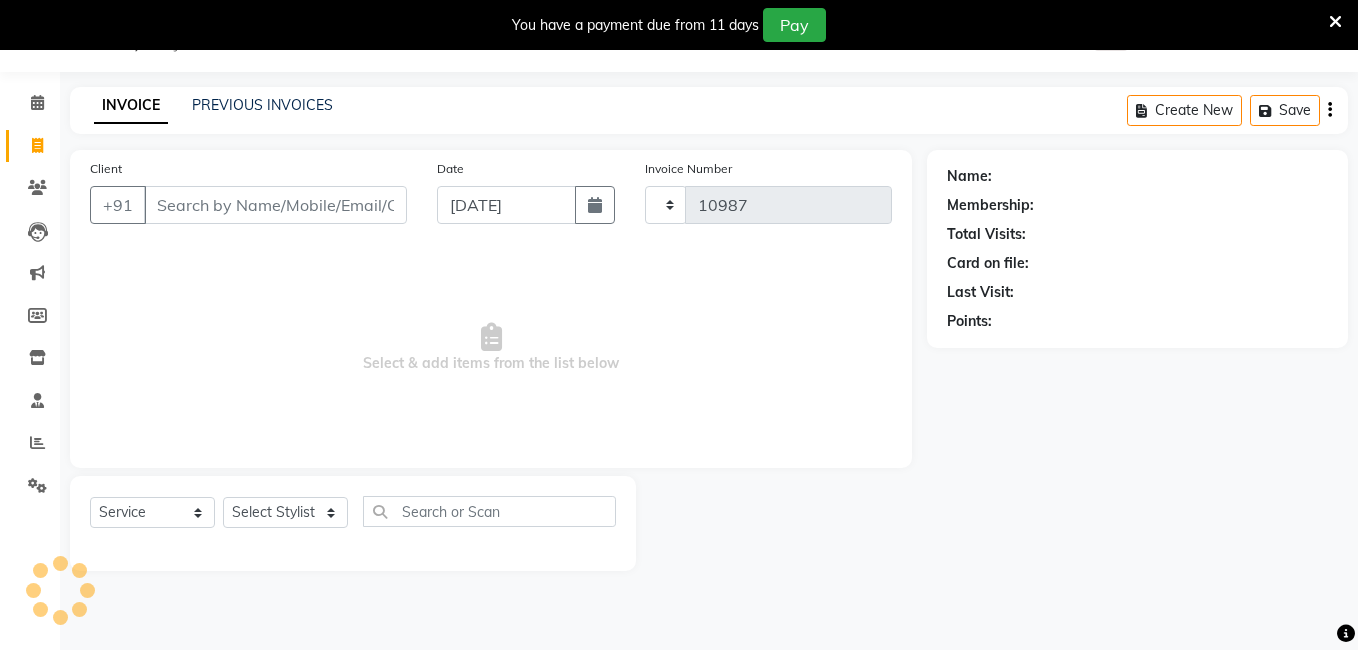 select on "5198" 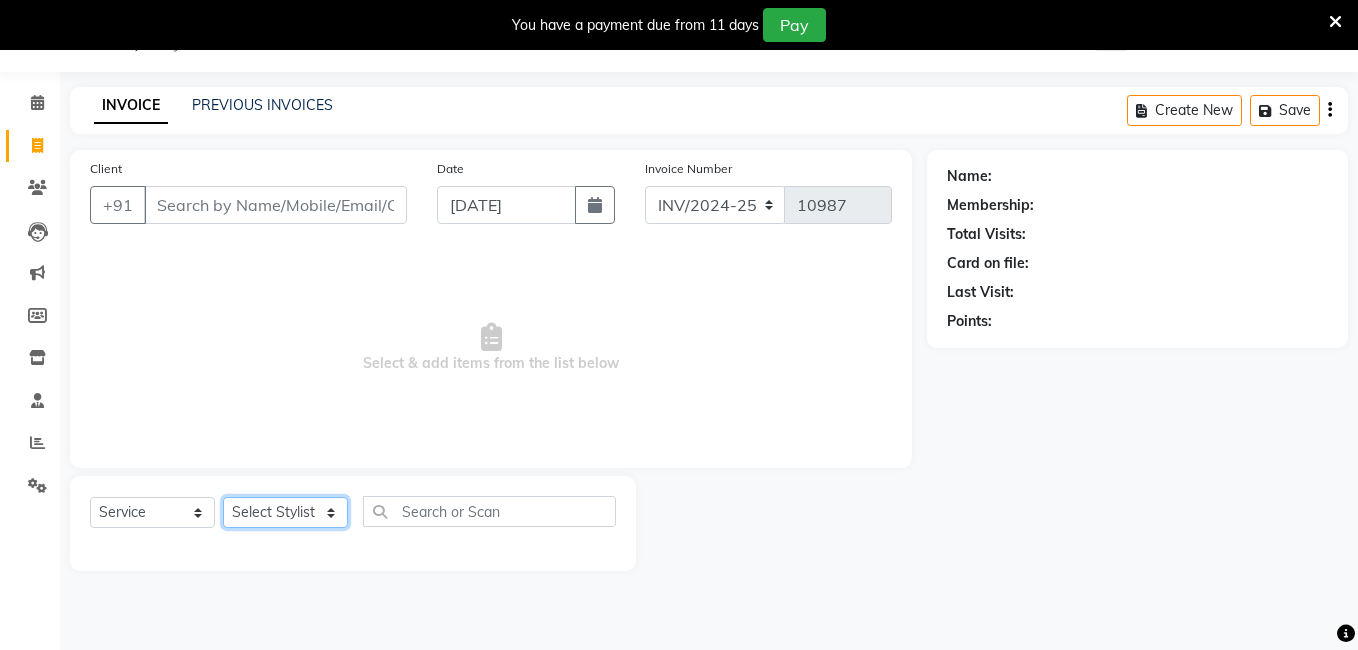 click on "Select Stylist [PERSON_NAME] [PERSON_NAME] kasim [PERSON_NAME] sameer [PERSON_NAME] manager" 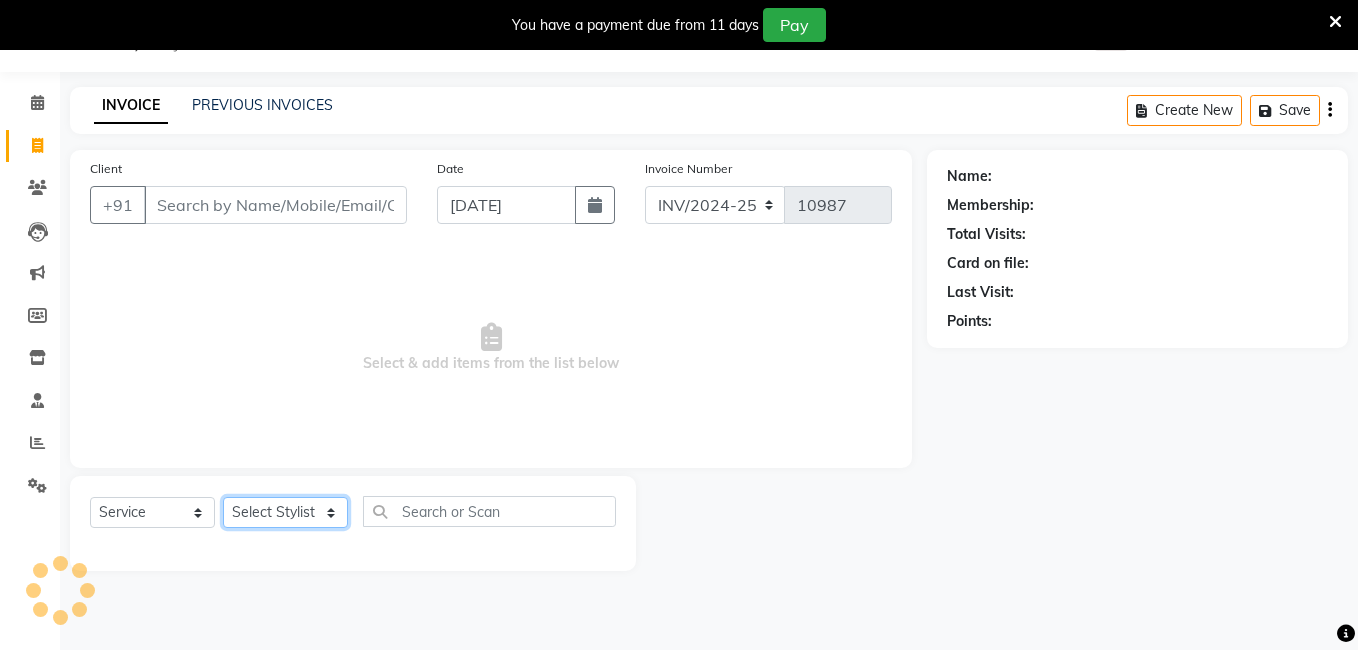 select on "63353" 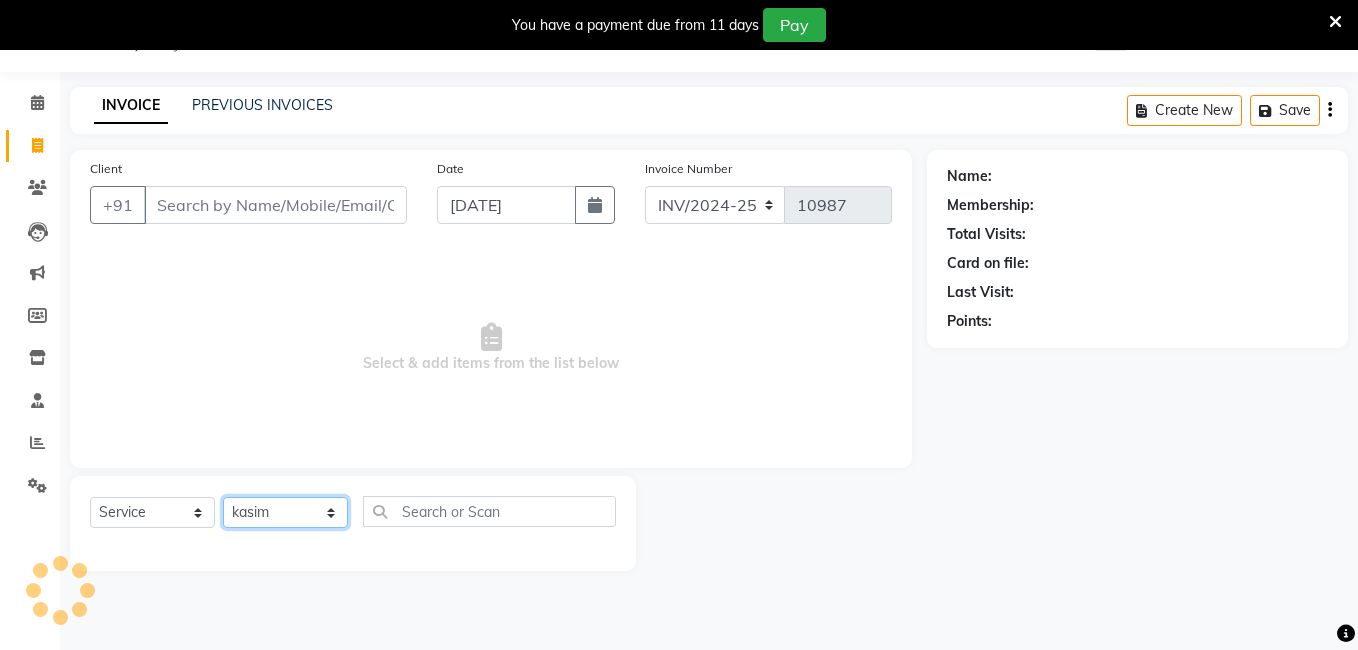 click on "Select Stylist [PERSON_NAME] [PERSON_NAME] kasim [PERSON_NAME] sameer [PERSON_NAME] manager" 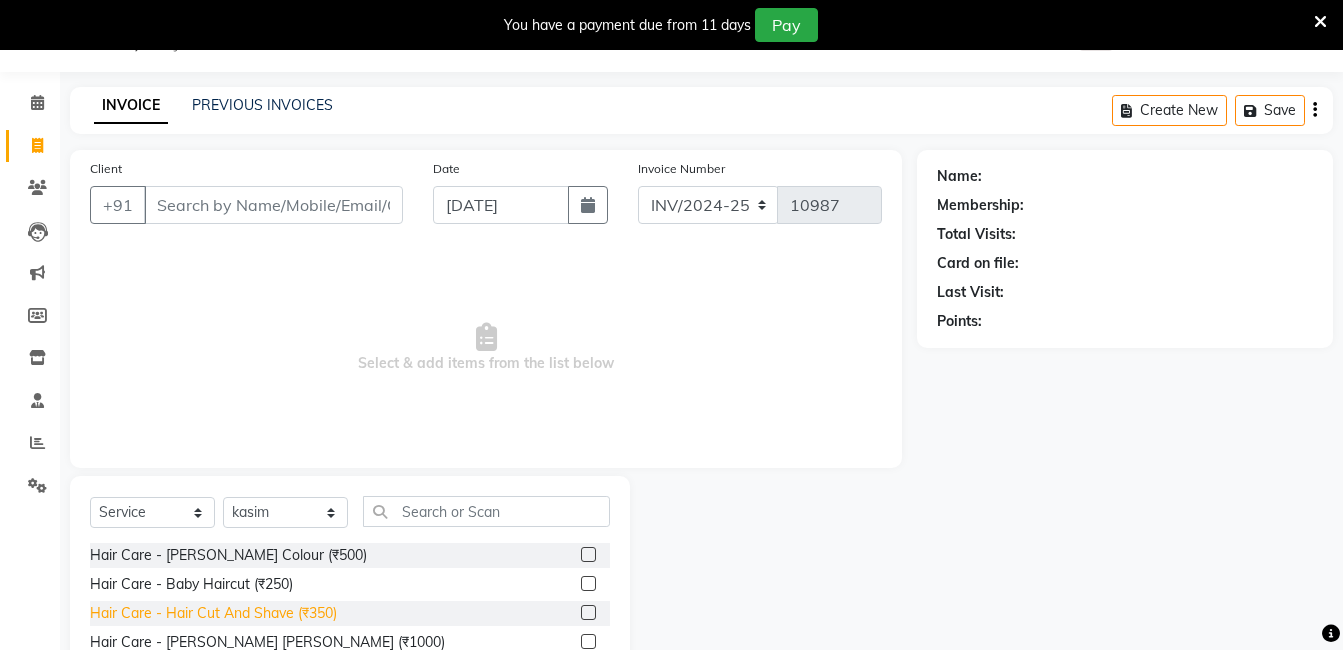 click on "Hair Care - Hair Cut And Shave (₹350)" 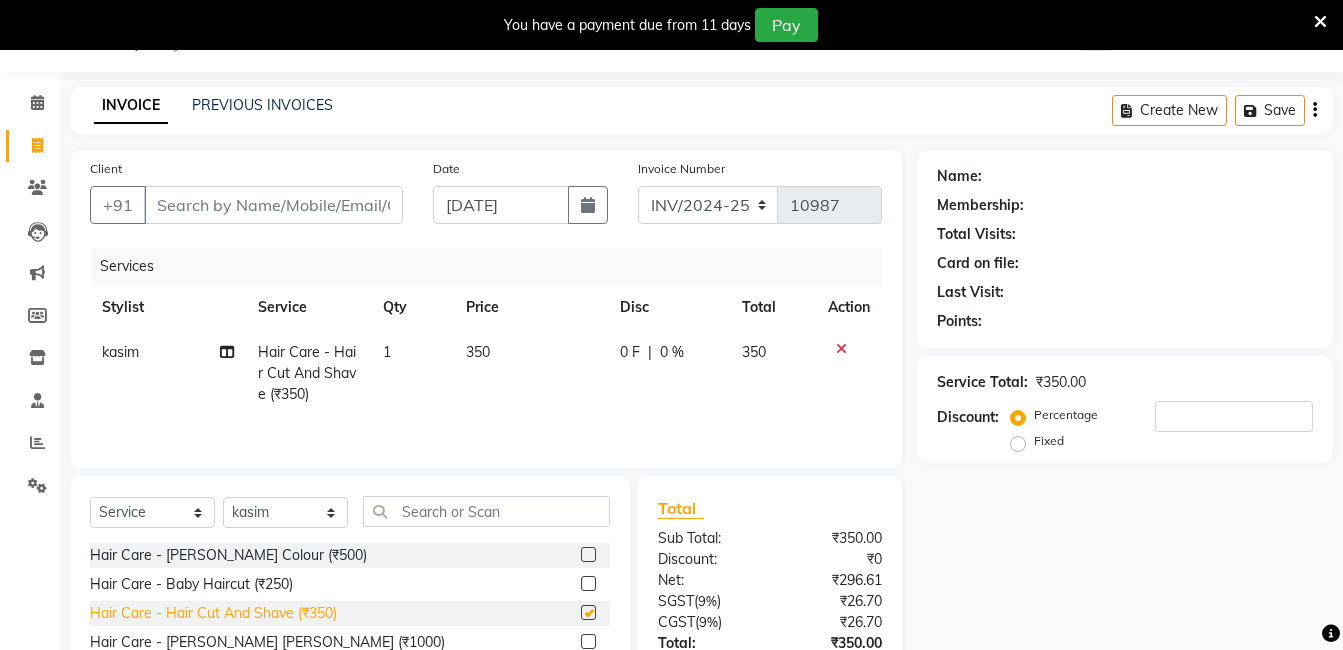 checkbox on "false" 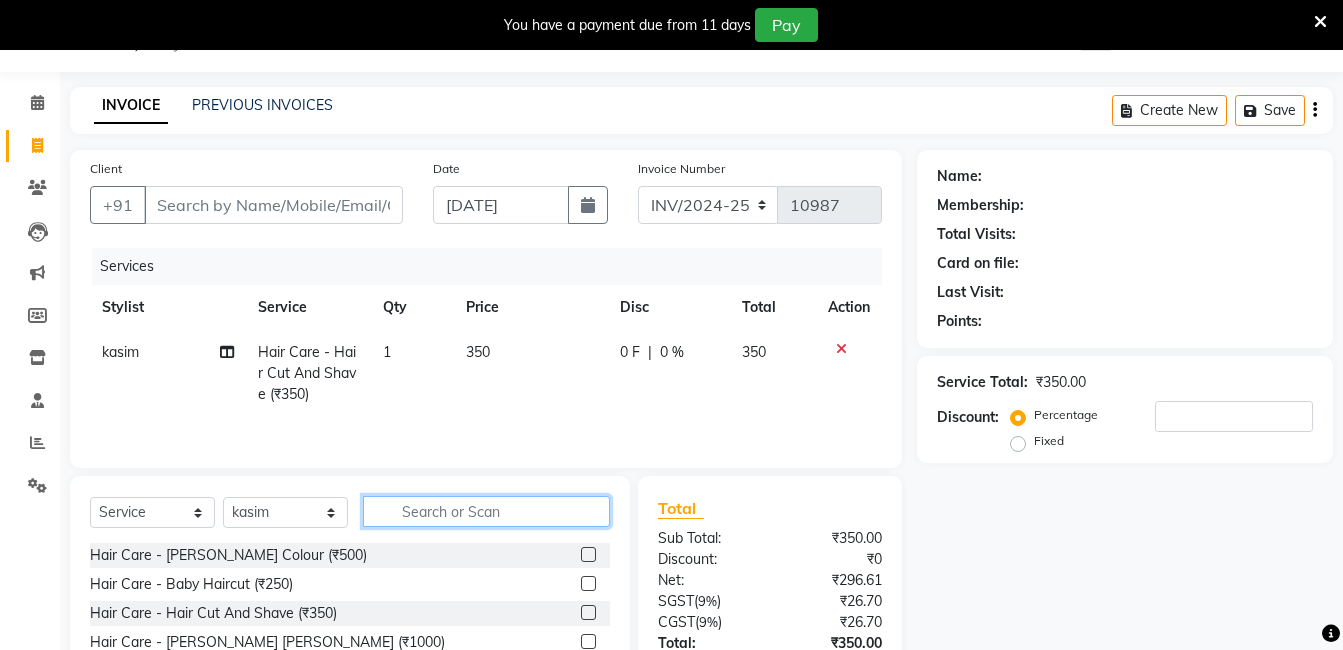 click 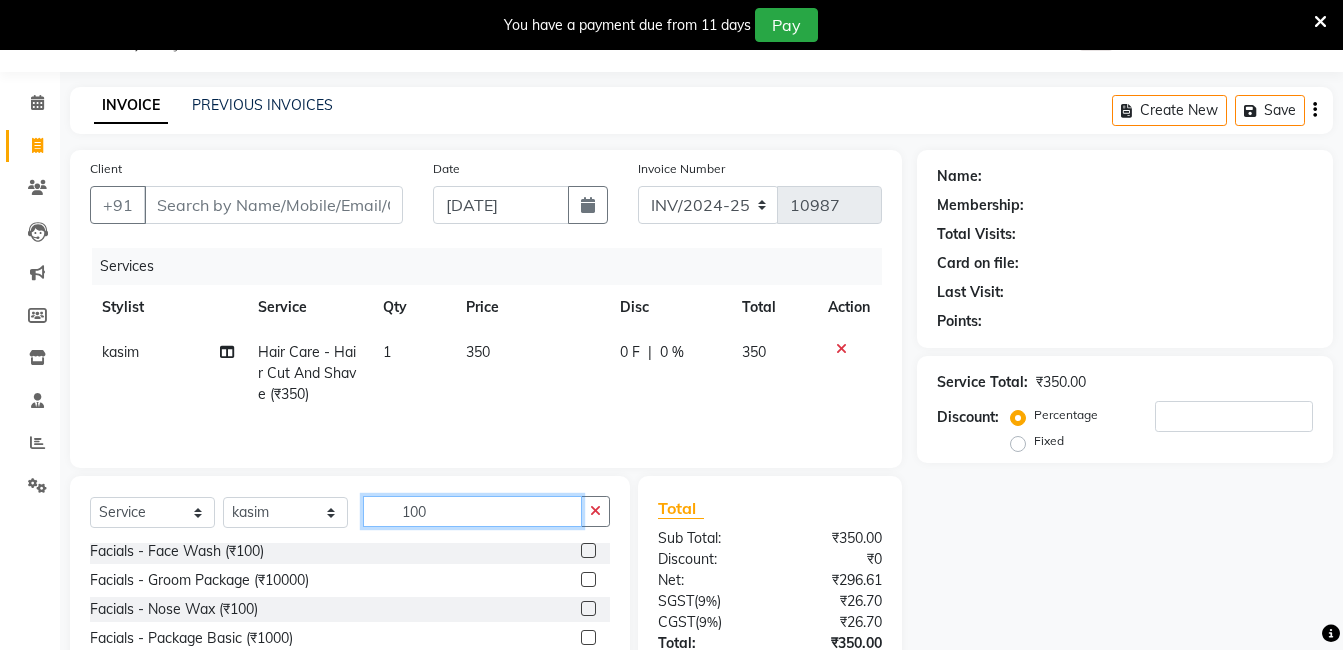 scroll, scrollTop: 90, scrollLeft: 0, axis: vertical 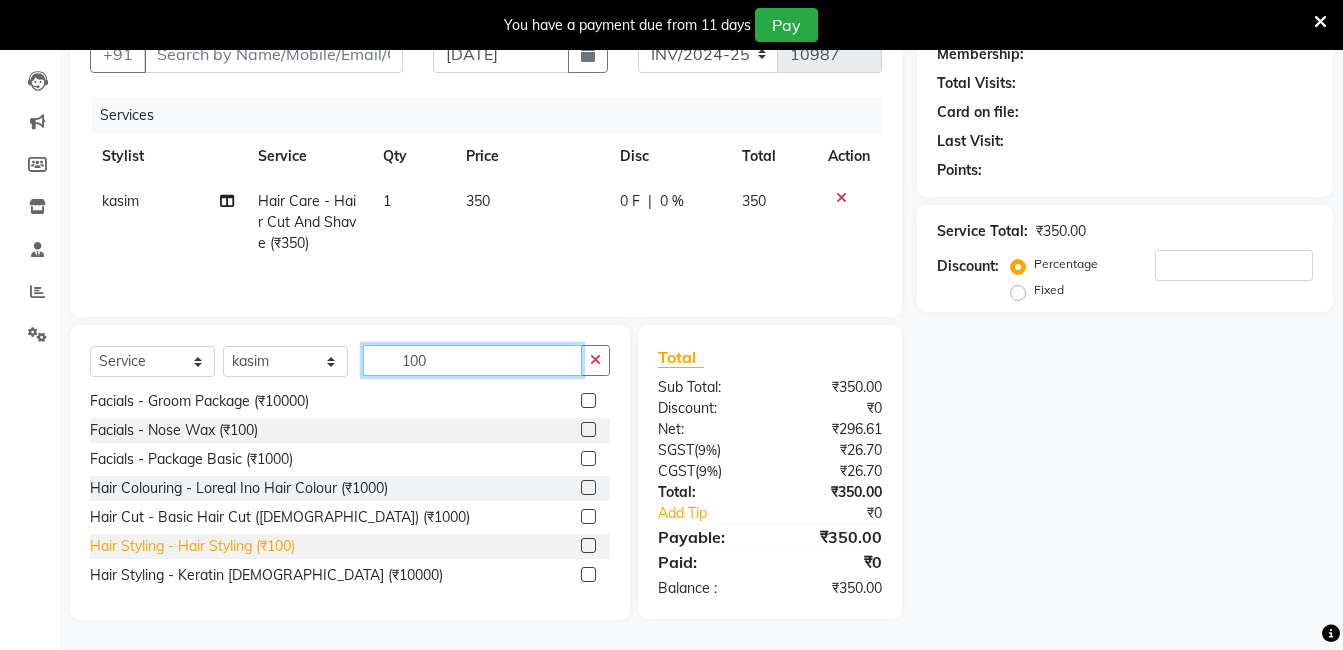 type on "100" 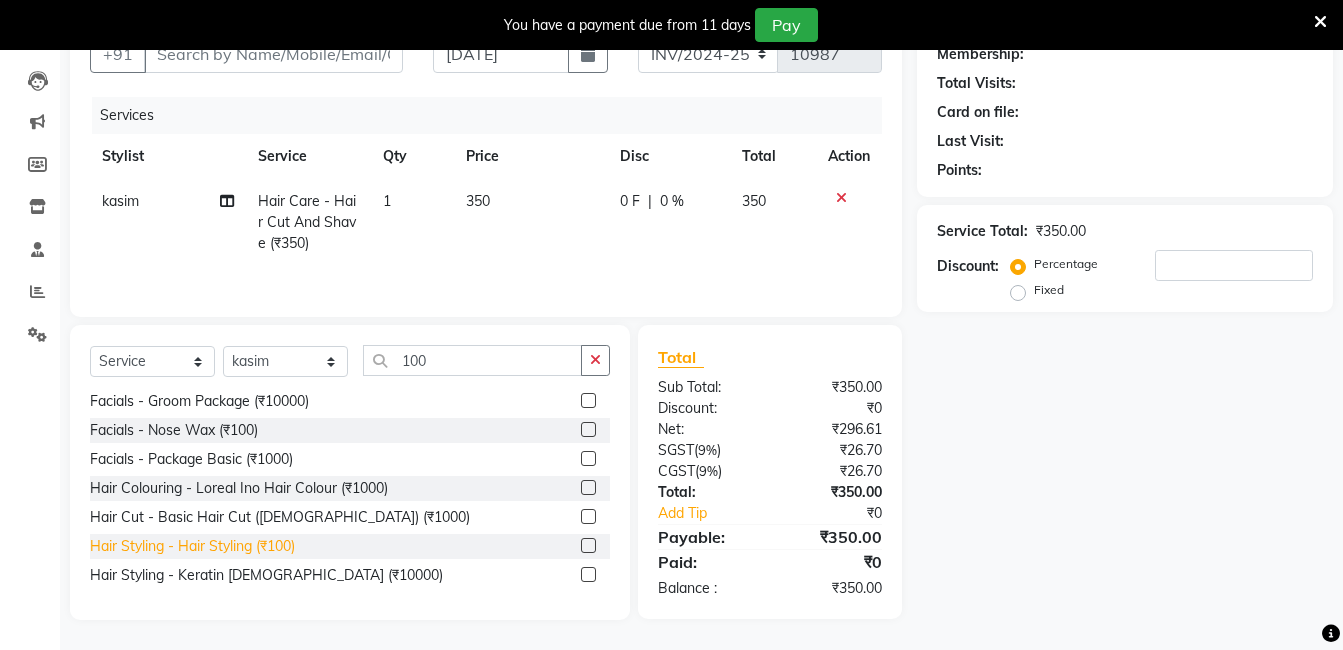 click on "Hair Styling - Hair Styling (₹100)" 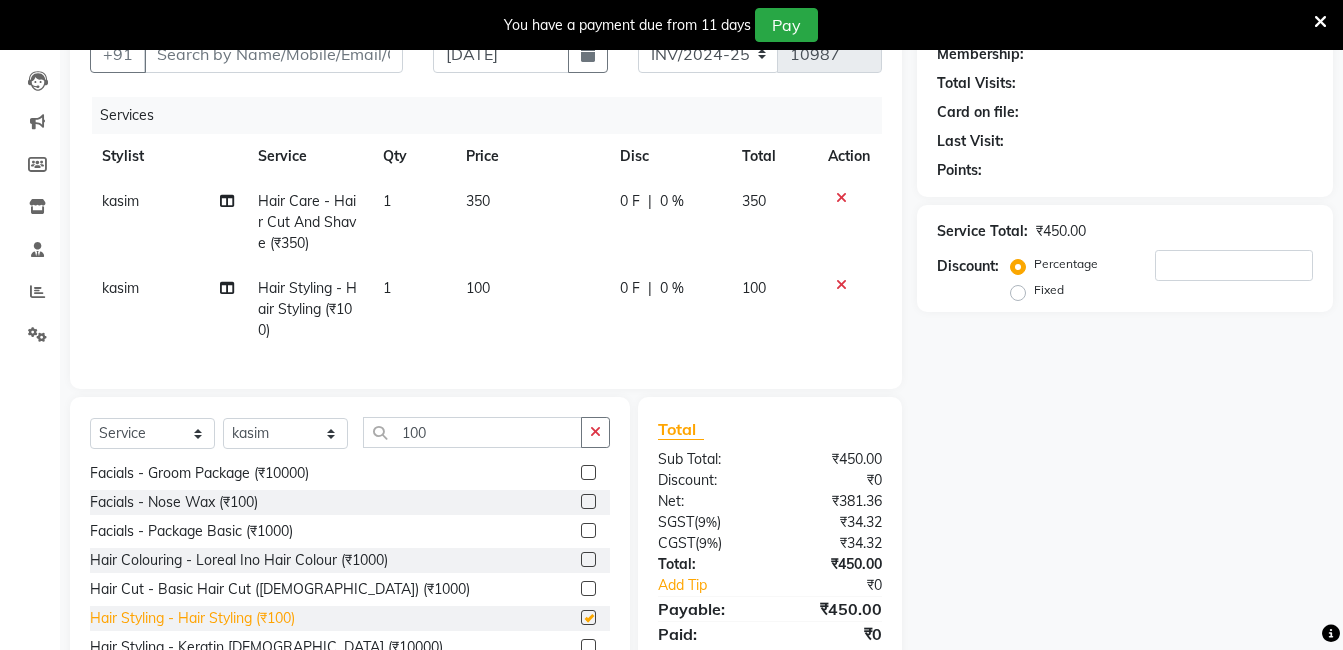 checkbox on "false" 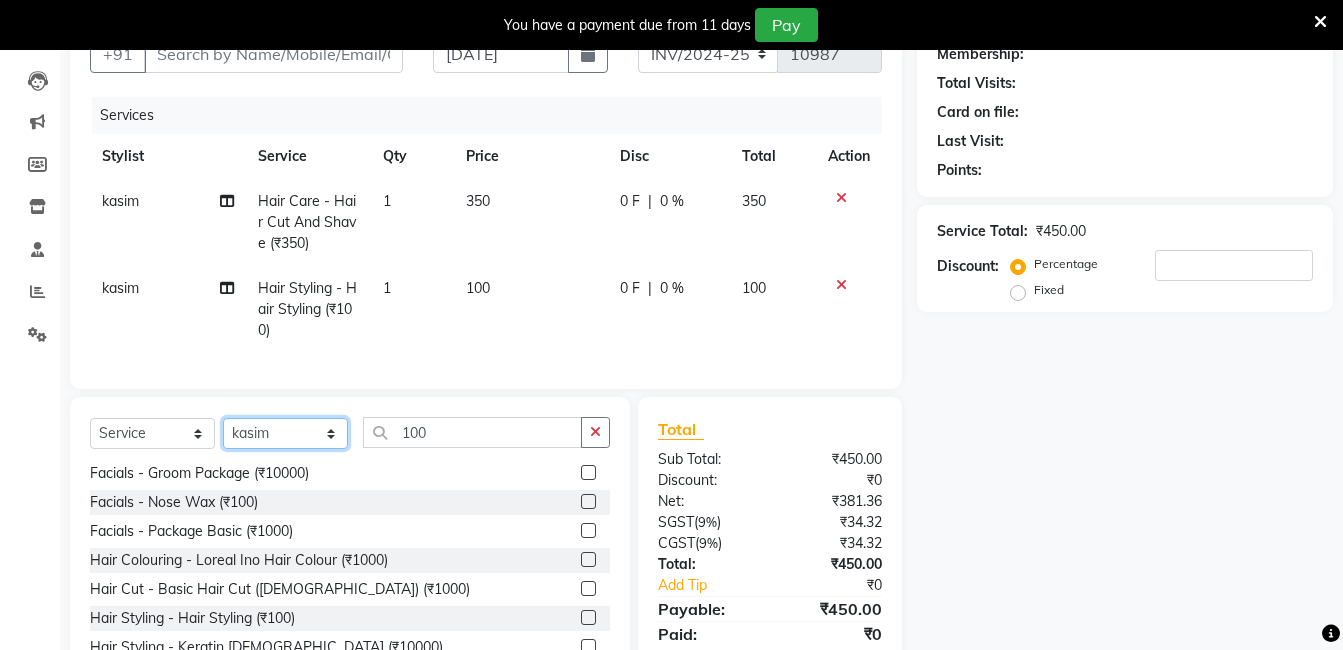 click on "Select Stylist [PERSON_NAME] [PERSON_NAME] kasim [PERSON_NAME] sameer [PERSON_NAME] manager" 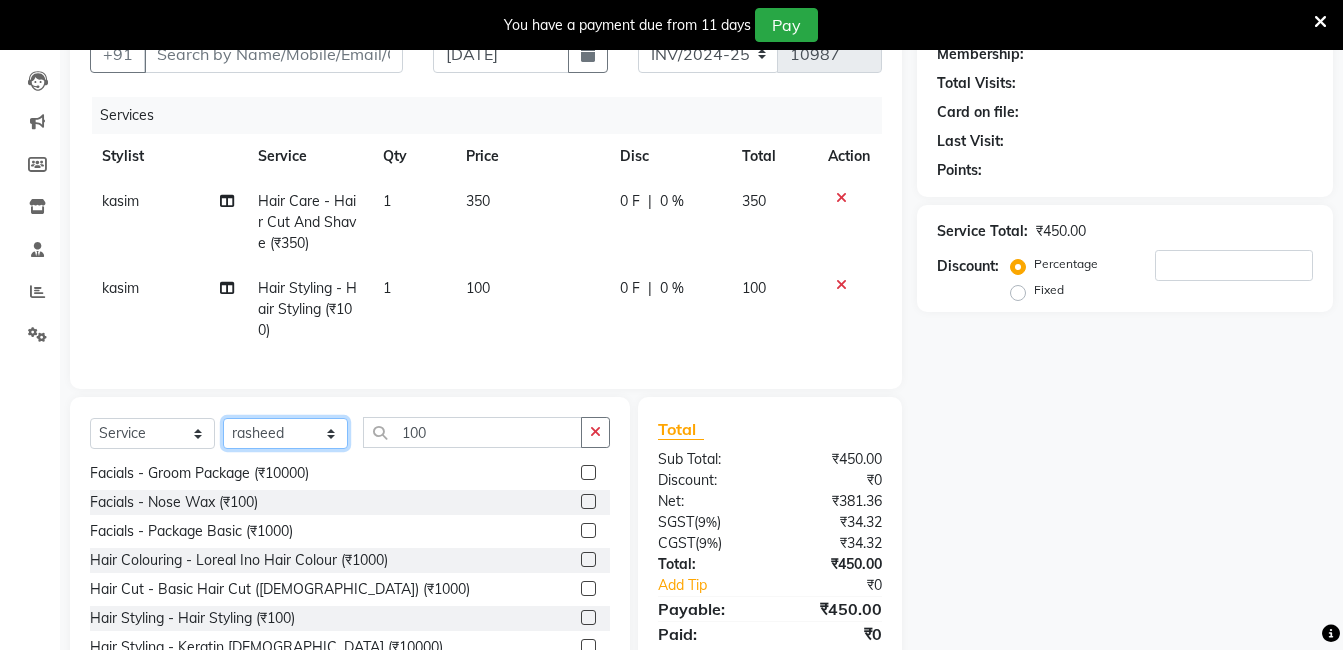 click on "Select Stylist [PERSON_NAME] [PERSON_NAME] kasim [PERSON_NAME] sameer [PERSON_NAME] manager" 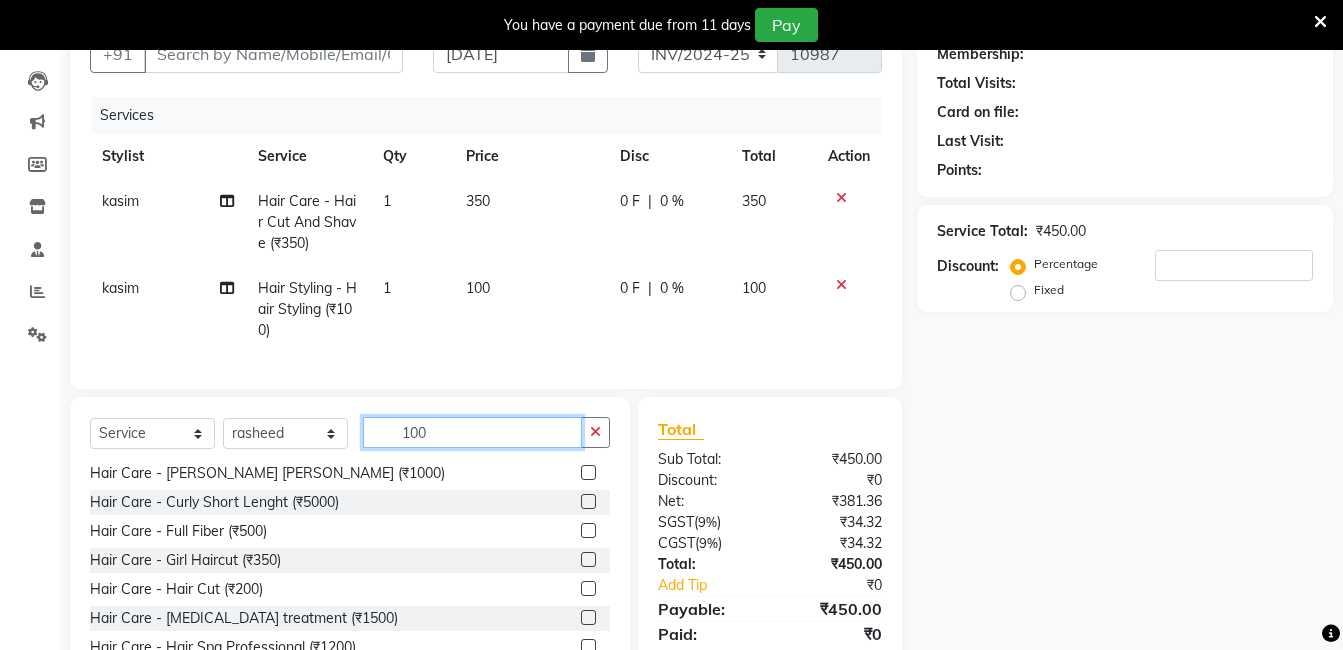 click on "100" 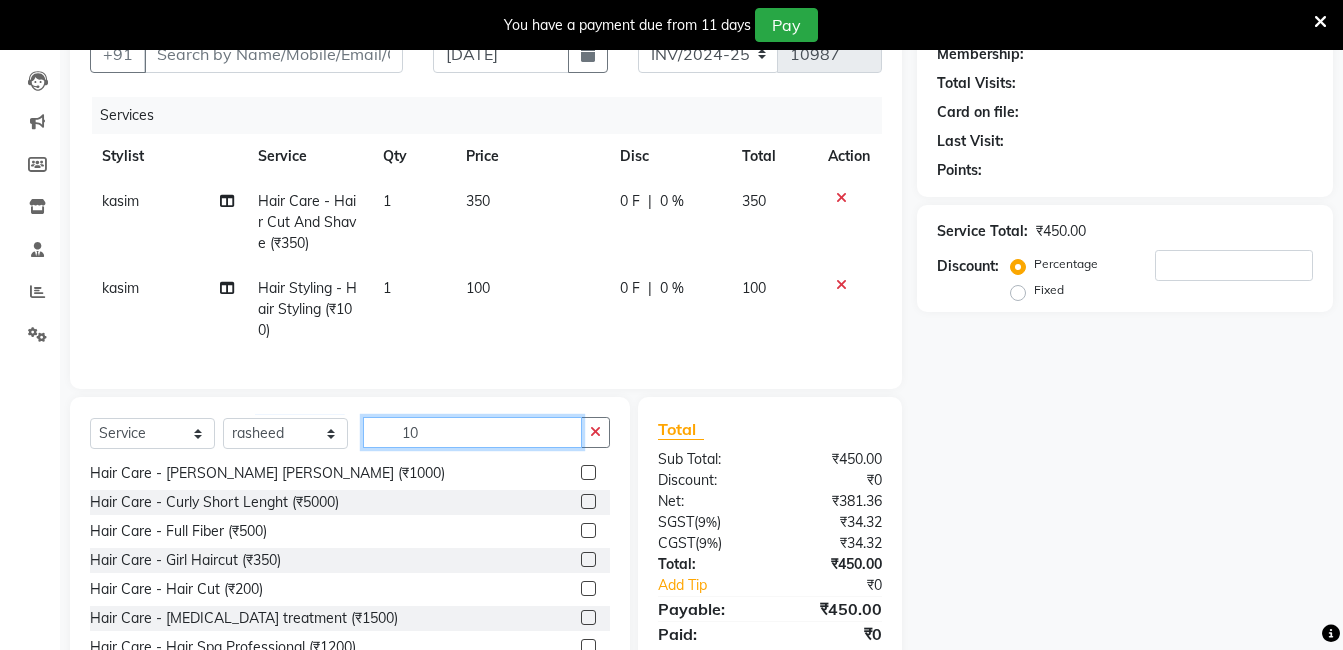 type on "1" 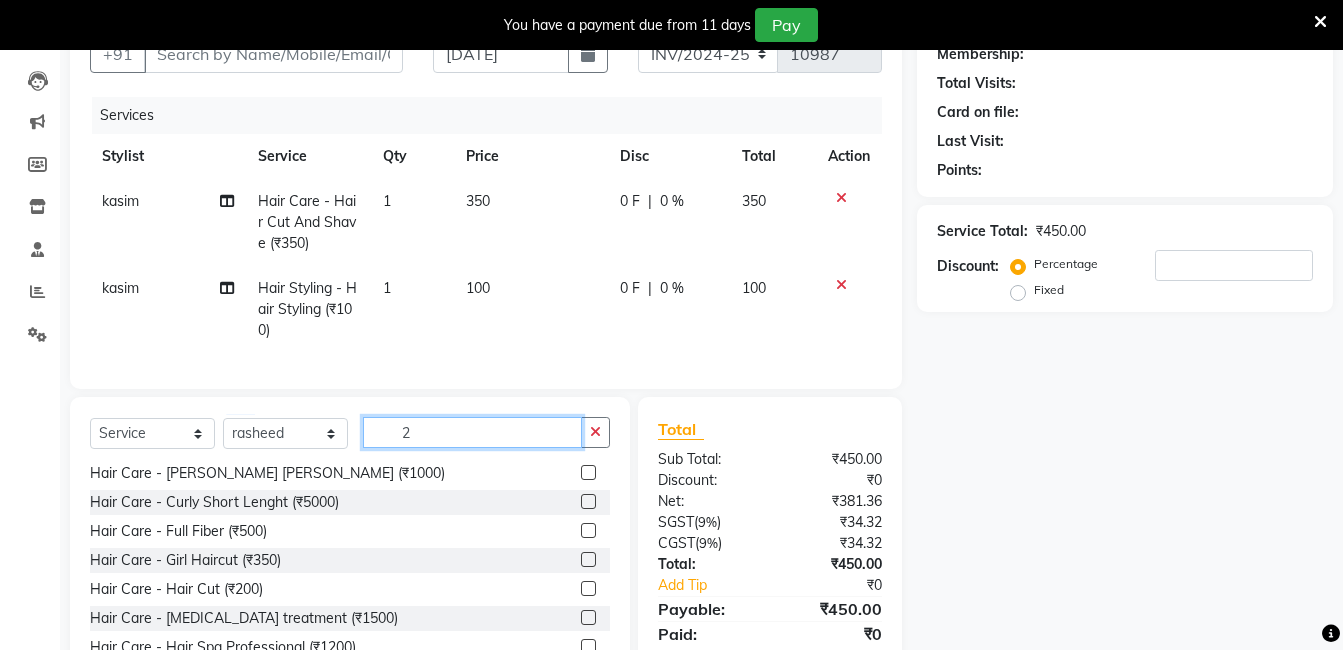 scroll, scrollTop: 0, scrollLeft: 0, axis: both 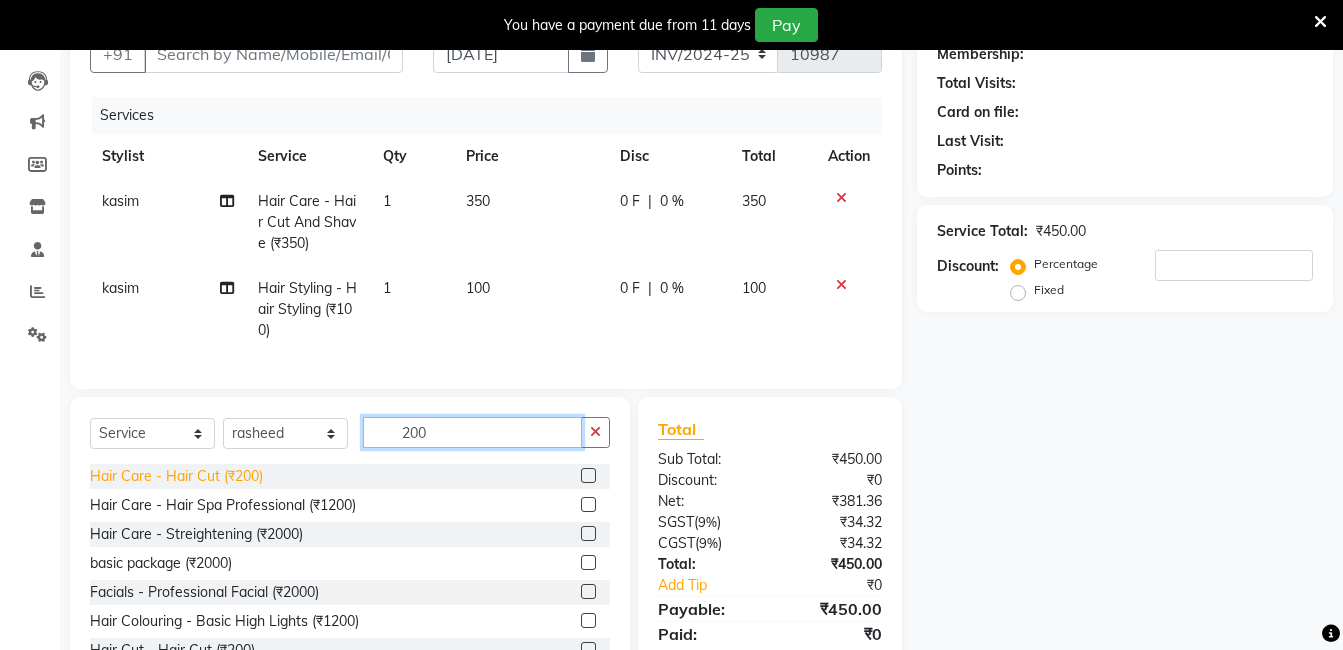type on "200" 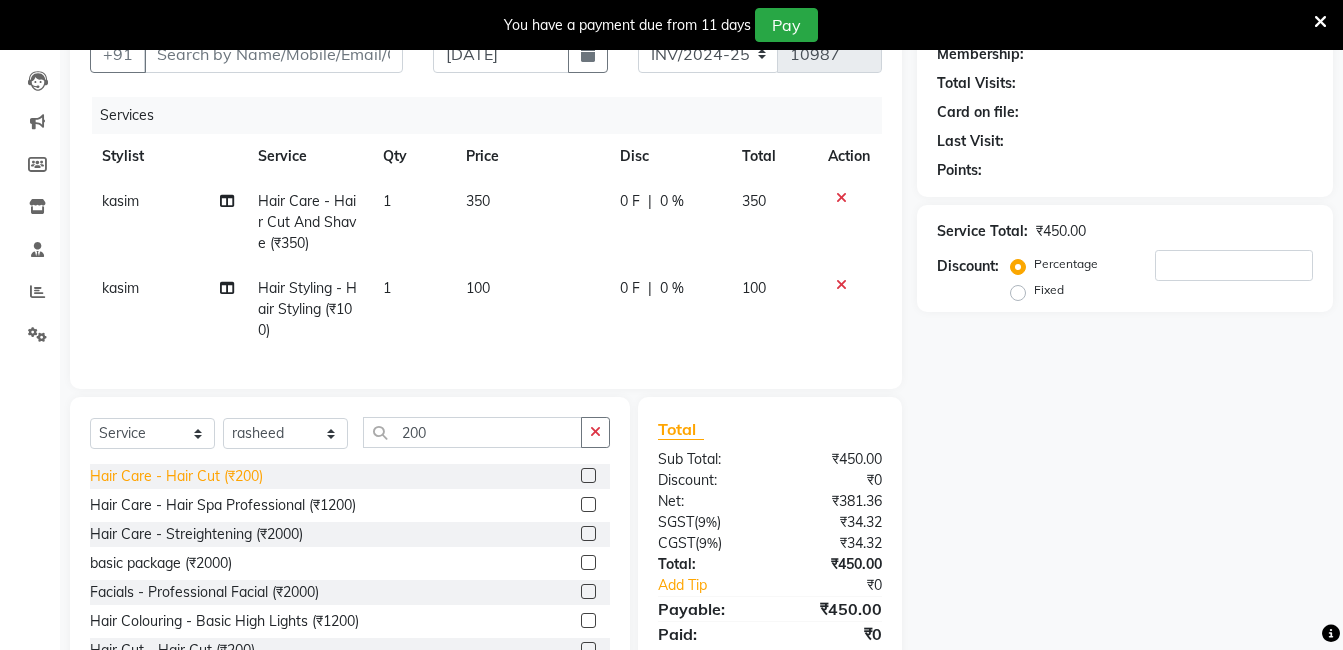 click on "Hair Care - Hair Cut (₹200)" 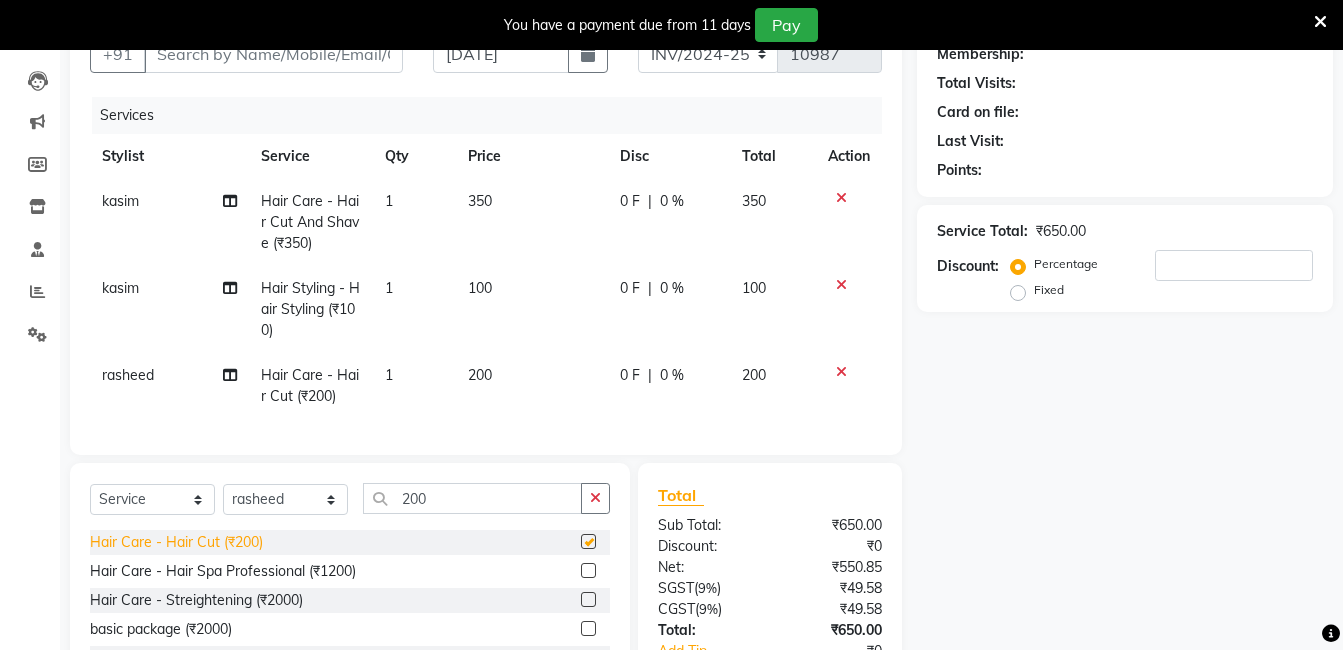 checkbox on "false" 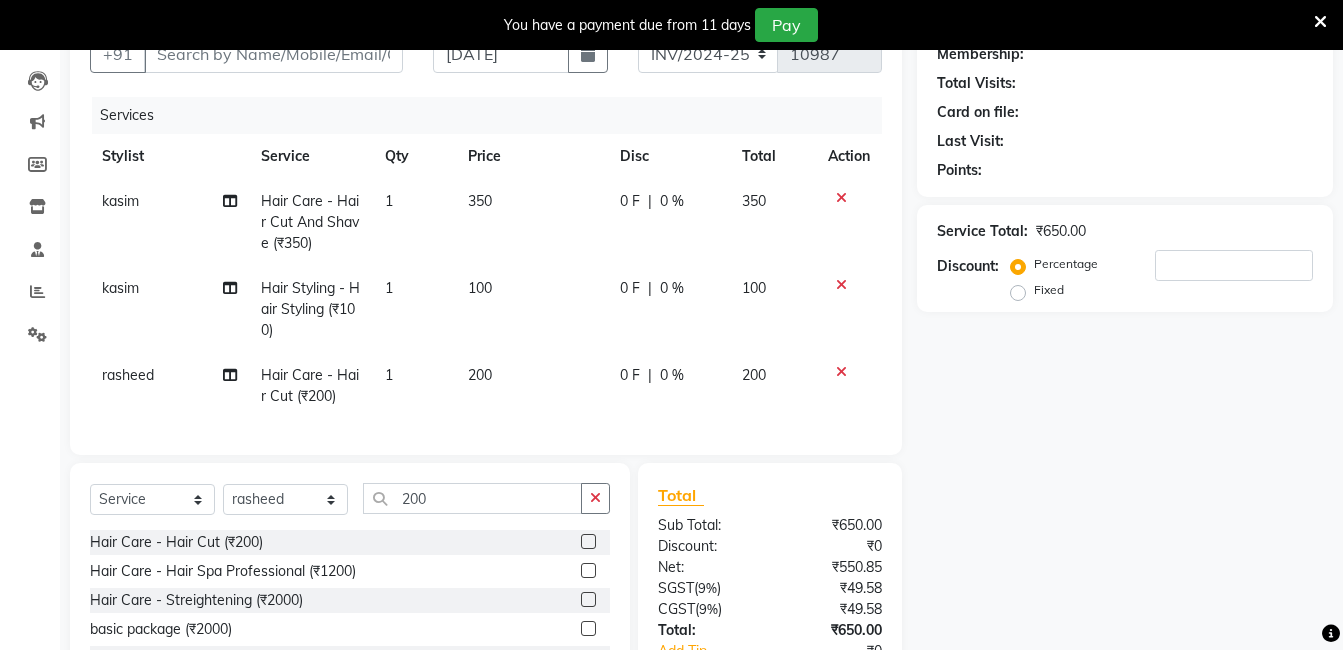 scroll, scrollTop: 11, scrollLeft: 0, axis: vertical 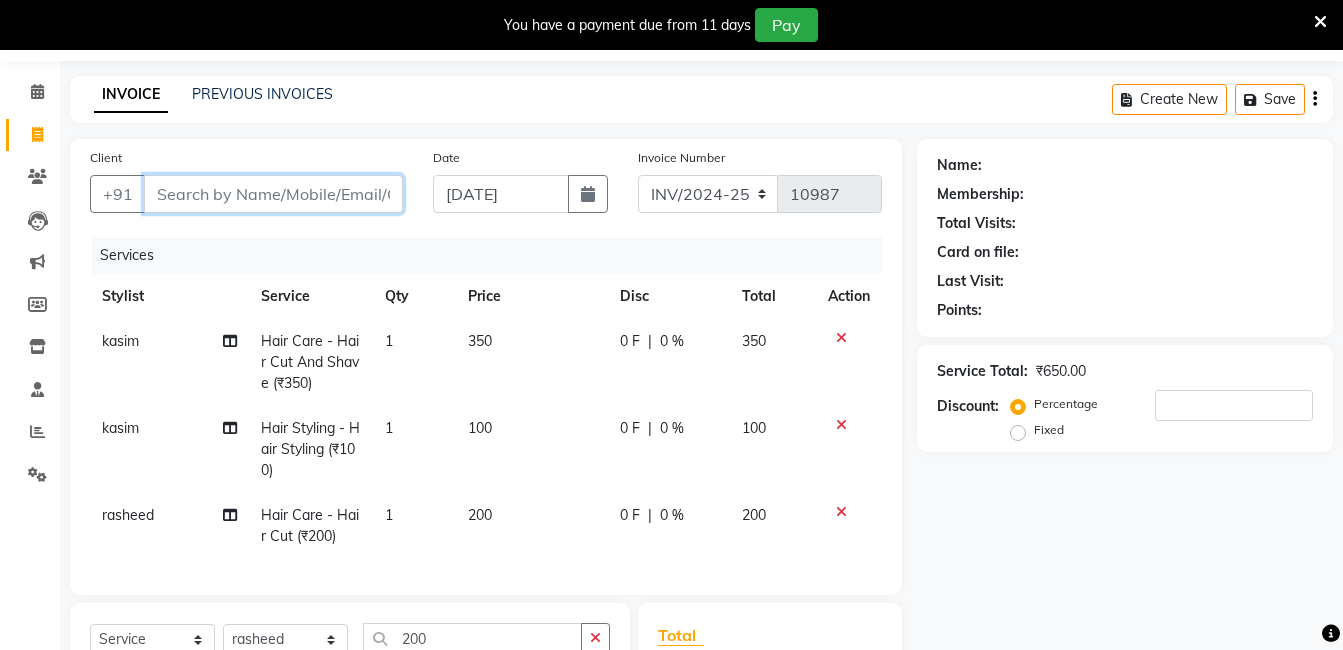 click on "Client" at bounding box center [273, 194] 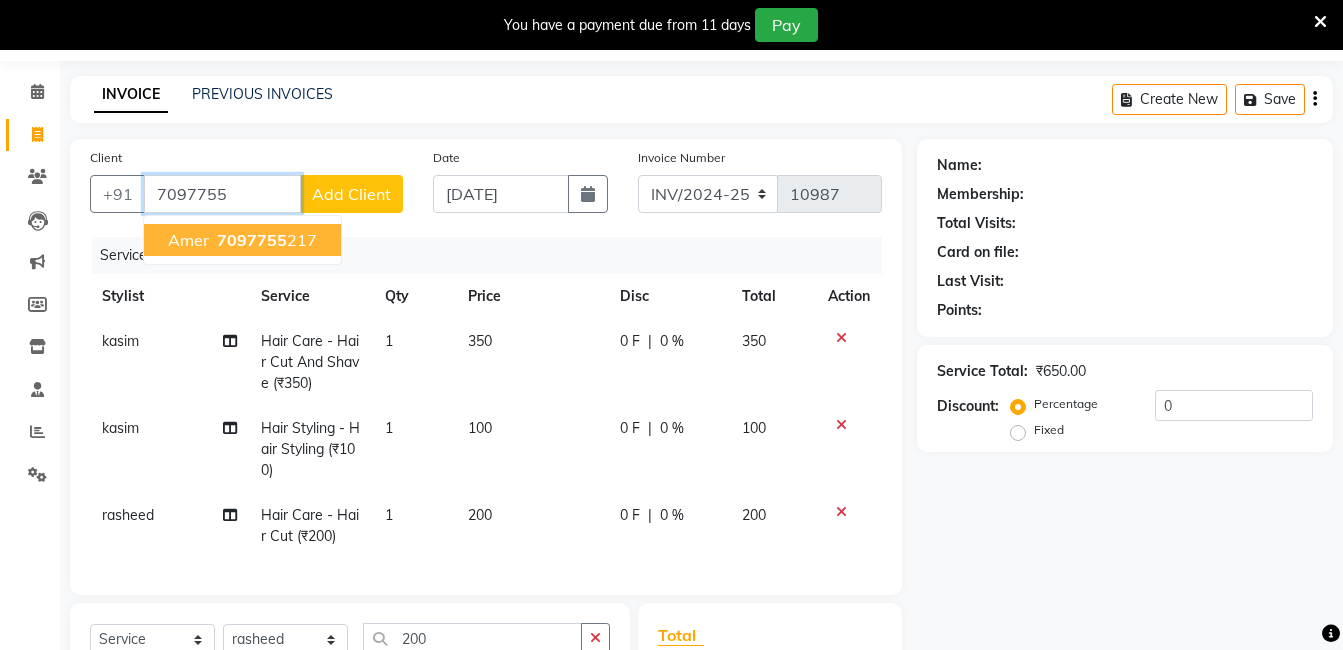 click on "7097755 217" at bounding box center (265, 240) 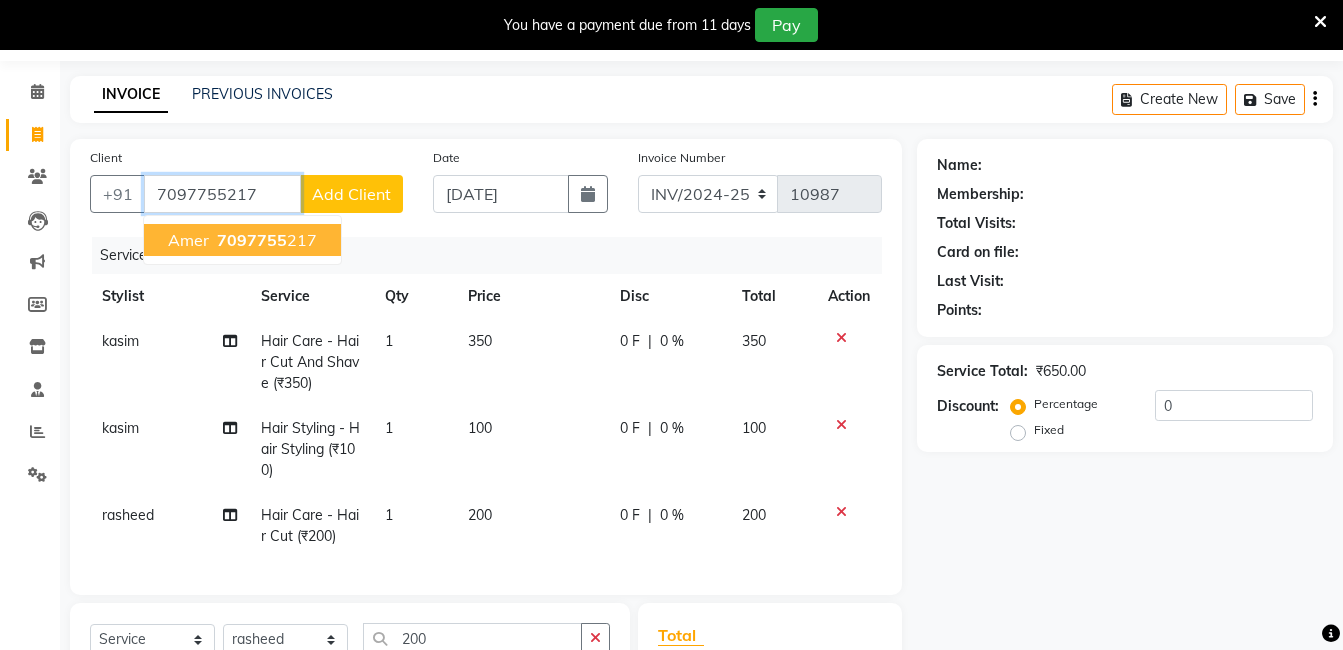 type on "7097755217" 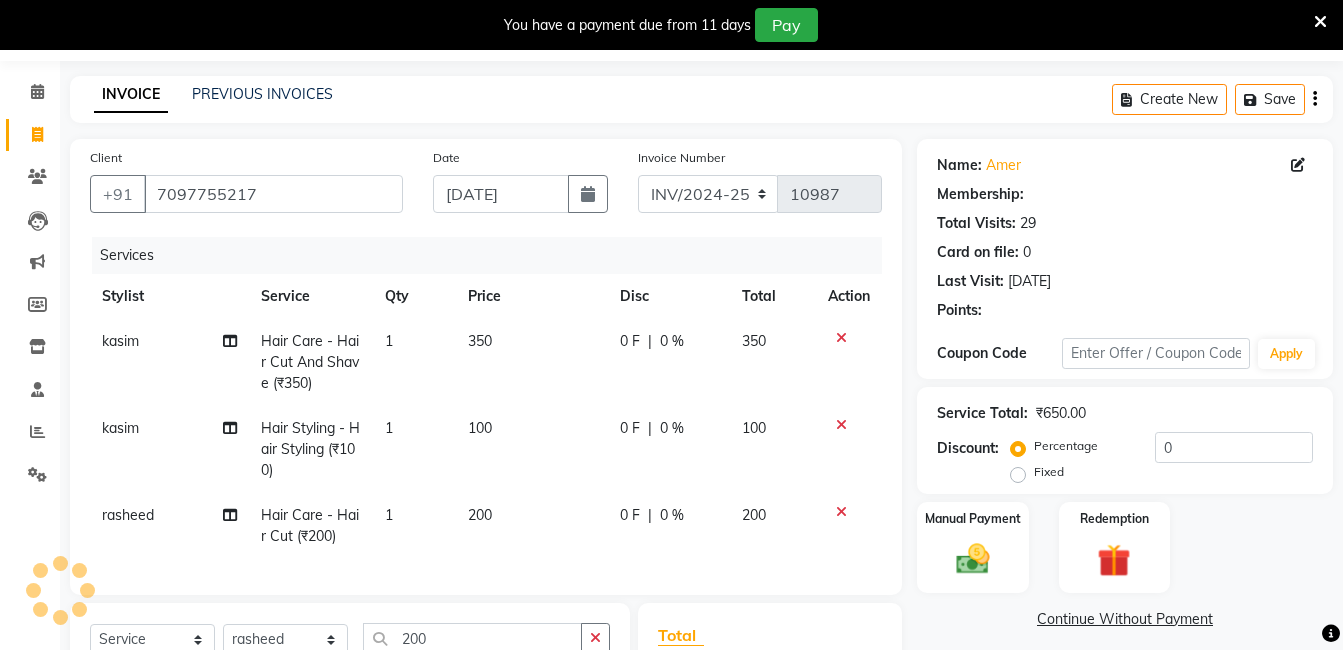 select on "2: Object" 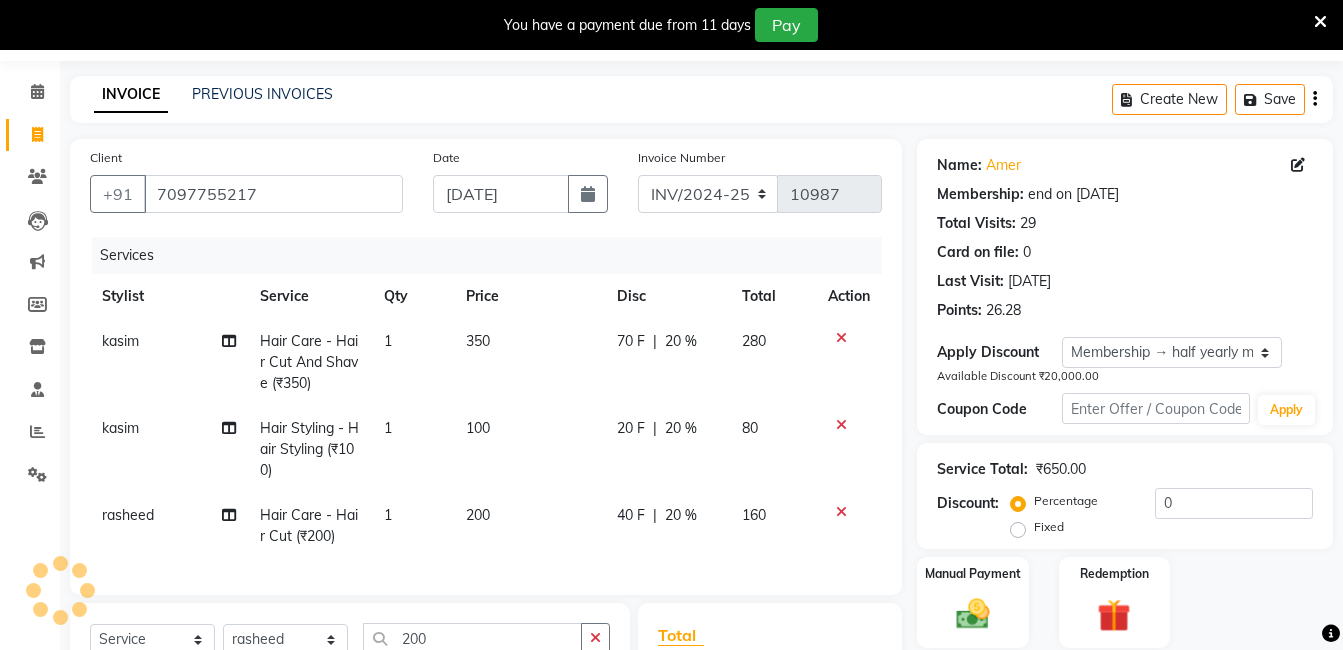 type on "20" 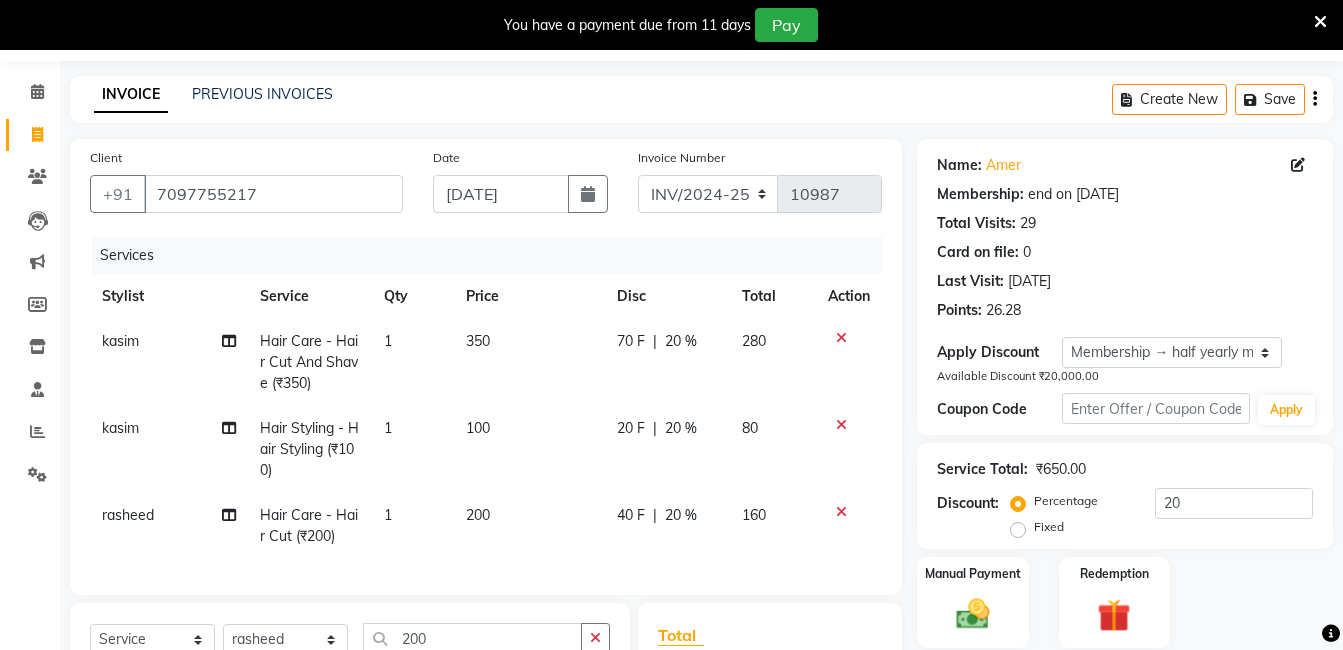 click on "Services" 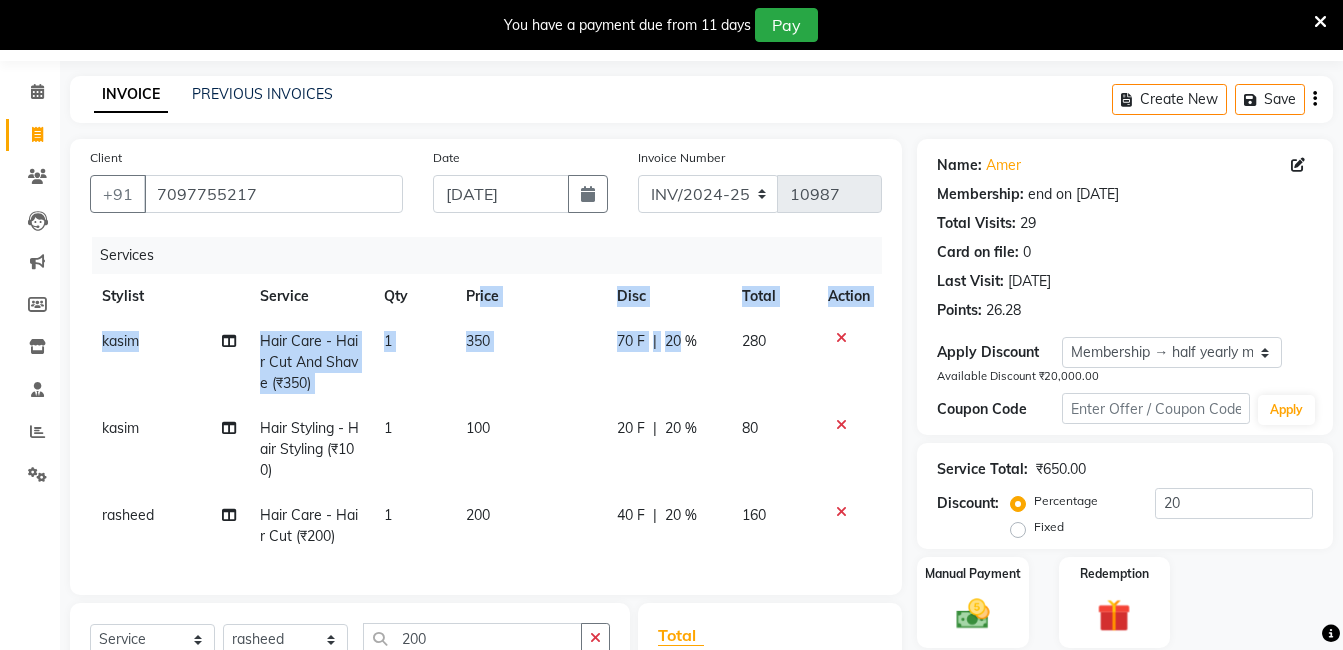 click on "Stylist Service Qty Price Disc Total Action kasim Hair Care - Hair Cut And Shave (₹350) 1 350 70 F | 20 % 280 kasim Hair Styling - Hair Styling (₹100) 1 100 20 F | 20 % 80 rasheed Hair Care - Hair Cut (₹200) 1 200 40 F | 20 % 160" 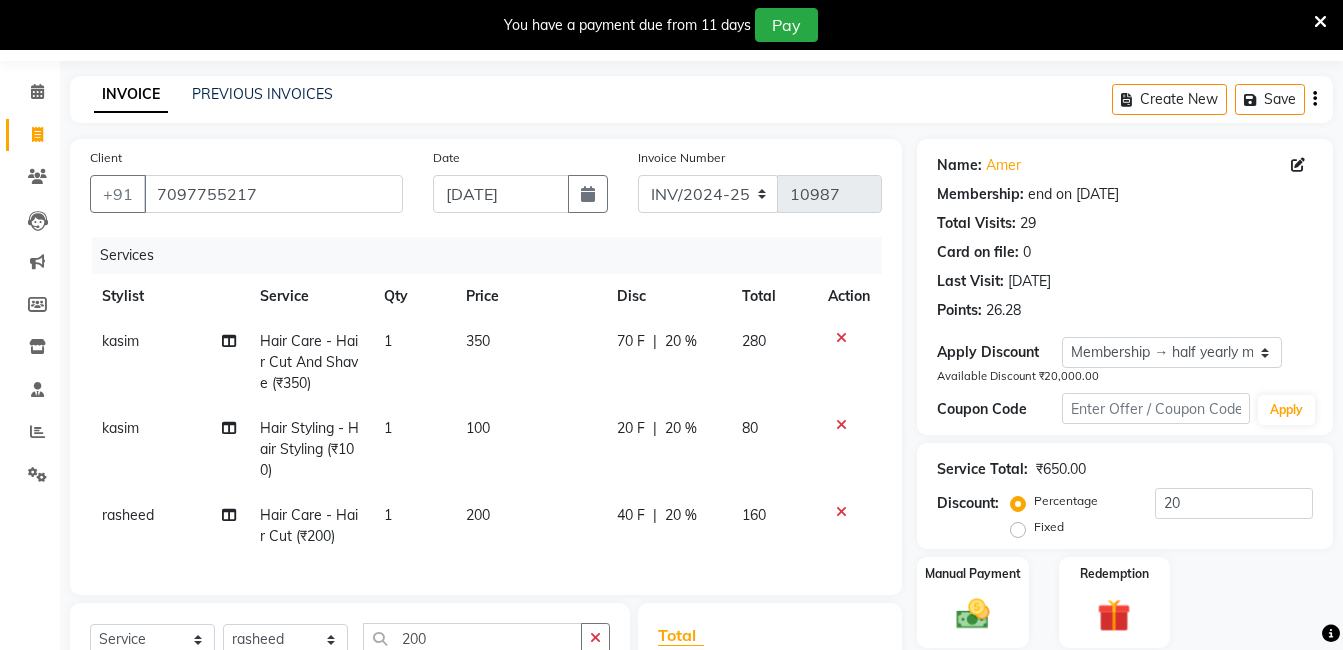 click on "70 F | 20 %" 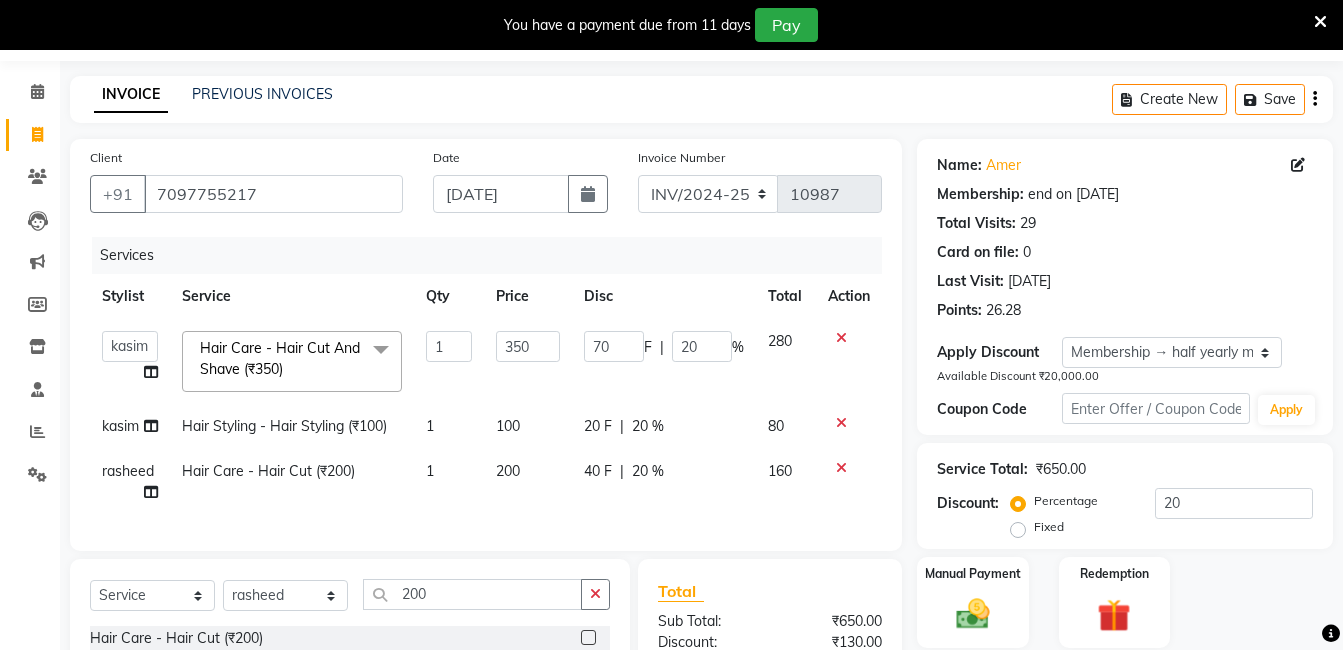 click on "20" 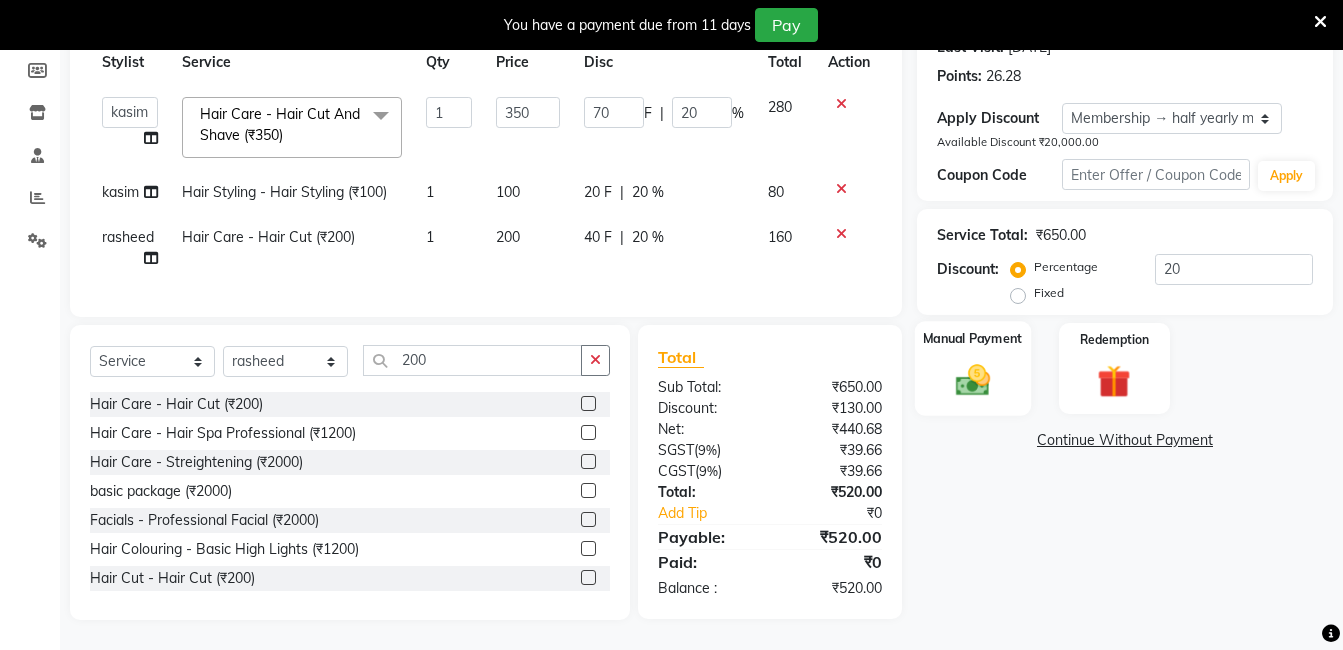 click 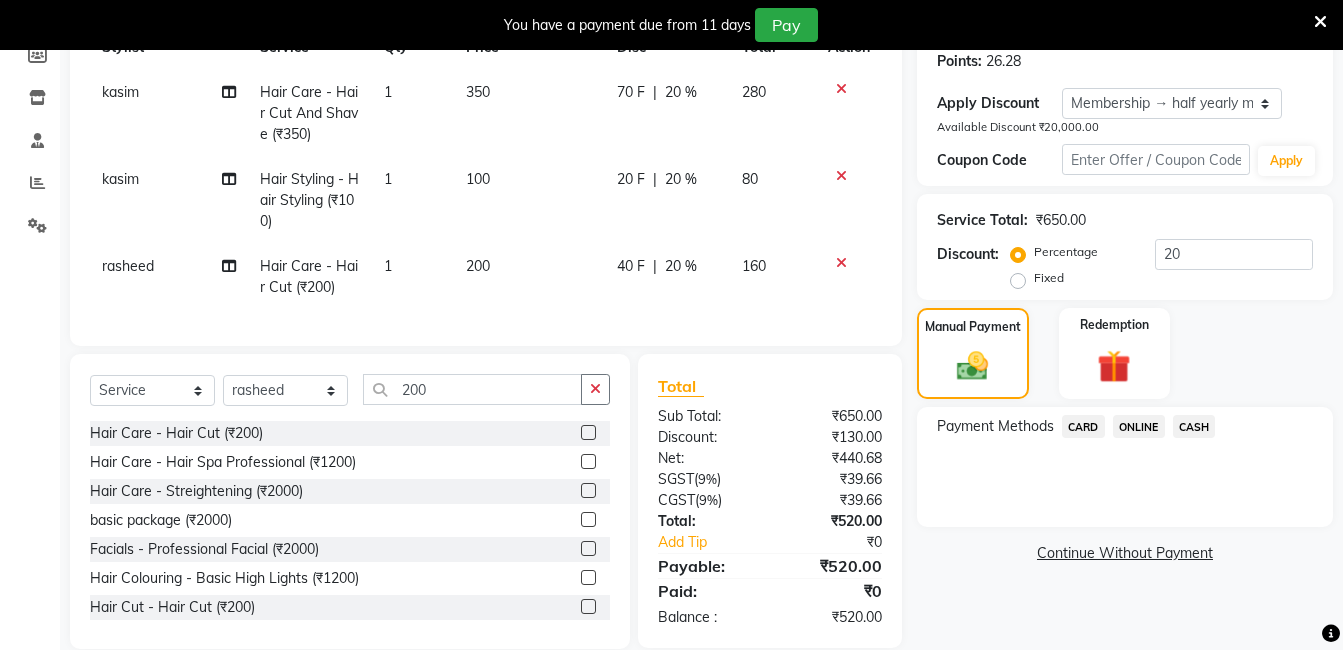 click on "ONLINE" 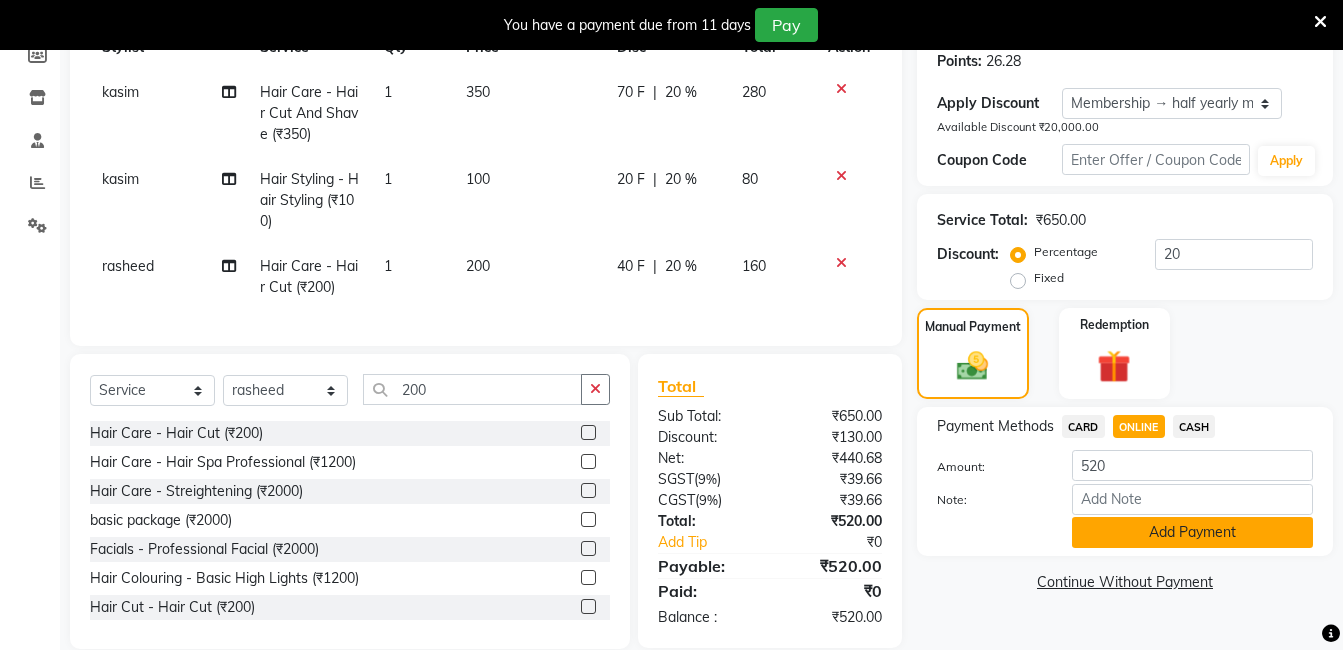 click on "Add Payment" 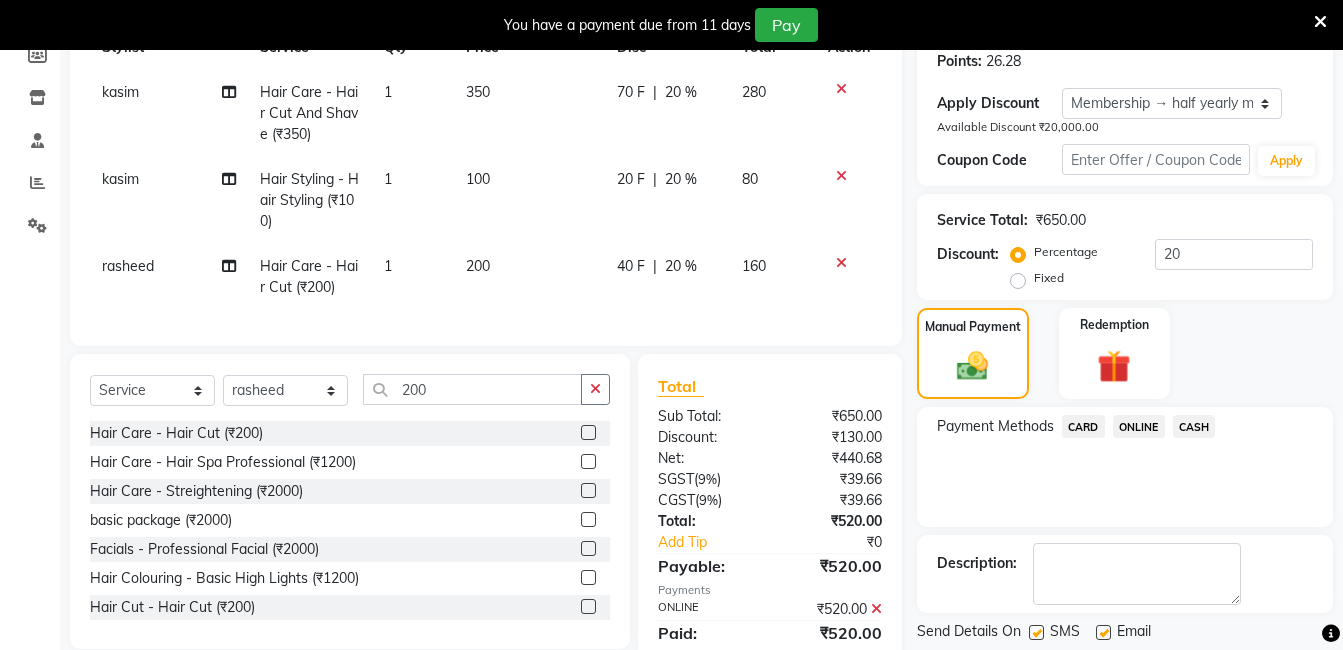 scroll, scrollTop: 435, scrollLeft: 0, axis: vertical 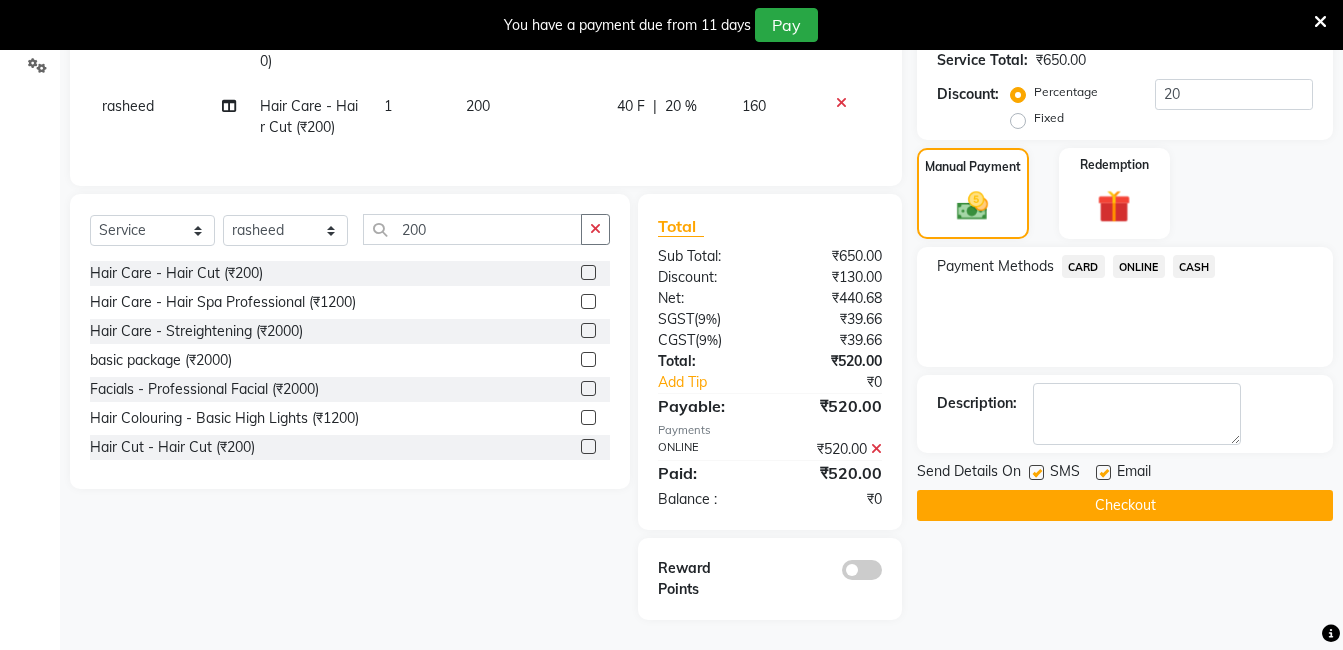 click on "Checkout" 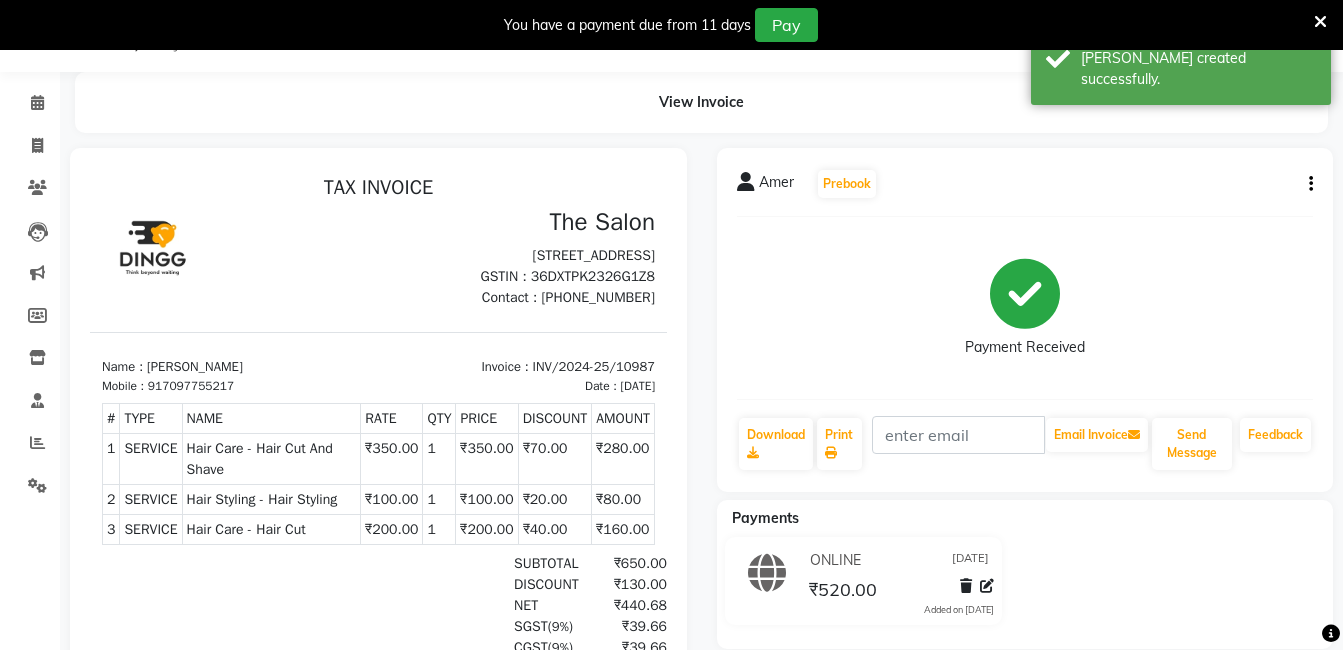 scroll, scrollTop: 0, scrollLeft: 0, axis: both 